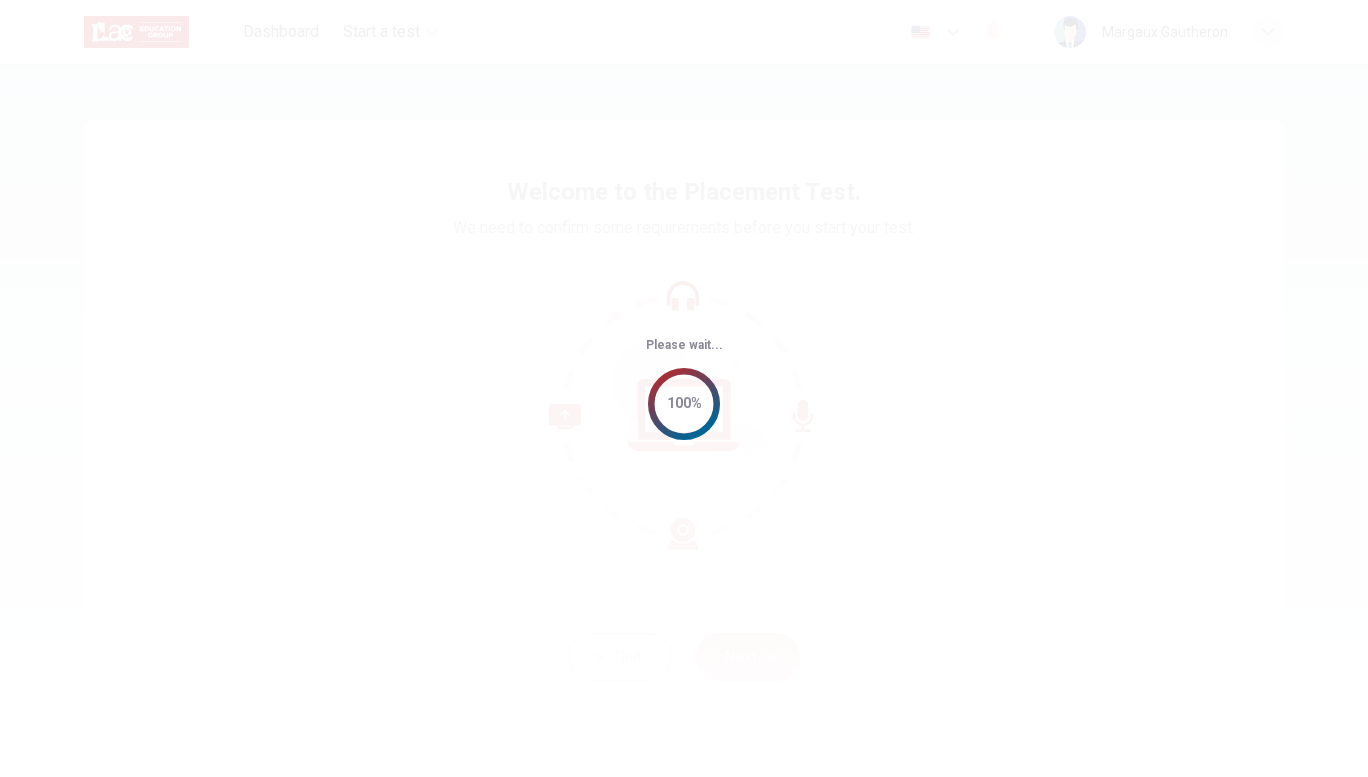 scroll, scrollTop: 0, scrollLeft: 0, axis: both 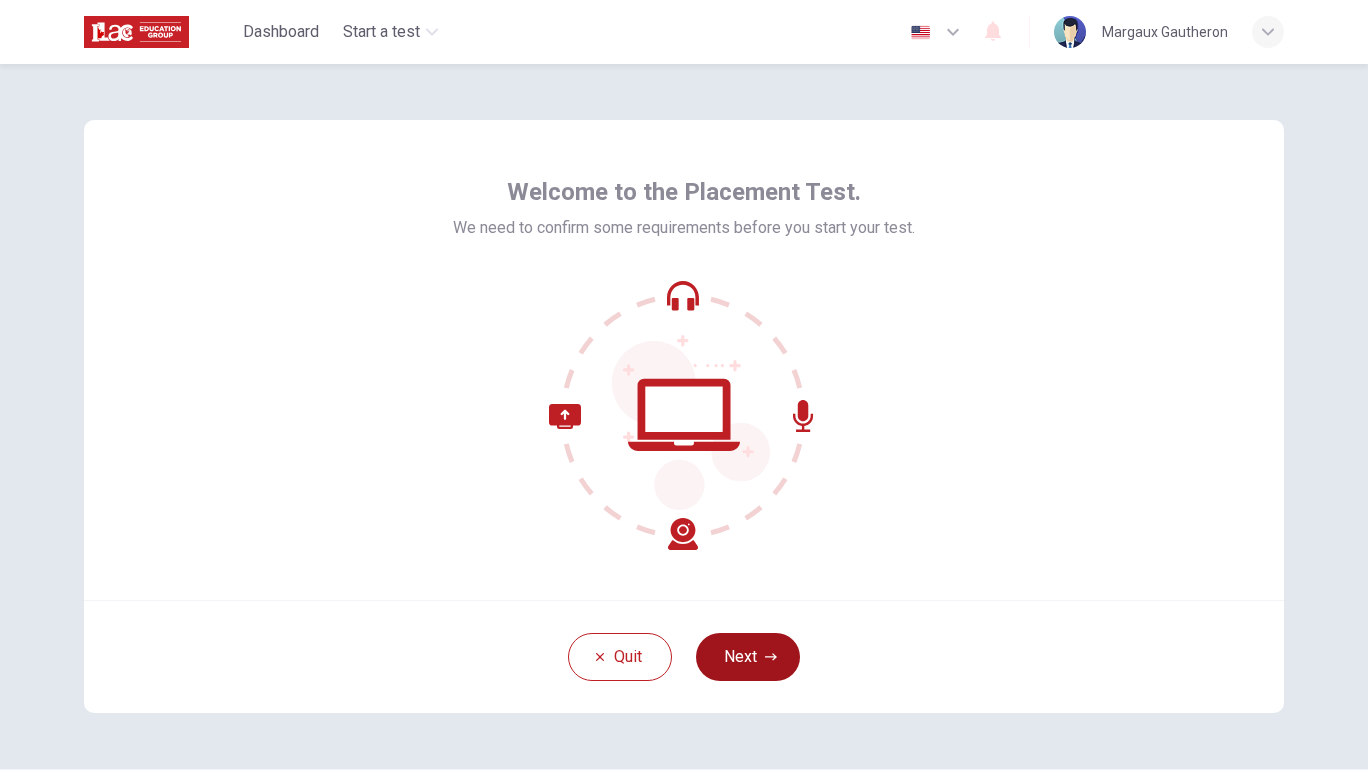 click on "Next" at bounding box center (748, 657) 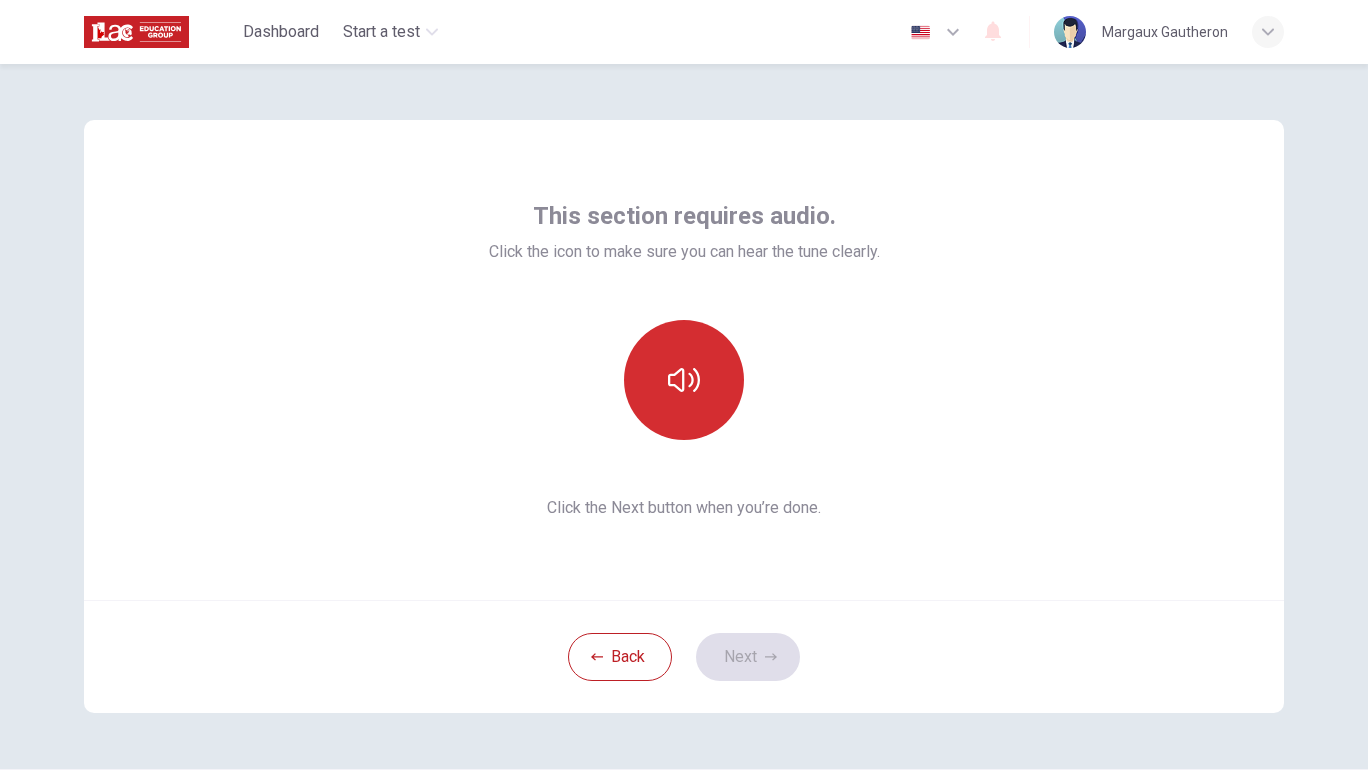 click 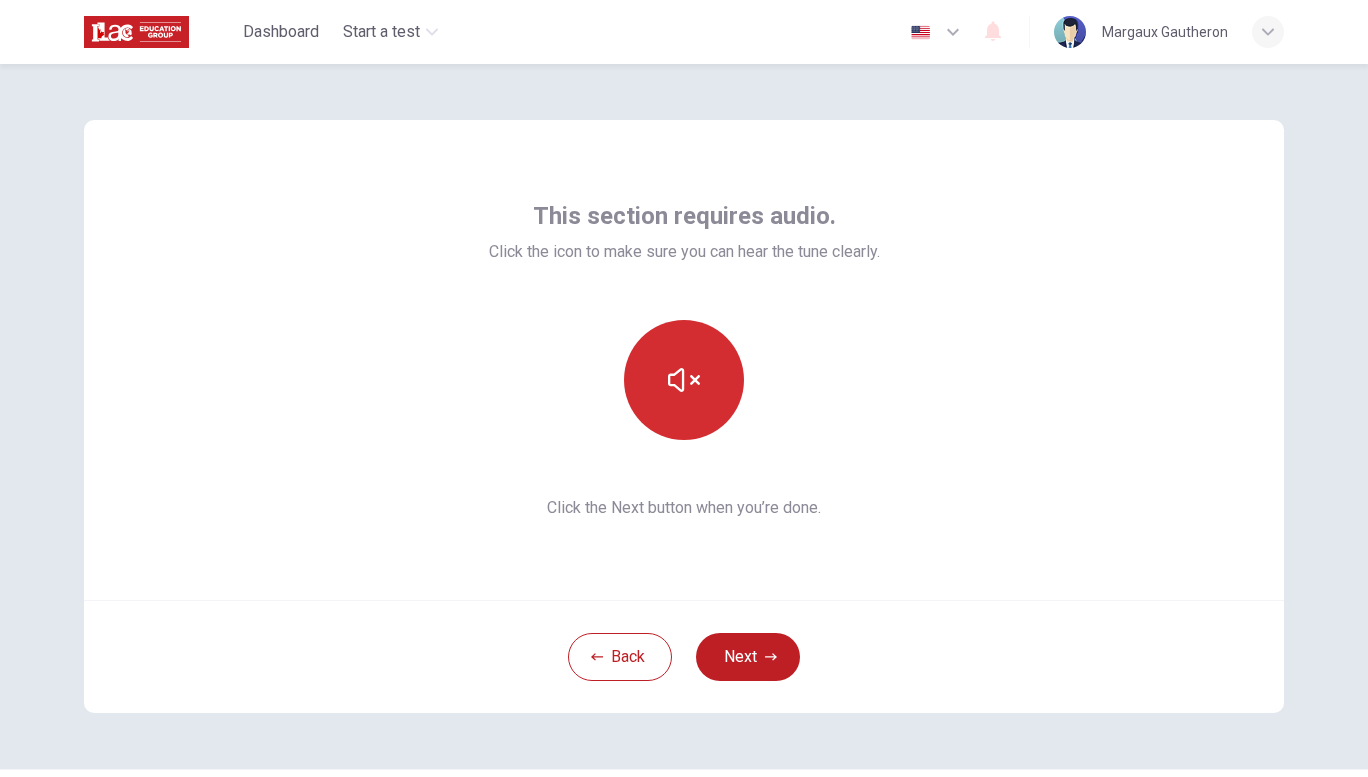click 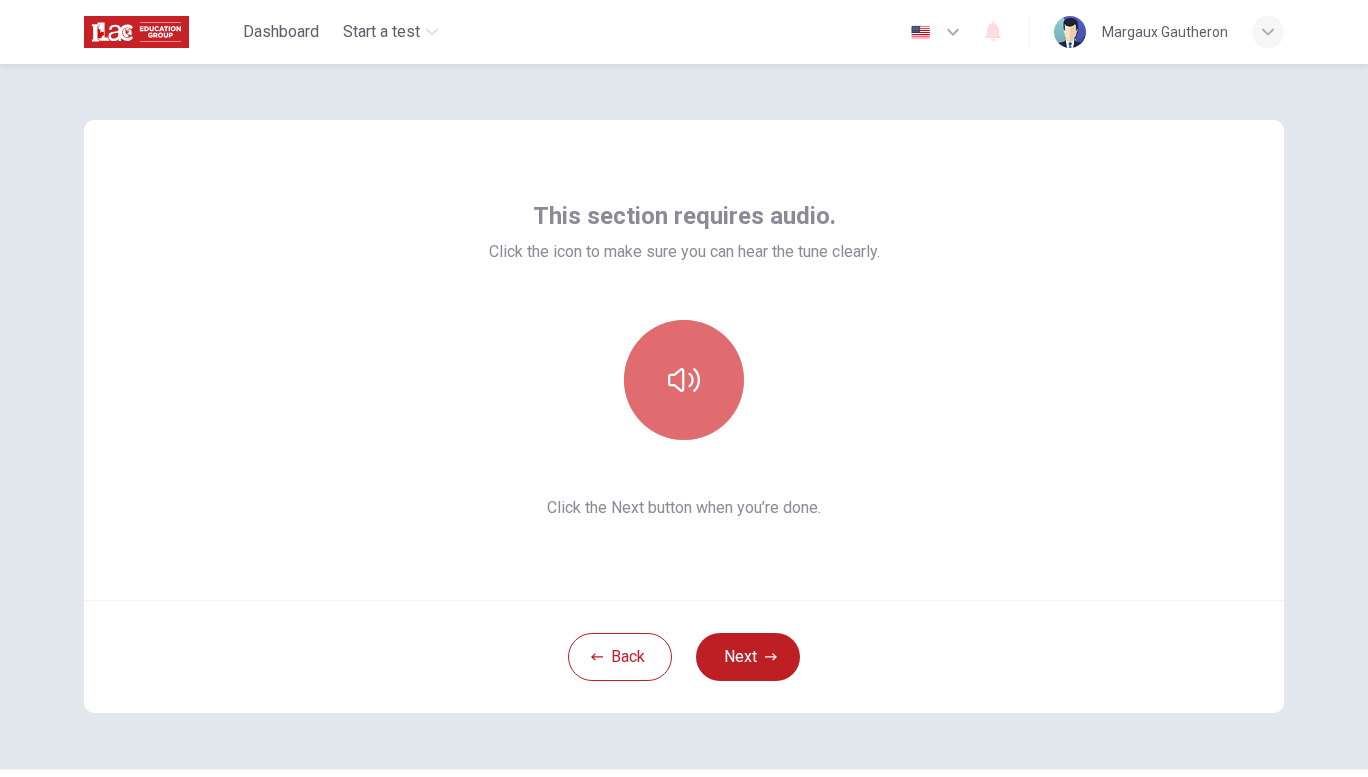 click 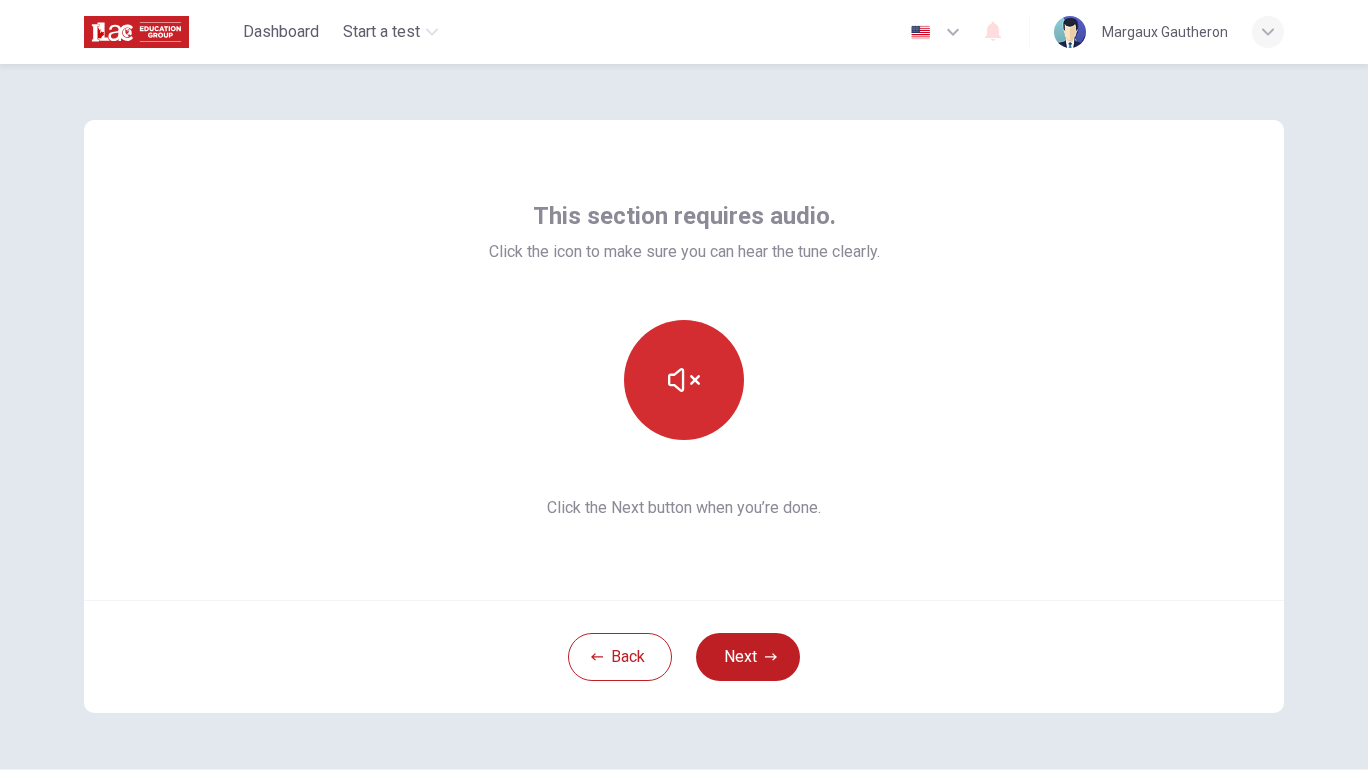 click at bounding box center (684, 380) 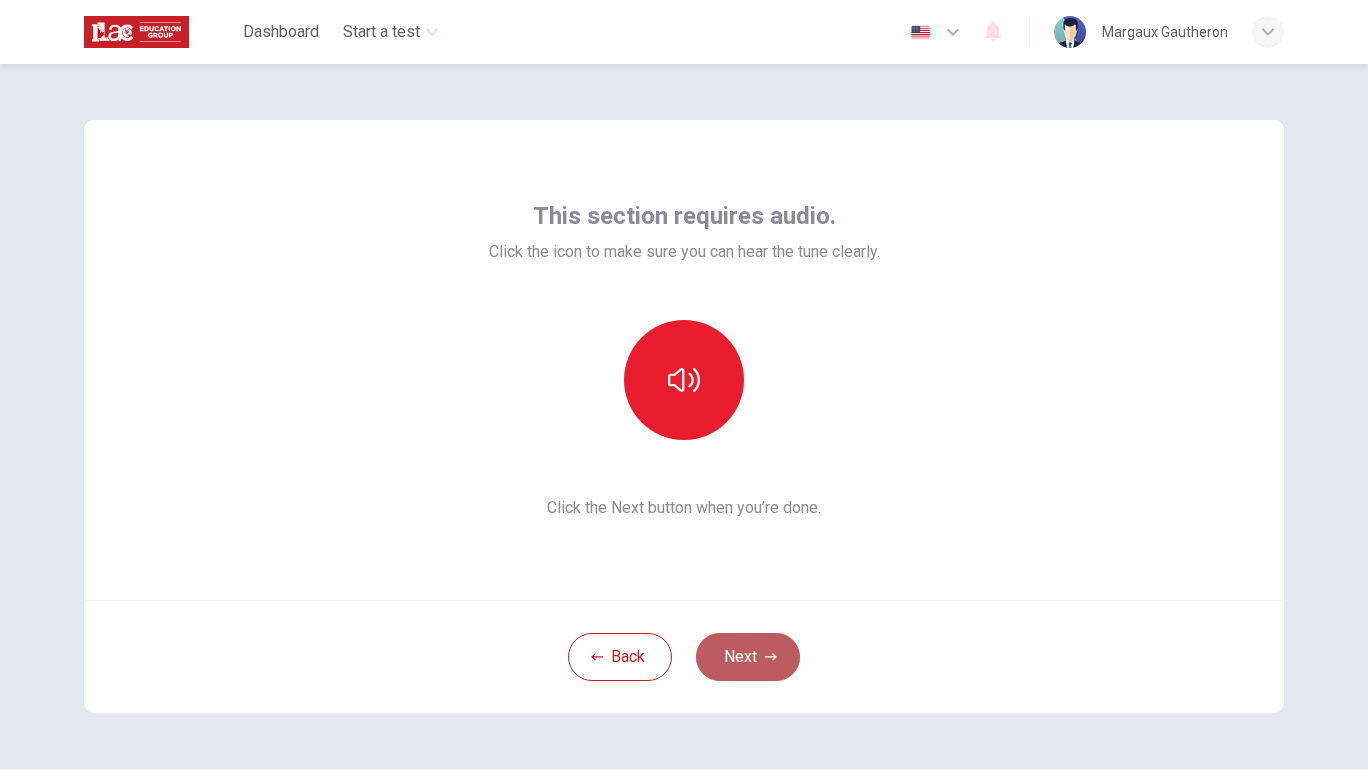 click on "Next" at bounding box center [748, 657] 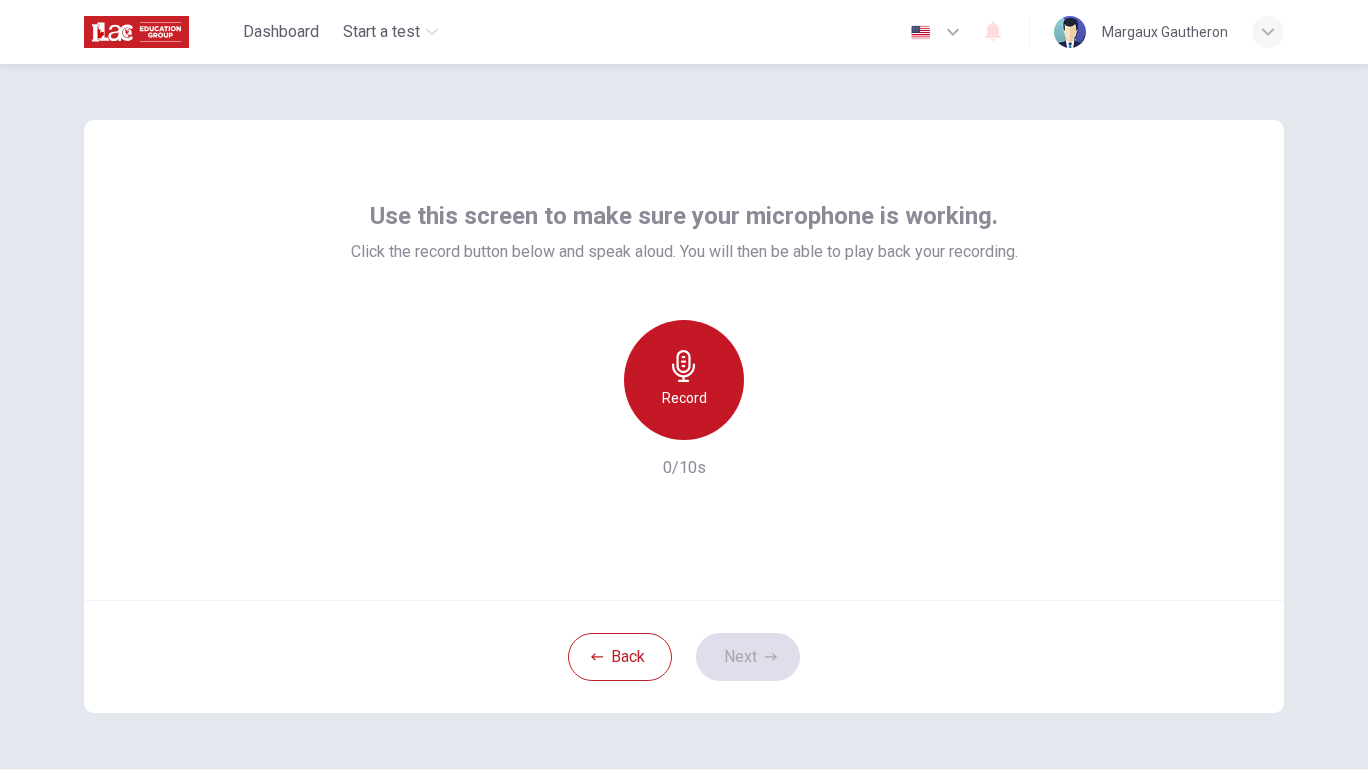 click on "Record" at bounding box center (684, 398) 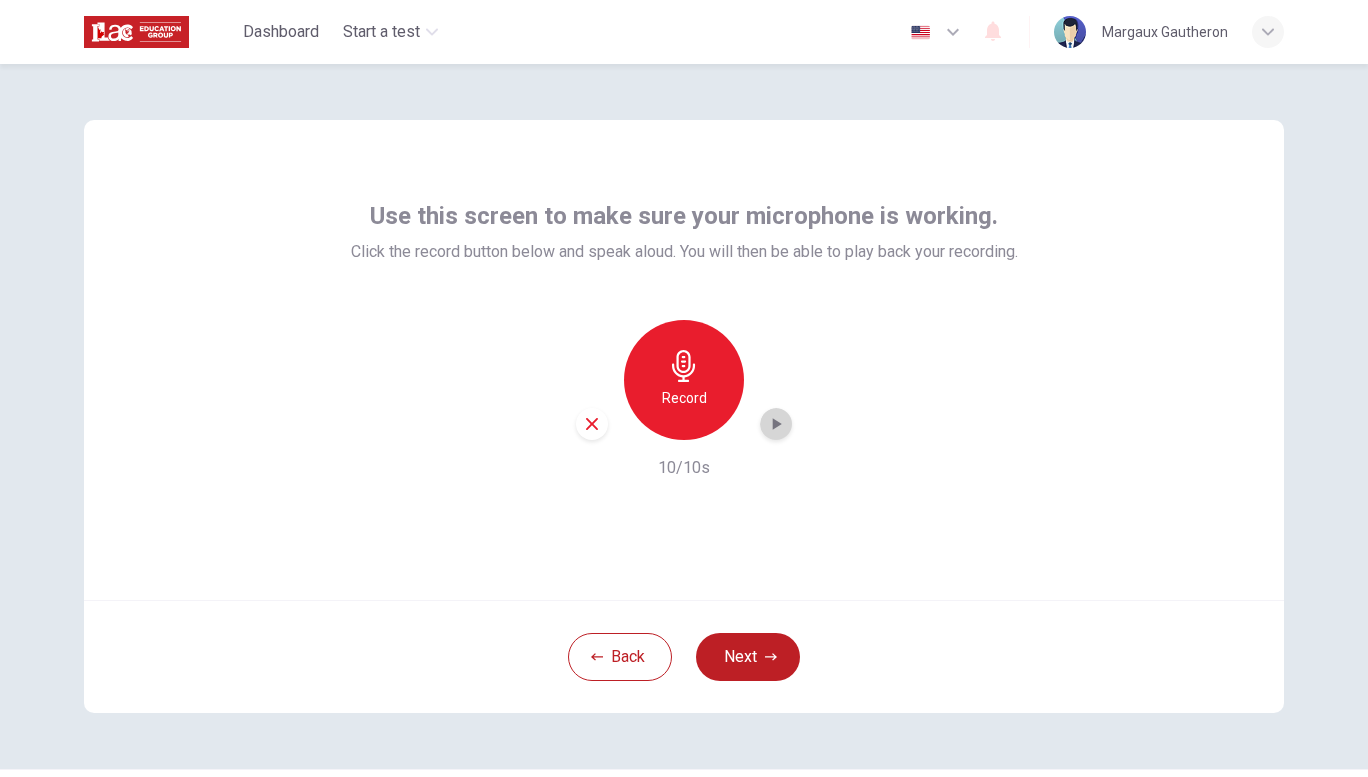 click 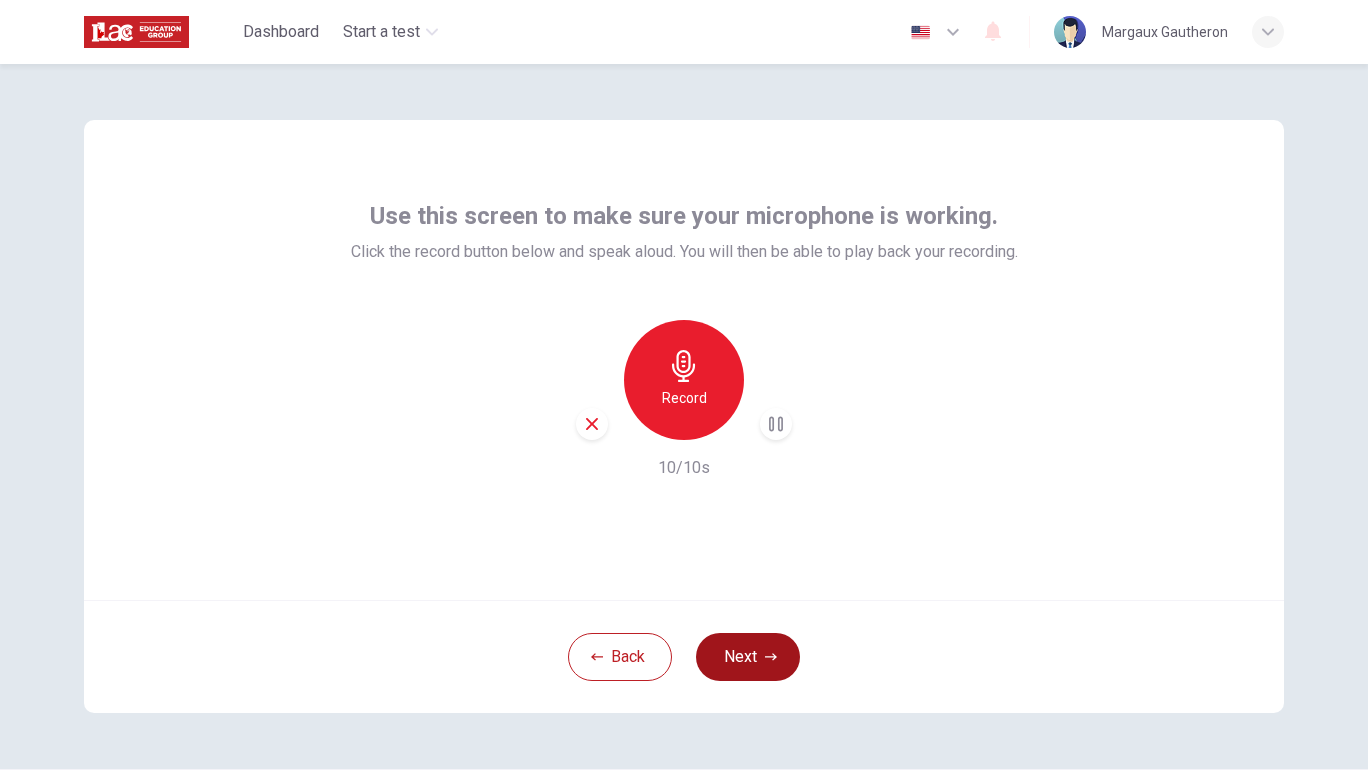 click on "Next" at bounding box center [748, 657] 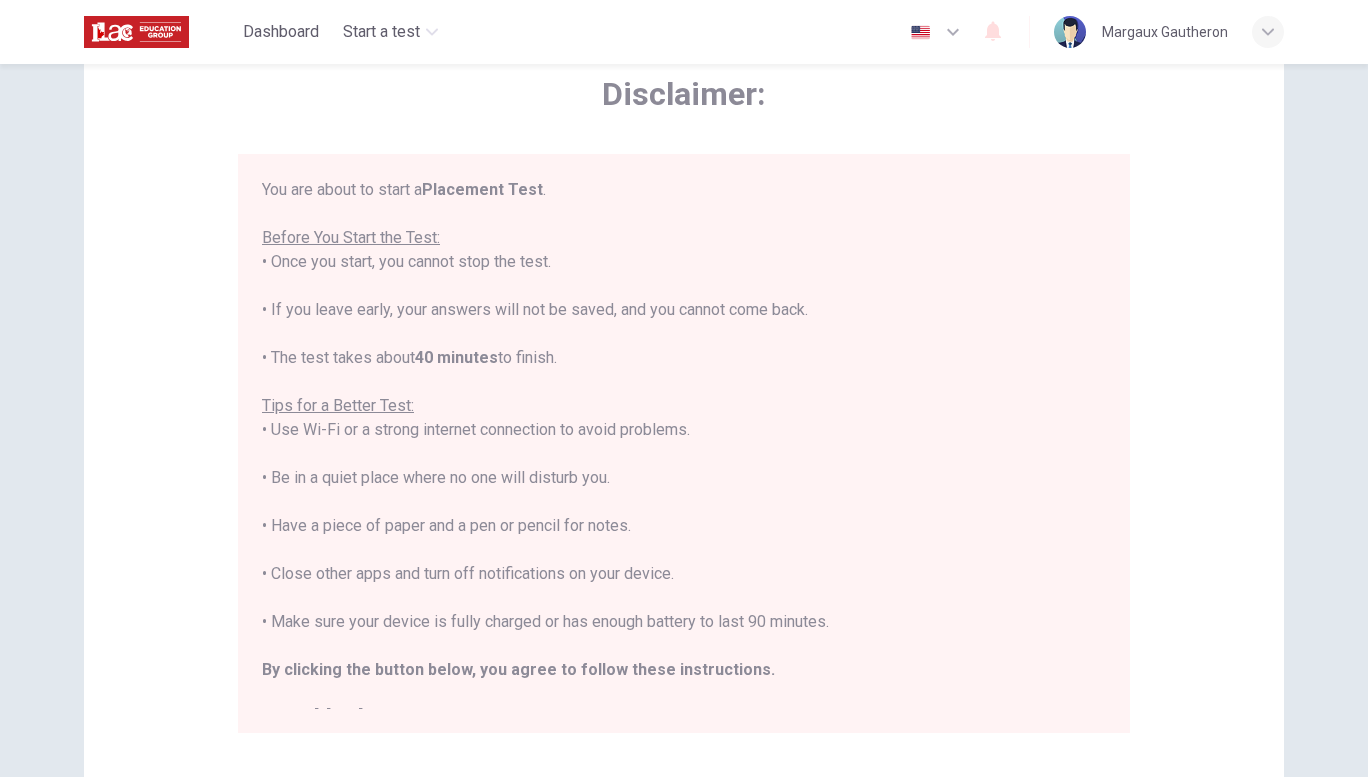 scroll, scrollTop: 103, scrollLeft: 0, axis: vertical 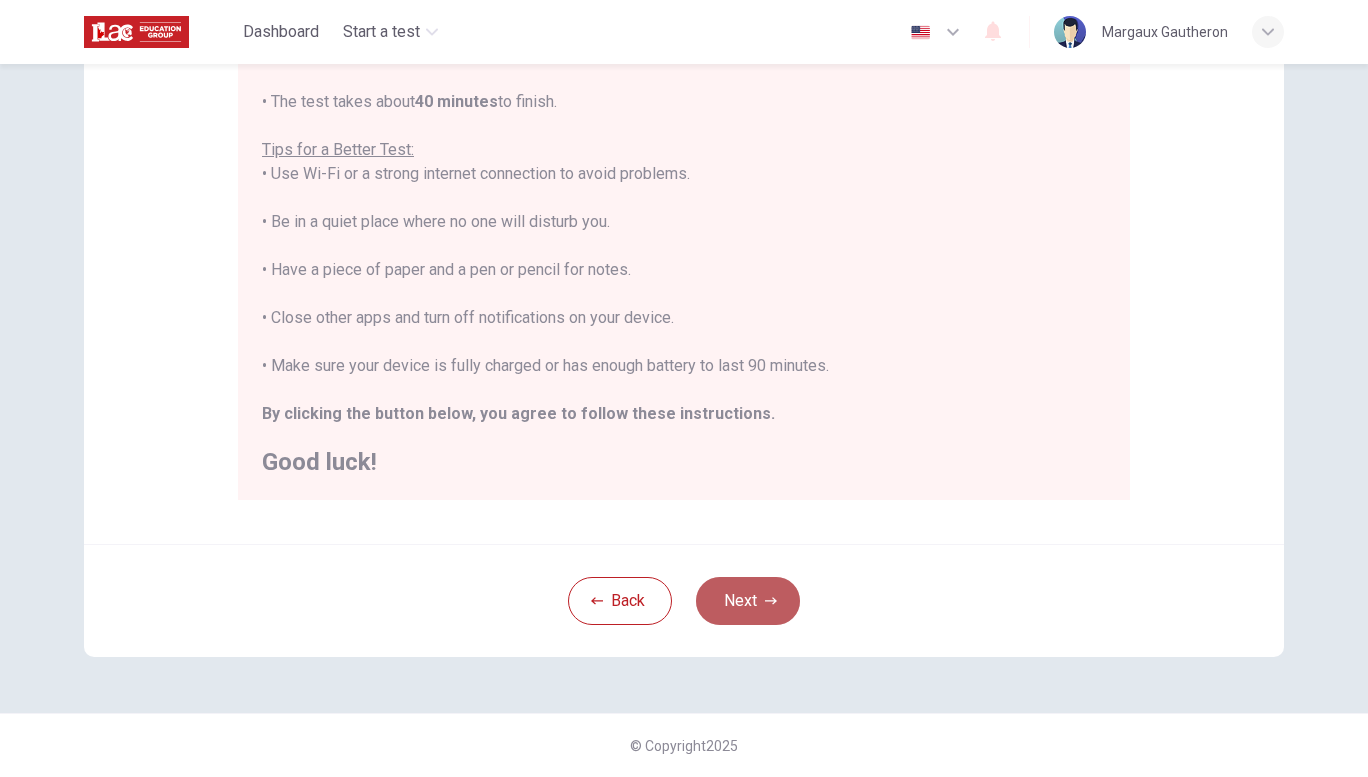 click on "Next" at bounding box center (748, 601) 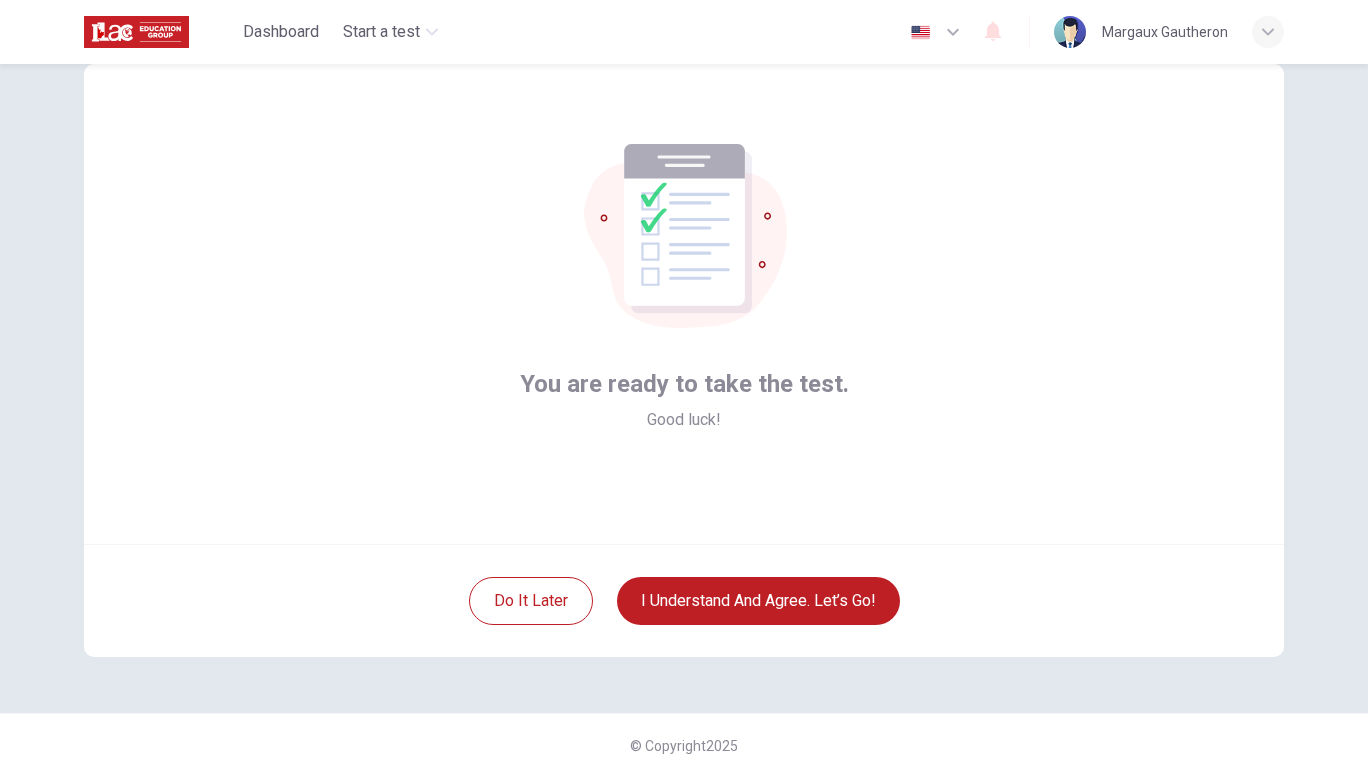 scroll, scrollTop: 38, scrollLeft: 0, axis: vertical 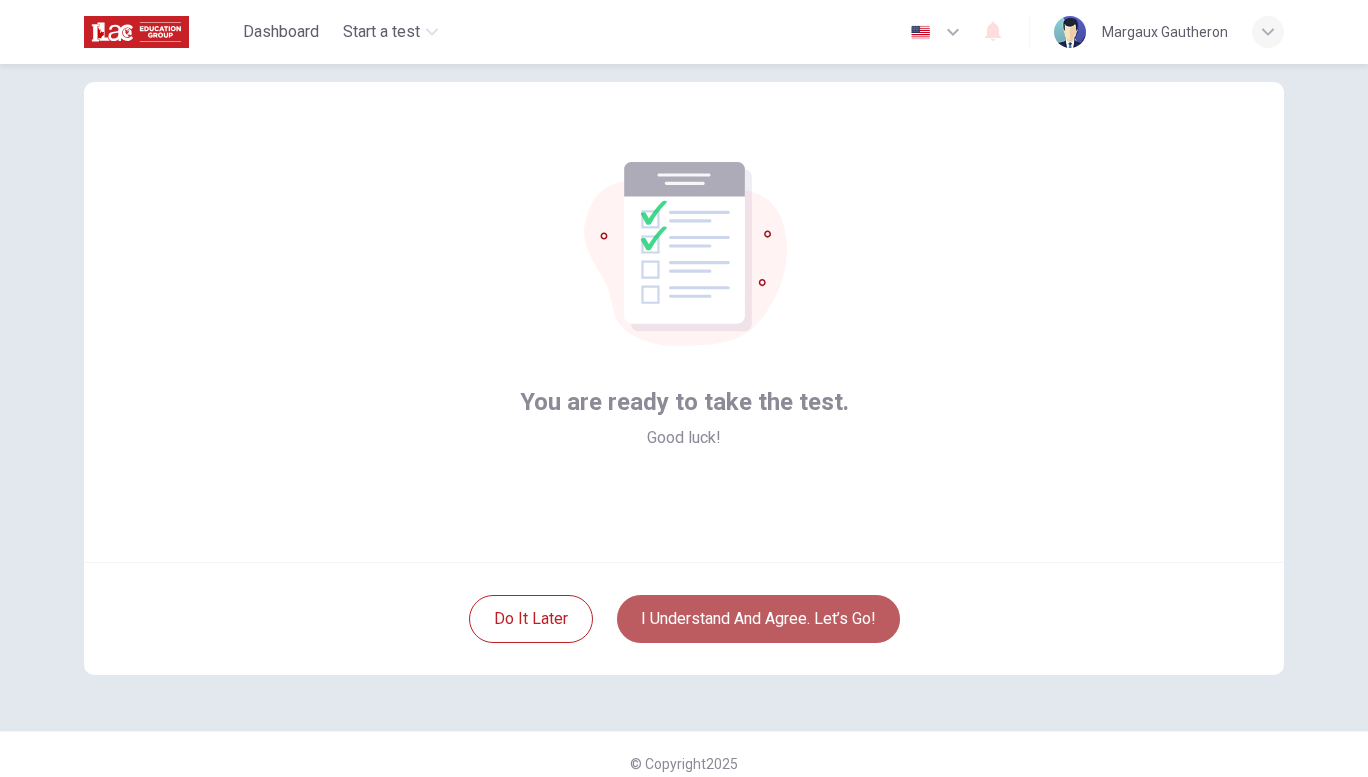 click on "I understand and agree. Let’s go!" at bounding box center [758, 619] 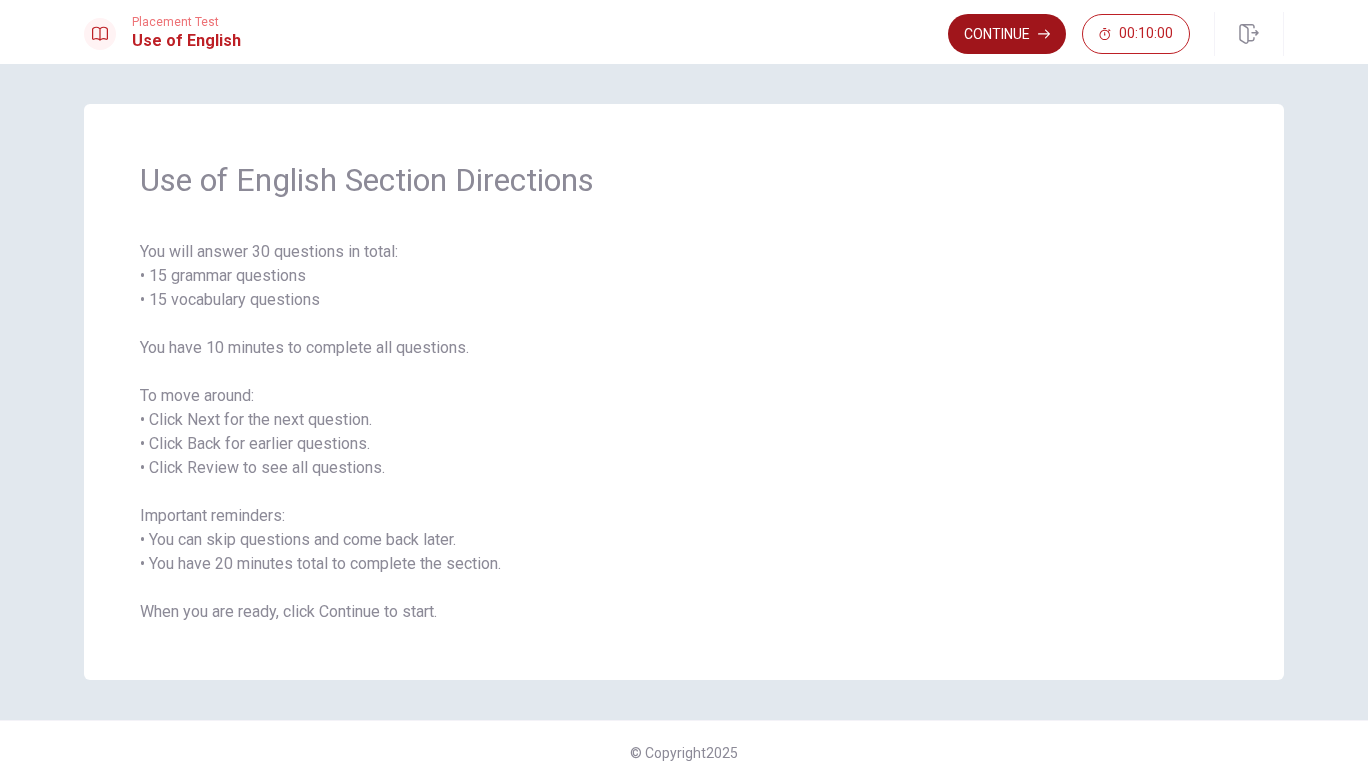 click on "Continue" at bounding box center (1007, 34) 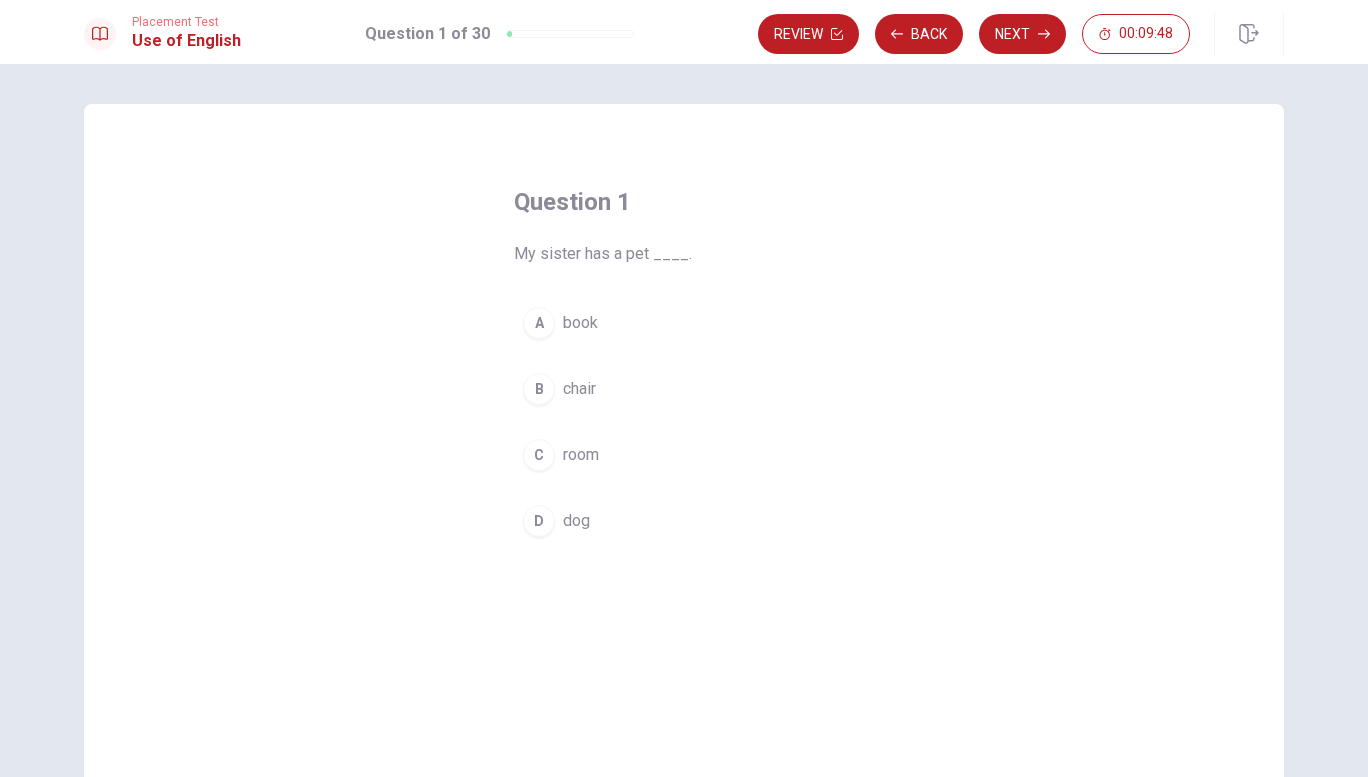 click on "D" at bounding box center (539, 521) 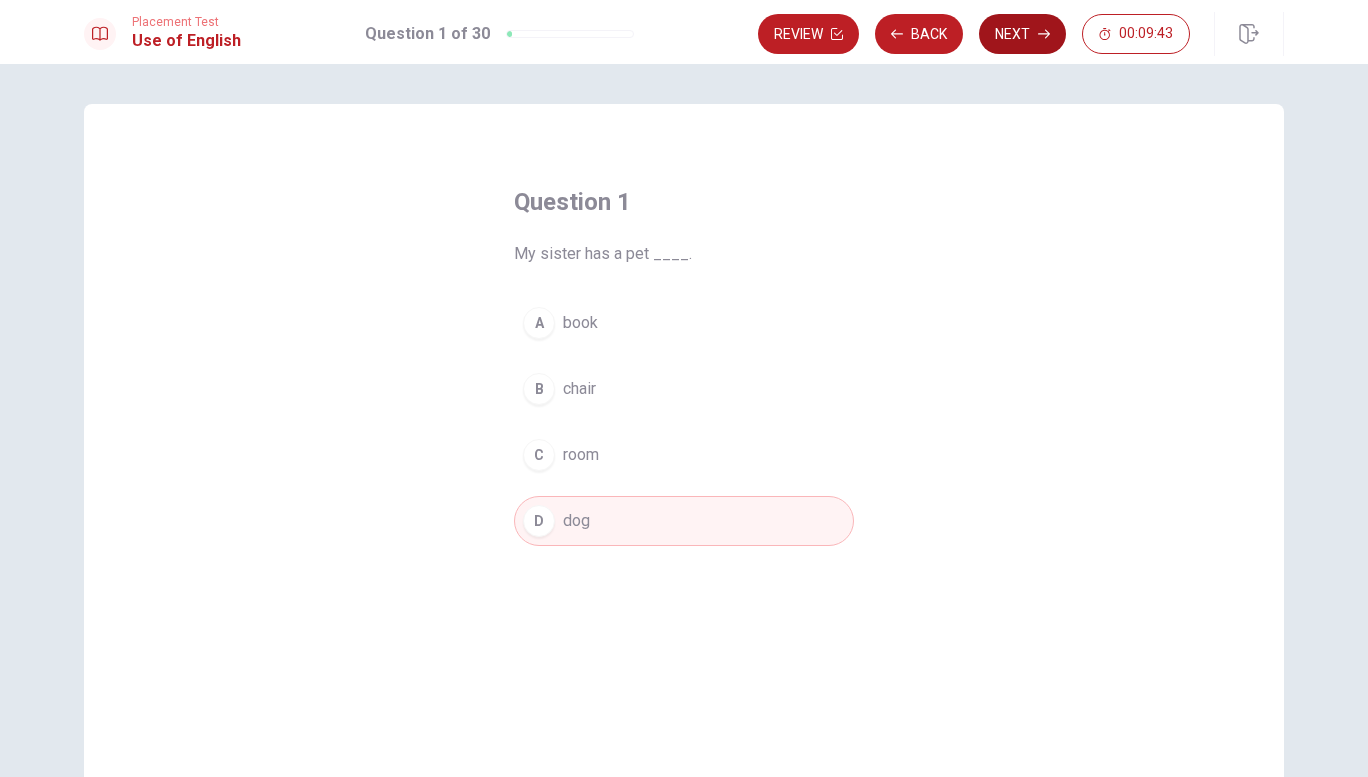 click on "Next" at bounding box center [1022, 34] 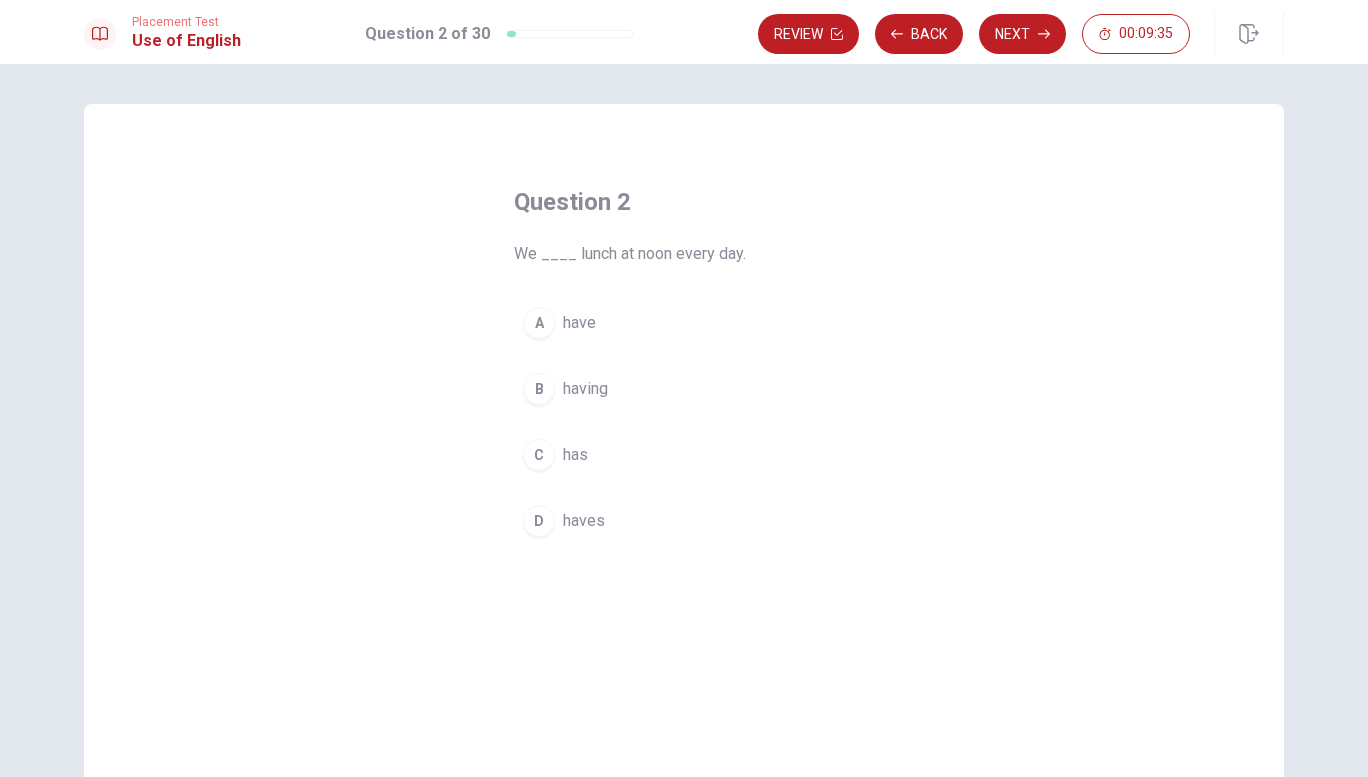 click on "have" at bounding box center [579, 323] 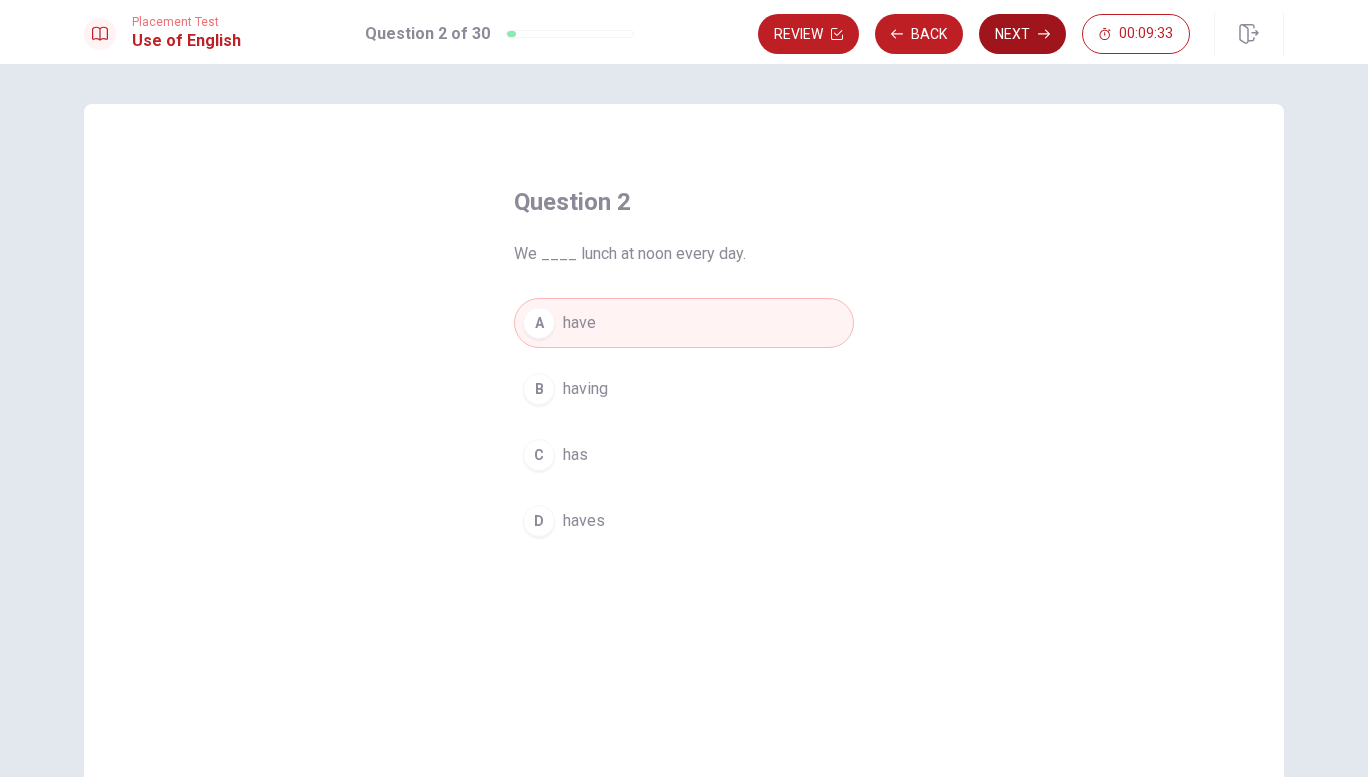 click on "Next" at bounding box center (1022, 34) 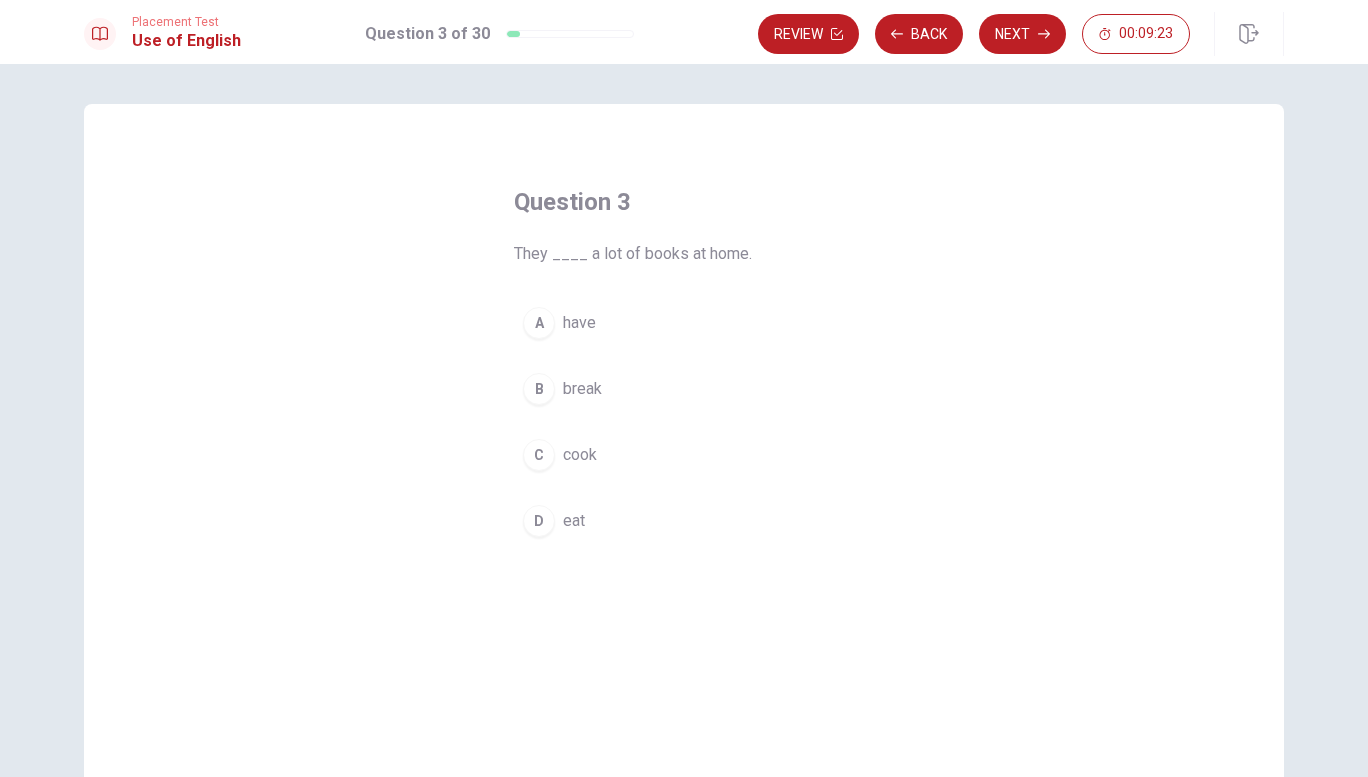 click on "have" at bounding box center (579, 323) 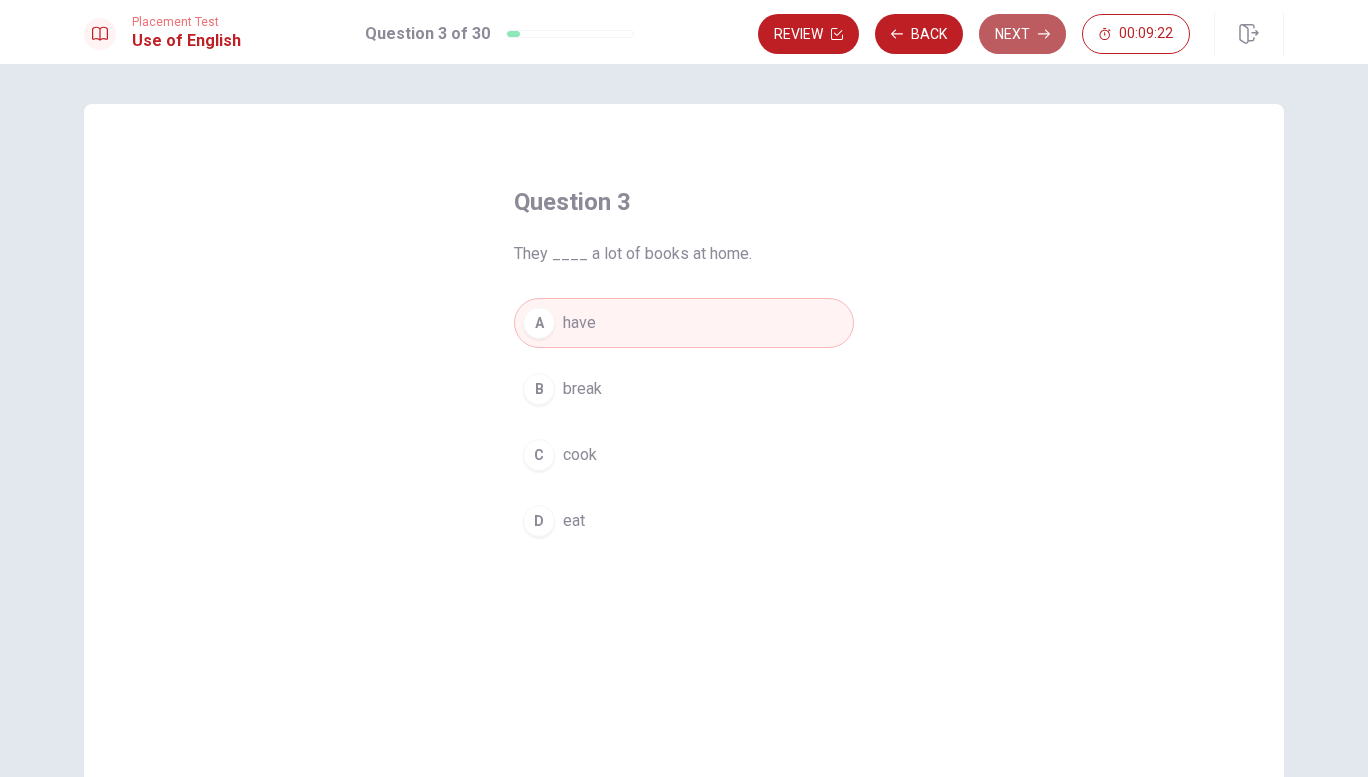 click 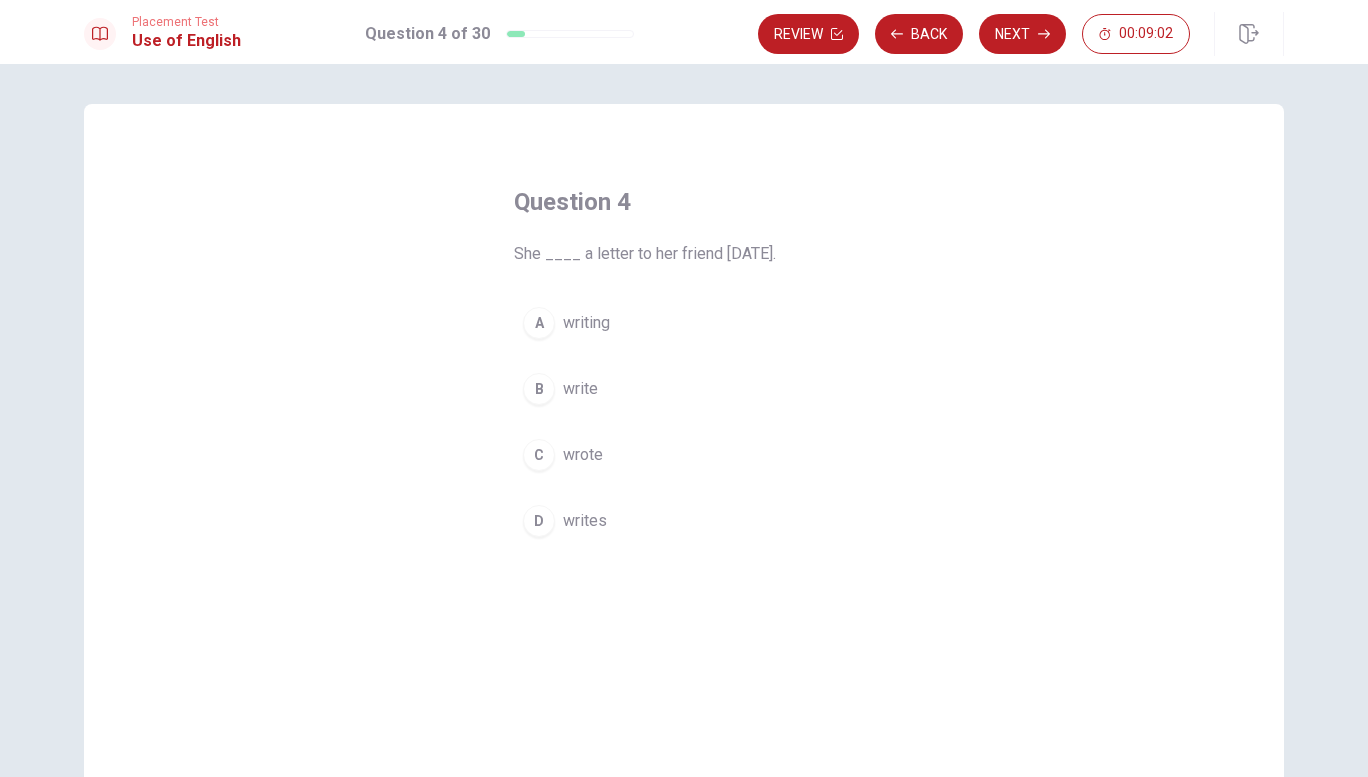 click on "wrote" at bounding box center [583, 455] 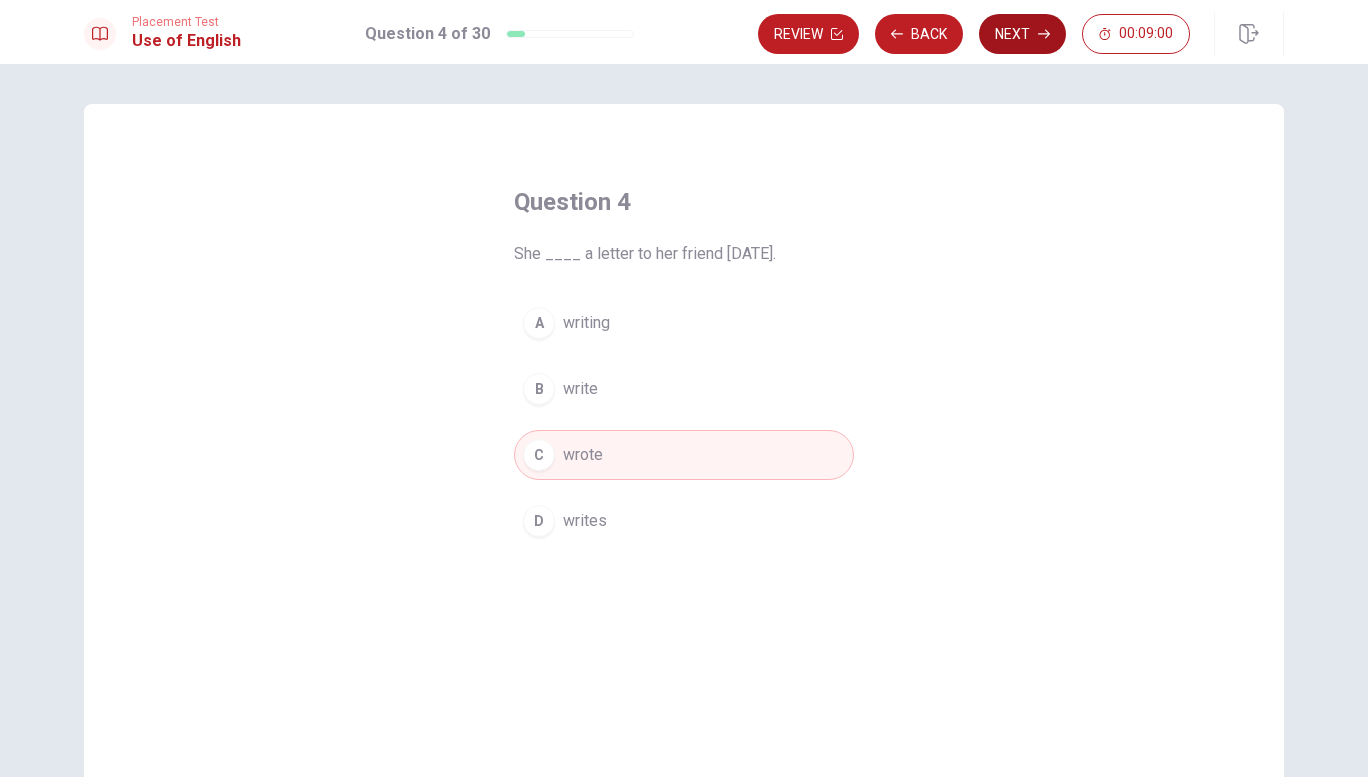 click on "Next" at bounding box center [1022, 34] 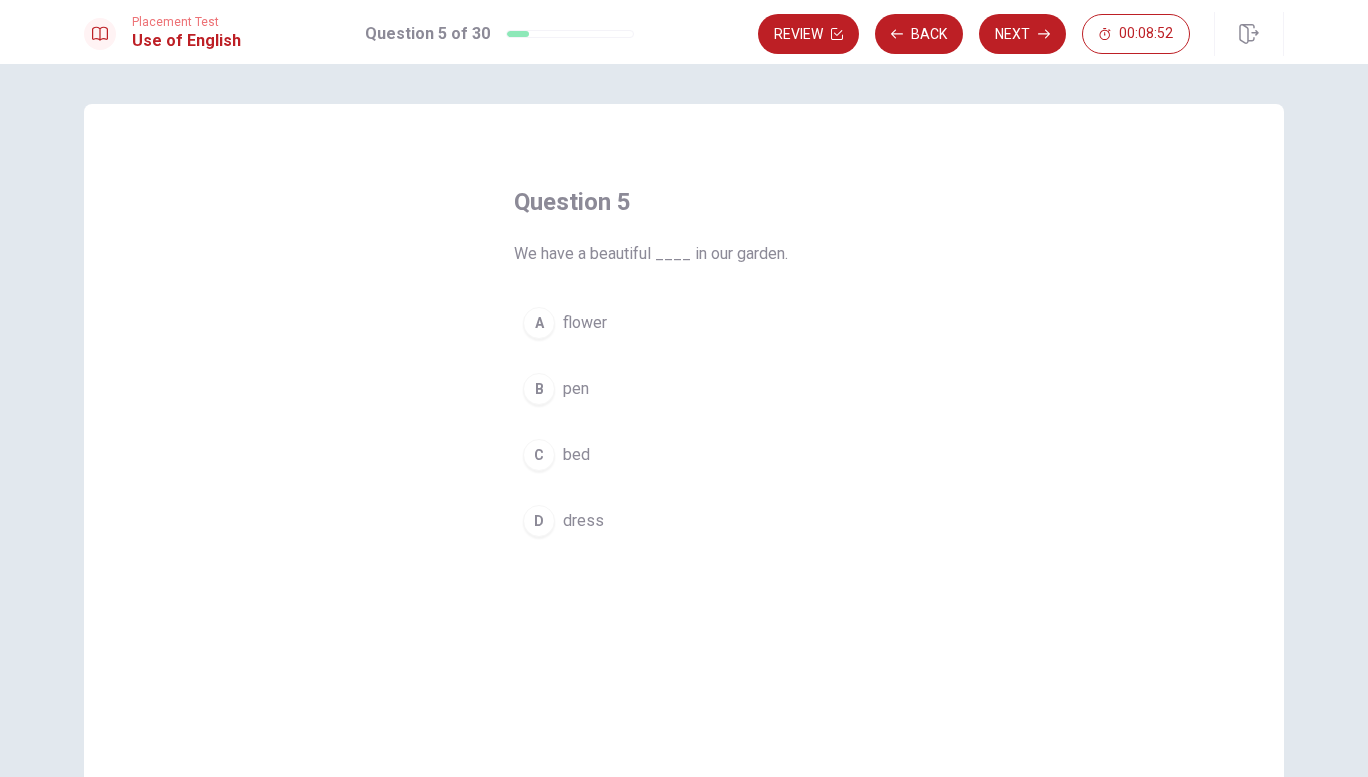 click on "flower" at bounding box center (585, 323) 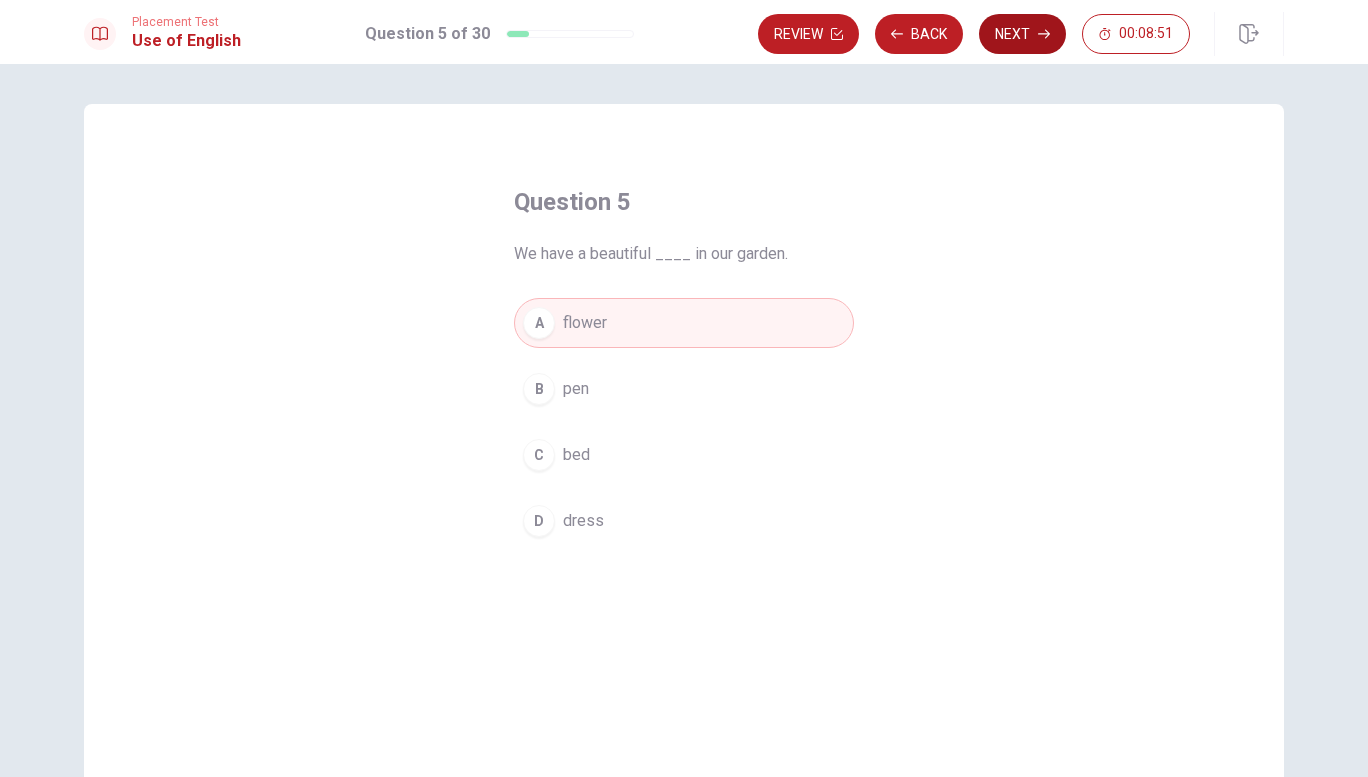 click on "Next" at bounding box center (1022, 34) 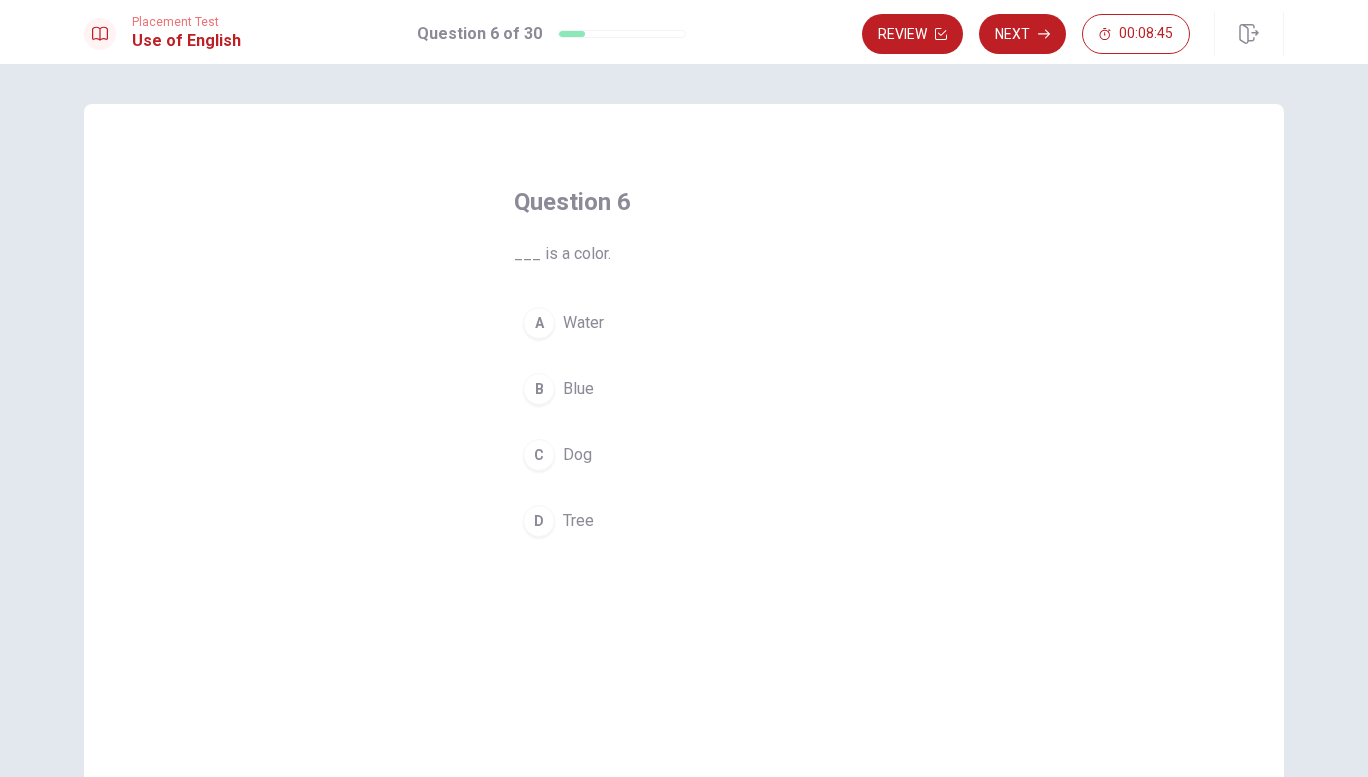click on "B" at bounding box center [539, 389] 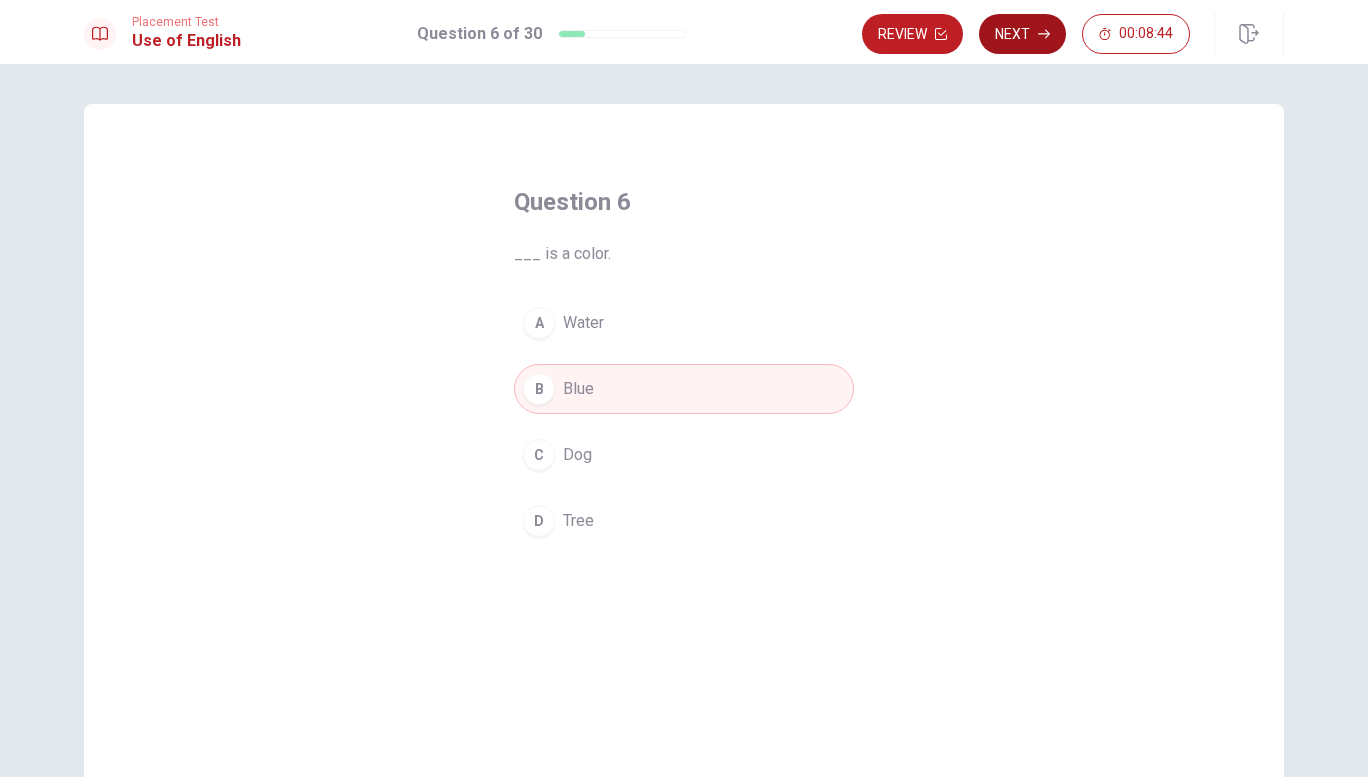 click on "Next" at bounding box center (1022, 34) 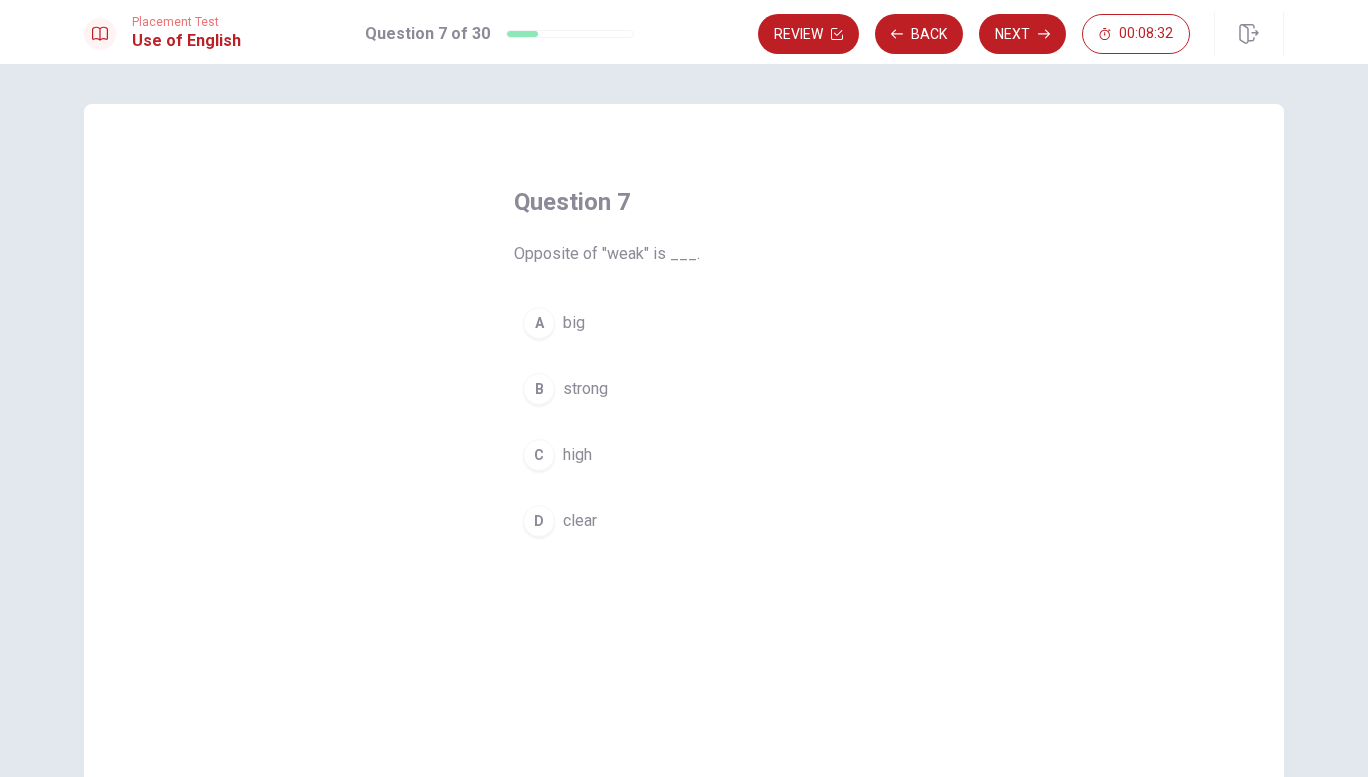 click on "D clear" at bounding box center (684, 521) 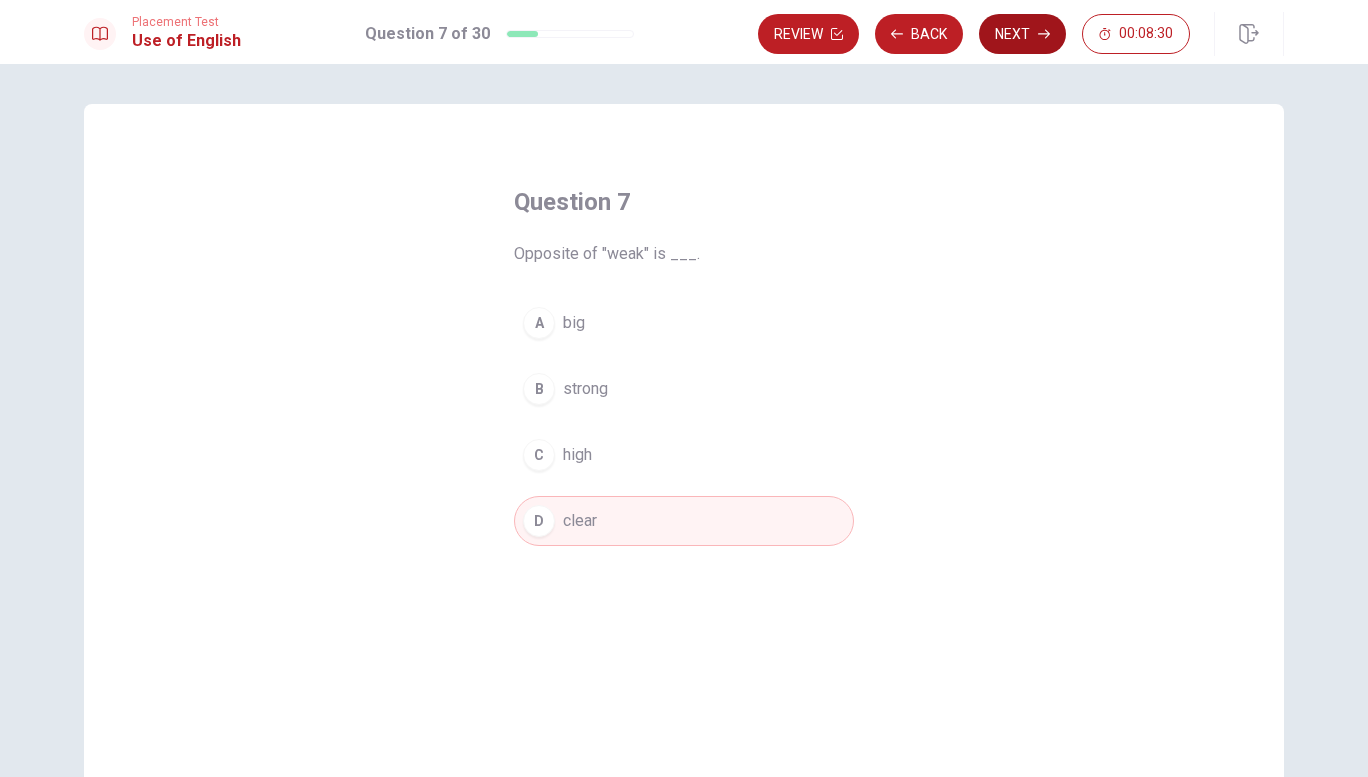 click on "Next" at bounding box center [1022, 34] 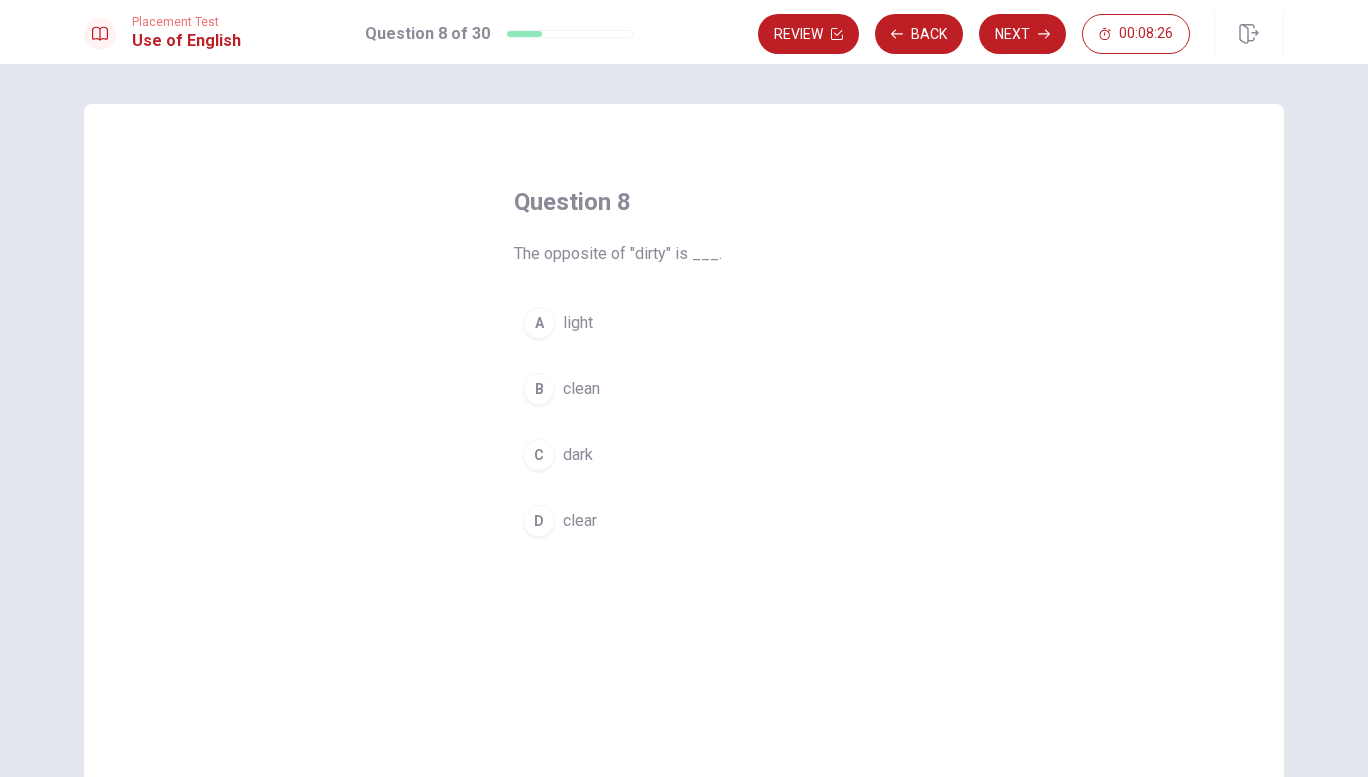 click on "clean" at bounding box center (581, 389) 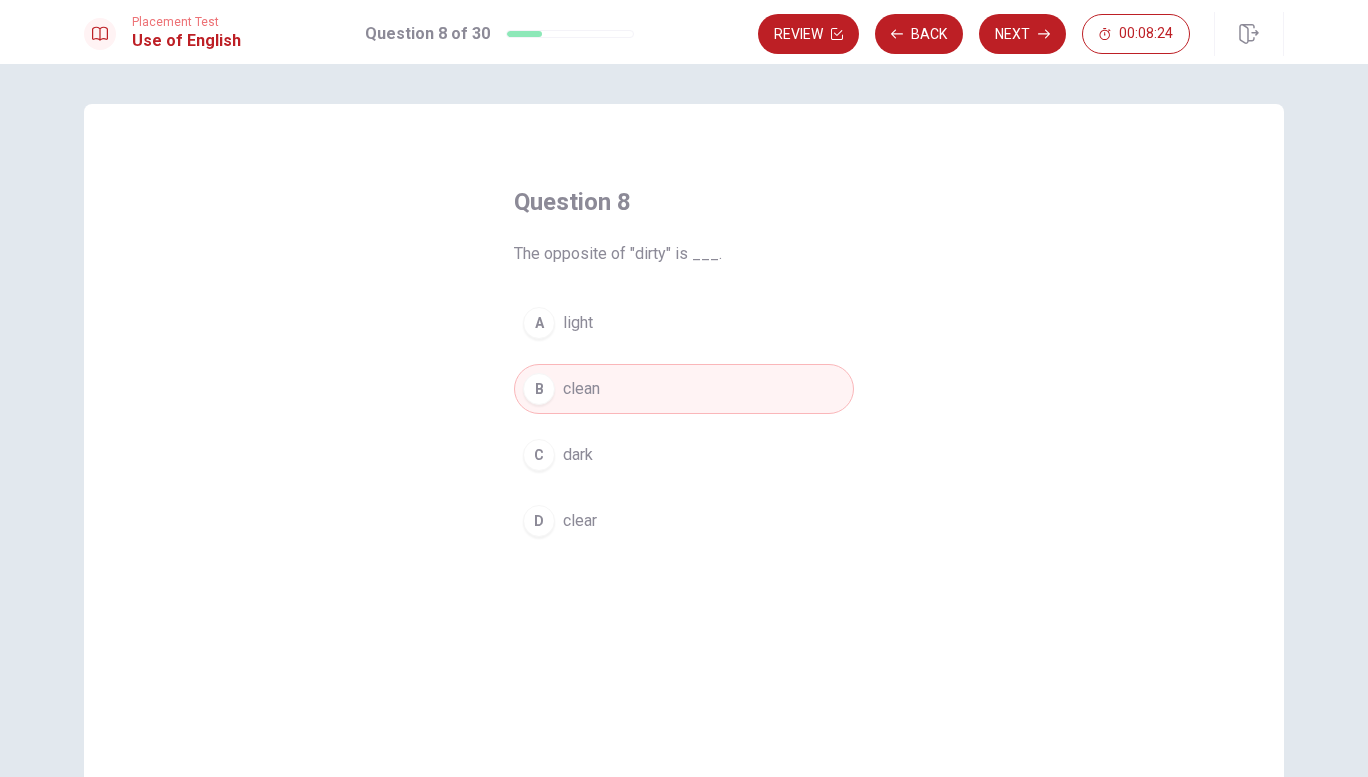 click on "Placement Test   Use of English Question 8 of 30 Review Back Next 00:08:24" at bounding box center (684, 32) 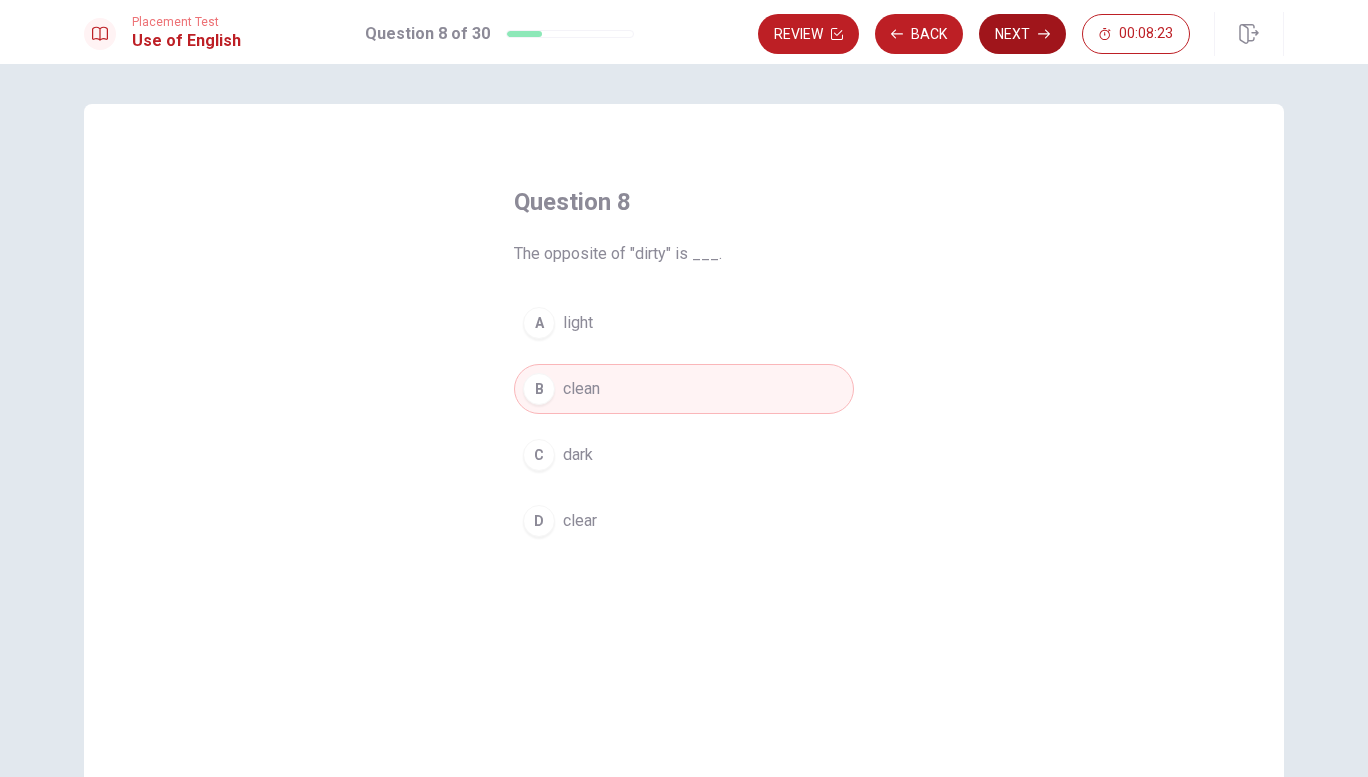 click on "Next" at bounding box center (1022, 34) 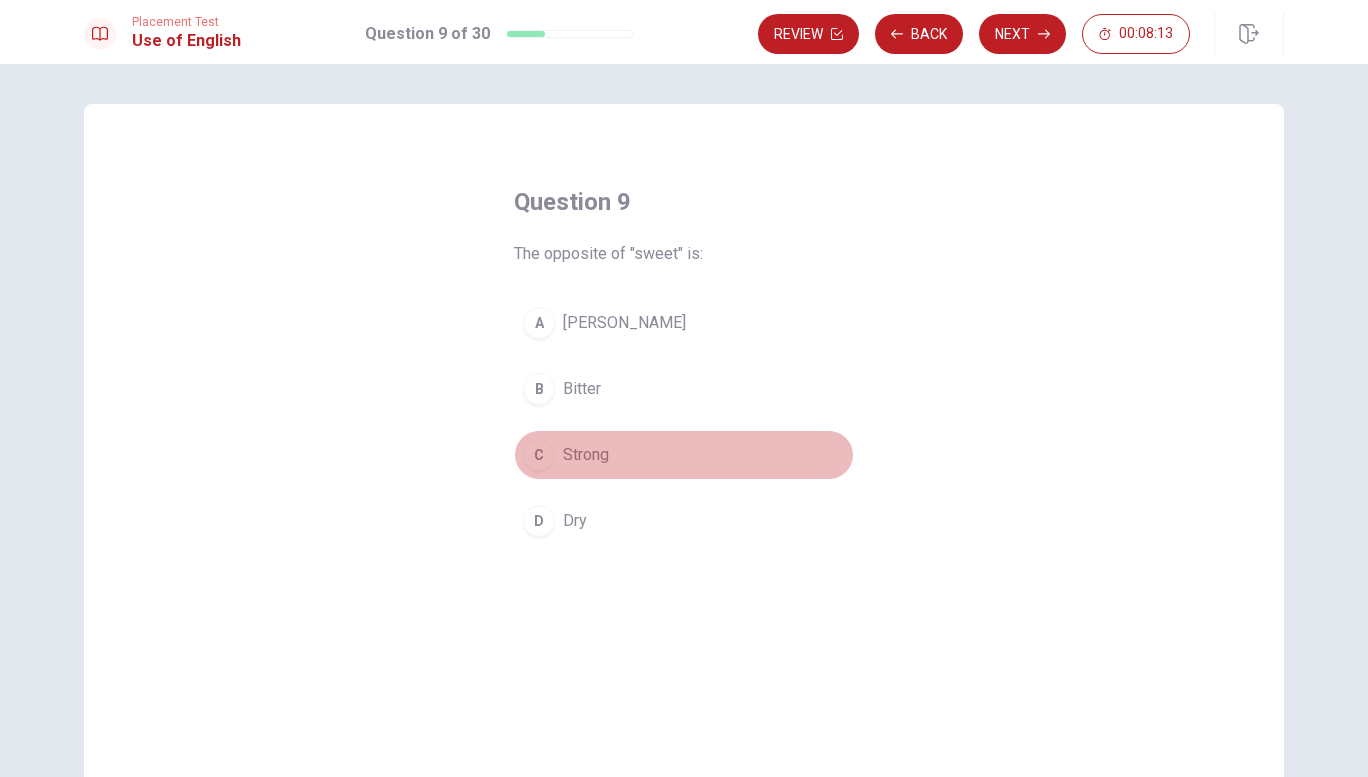 click on "Strong" at bounding box center [586, 455] 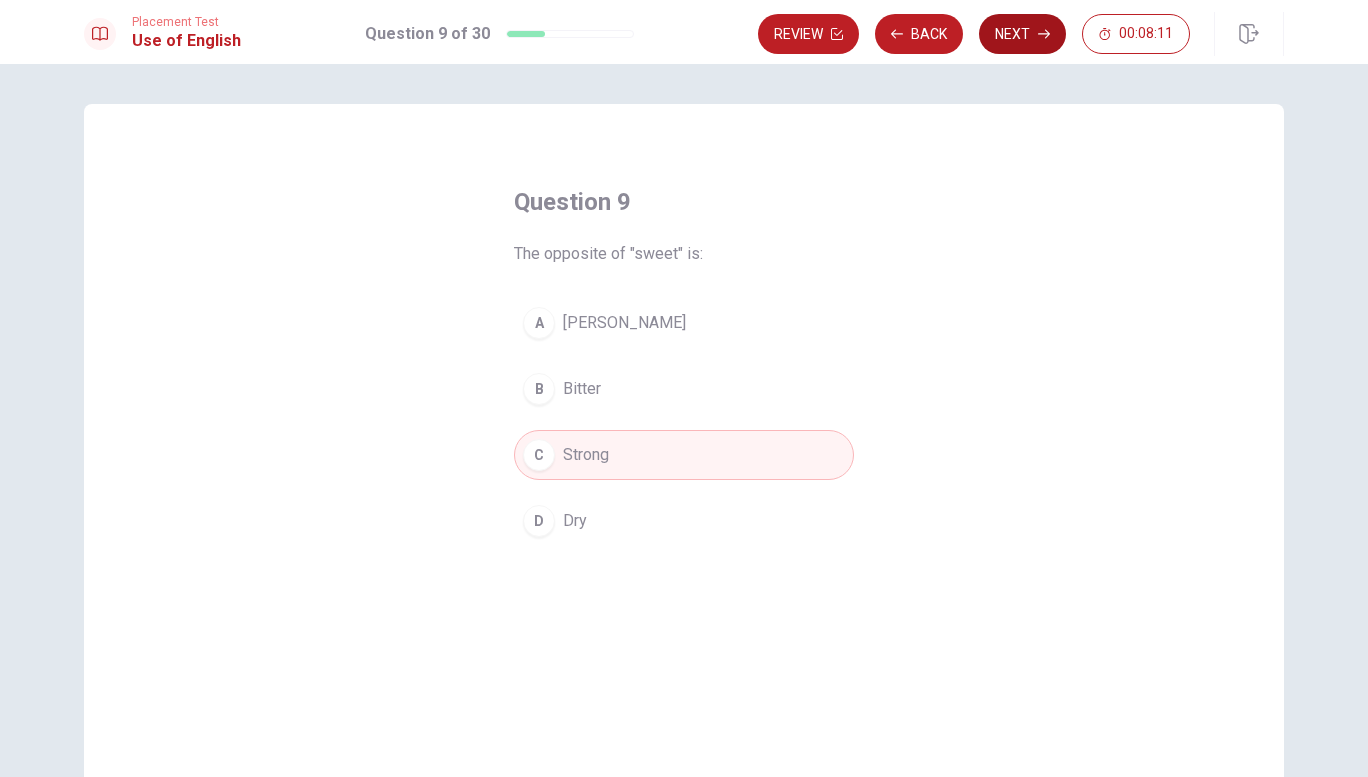 click on "Next" at bounding box center (1022, 34) 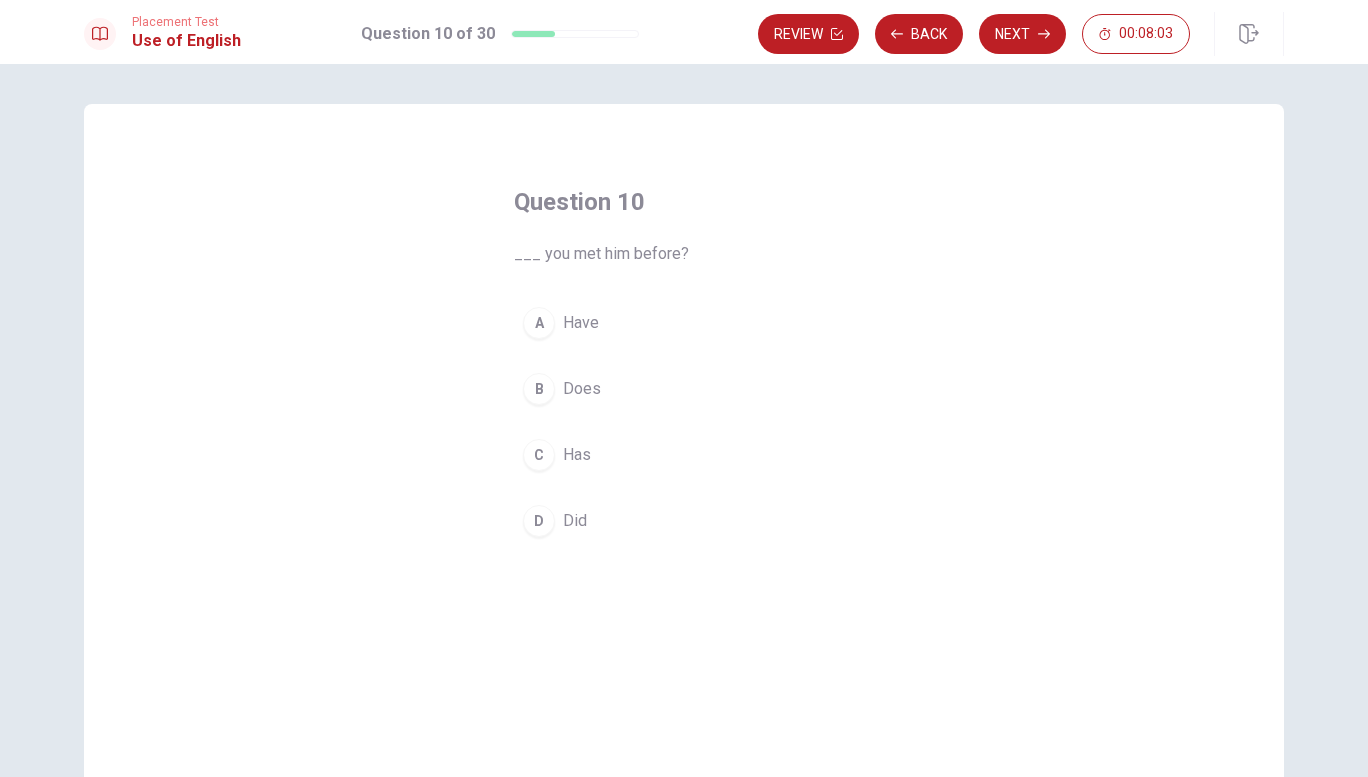 click on "Did" at bounding box center [575, 521] 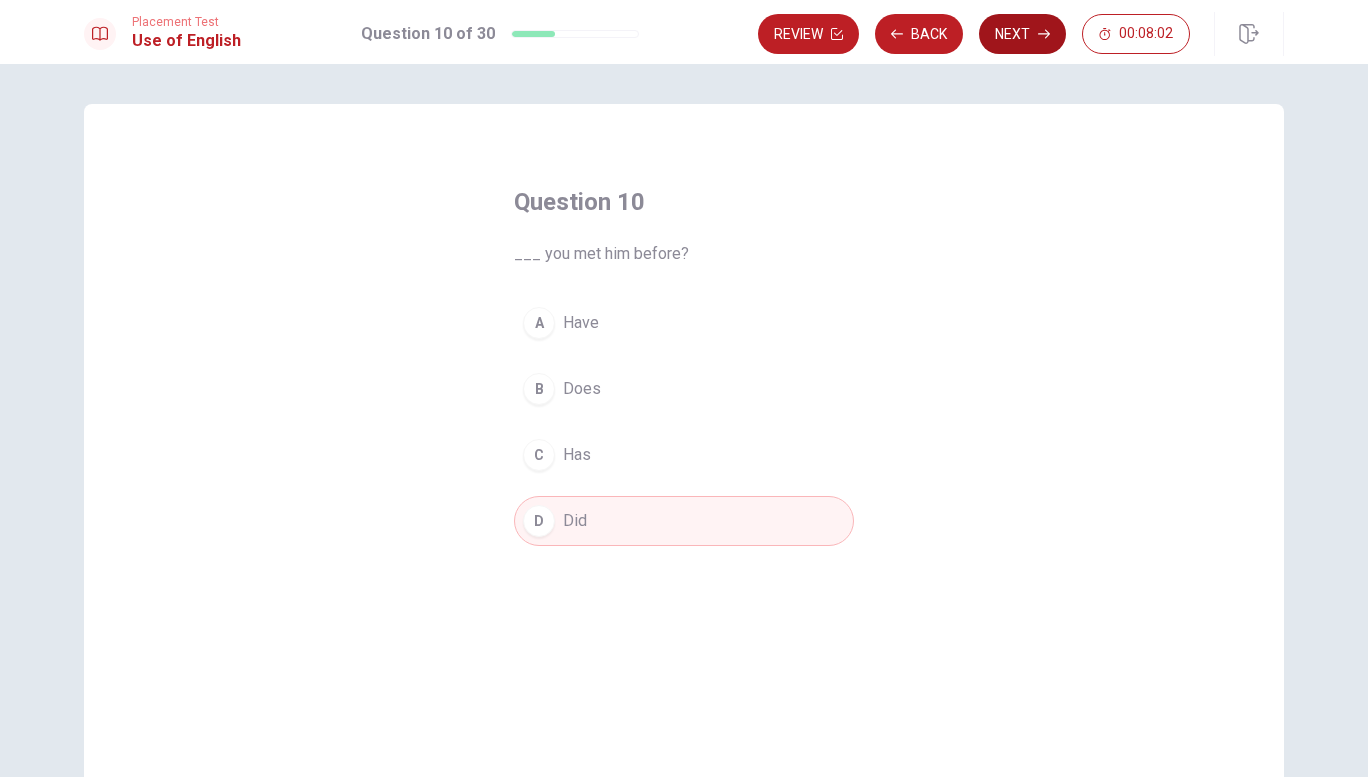 click on "Next" at bounding box center (1022, 34) 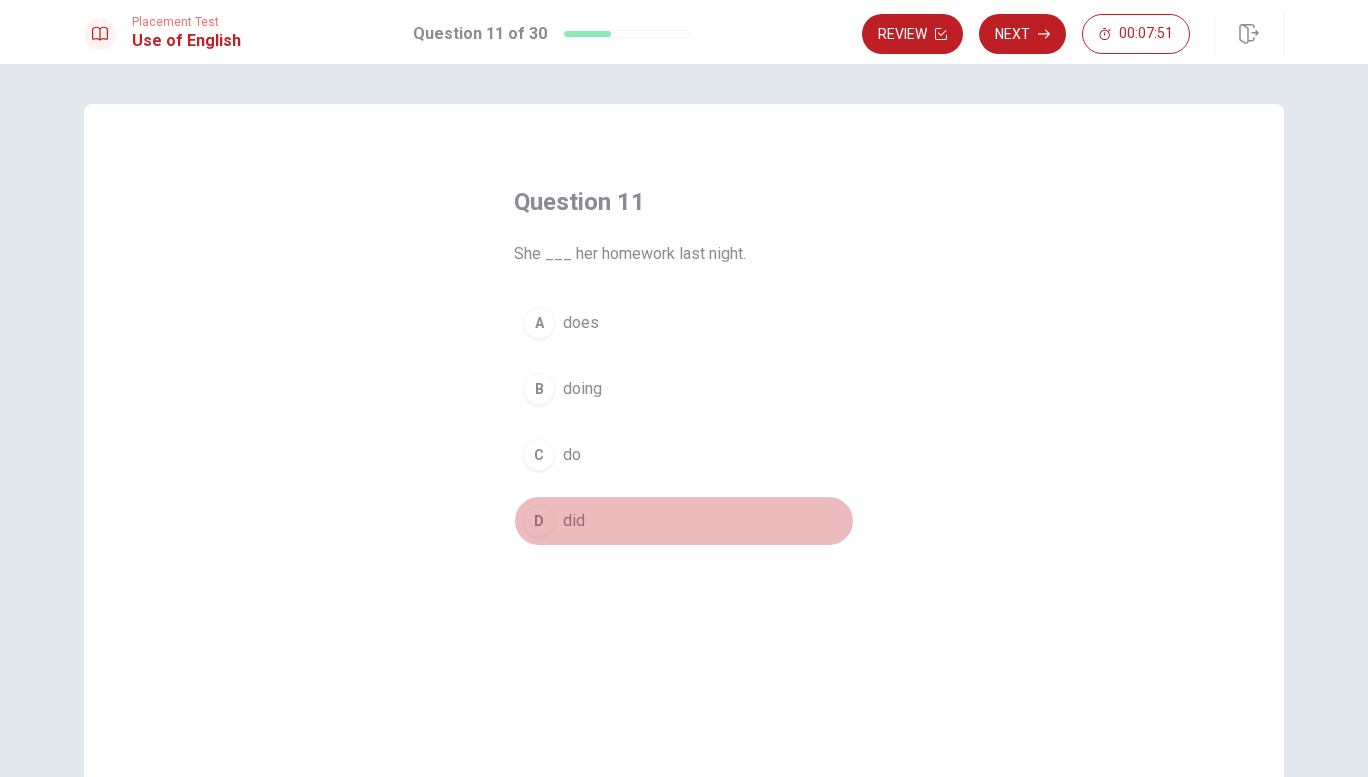 click on "did" at bounding box center (574, 521) 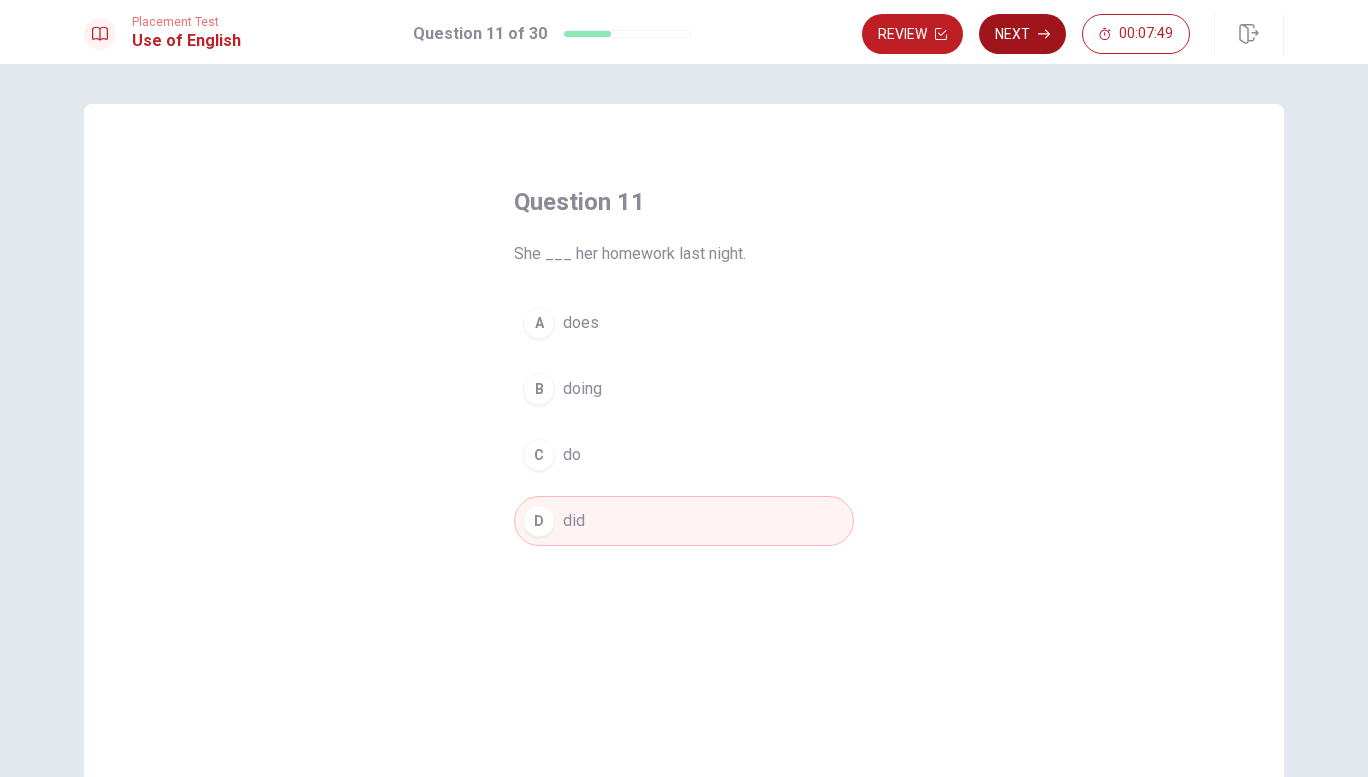 click on "Next" at bounding box center (1022, 34) 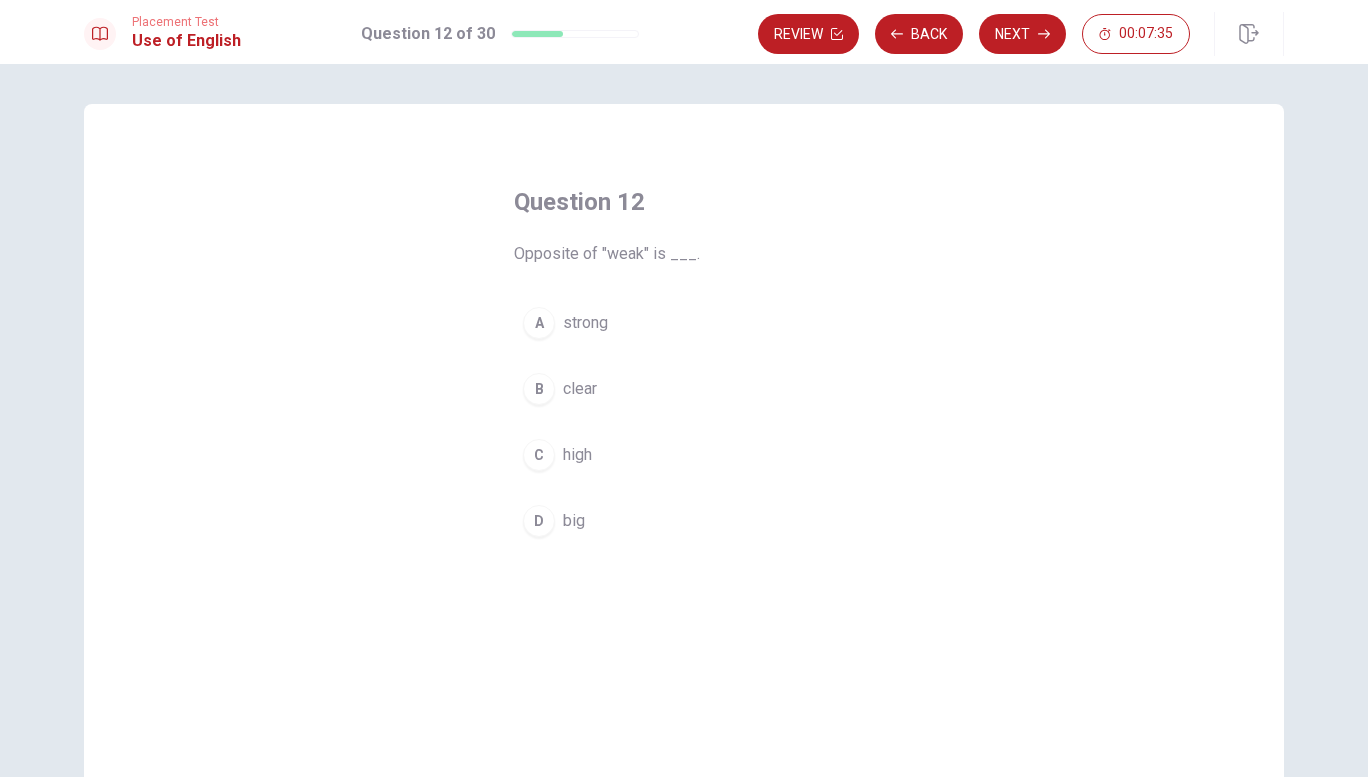click on "clear" at bounding box center (580, 389) 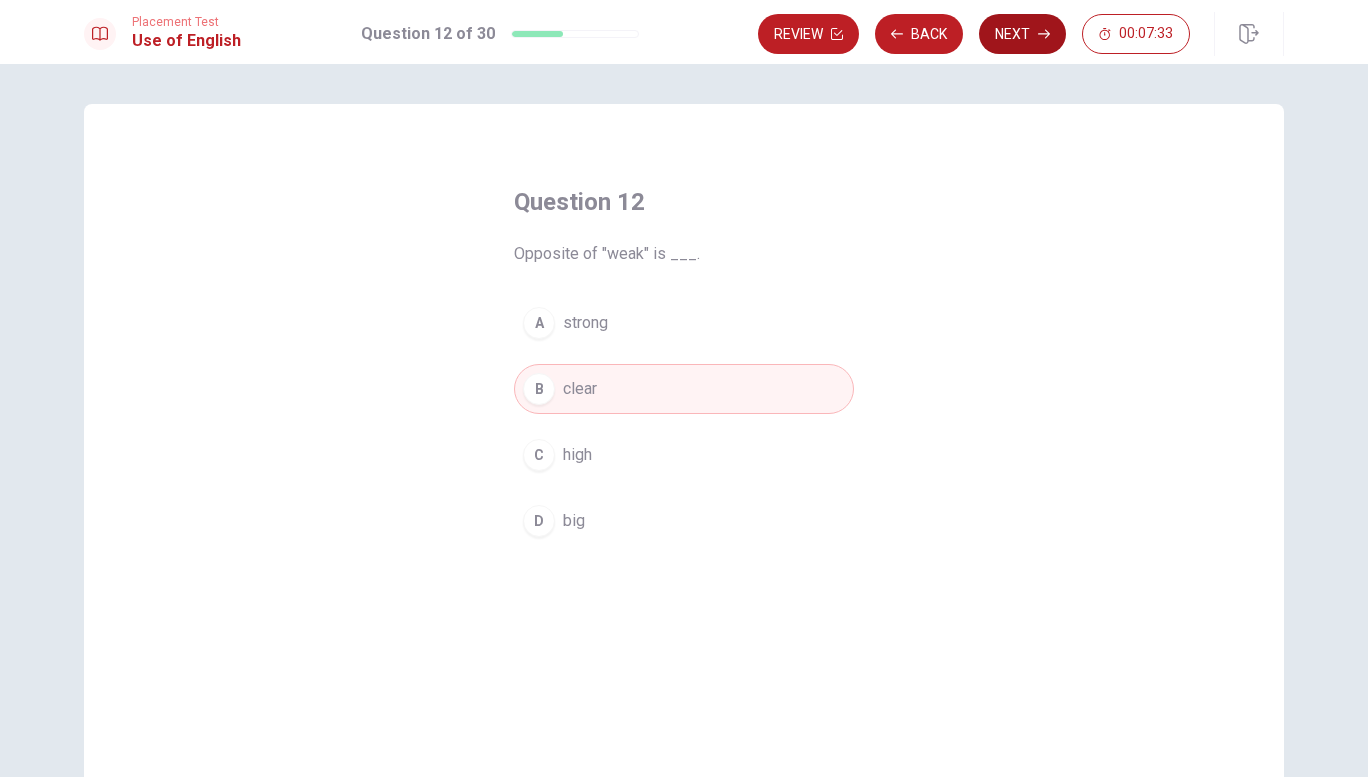 click on "Next" at bounding box center [1022, 34] 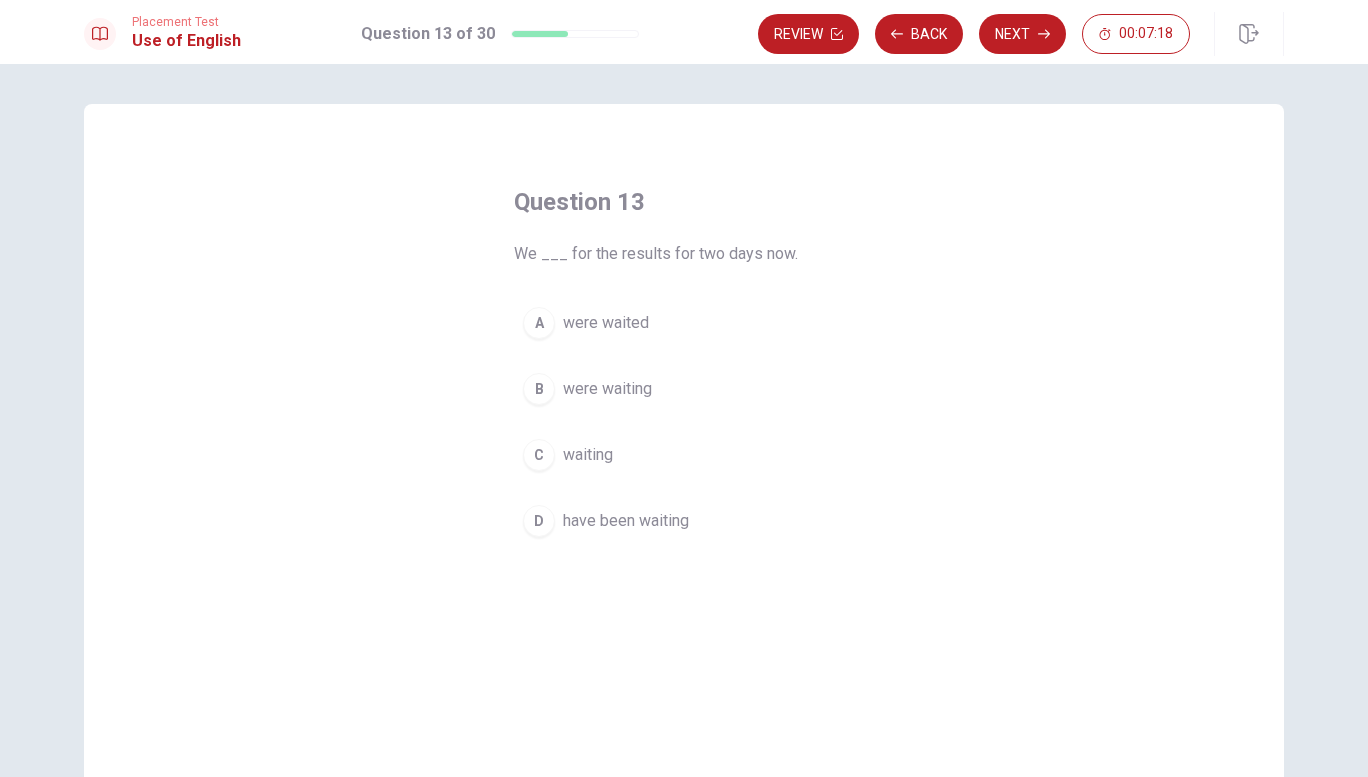 click on "have been waiting" at bounding box center (626, 521) 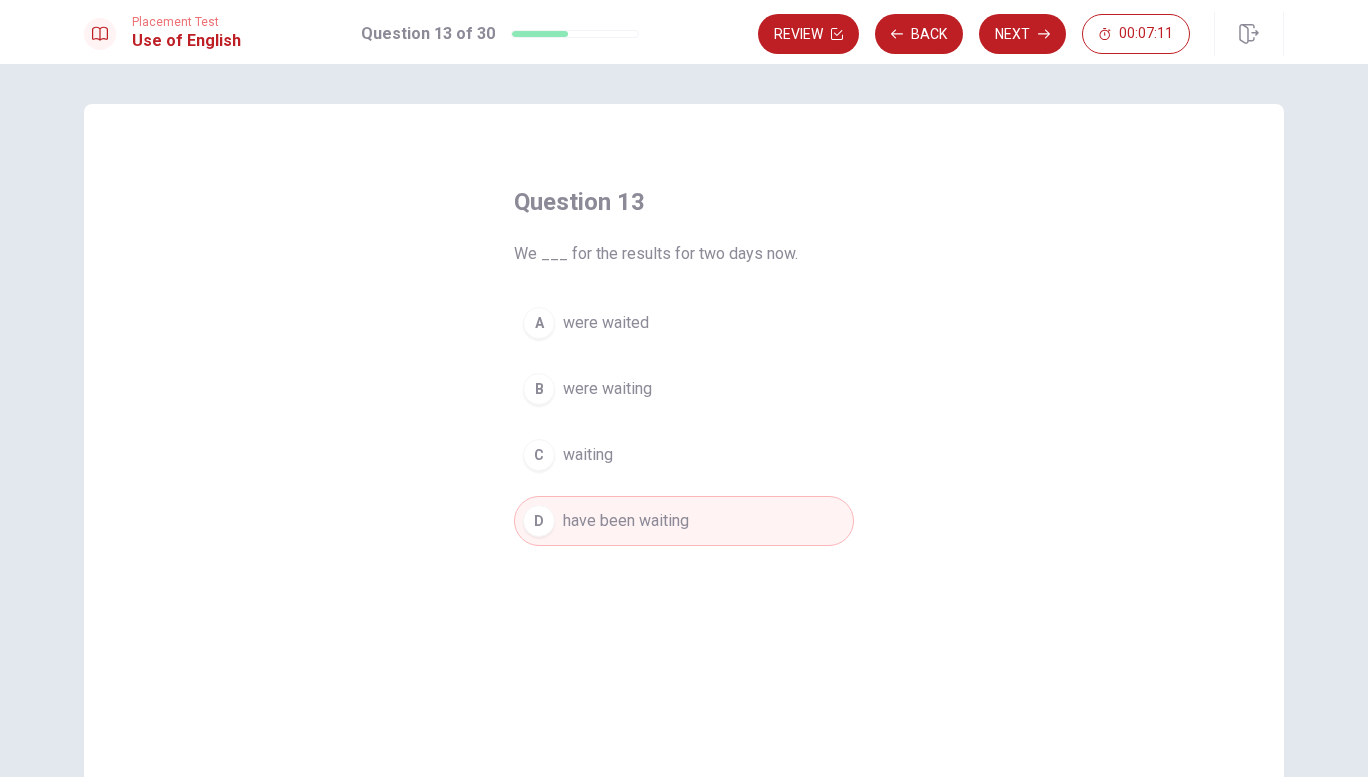 click on "were waited" at bounding box center (606, 323) 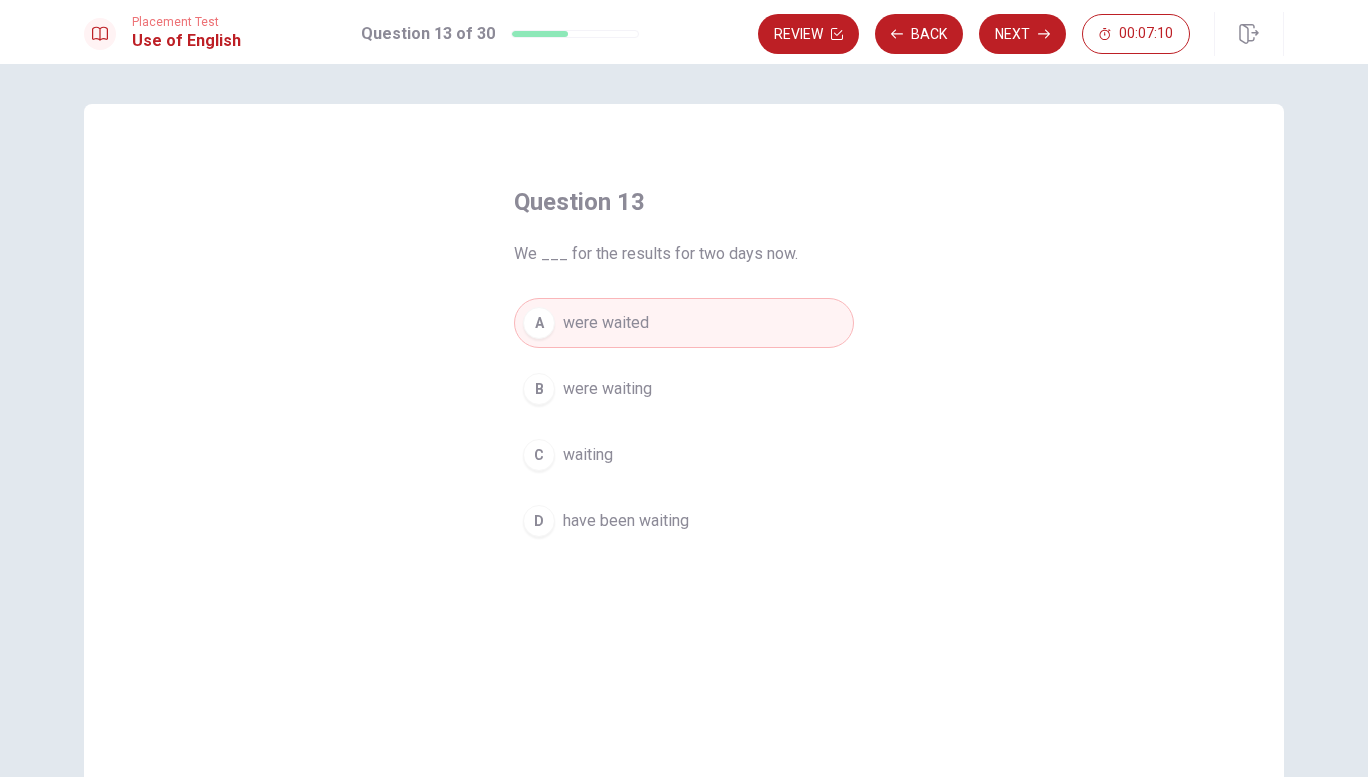 click on "were waiting" at bounding box center [607, 389] 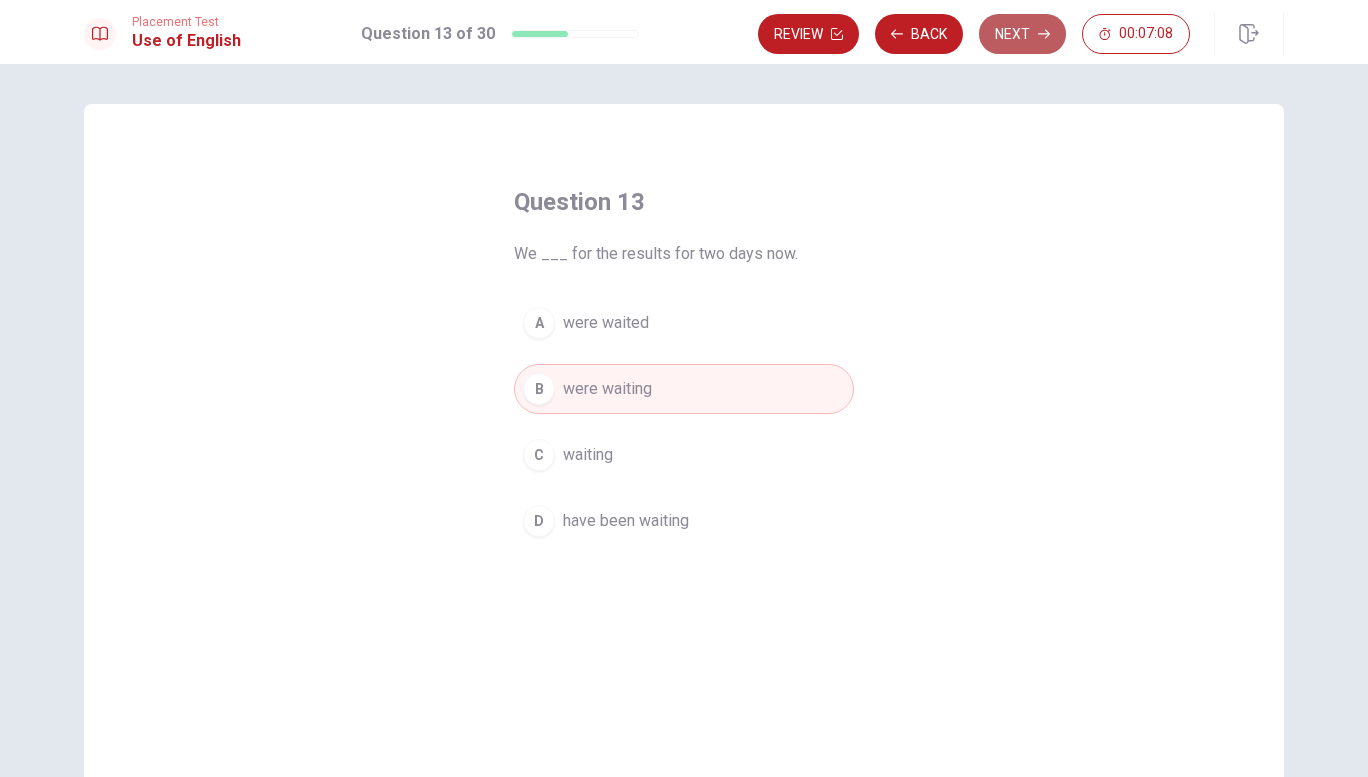 click on "Next" at bounding box center [1022, 34] 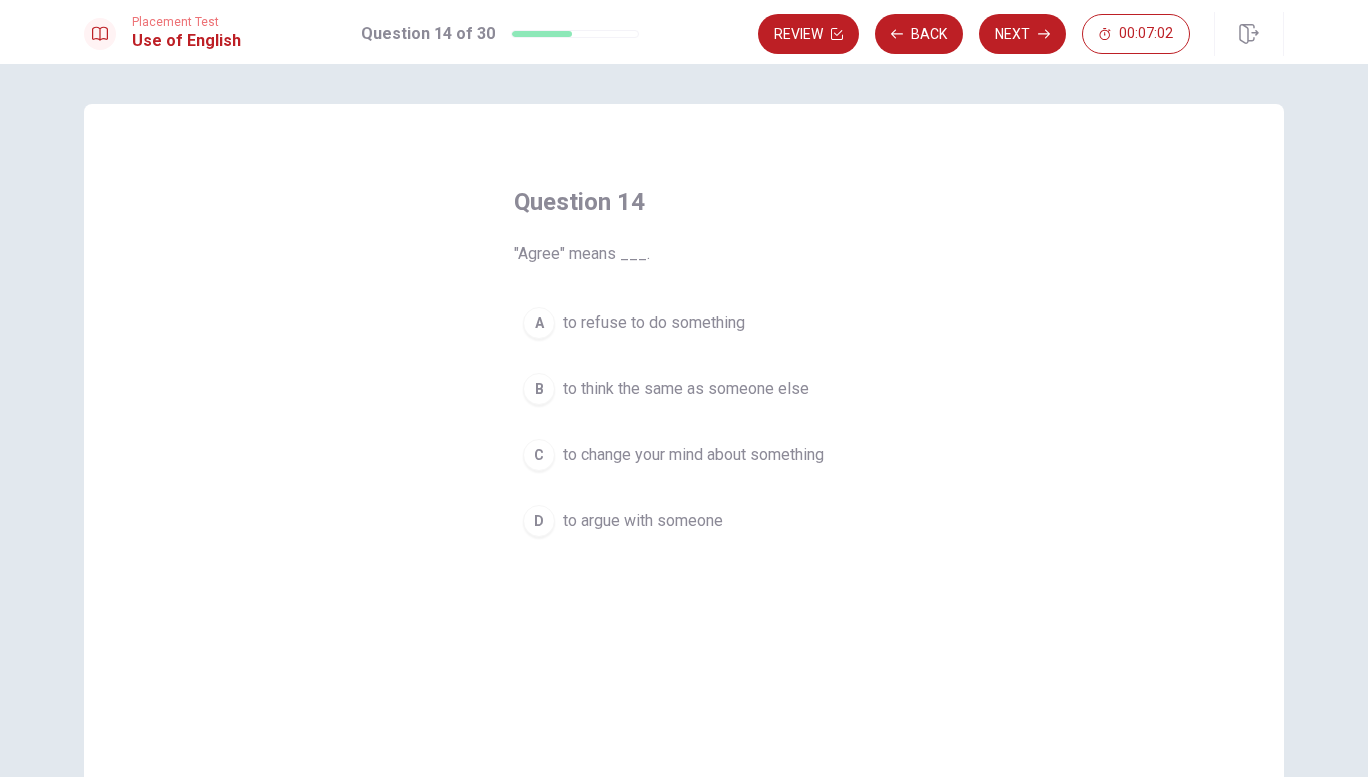 click on "to think the same as someone else" at bounding box center [686, 389] 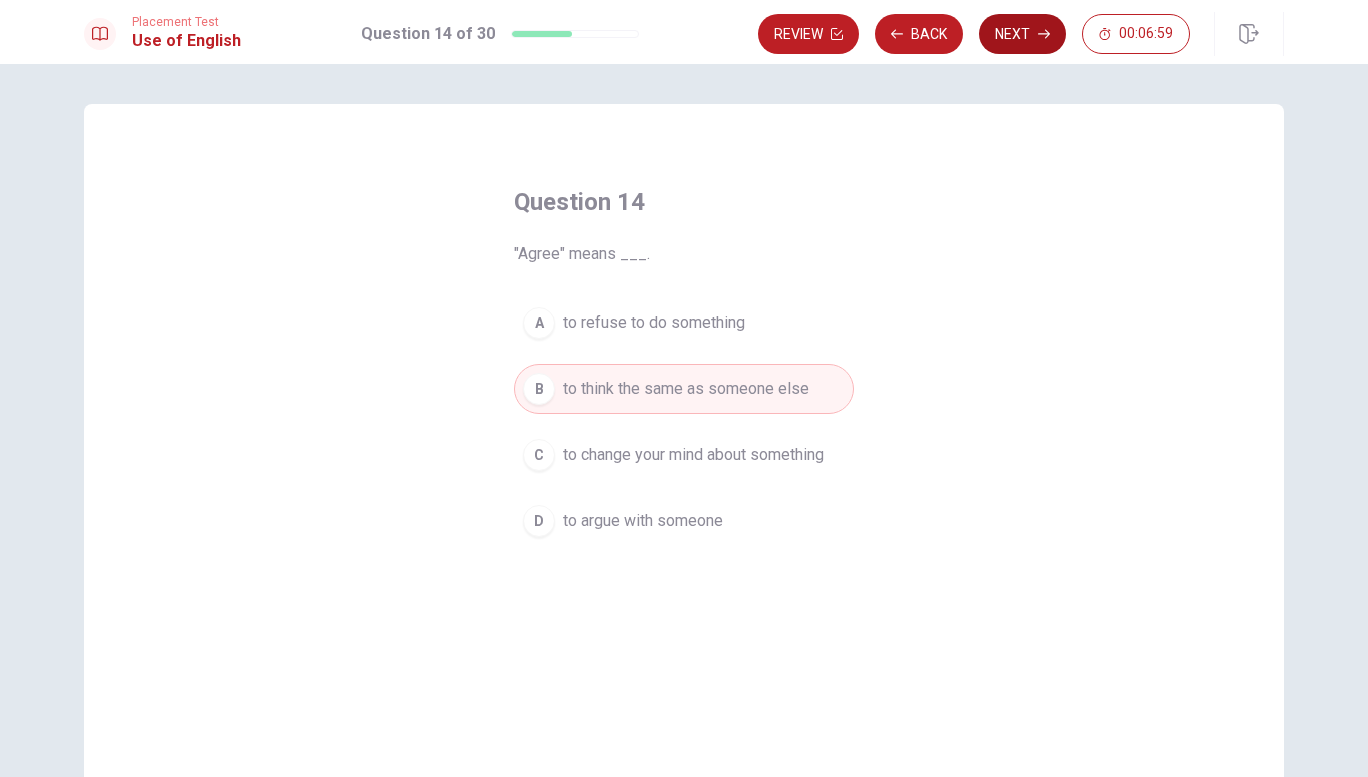 click on "Next" at bounding box center (1022, 34) 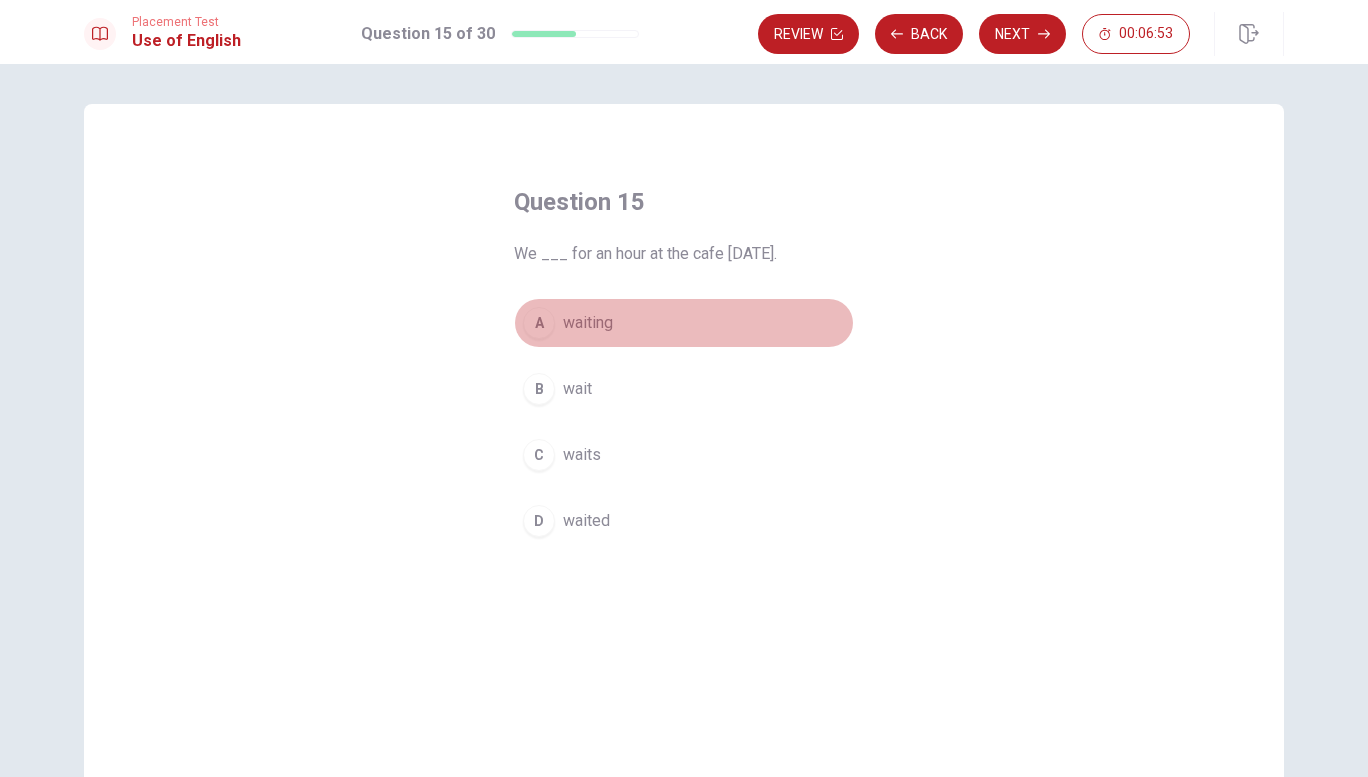 click on "waiting" at bounding box center (588, 323) 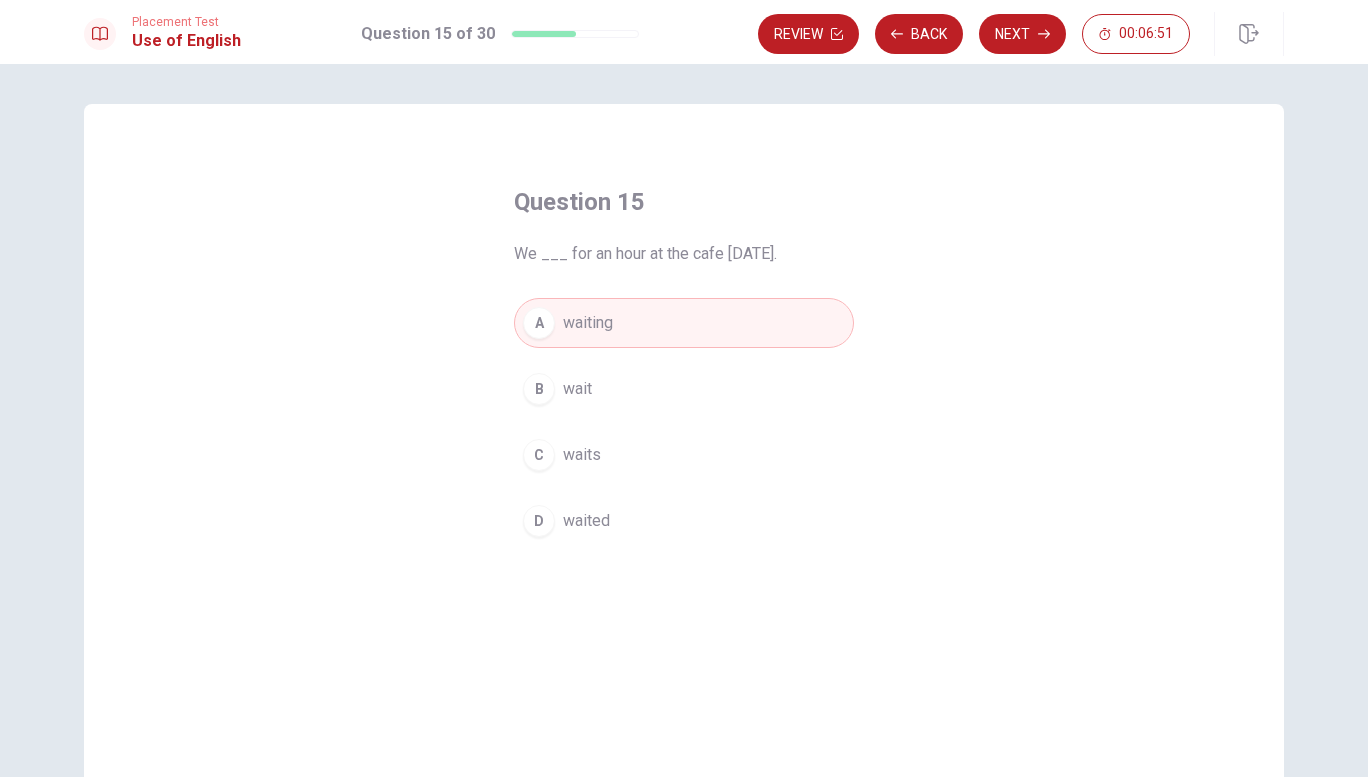 click on "D waited" at bounding box center [684, 521] 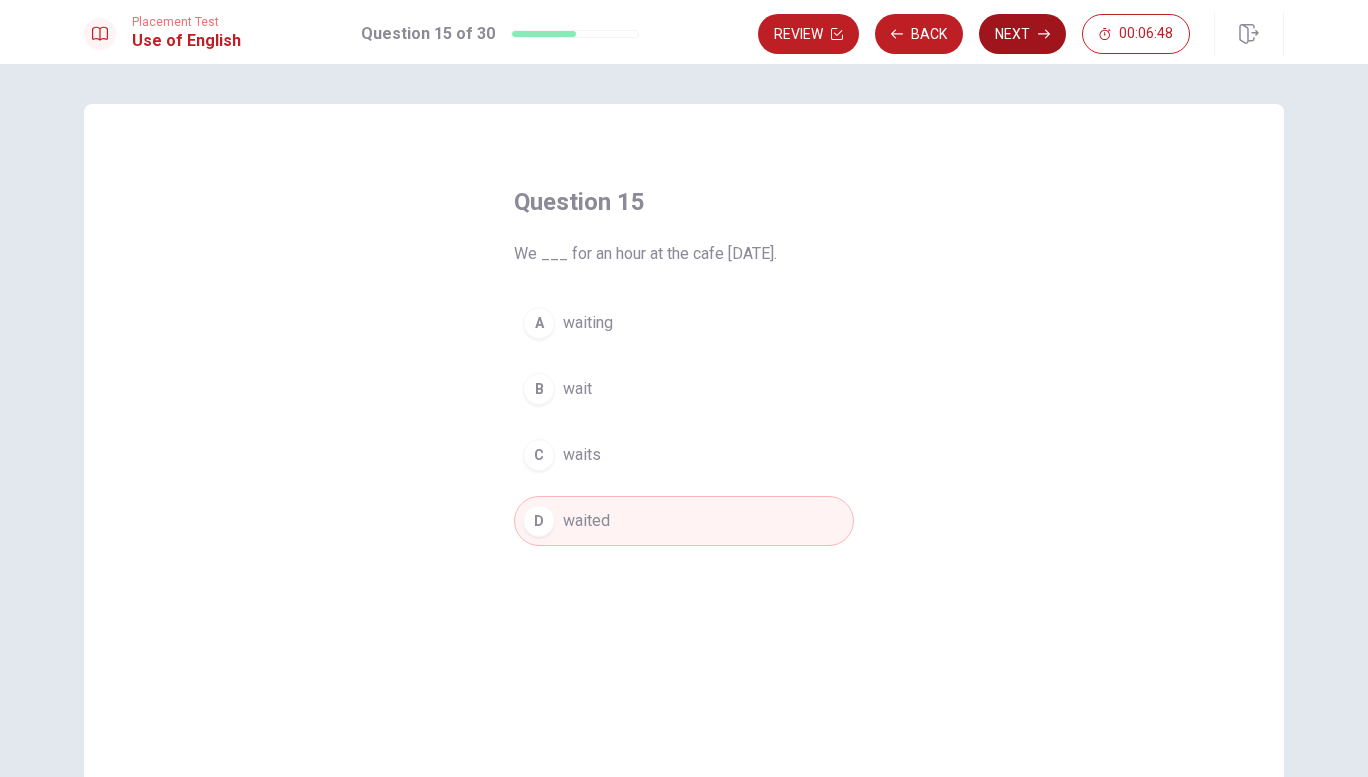 click on "Next" at bounding box center [1022, 34] 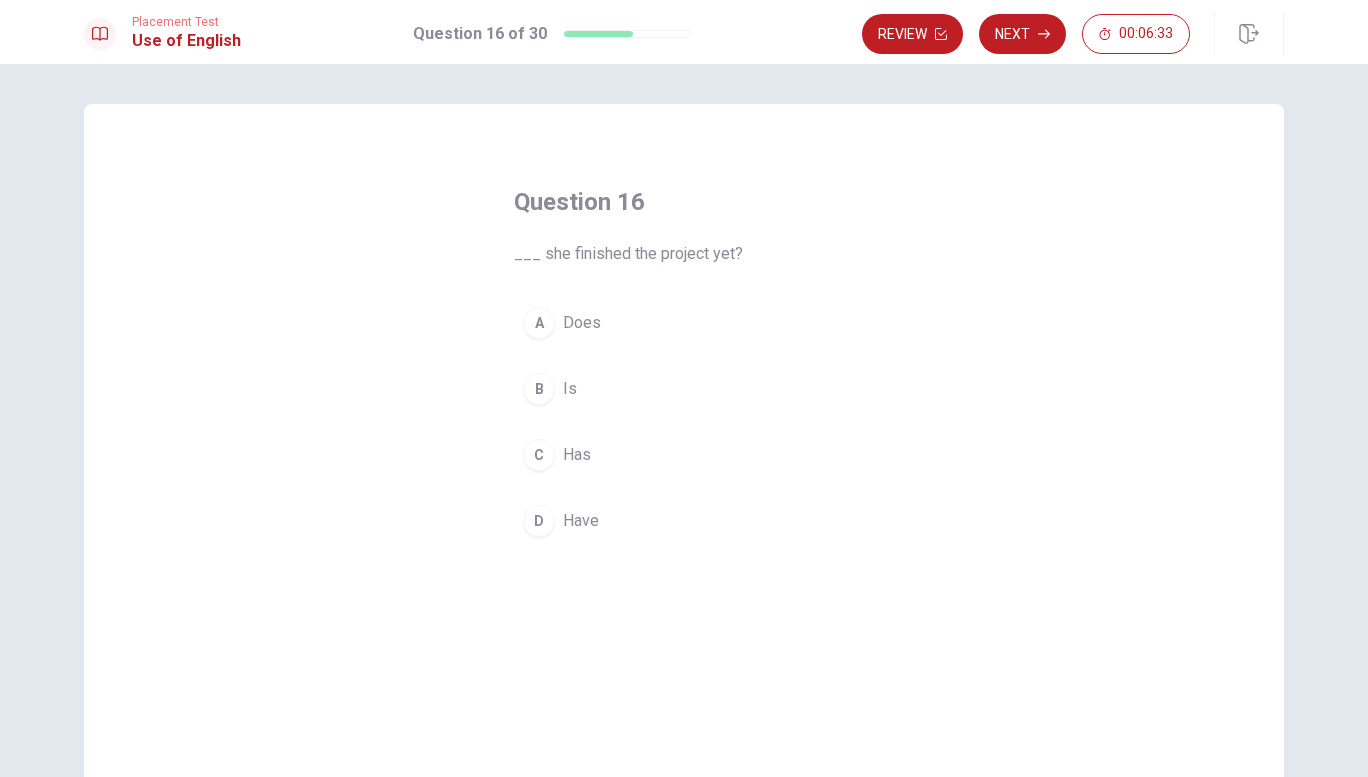 click on "Does" at bounding box center [582, 323] 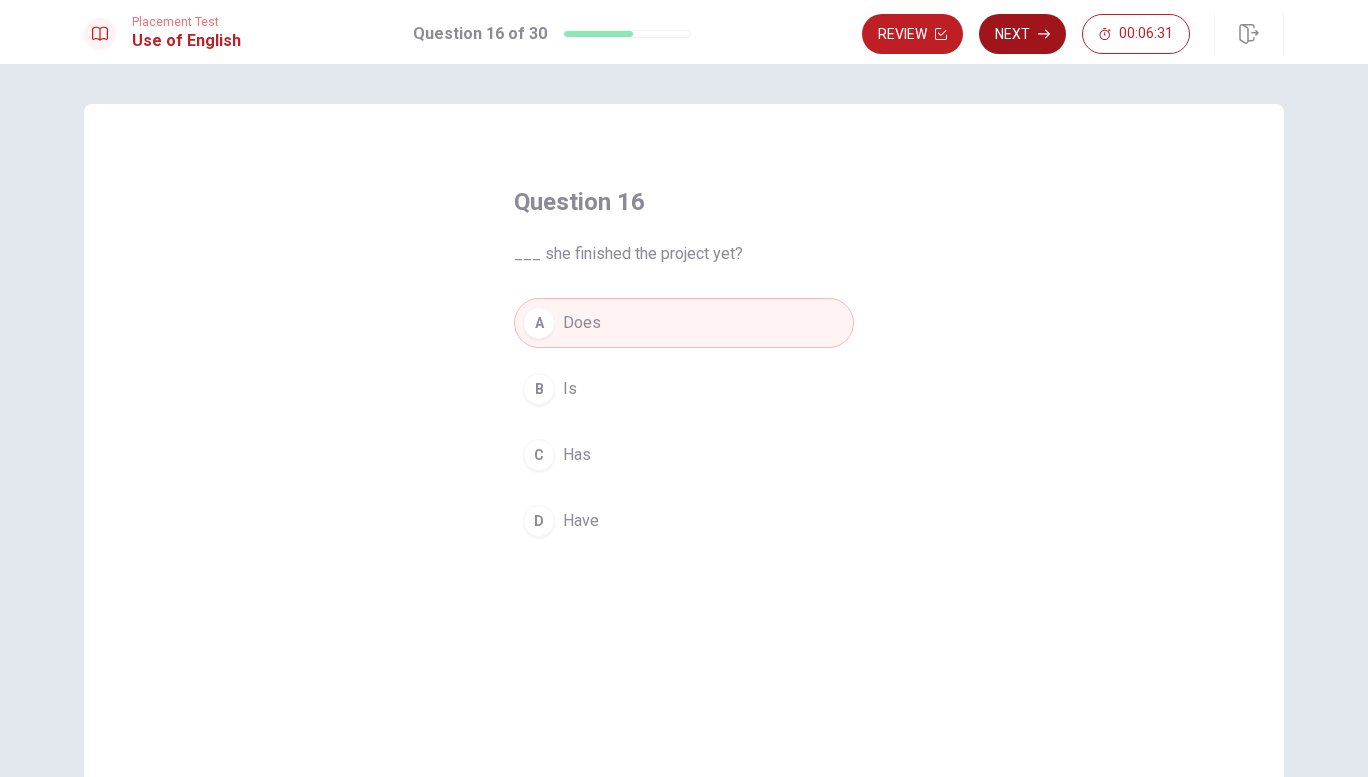 click on "Next" at bounding box center [1022, 34] 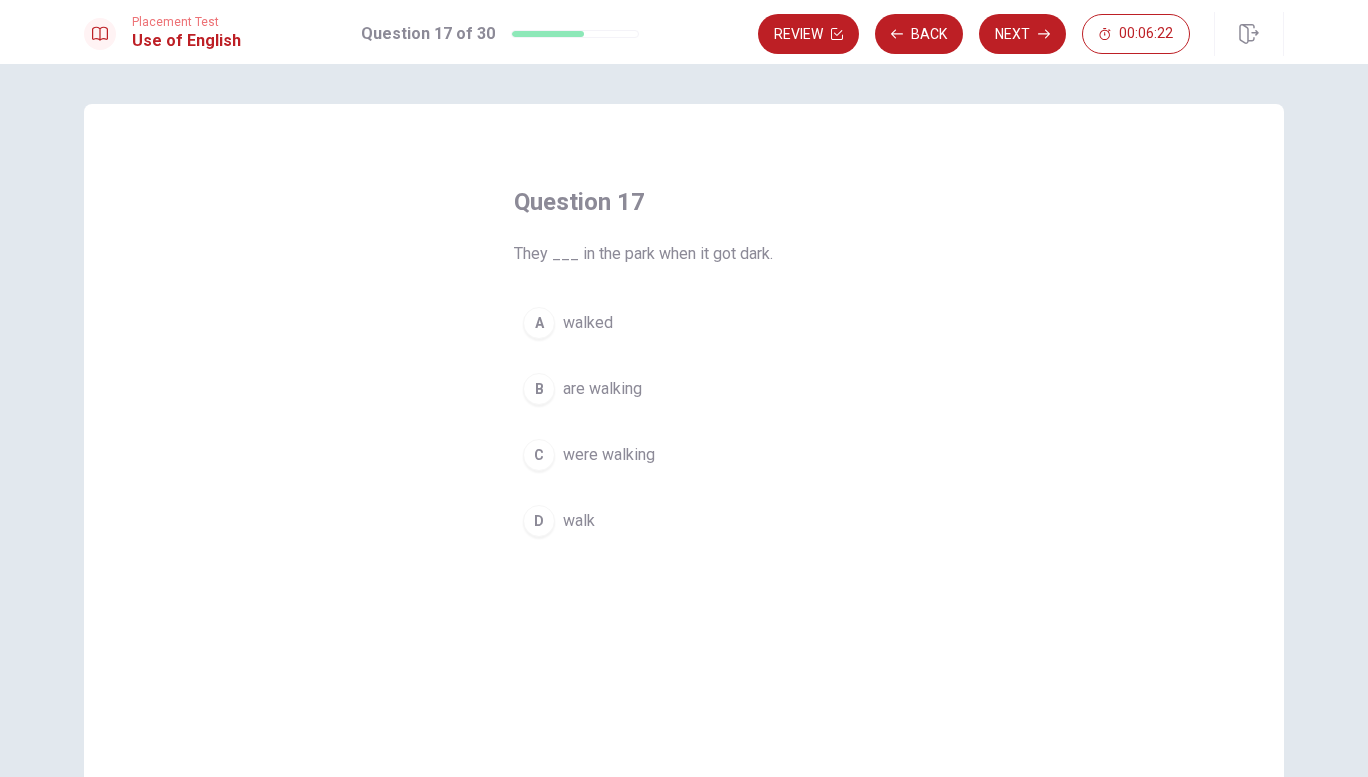 click on "C were walking" at bounding box center [684, 455] 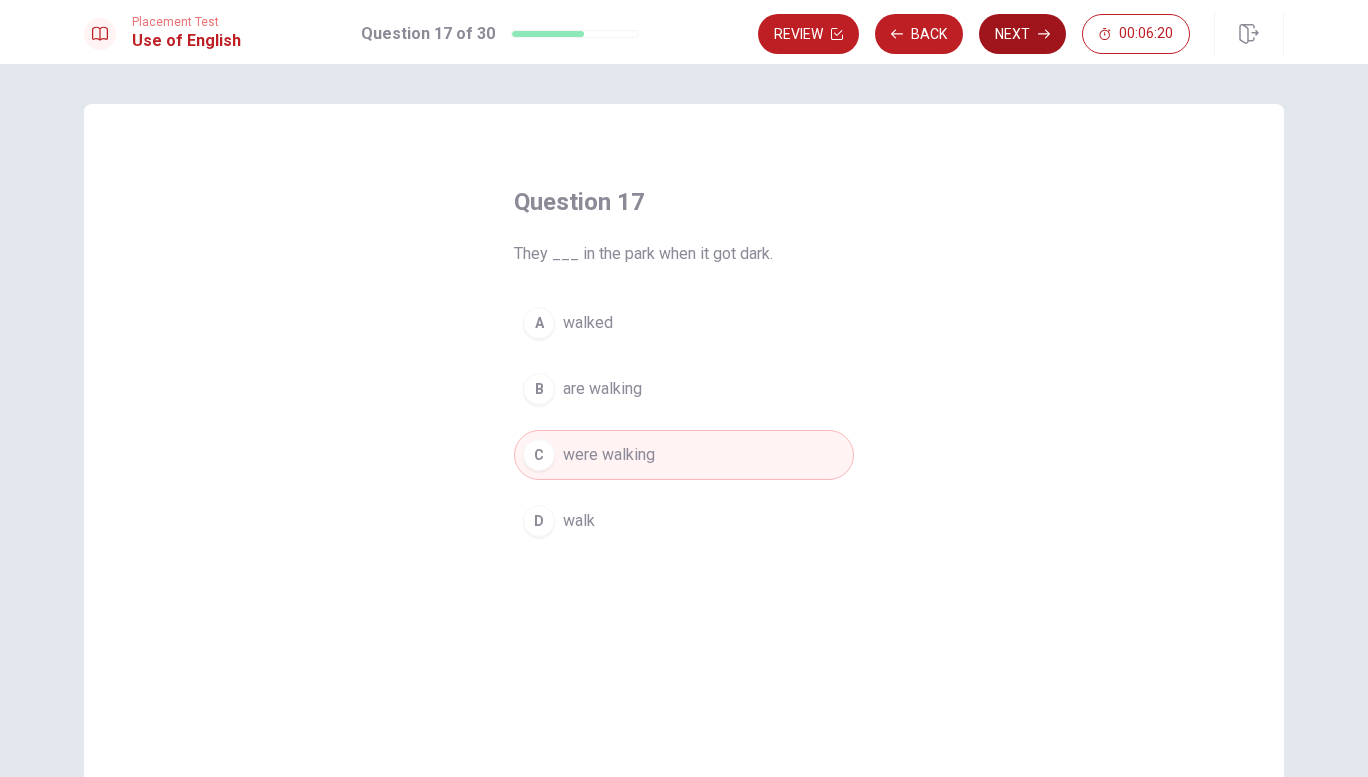 click on "Next" at bounding box center [1022, 34] 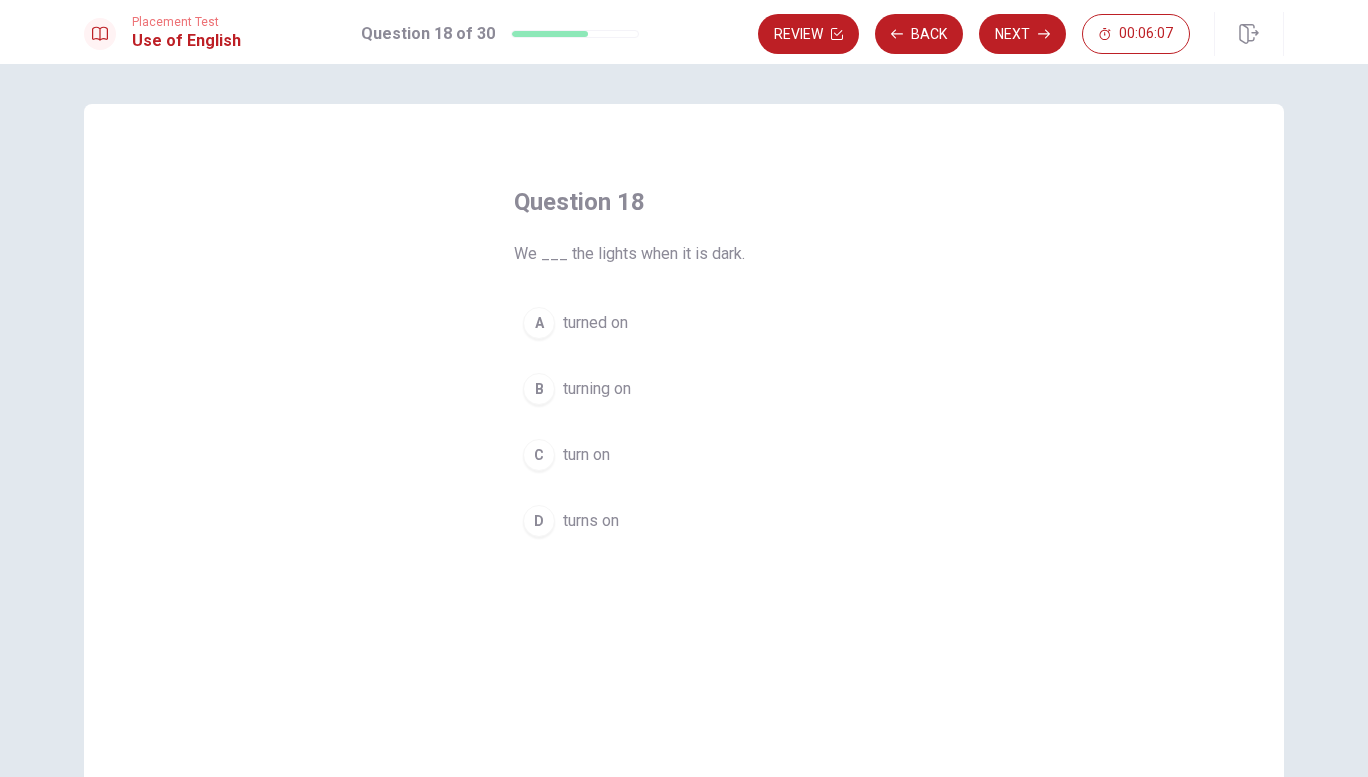click on "turn on" at bounding box center [586, 455] 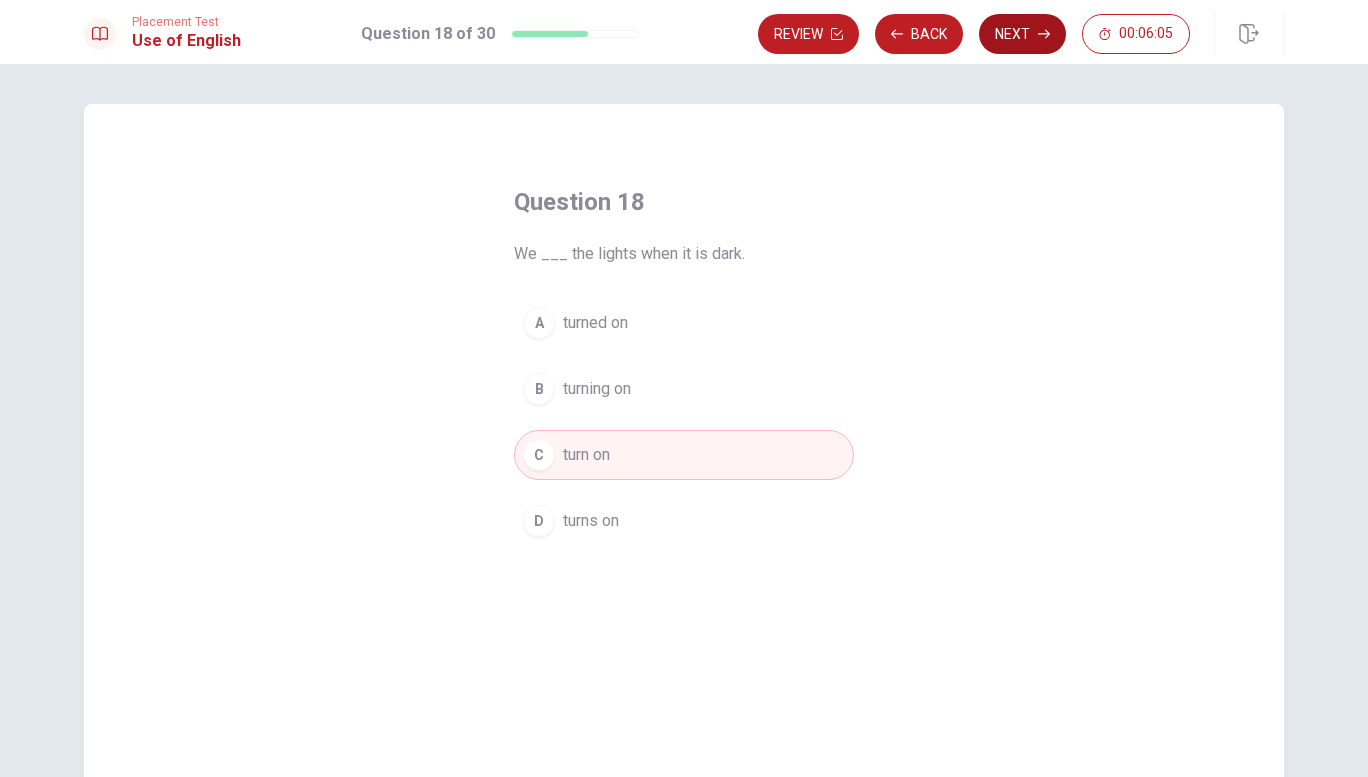 click on "Next" at bounding box center (1022, 34) 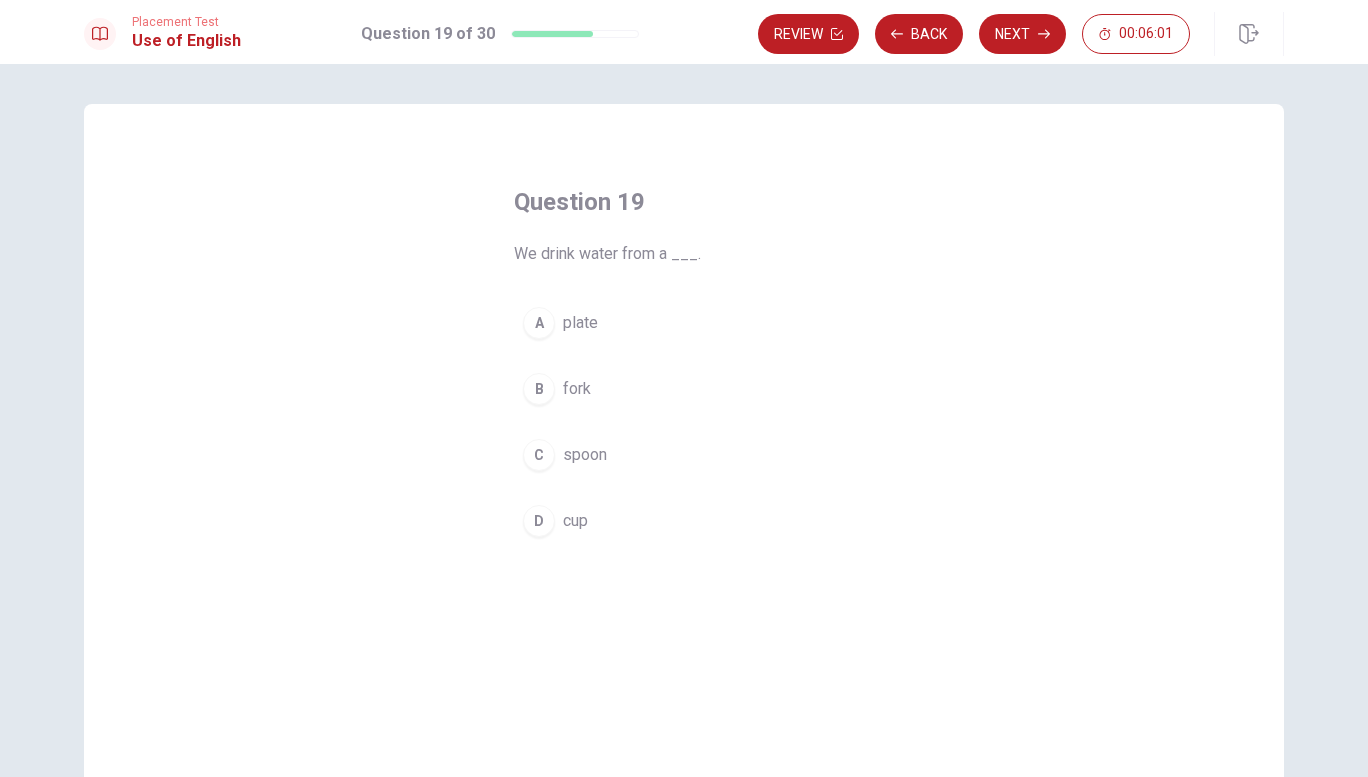 click on "D cup" at bounding box center [684, 521] 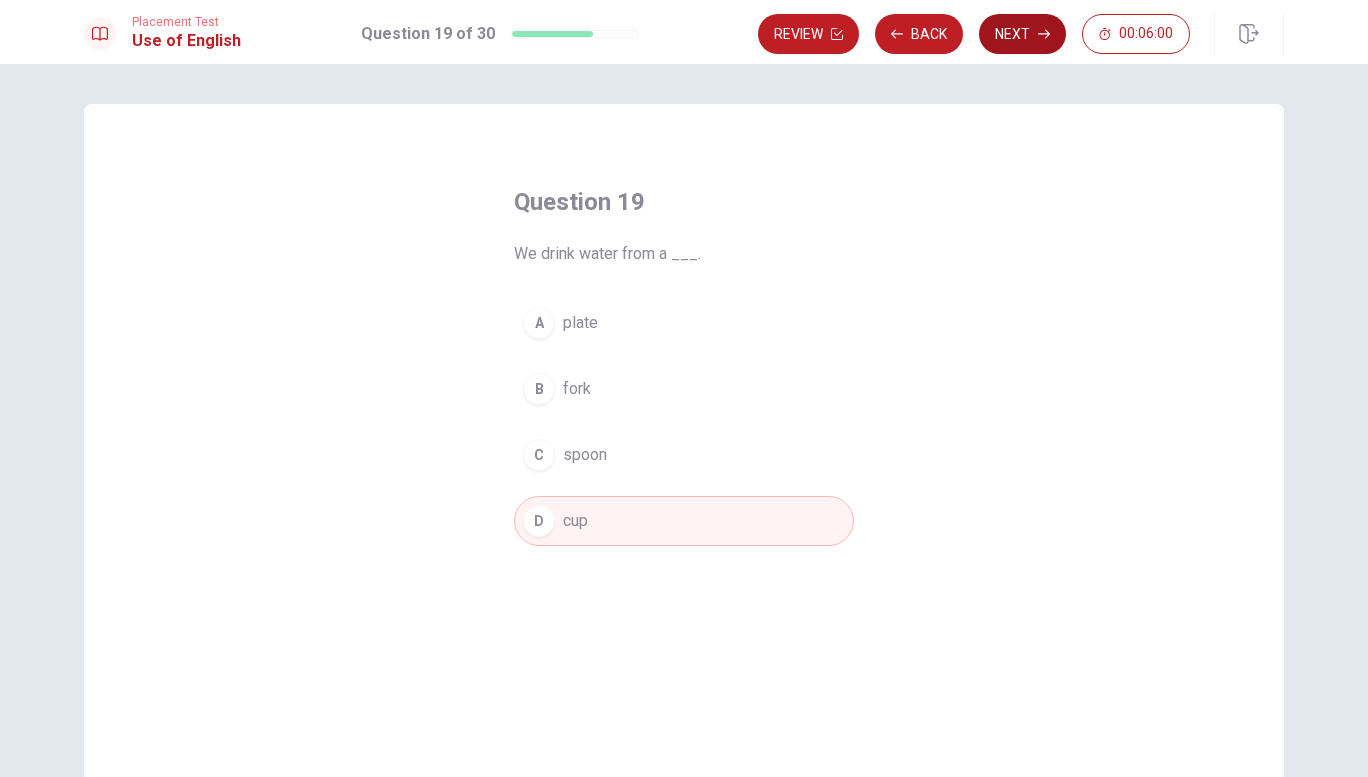 click on "Next" at bounding box center [1022, 34] 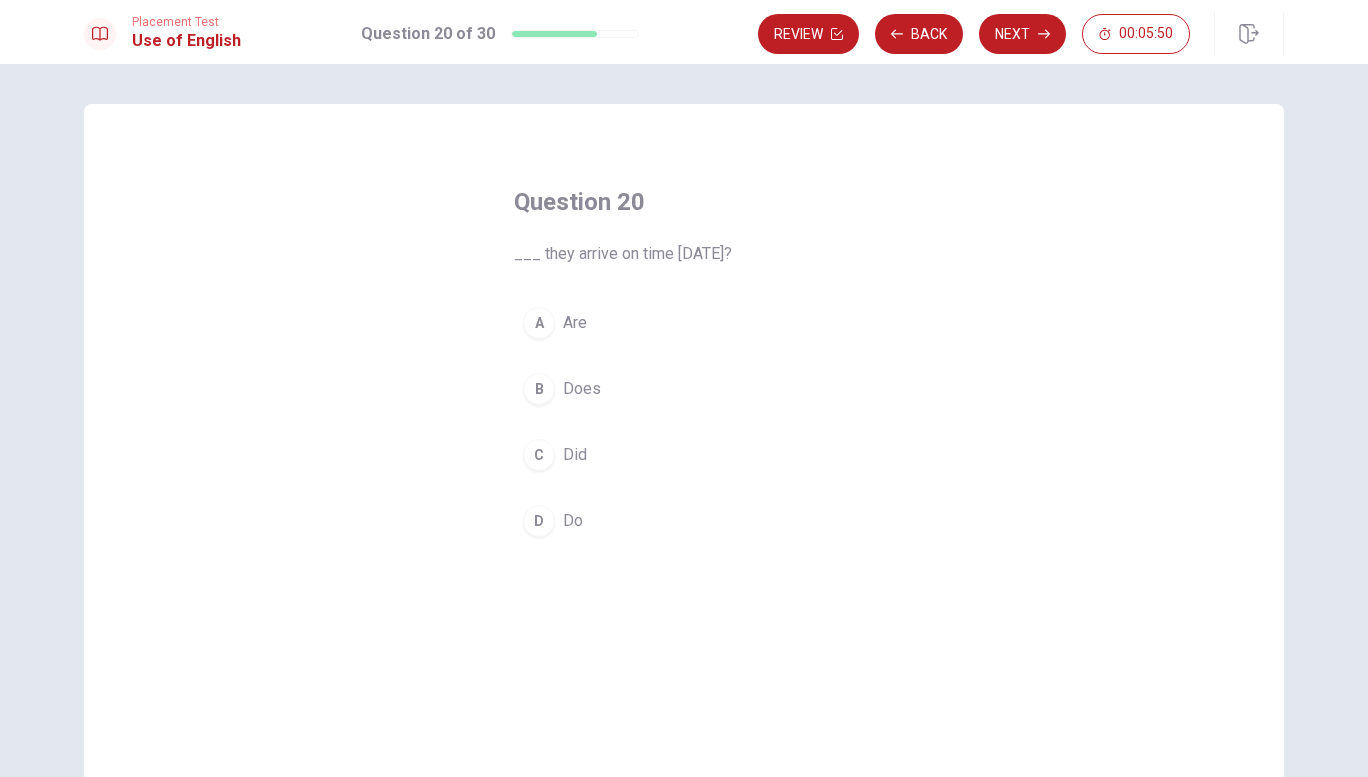 click on "Does" at bounding box center [582, 389] 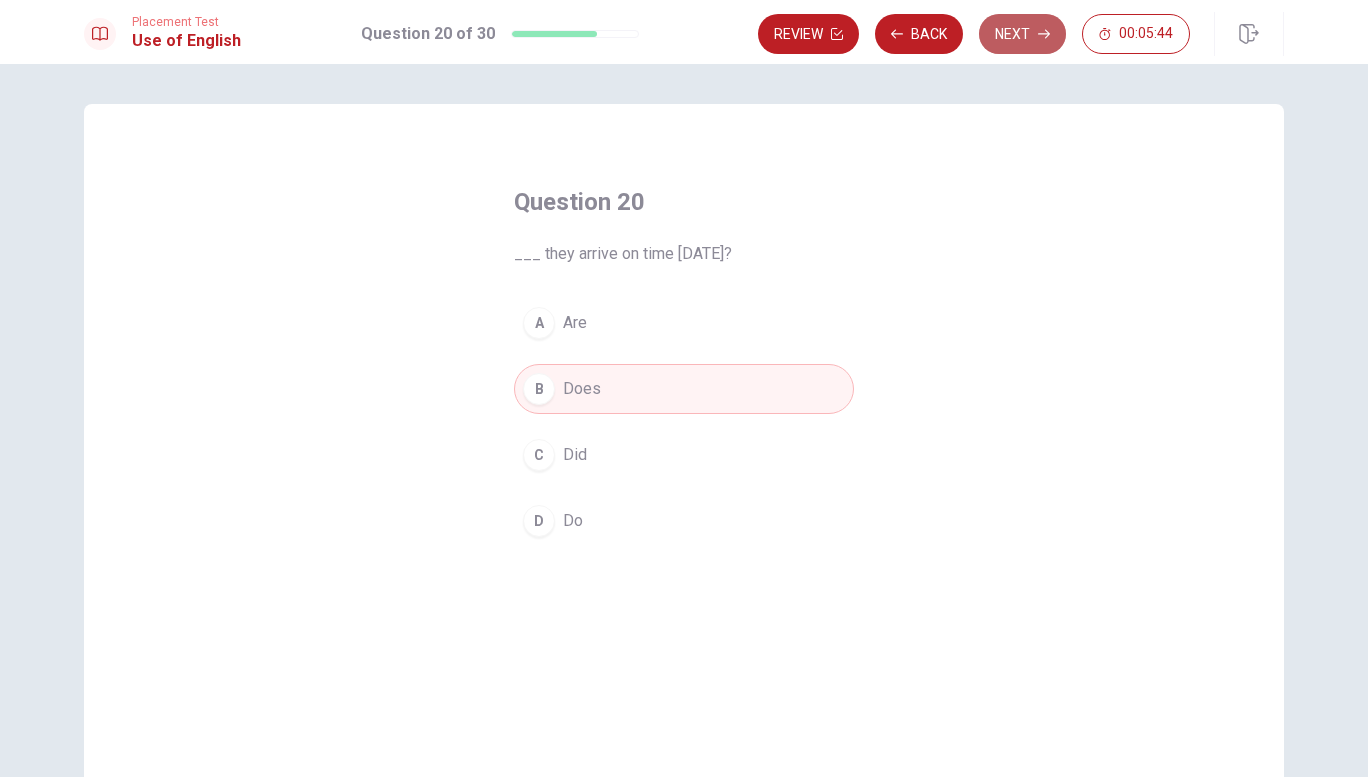 click on "Next" at bounding box center (1022, 34) 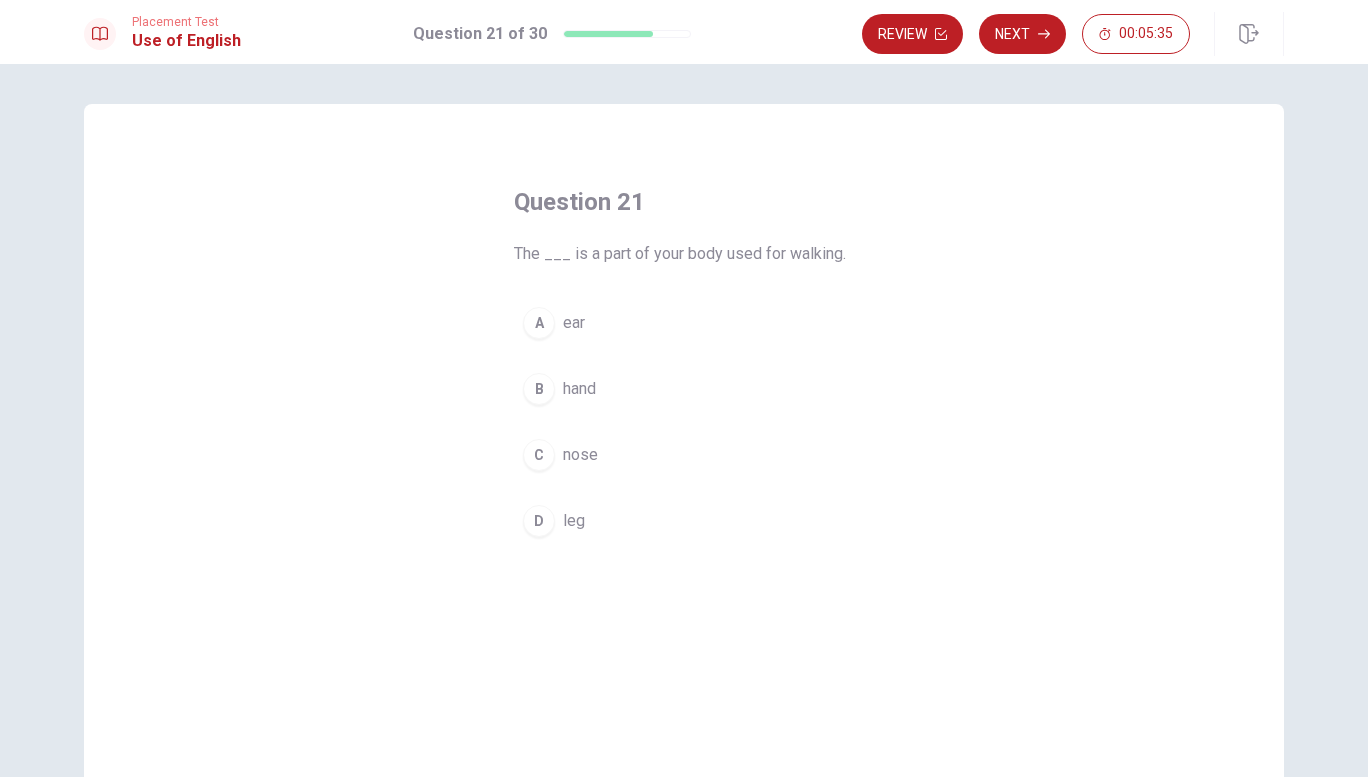 click on "leg" at bounding box center (574, 521) 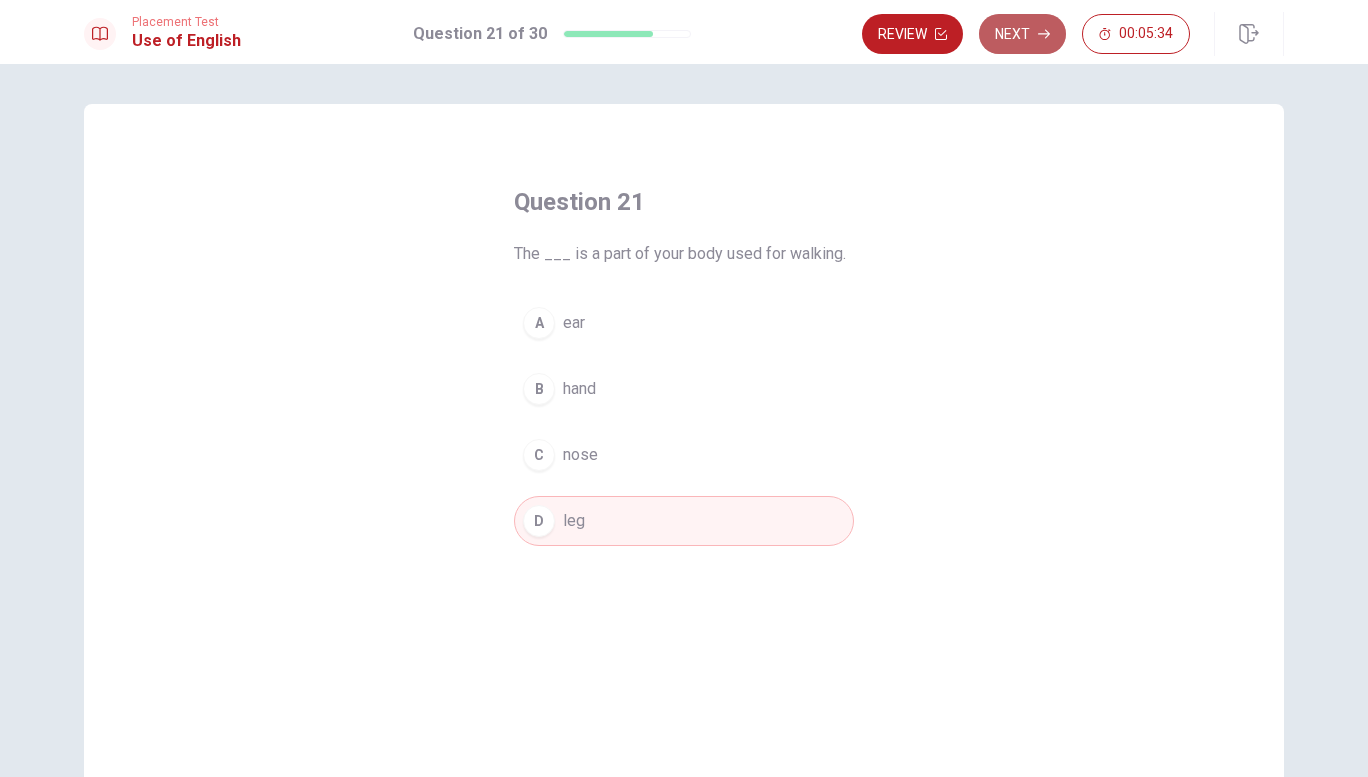 click on "Next" at bounding box center (1022, 34) 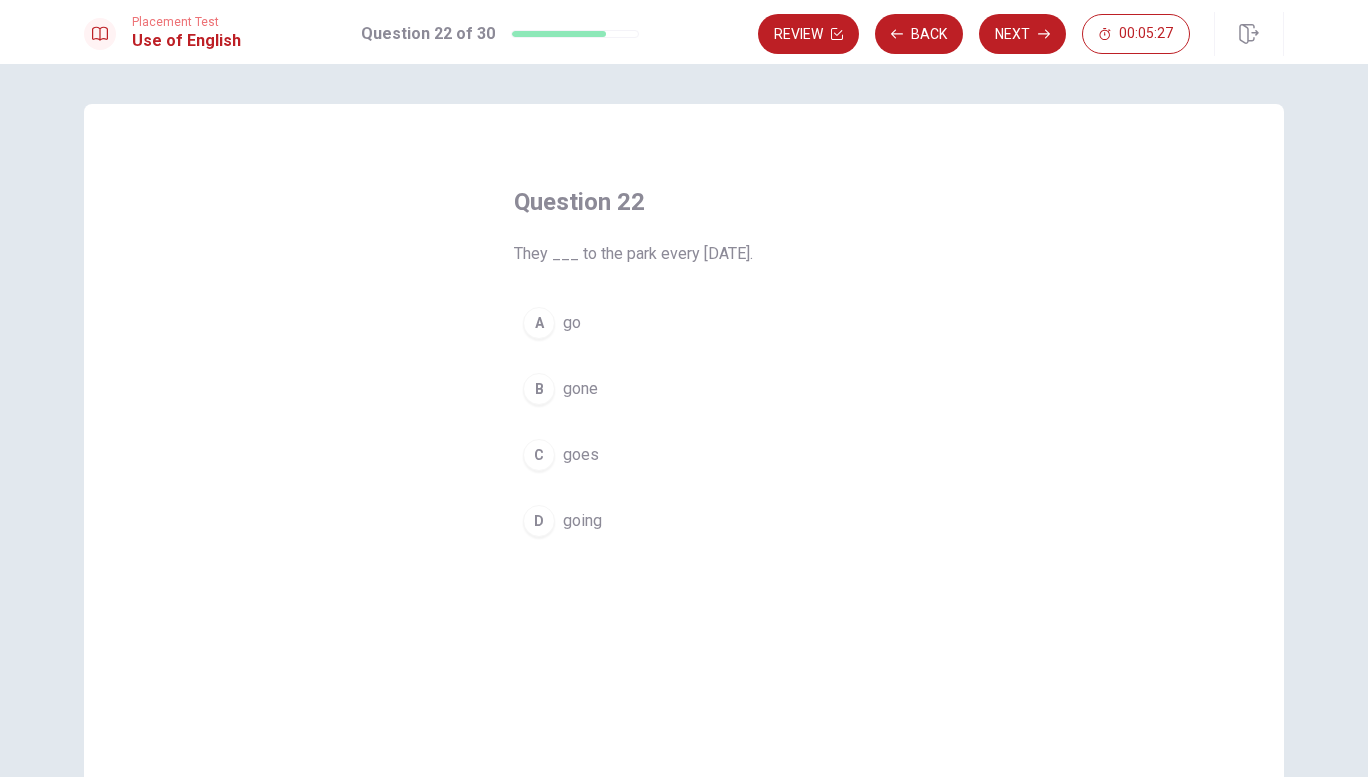 click on "A go
B gone C goes D going" at bounding box center [684, 422] 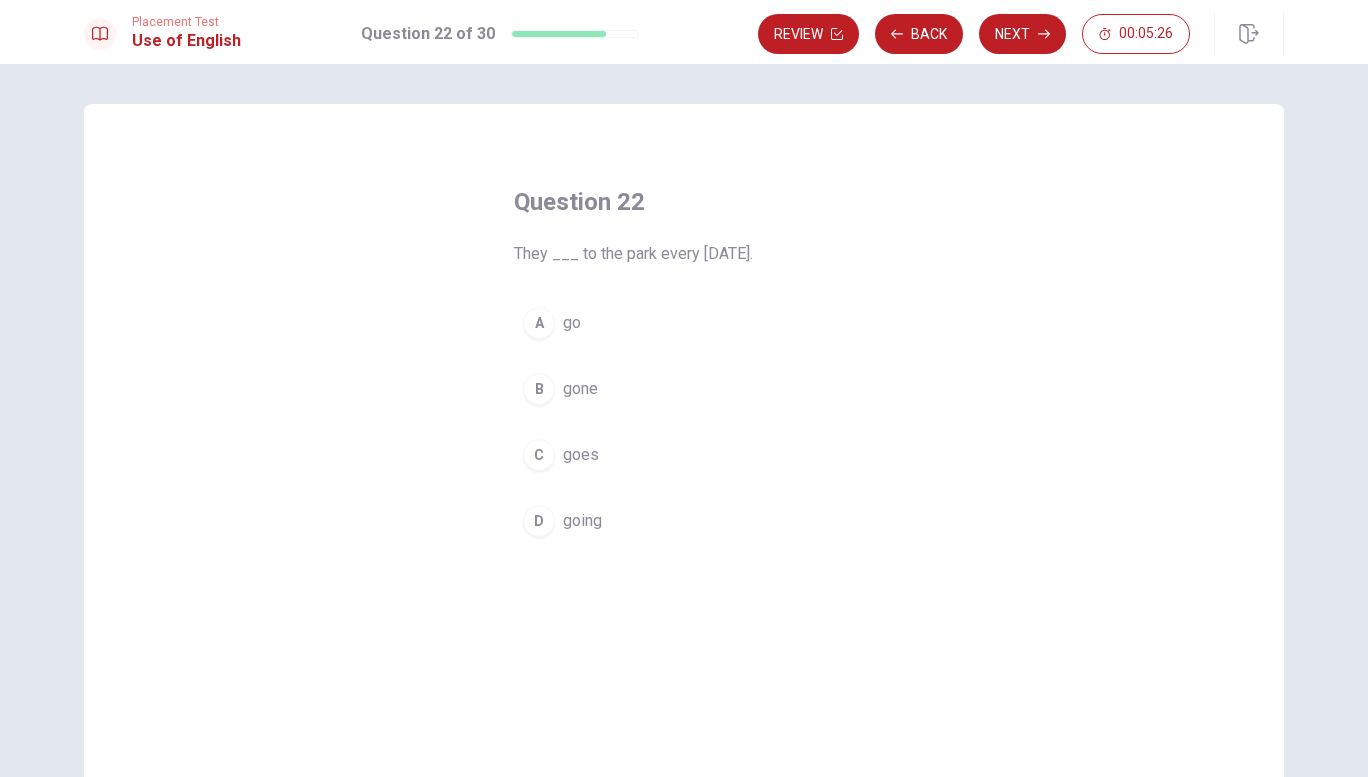 click on "going" at bounding box center [582, 521] 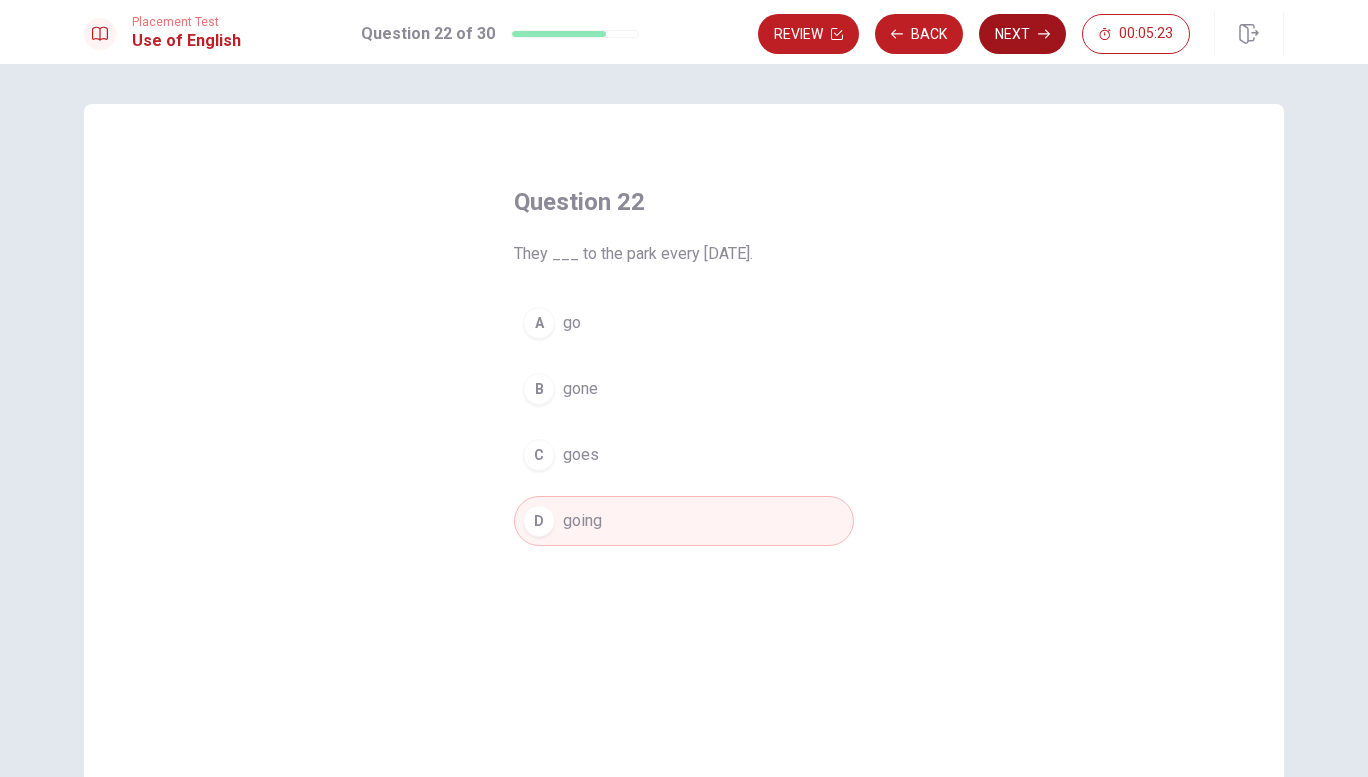 click on "Next" at bounding box center (1022, 34) 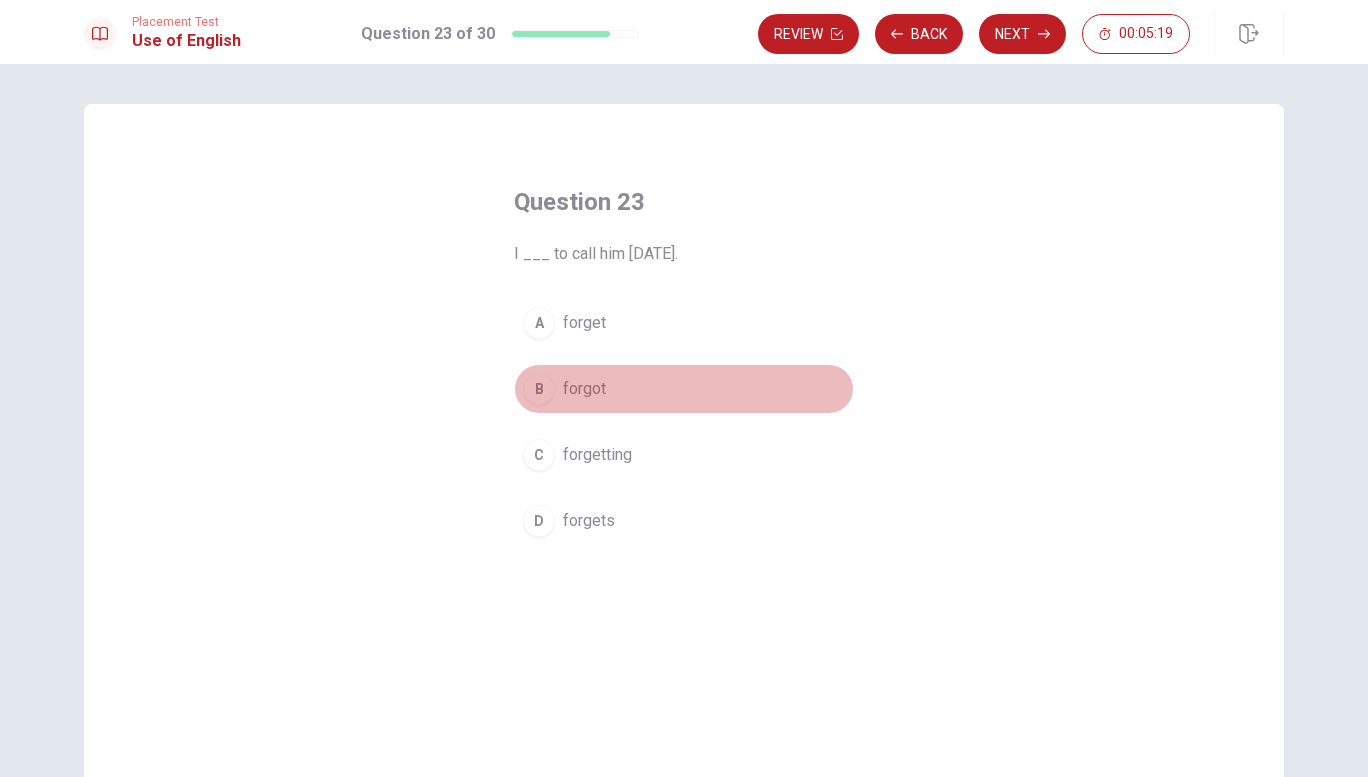 click on "B forgot" at bounding box center [684, 389] 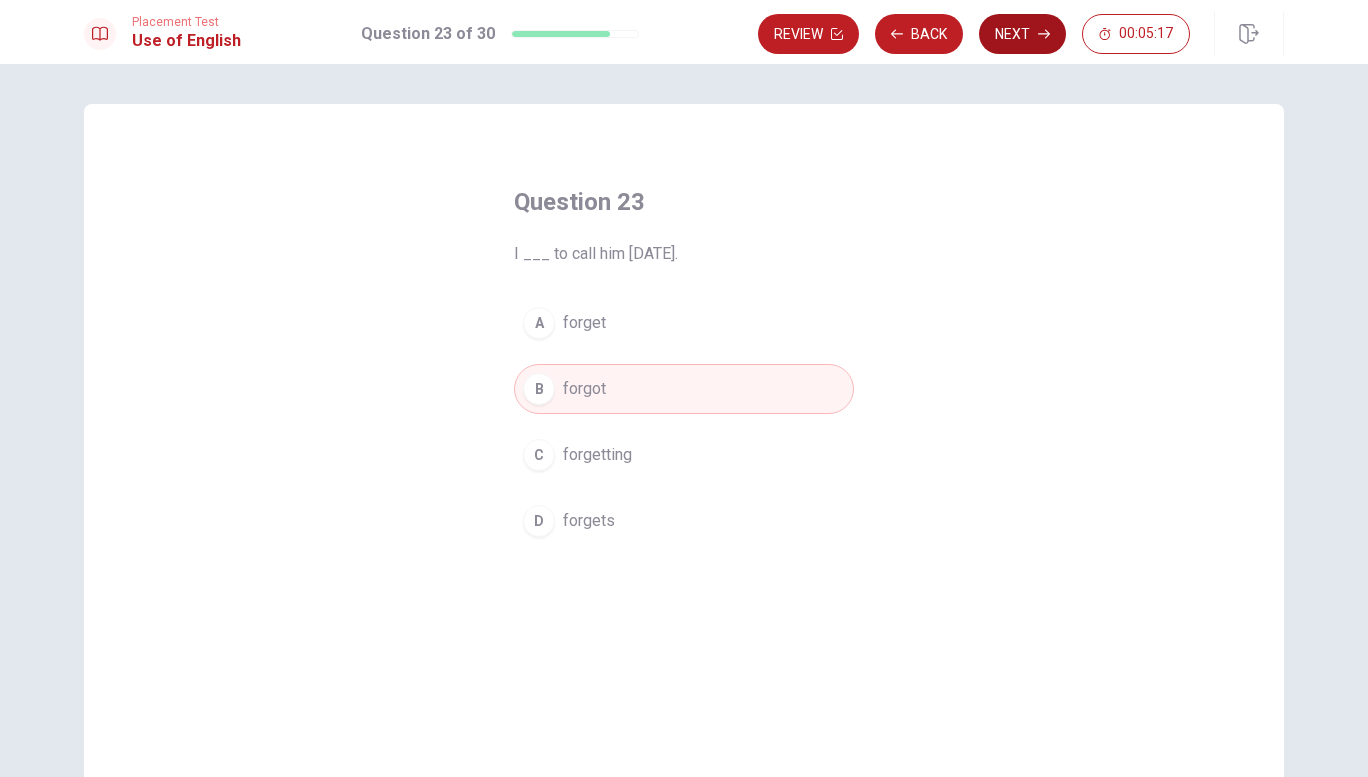 click on "Next" at bounding box center [1022, 34] 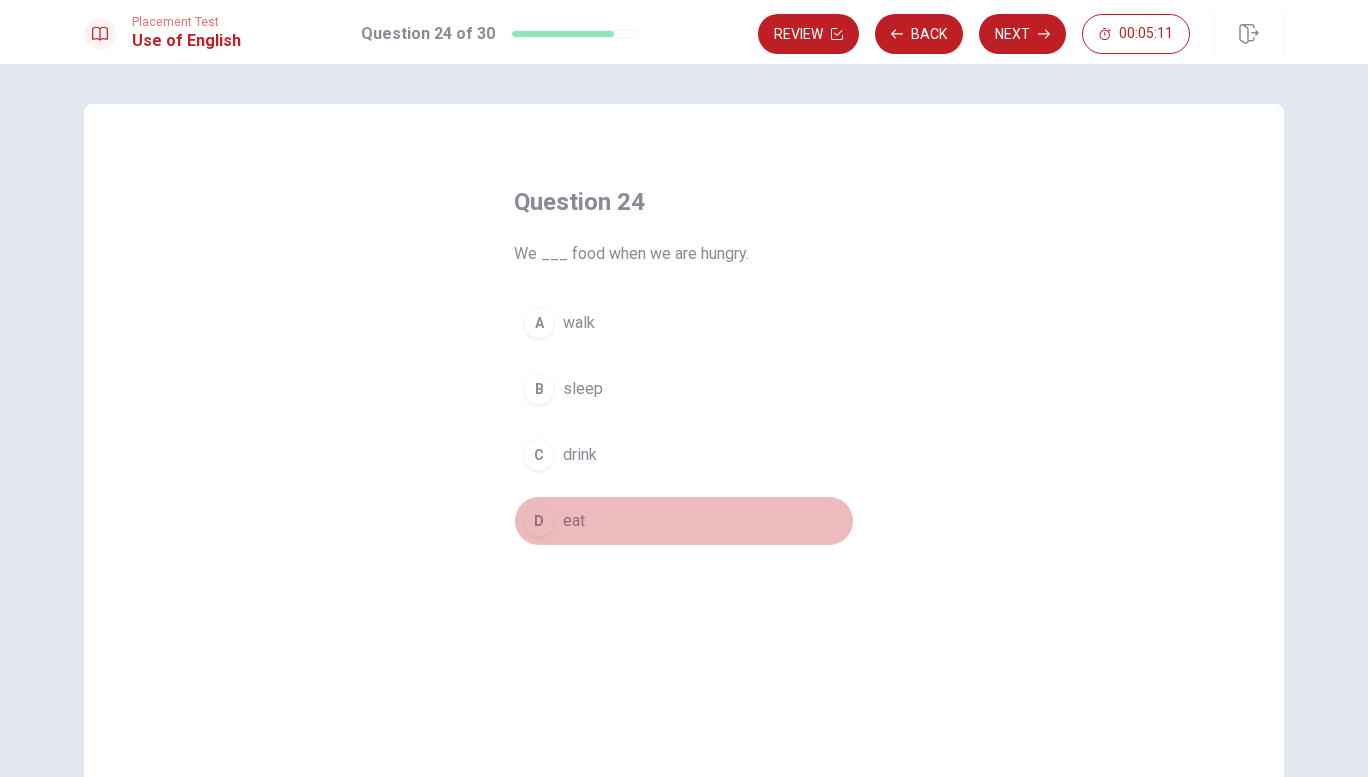 click on "D eat" at bounding box center (684, 521) 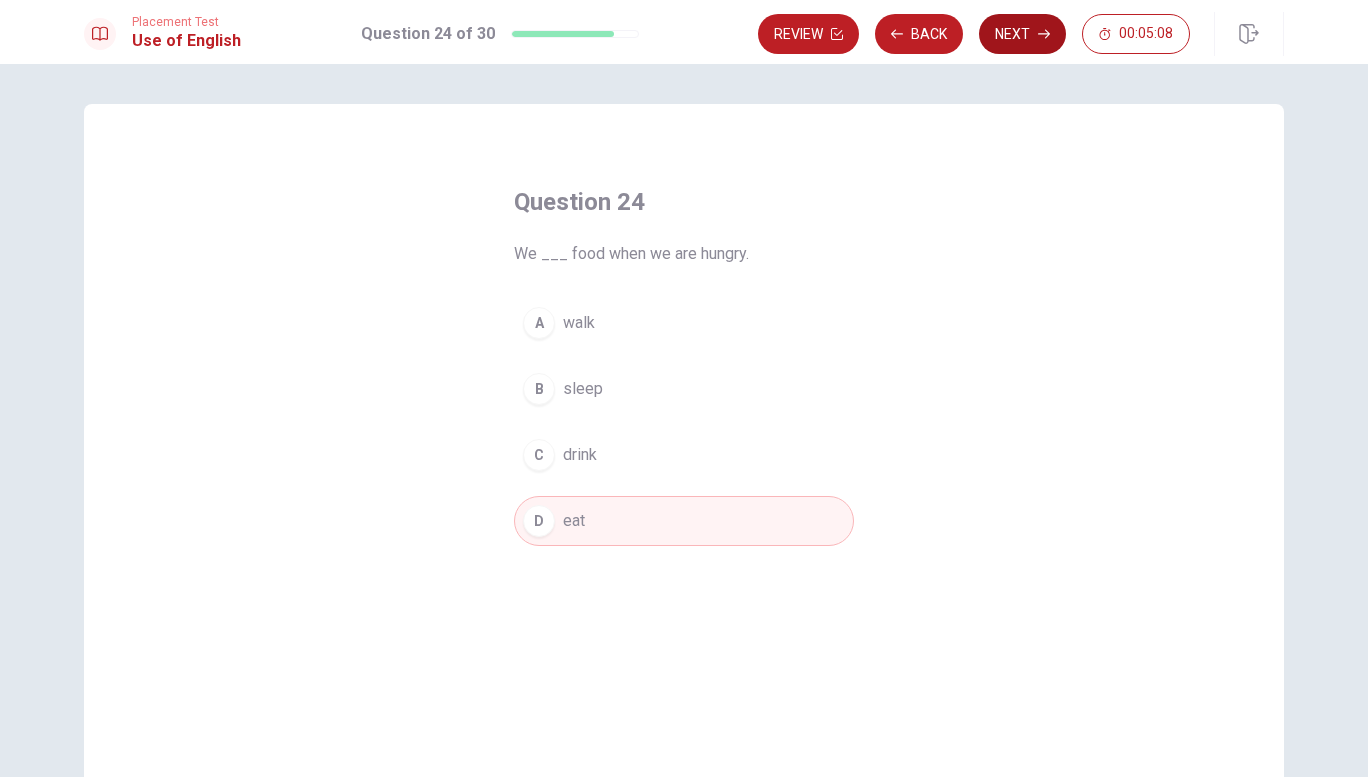 click on "Next" at bounding box center (1022, 34) 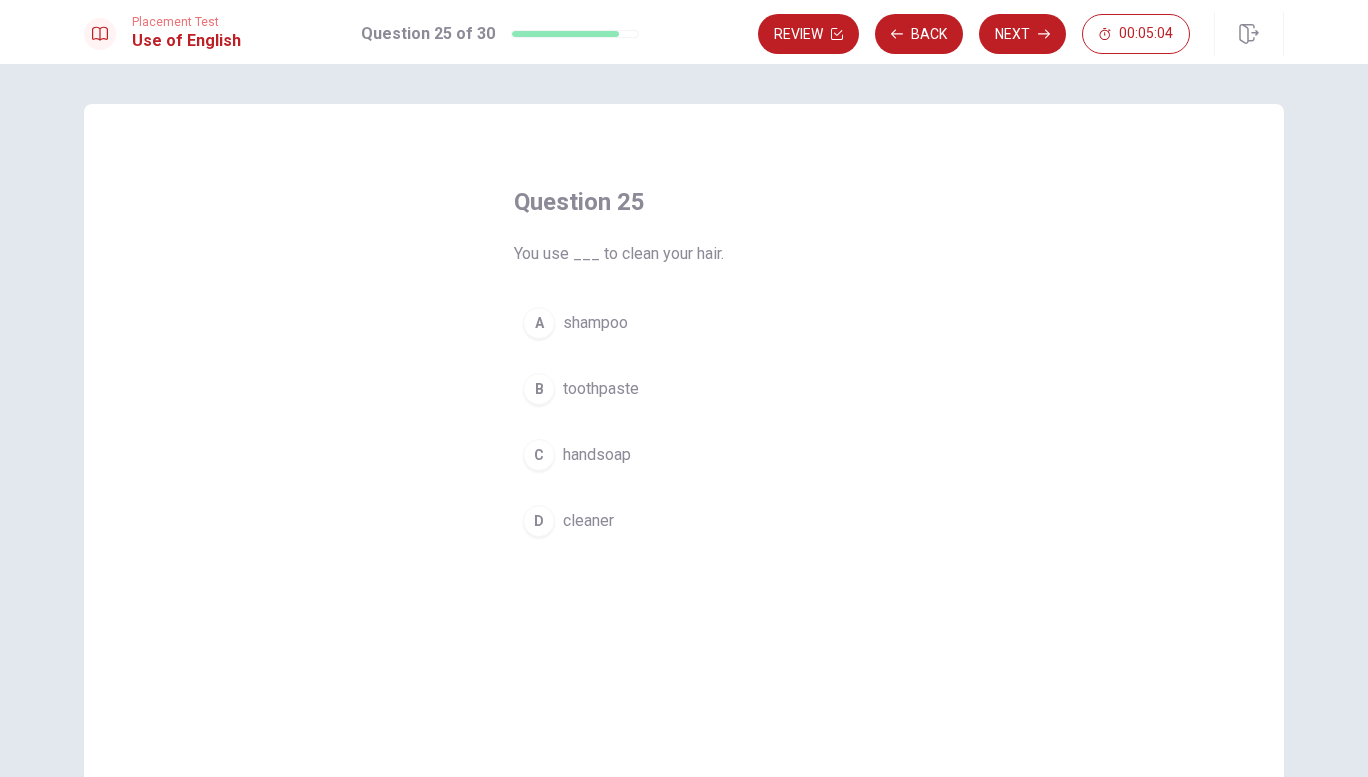 click on "A shampoo" at bounding box center (684, 323) 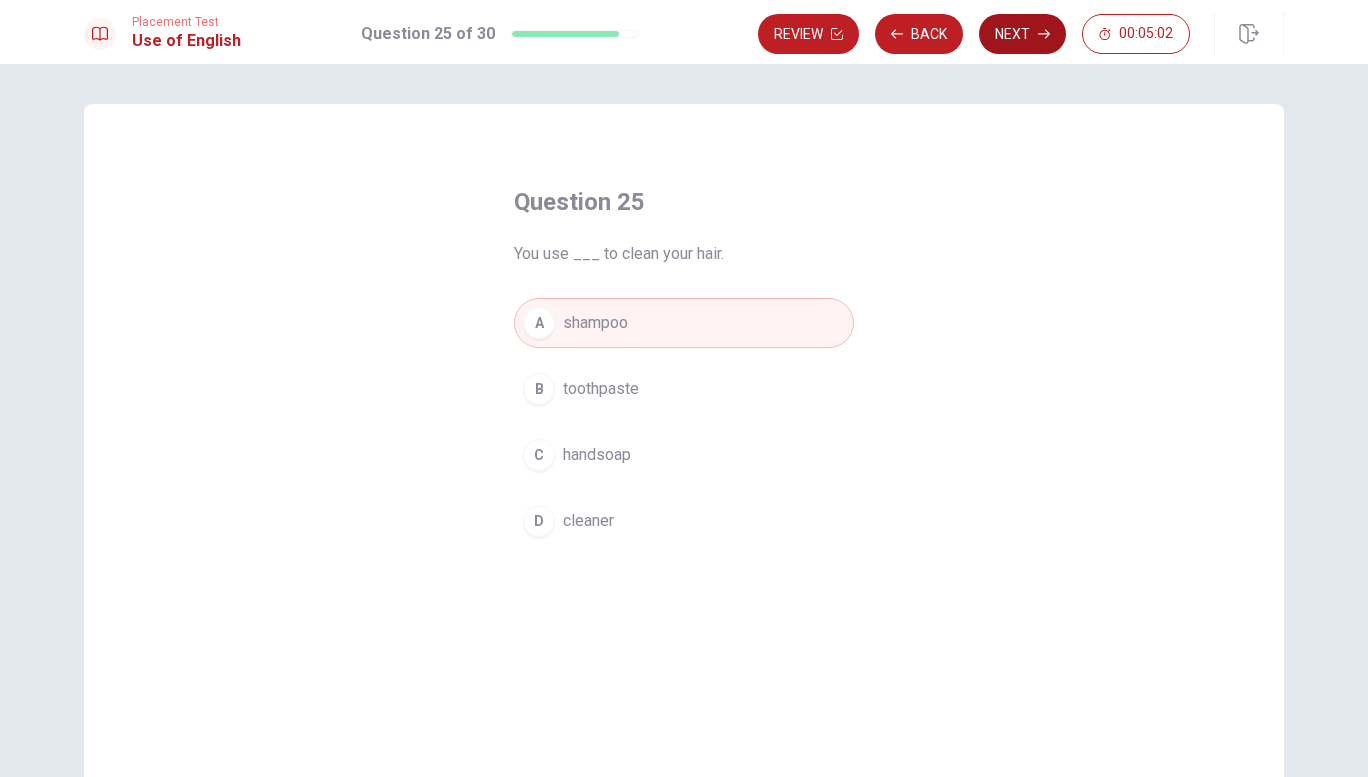click on "Next" at bounding box center (1022, 34) 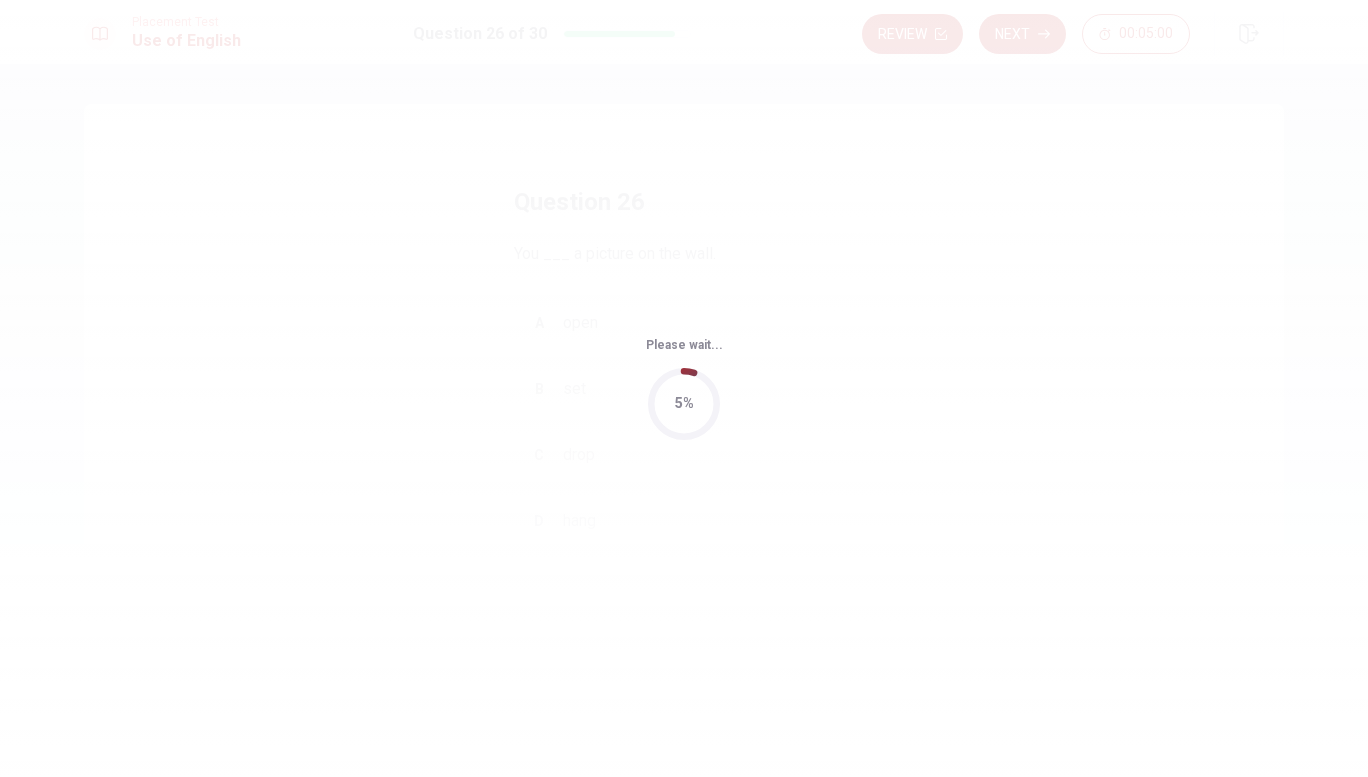 click on "Please wait... 5%" at bounding box center (684, 388) 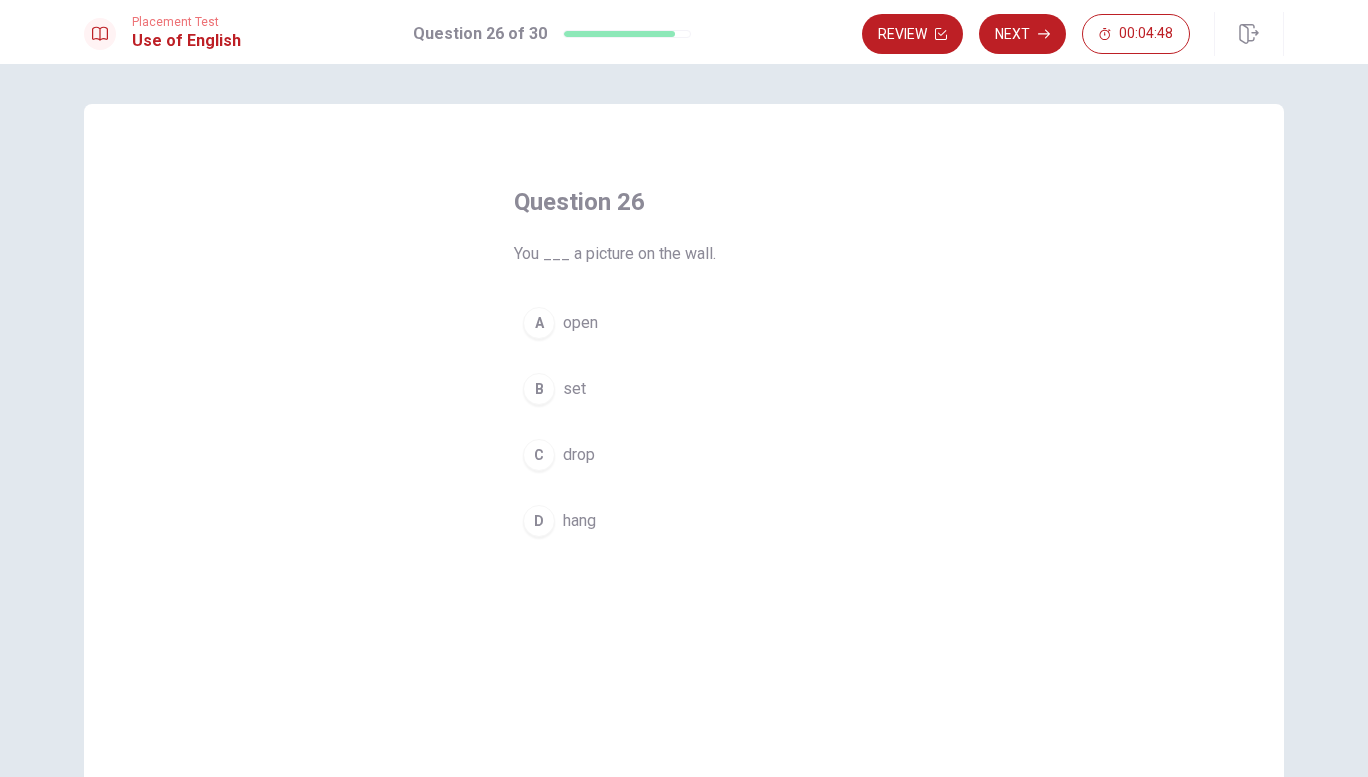 click on "B set" at bounding box center [684, 389] 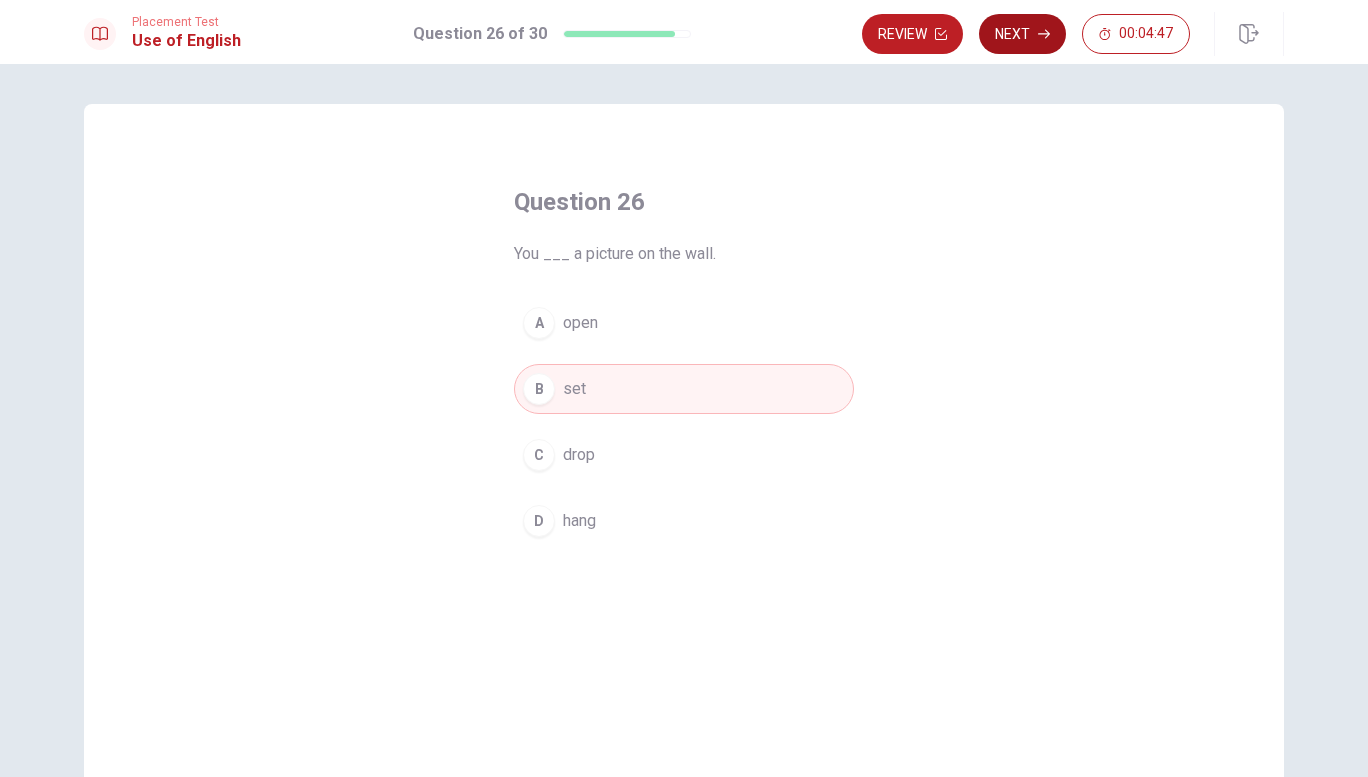 click on "Next" at bounding box center (1022, 34) 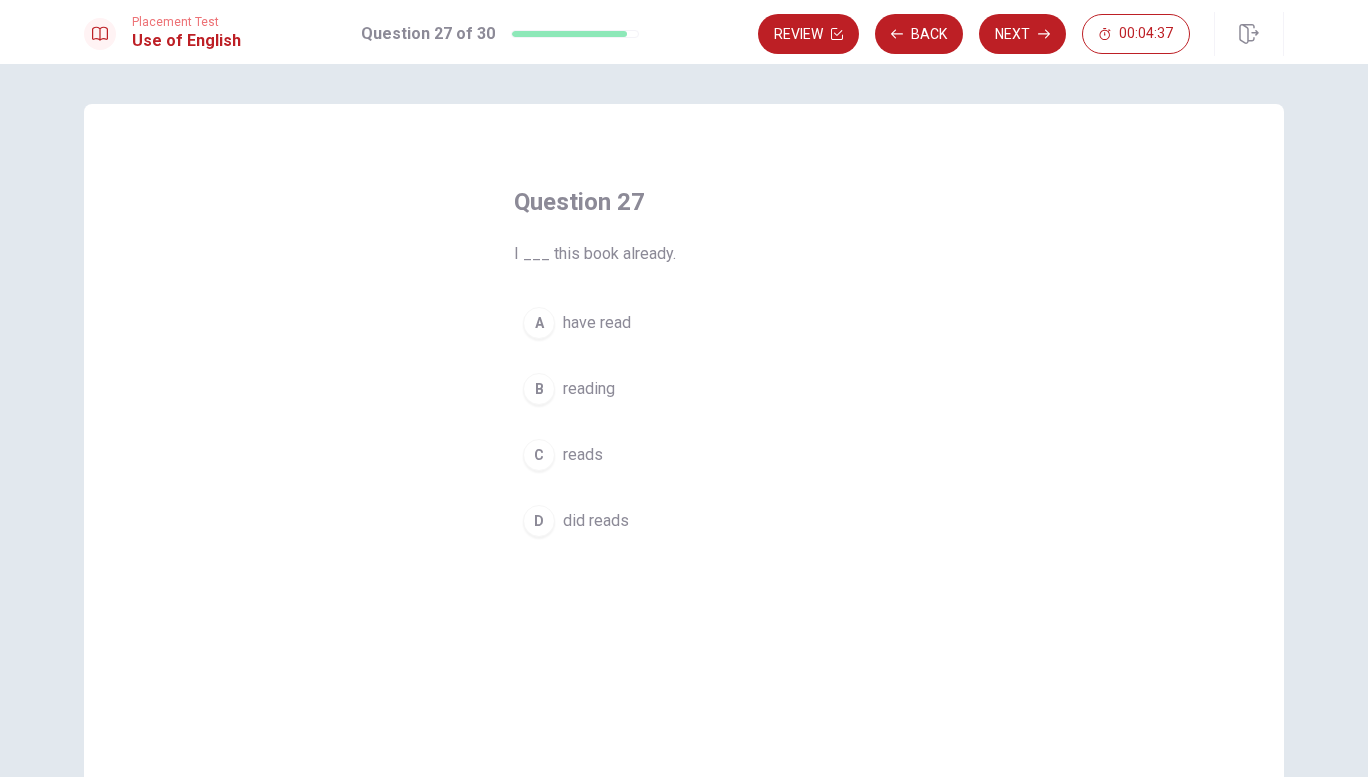 click on "have read" at bounding box center (597, 323) 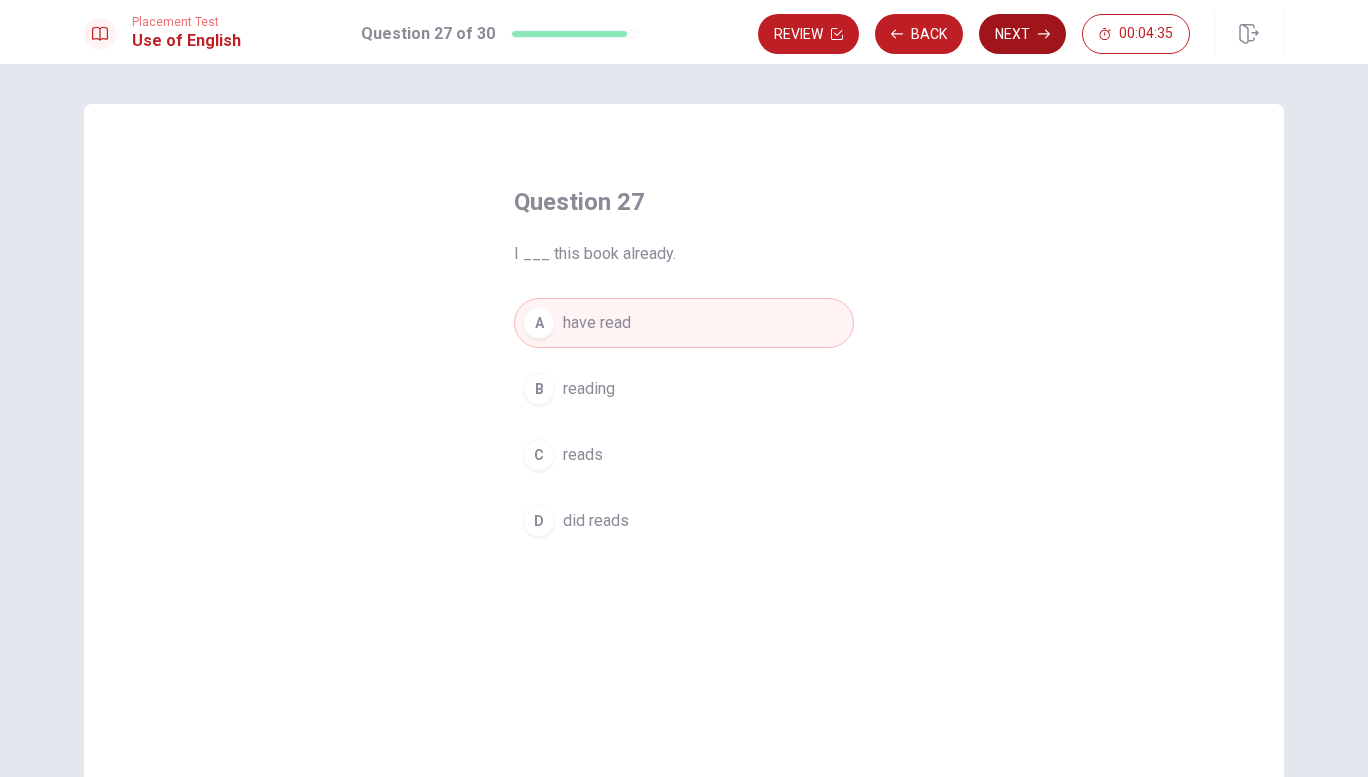 click on "Next" at bounding box center (1022, 34) 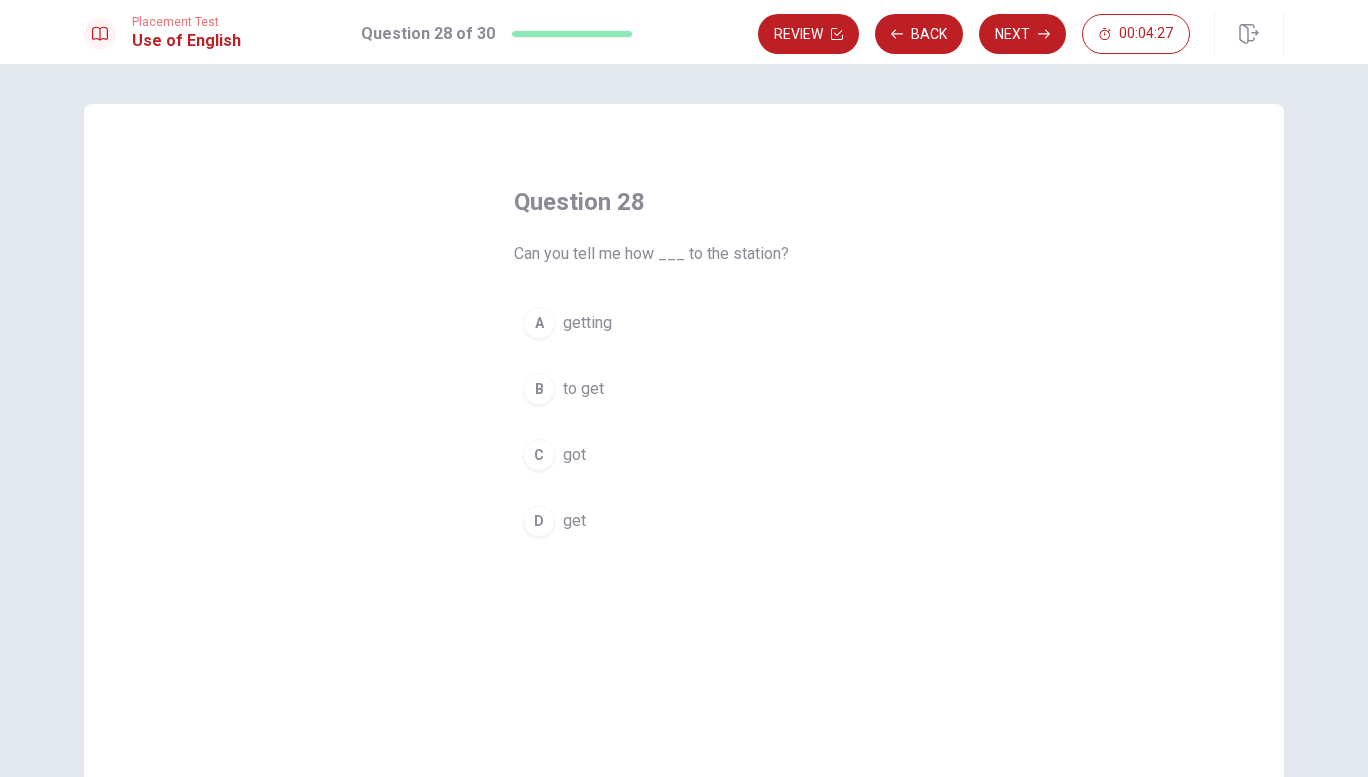 click on "to get" at bounding box center [583, 389] 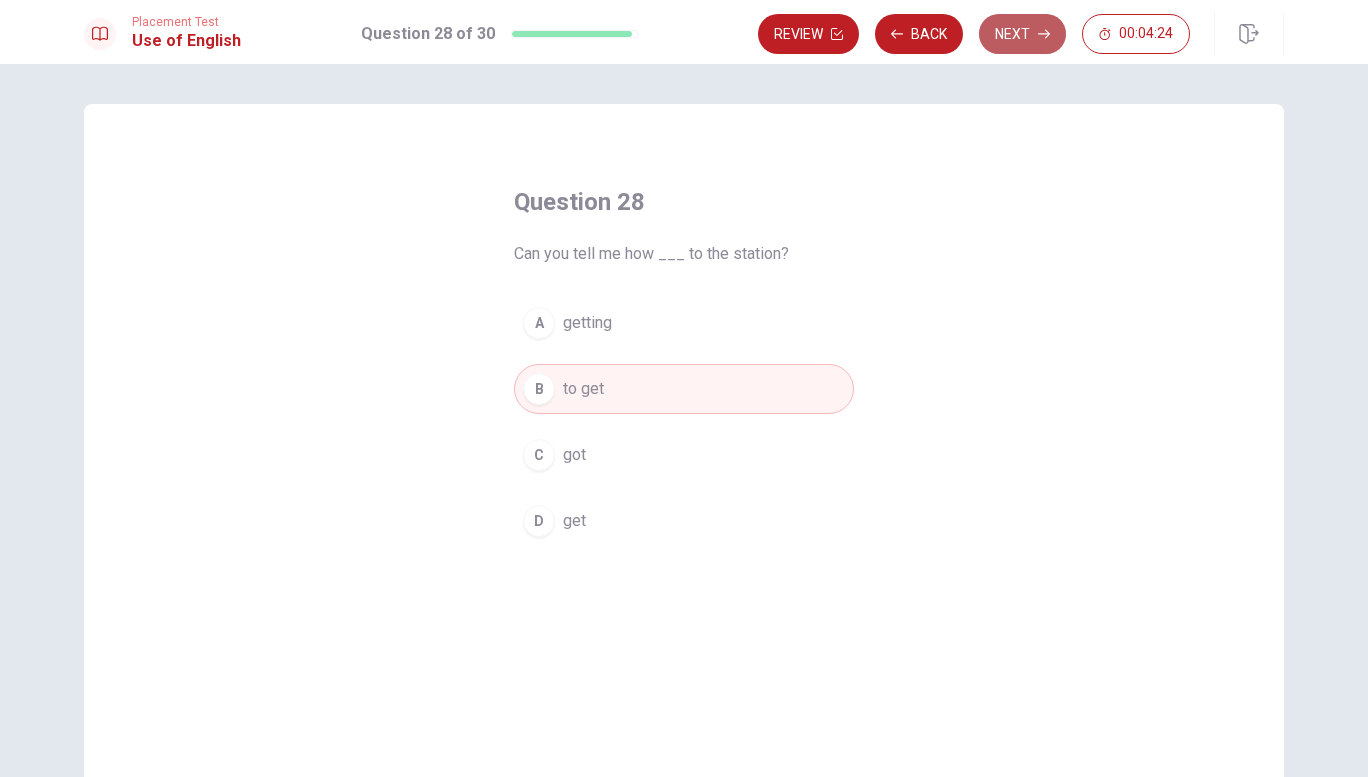 click on "Next" at bounding box center [1022, 34] 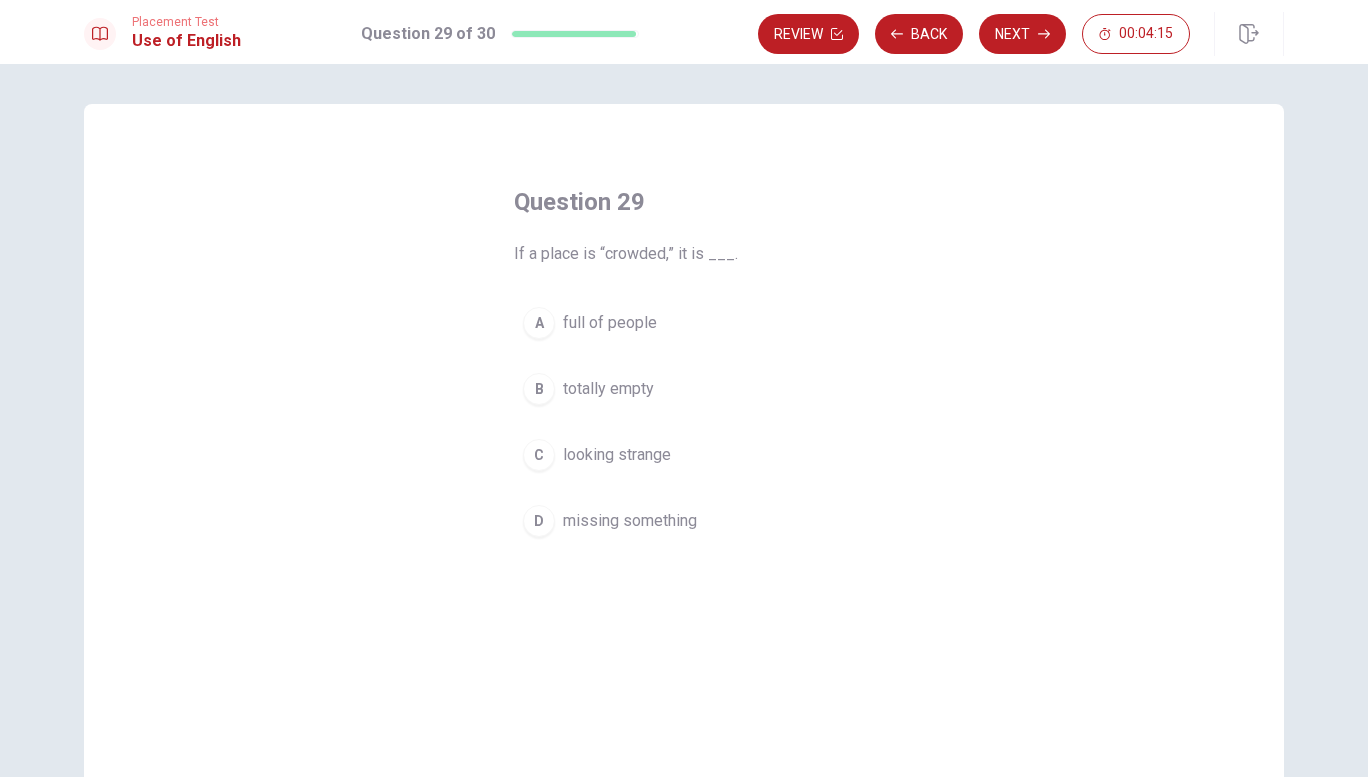 click on "full of people" at bounding box center [610, 323] 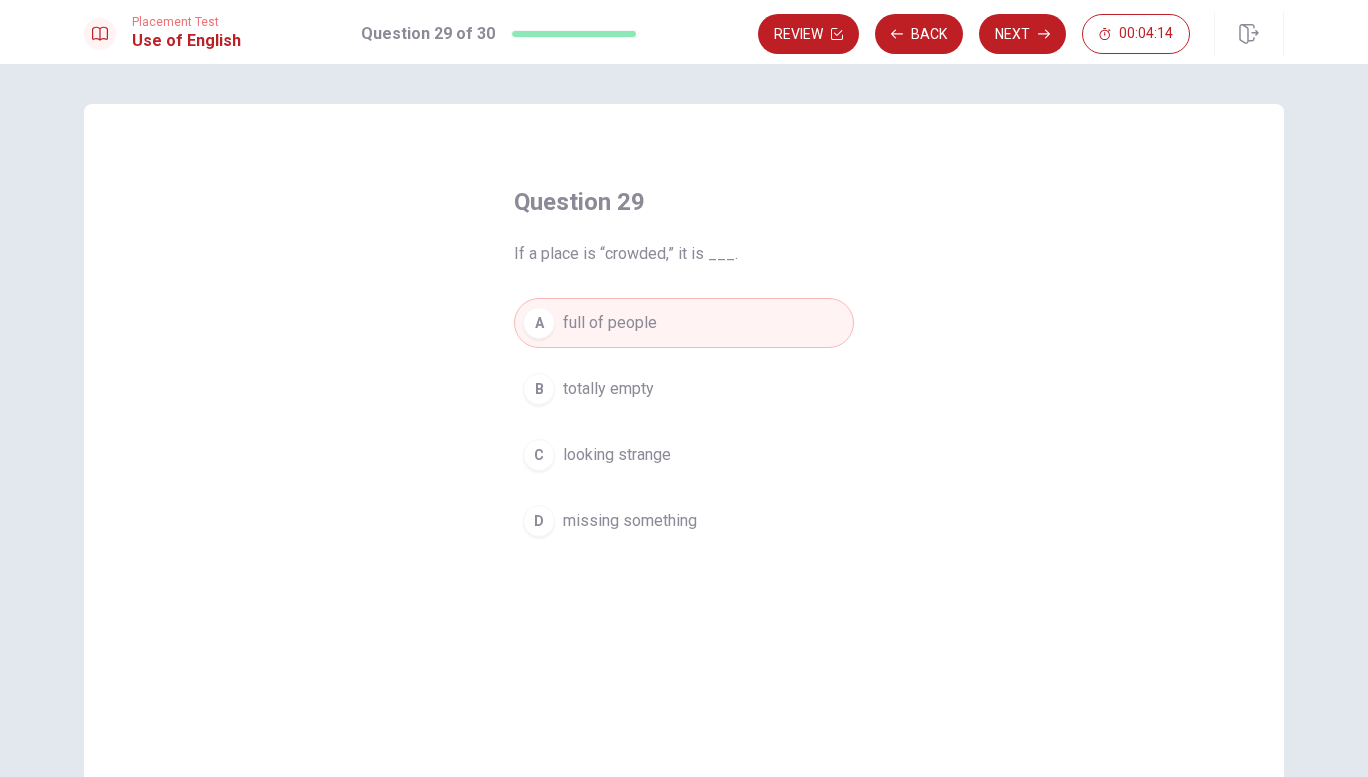 click on "Placement Test   Use of English Question 29 of 30 Review Back Next 00:04:14" at bounding box center (684, 32) 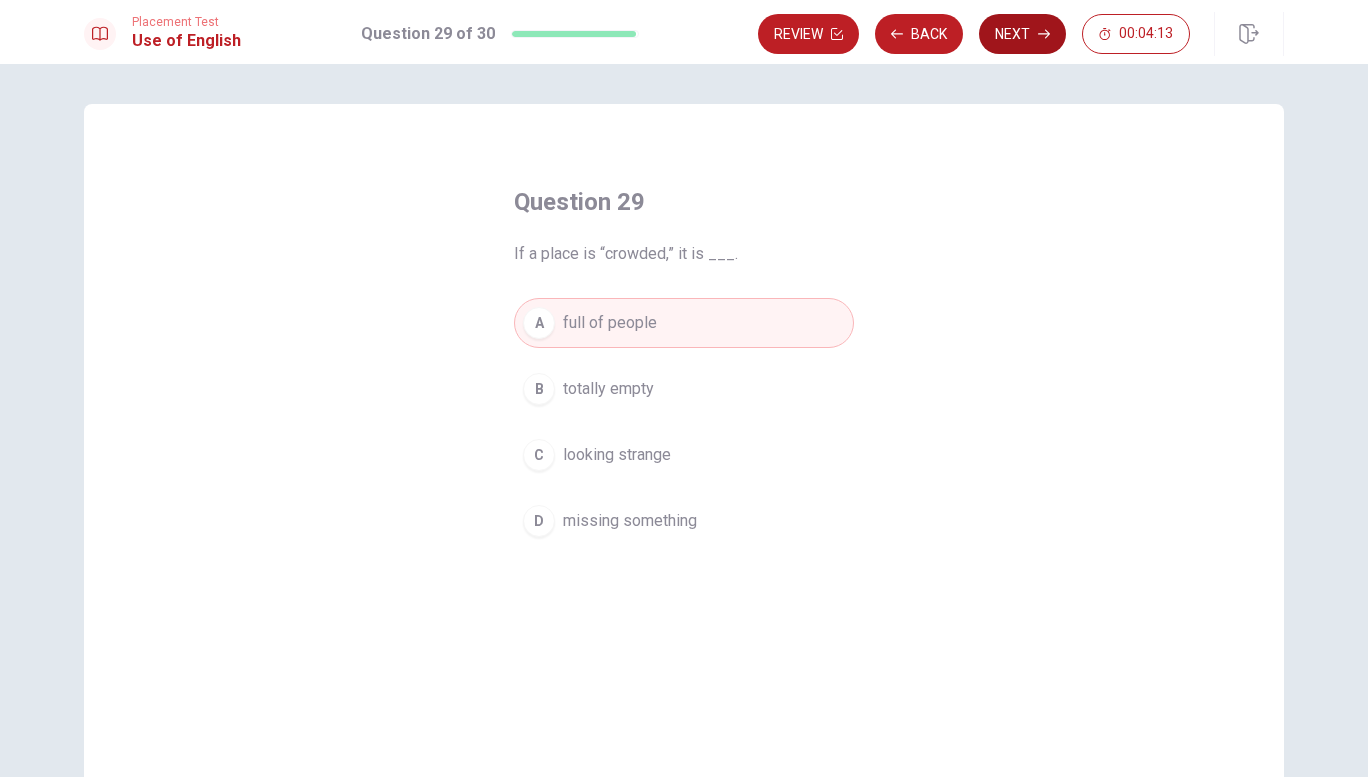 click on "Next" at bounding box center (1022, 34) 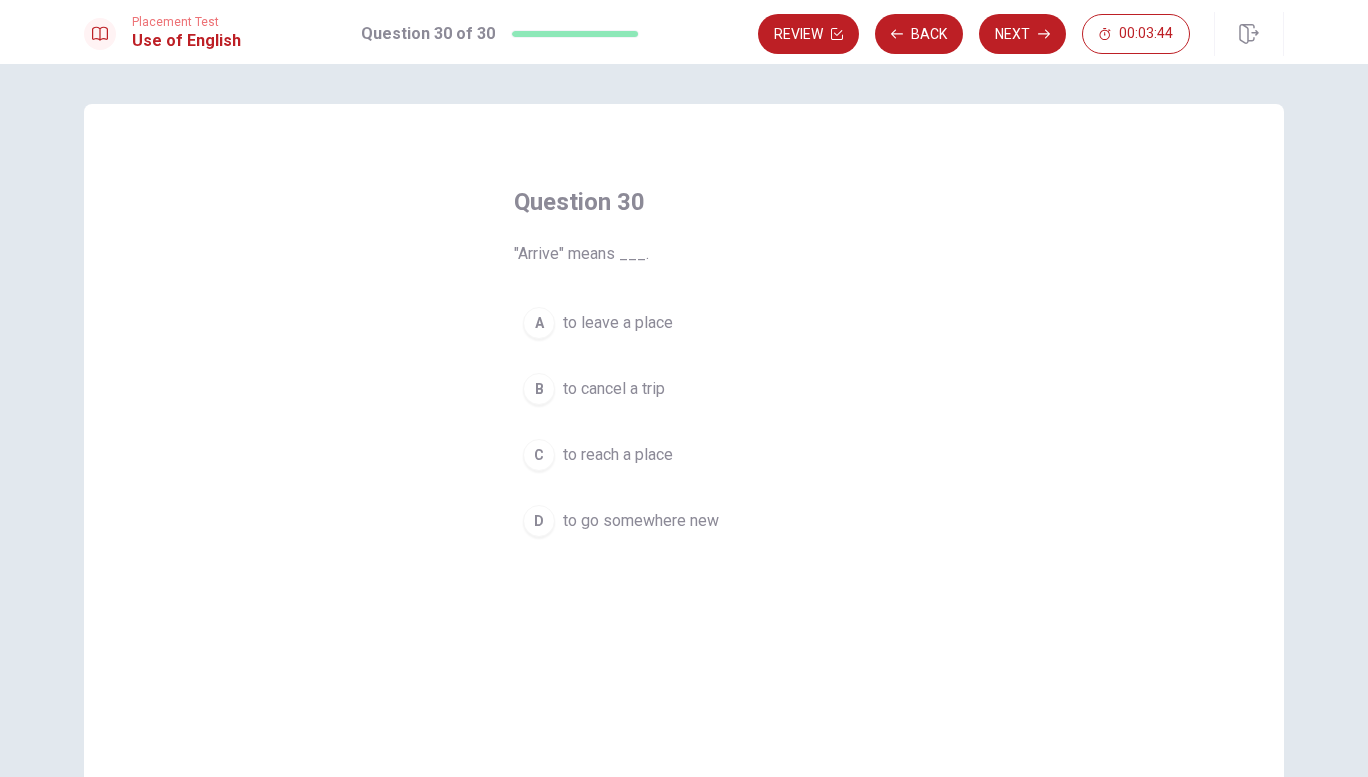 click on "to leave a place" at bounding box center [618, 323] 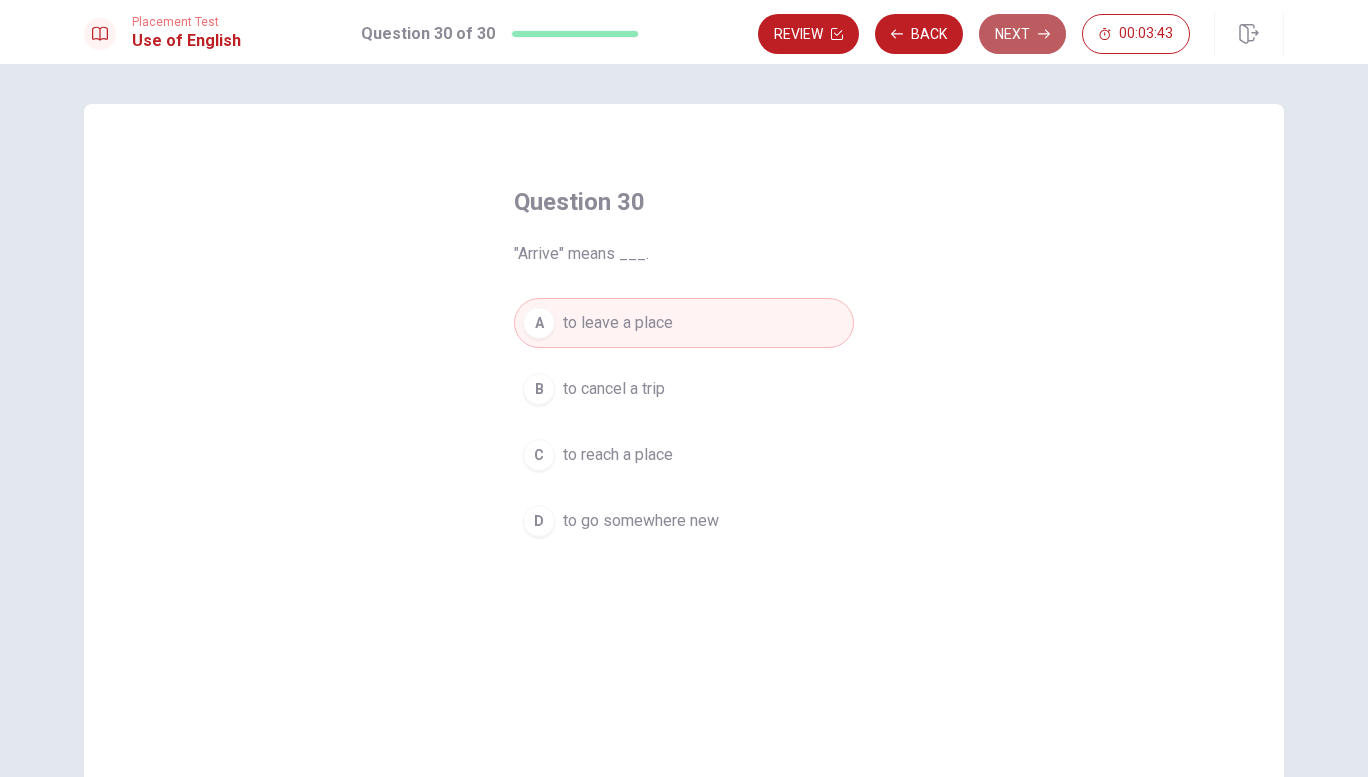 click on "Next" at bounding box center (1022, 34) 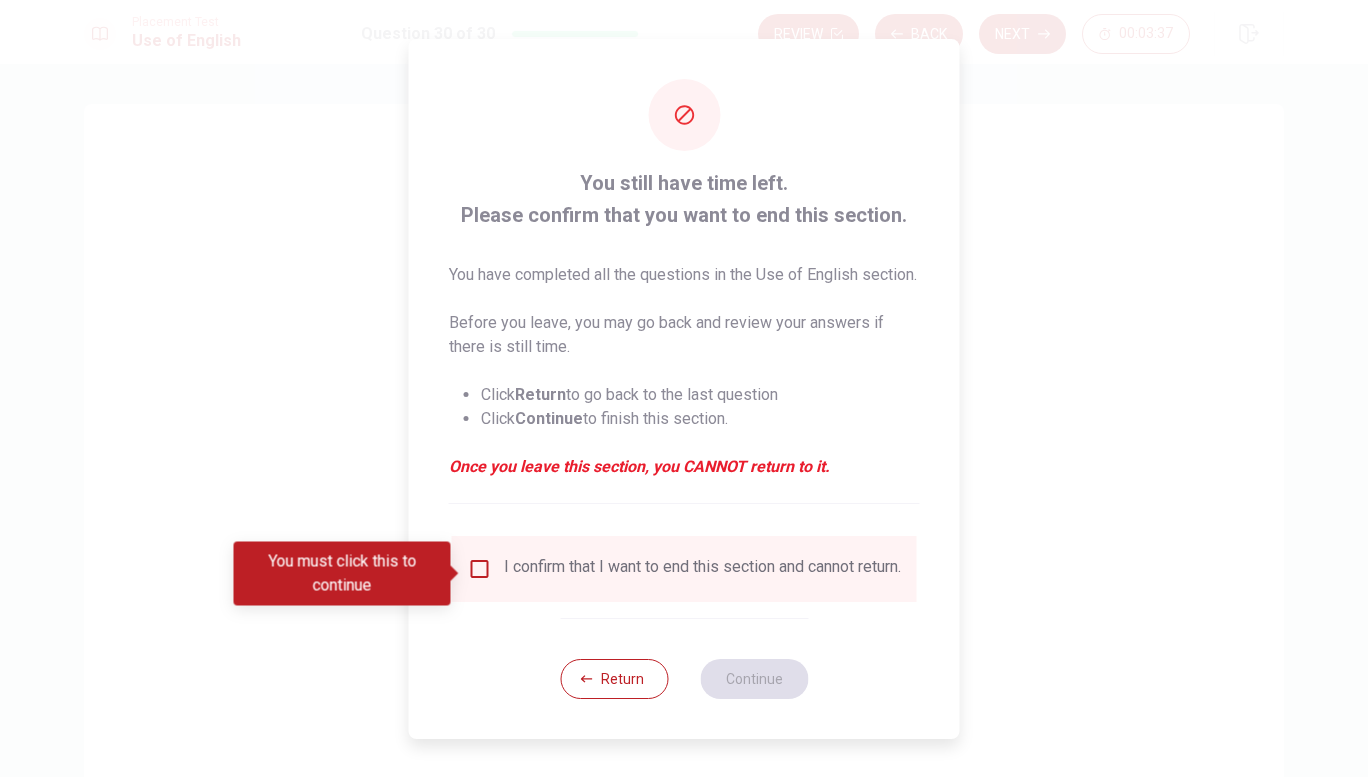 click at bounding box center (480, 569) 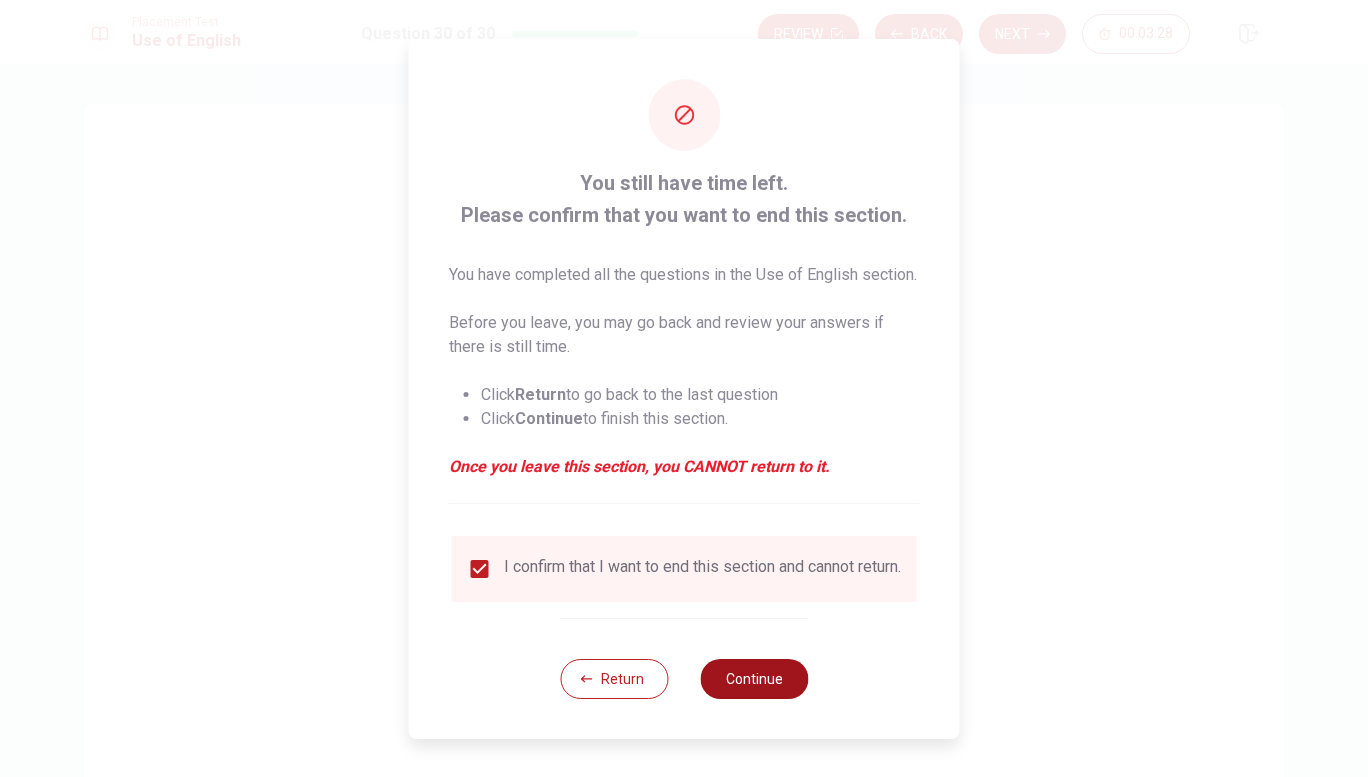 click on "Continue" at bounding box center (754, 679) 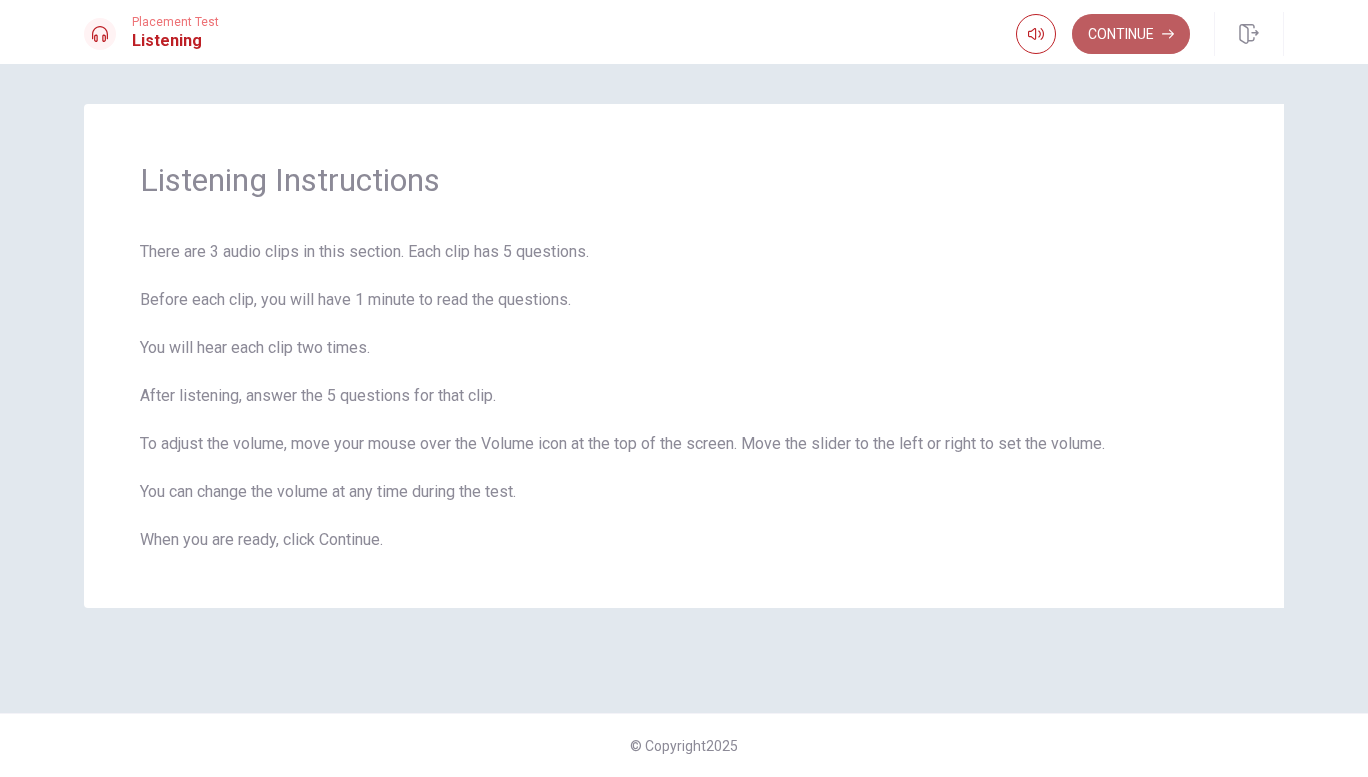 click on "Continue" at bounding box center (1131, 34) 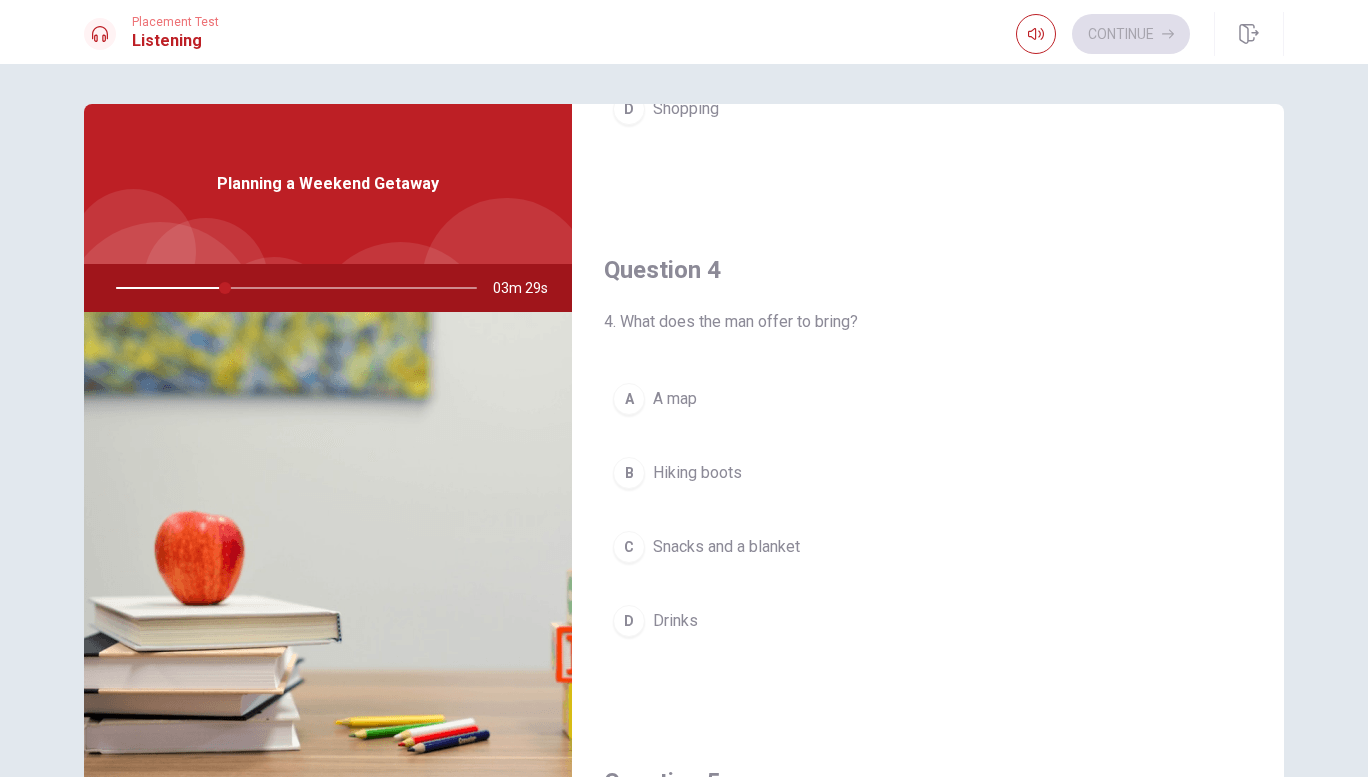 scroll, scrollTop: 1865, scrollLeft: 0, axis: vertical 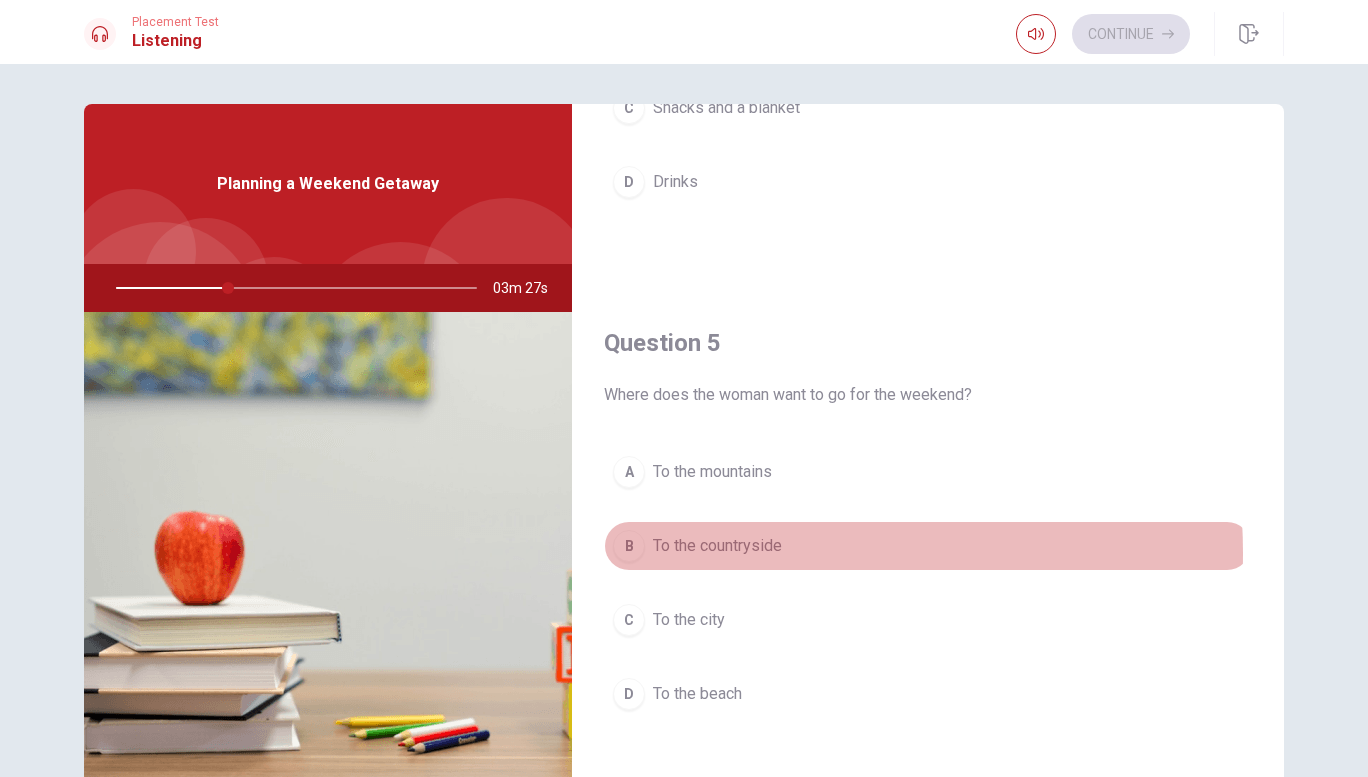click on "To the countryside" at bounding box center (717, 546) 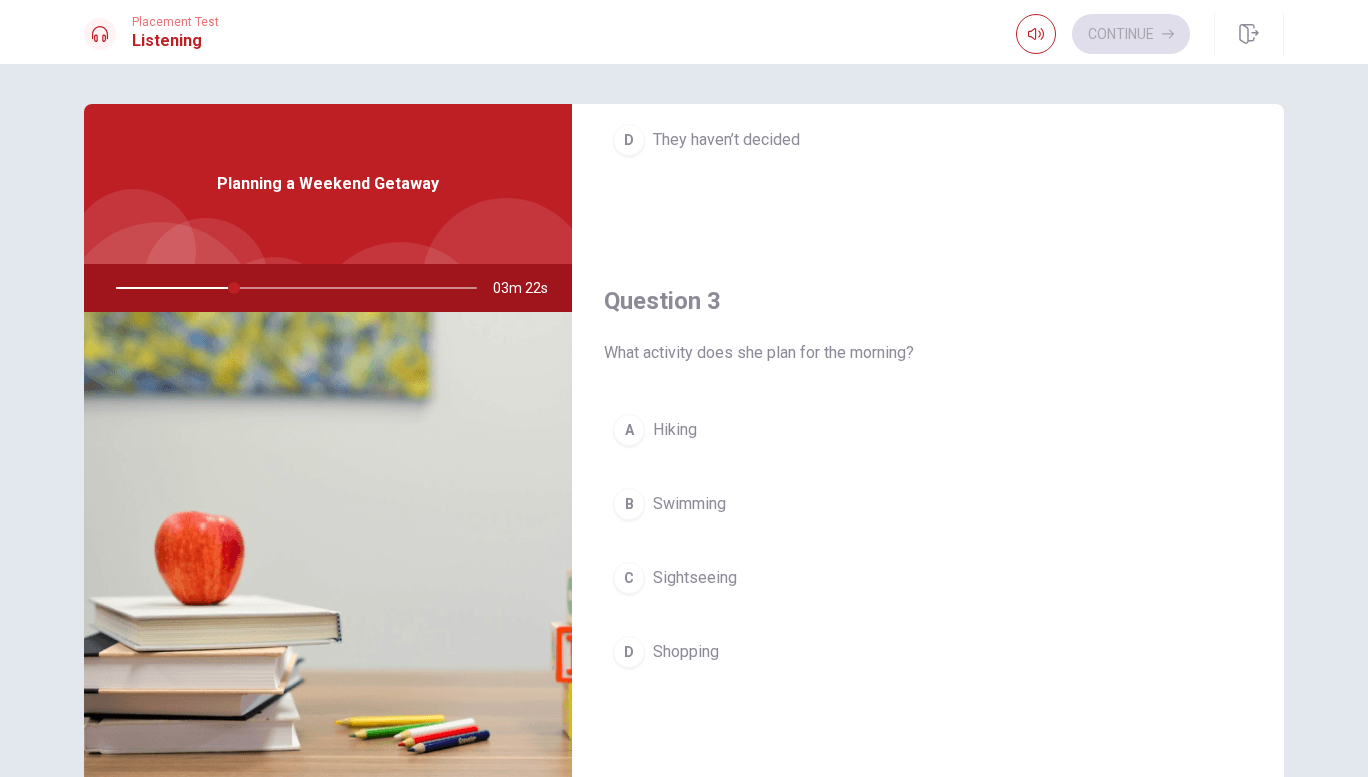 scroll, scrollTop: 884, scrollLeft: 0, axis: vertical 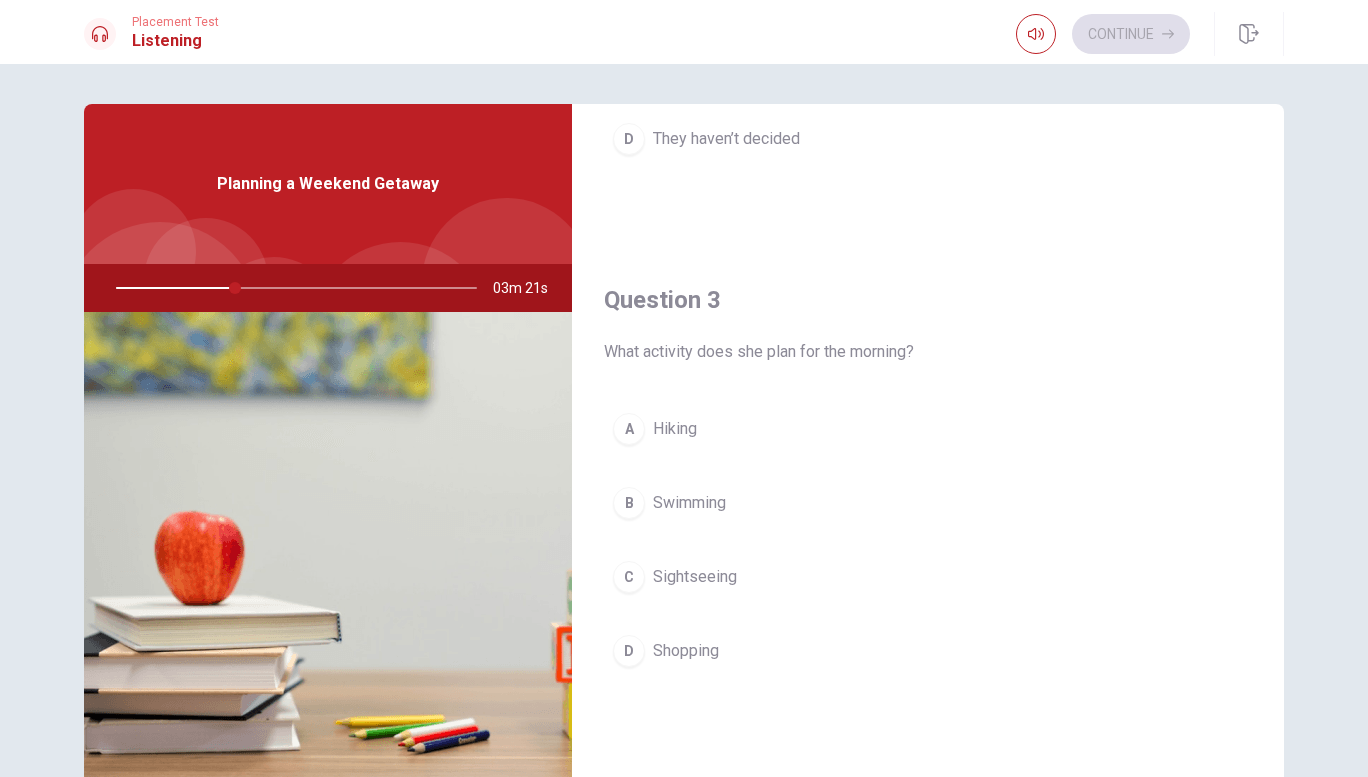 click on "A Hiking" at bounding box center (928, 429) 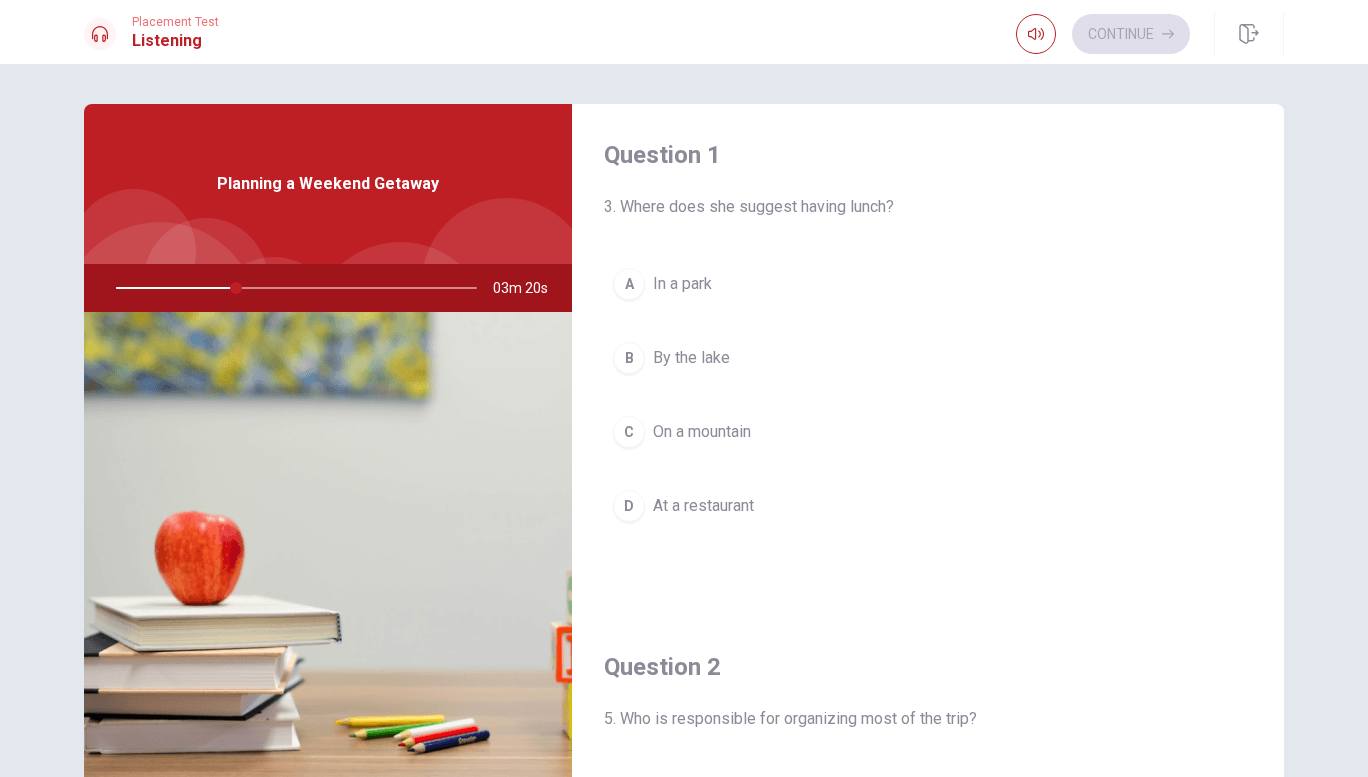 scroll, scrollTop: 0, scrollLeft: 0, axis: both 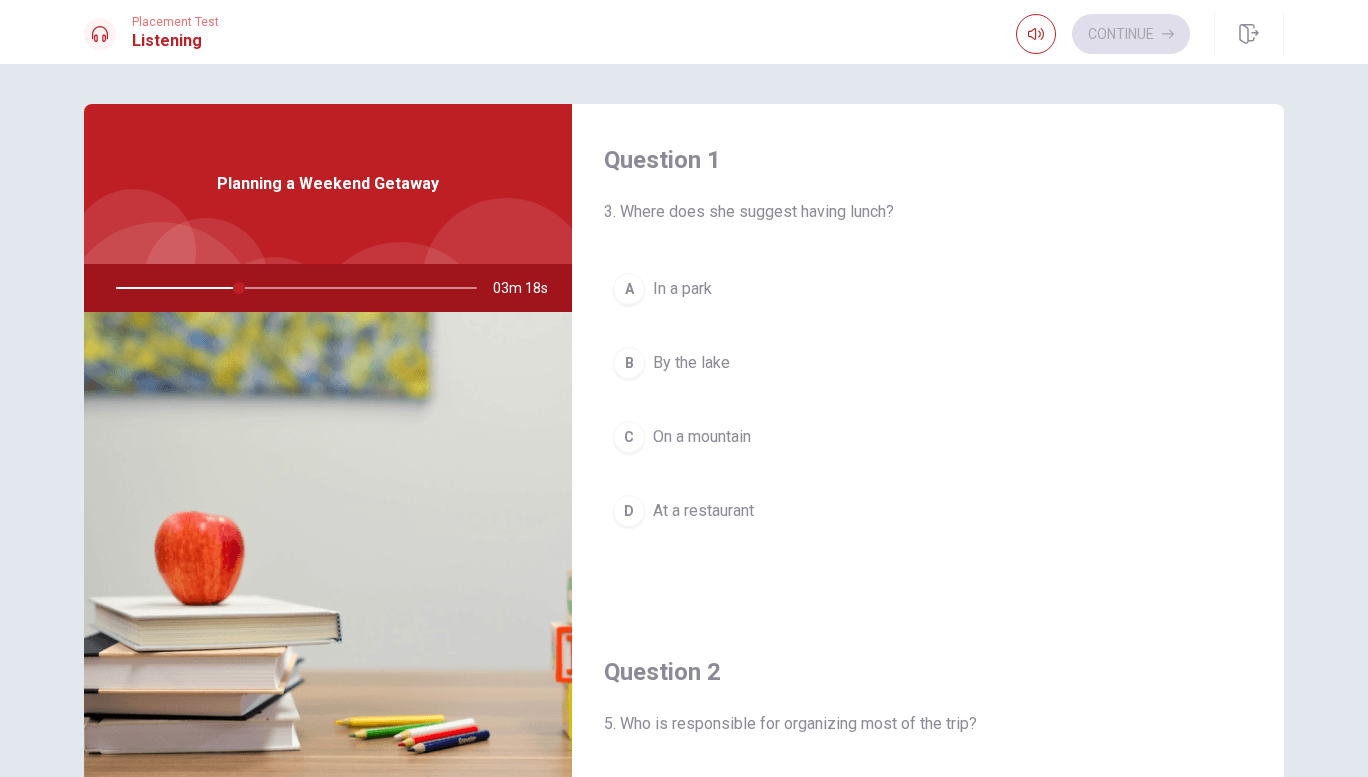 click on "By the lake" at bounding box center [691, 363] 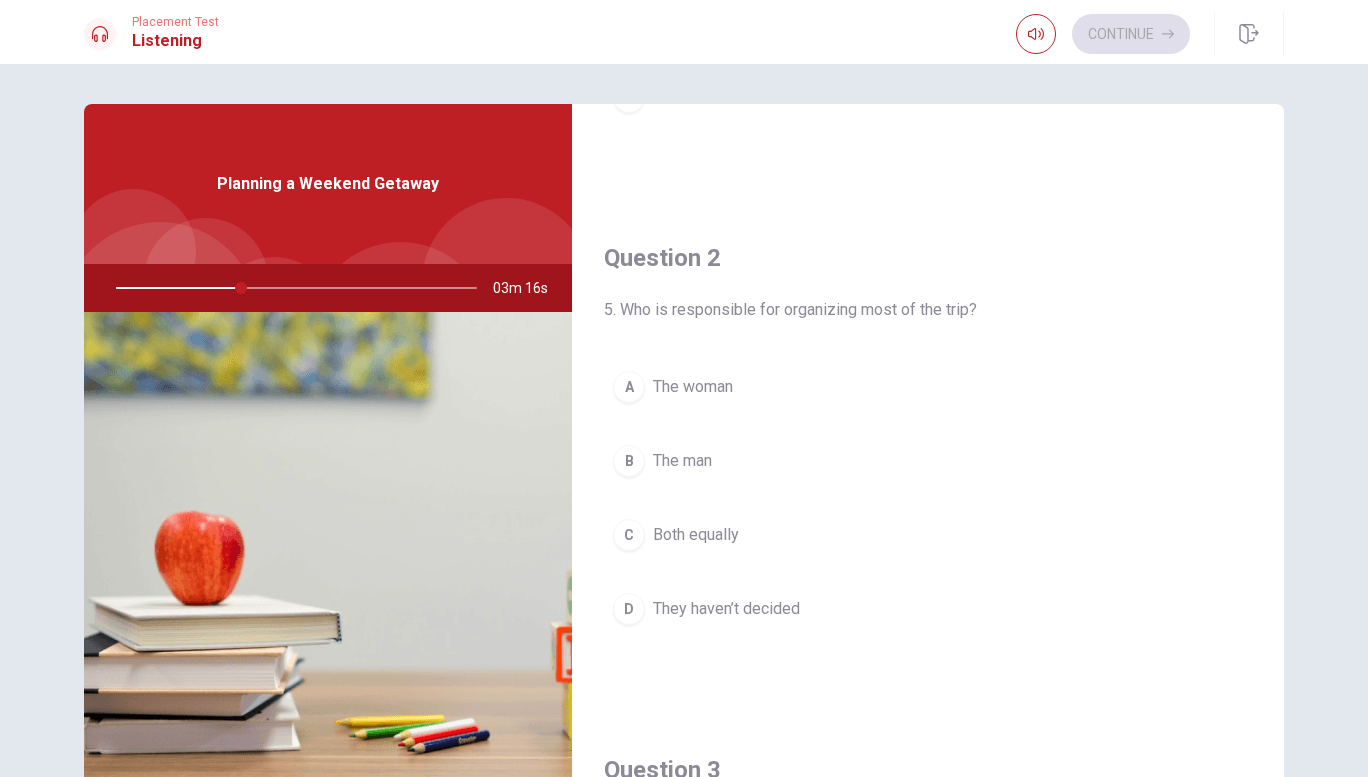 scroll, scrollTop: 466, scrollLeft: 0, axis: vertical 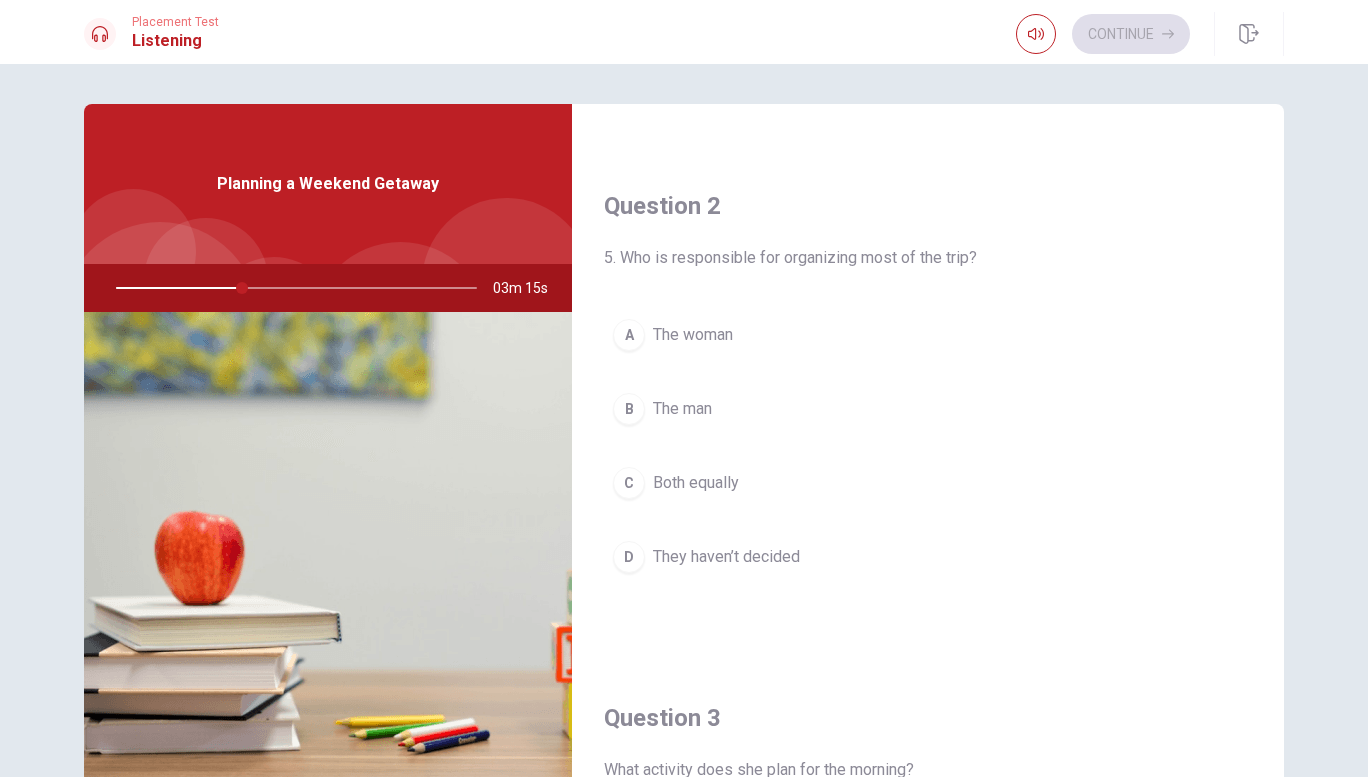 click on "A The woman" at bounding box center (928, 335) 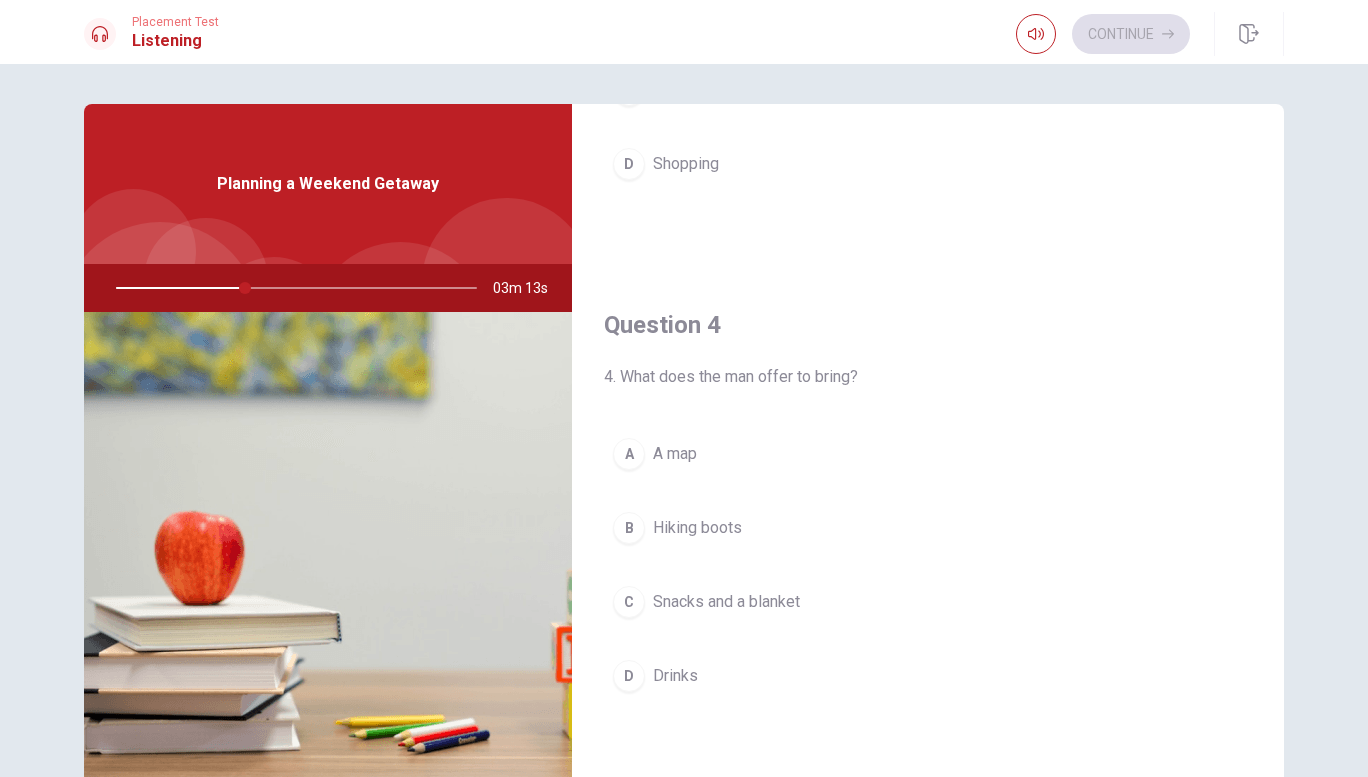 scroll, scrollTop: 1402, scrollLeft: 0, axis: vertical 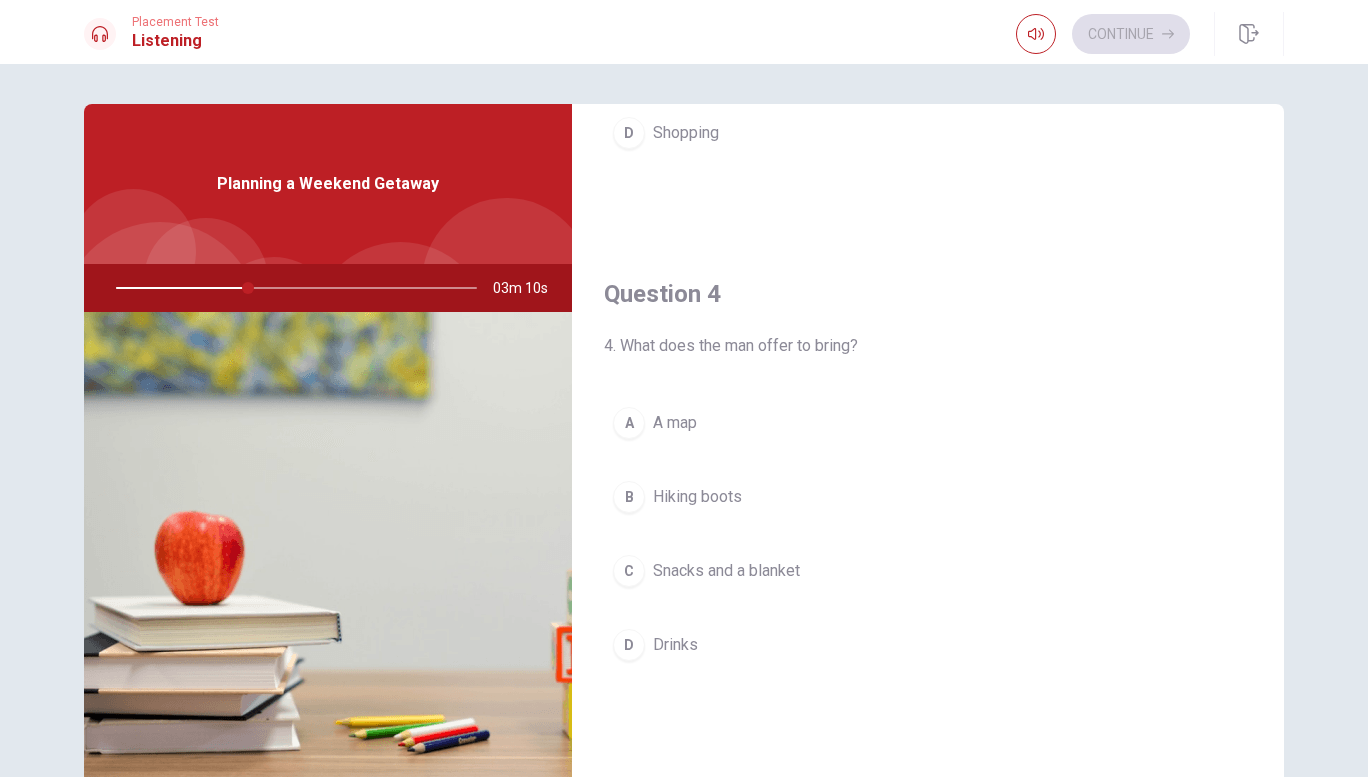 click on "Snacks and a blanket" at bounding box center (726, 571) 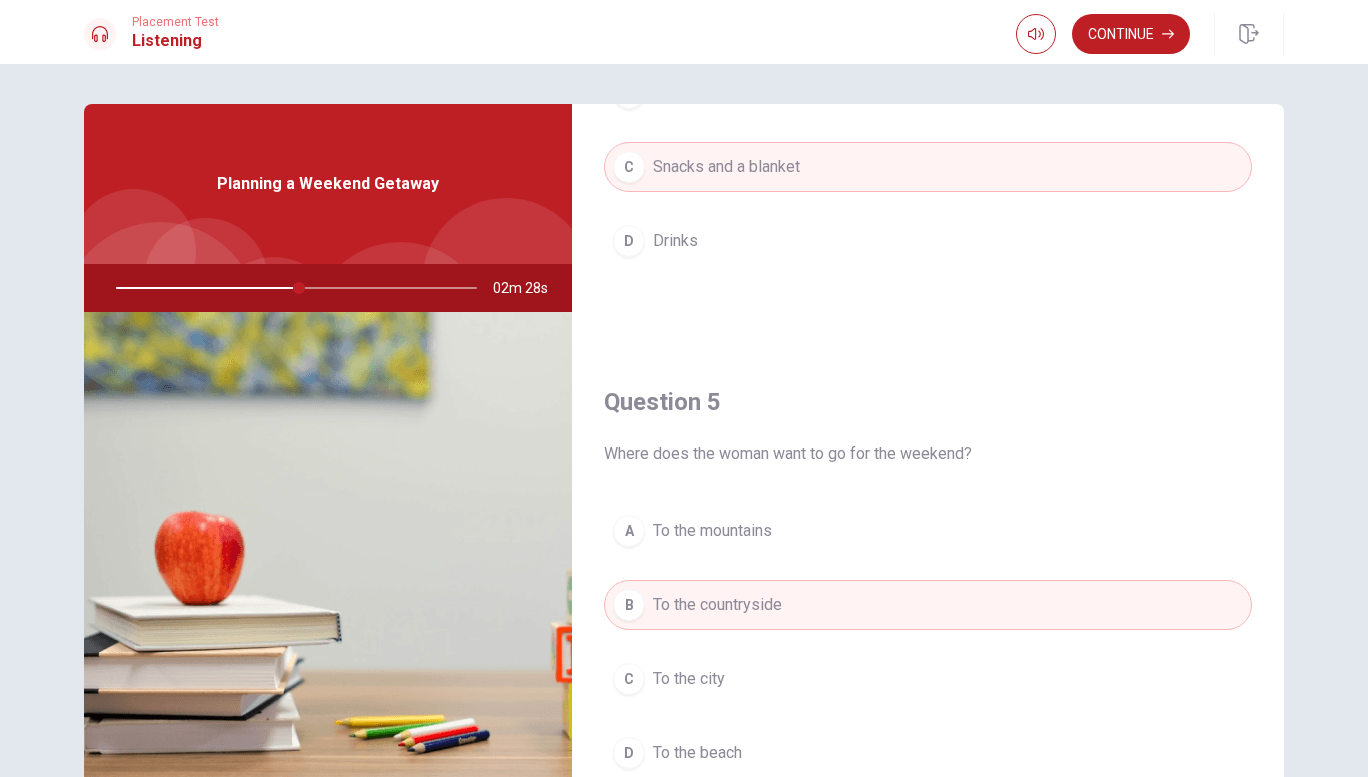 scroll, scrollTop: 1865, scrollLeft: 0, axis: vertical 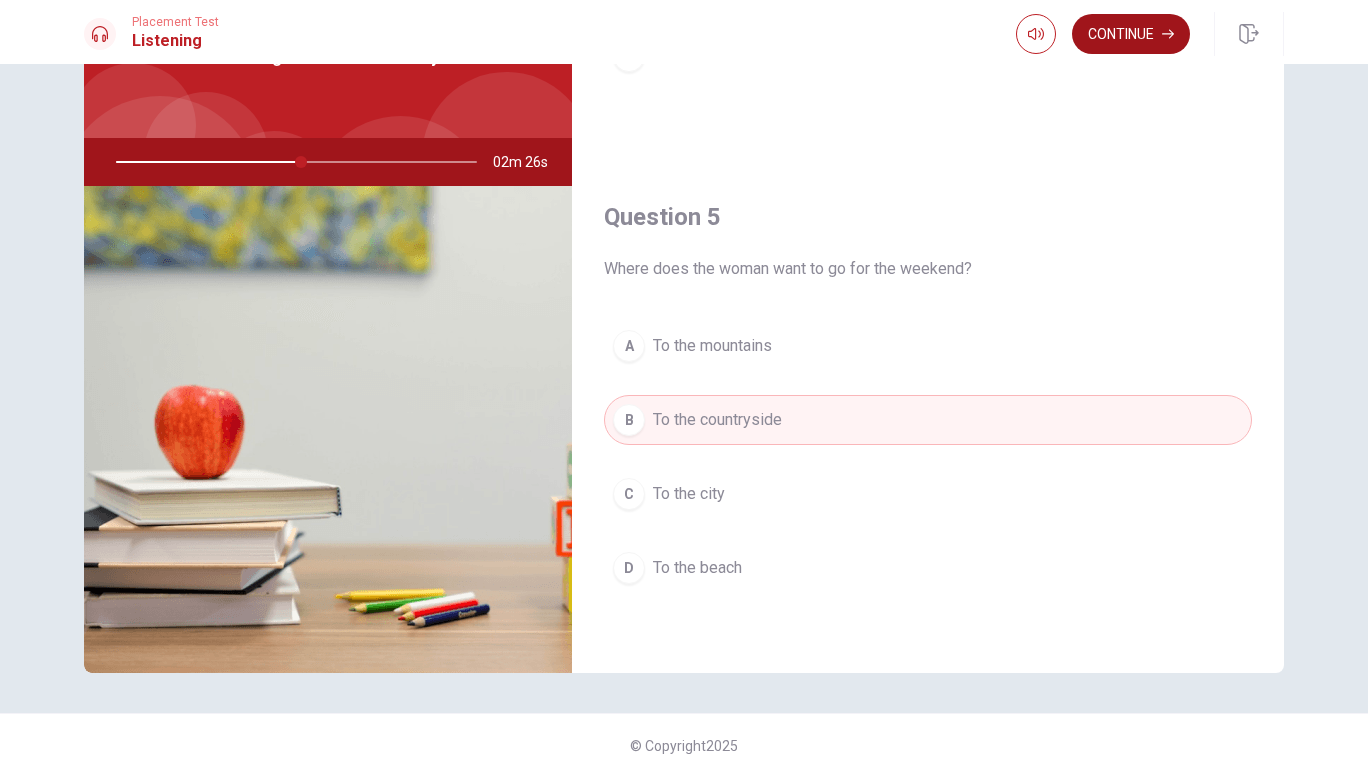 click on "Continue" at bounding box center [1131, 34] 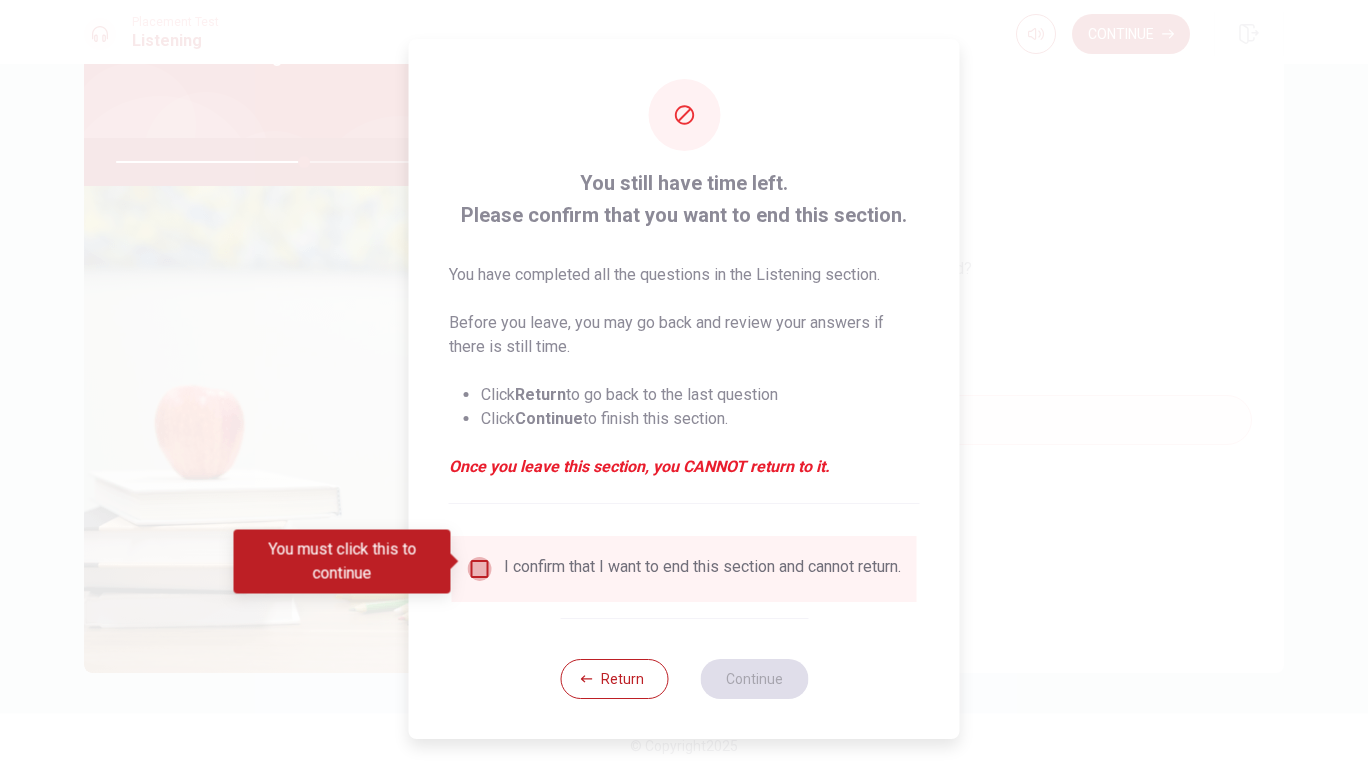 click at bounding box center [480, 569] 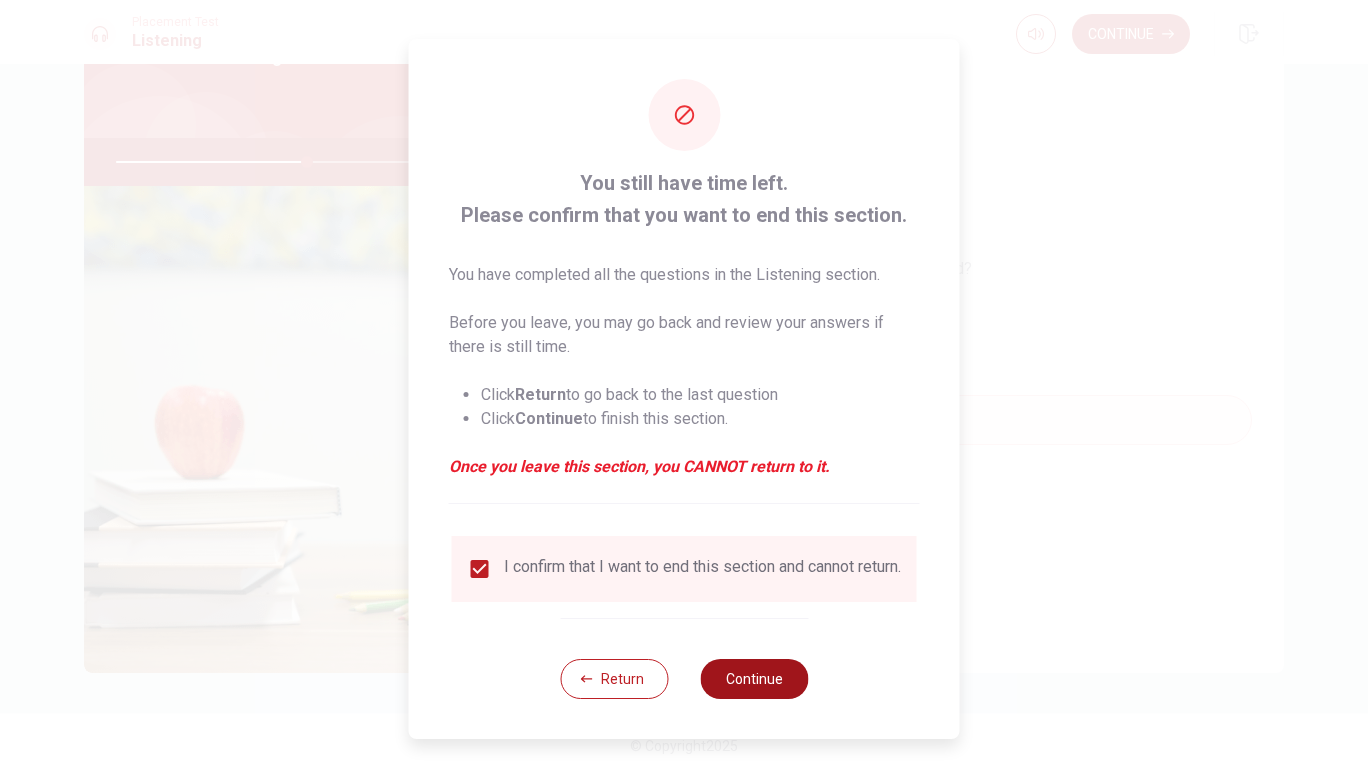click on "Continue" at bounding box center (754, 679) 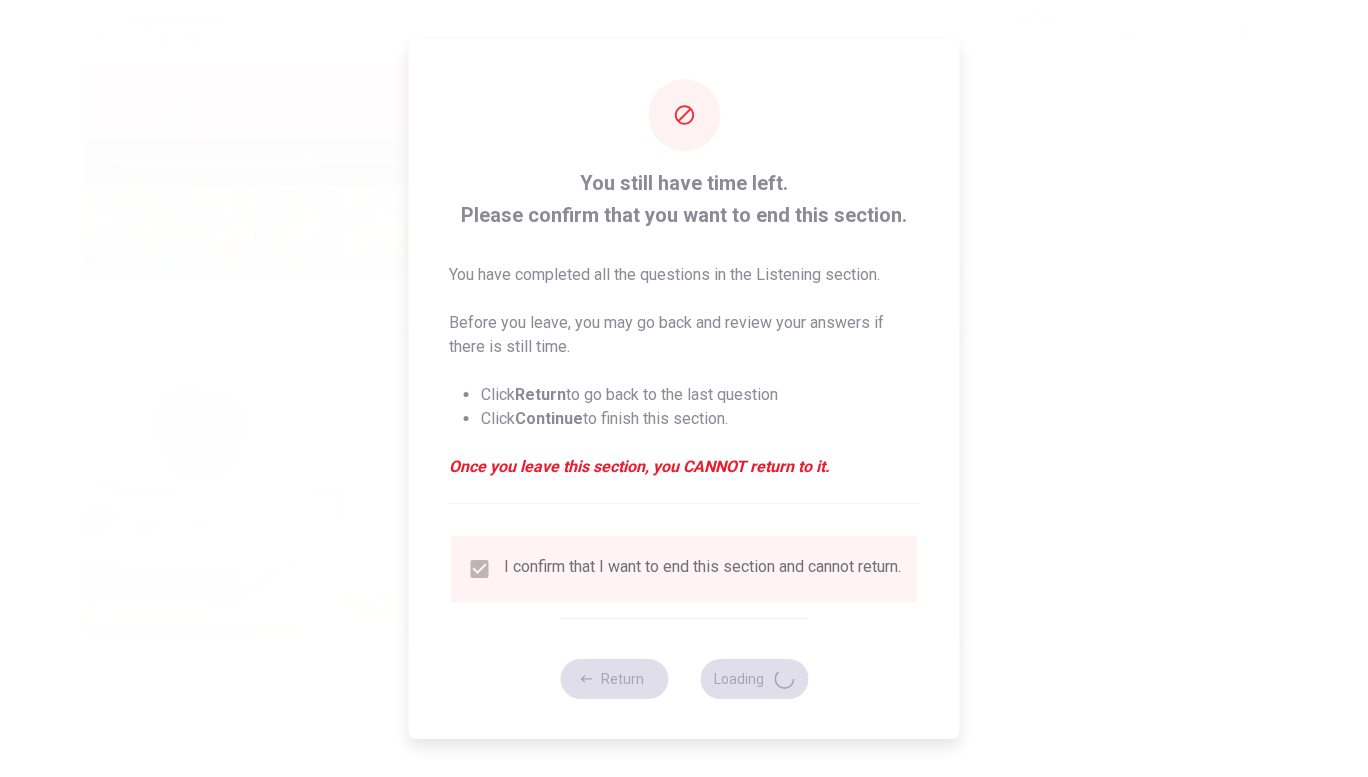 type on "54" 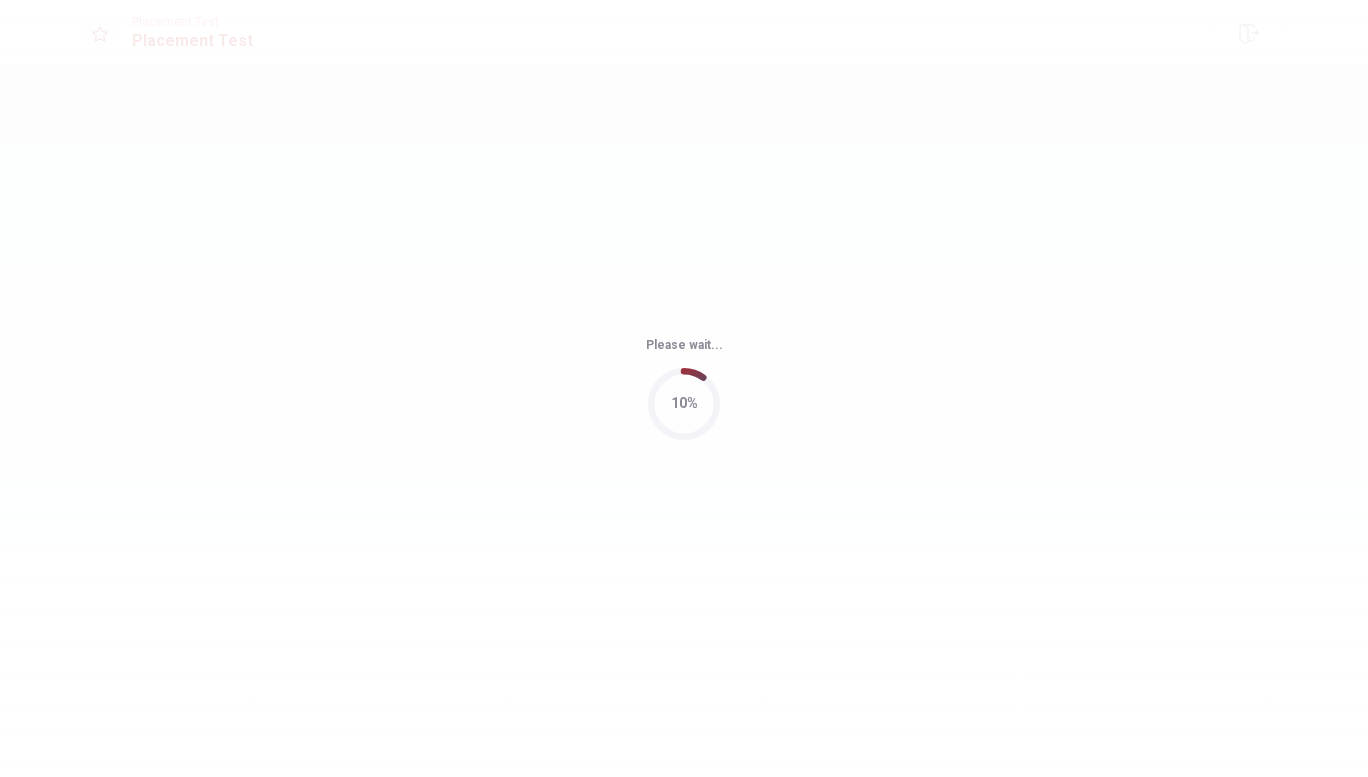 scroll, scrollTop: 0, scrollLeft: 0, axis: both 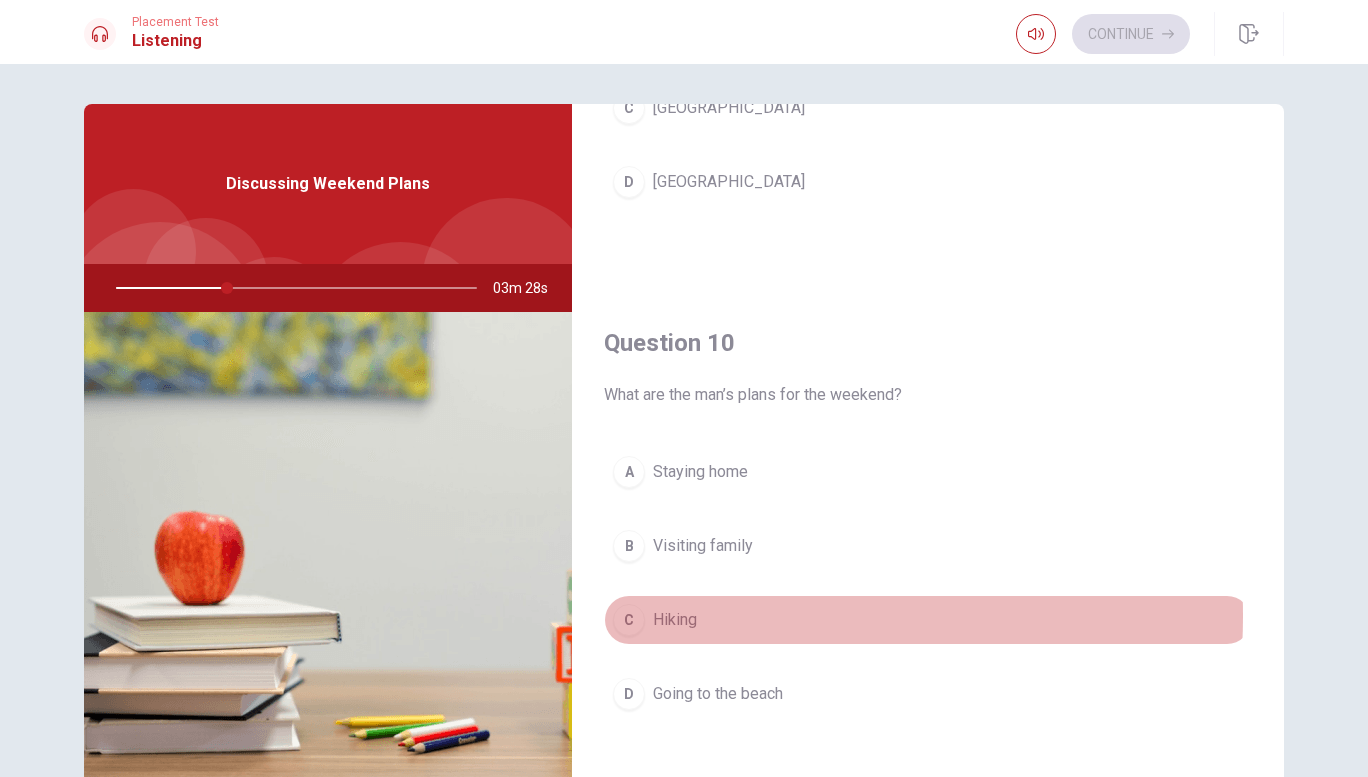 click on "Hiking" at bounding box center [675, 620] 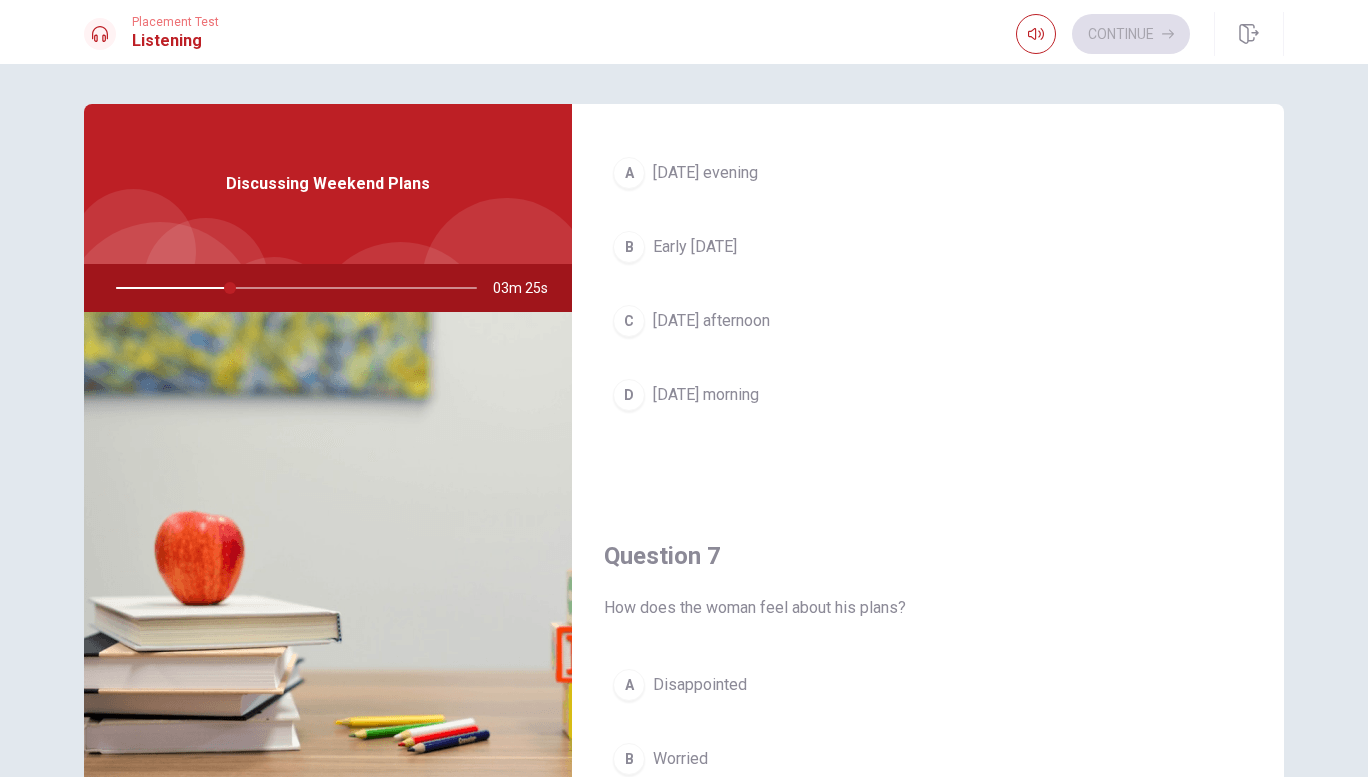 scroll, scrollTop: 0, scrollLeft: 0, axis: both 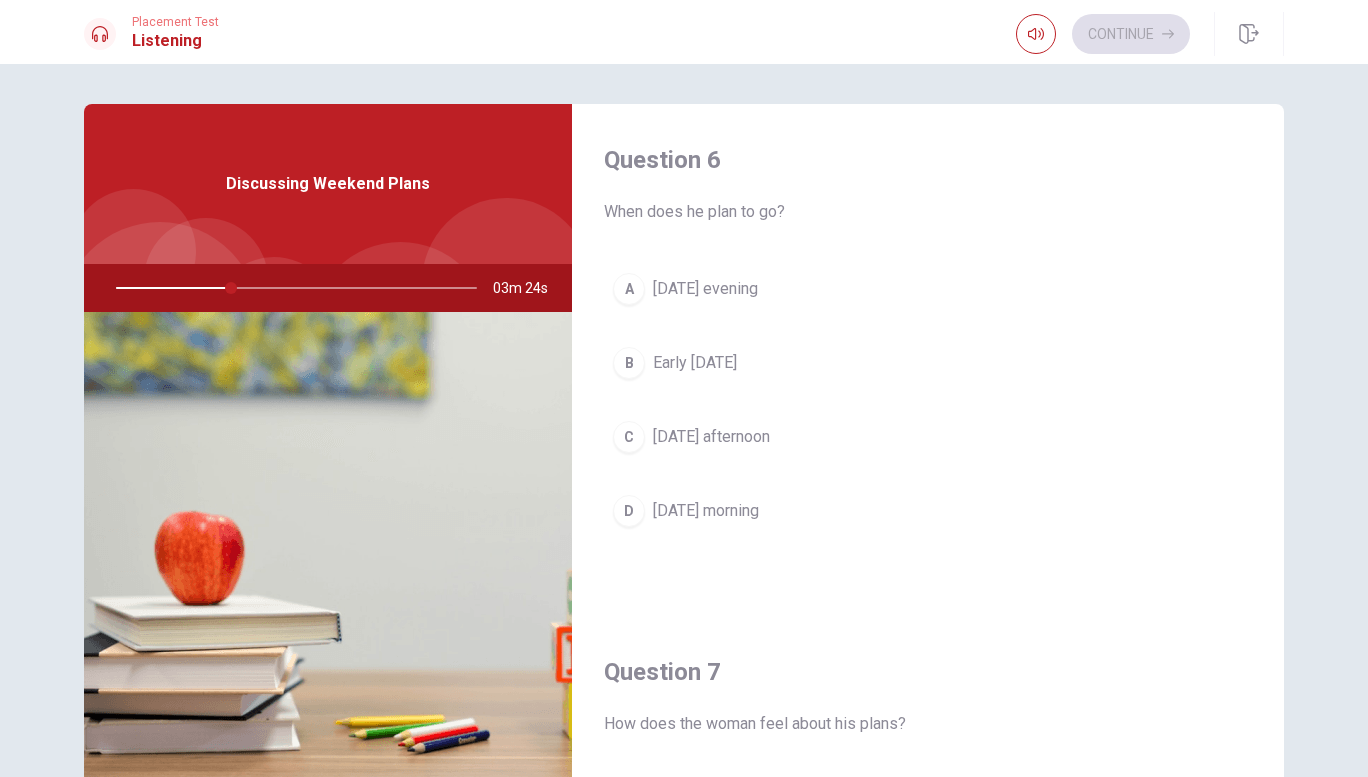 click on "Early [DATE]" at bounding box center (695, 363) 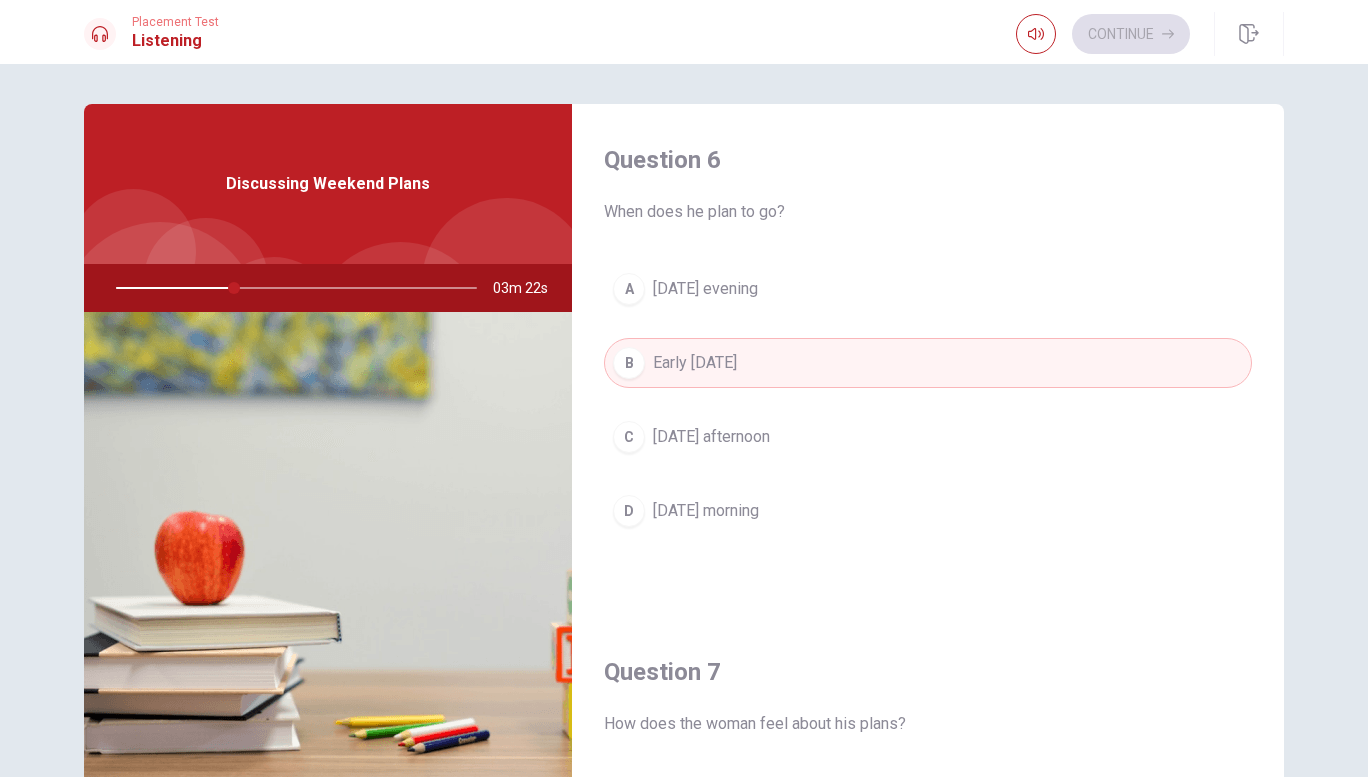 click on "D [DATE] morning" at bounding box center [928, 511] 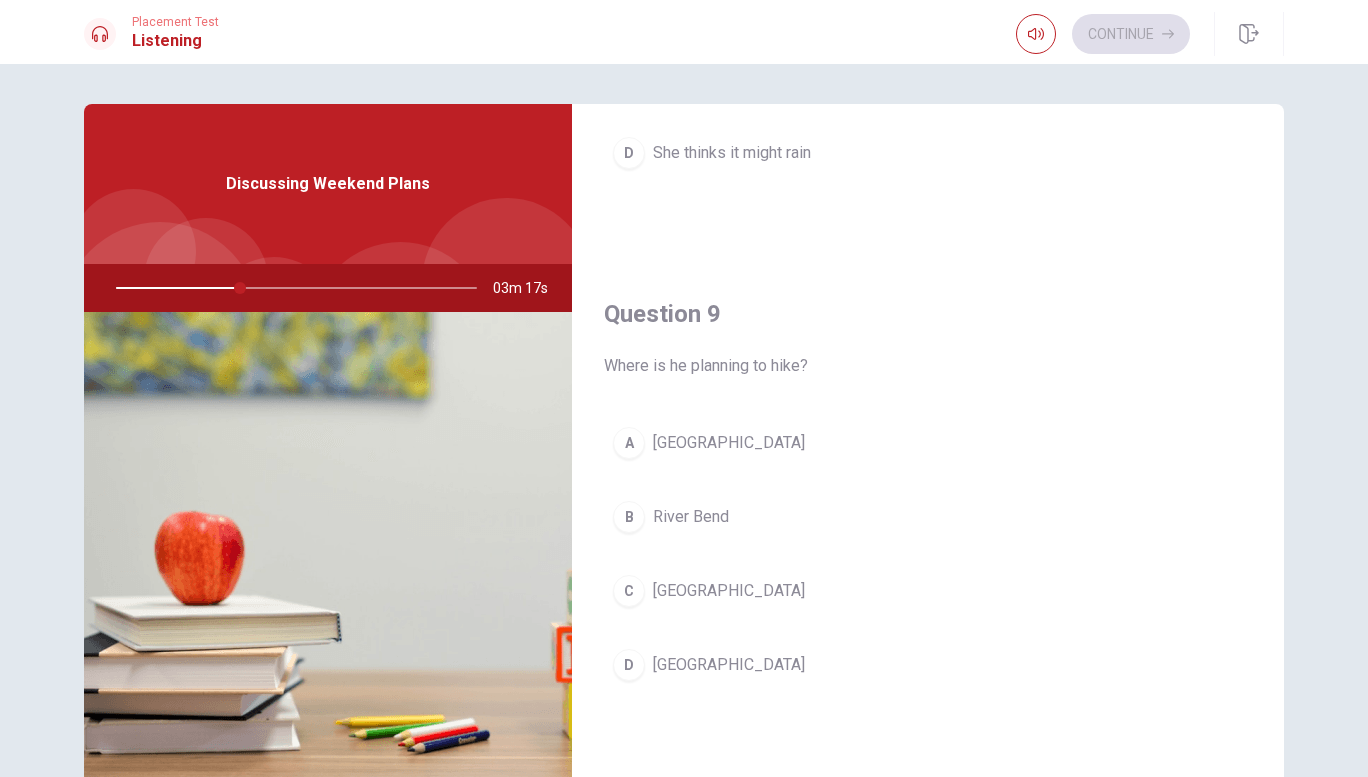 scroll, scrollTop: 1385, scrollLeft: 0, axis: vertical 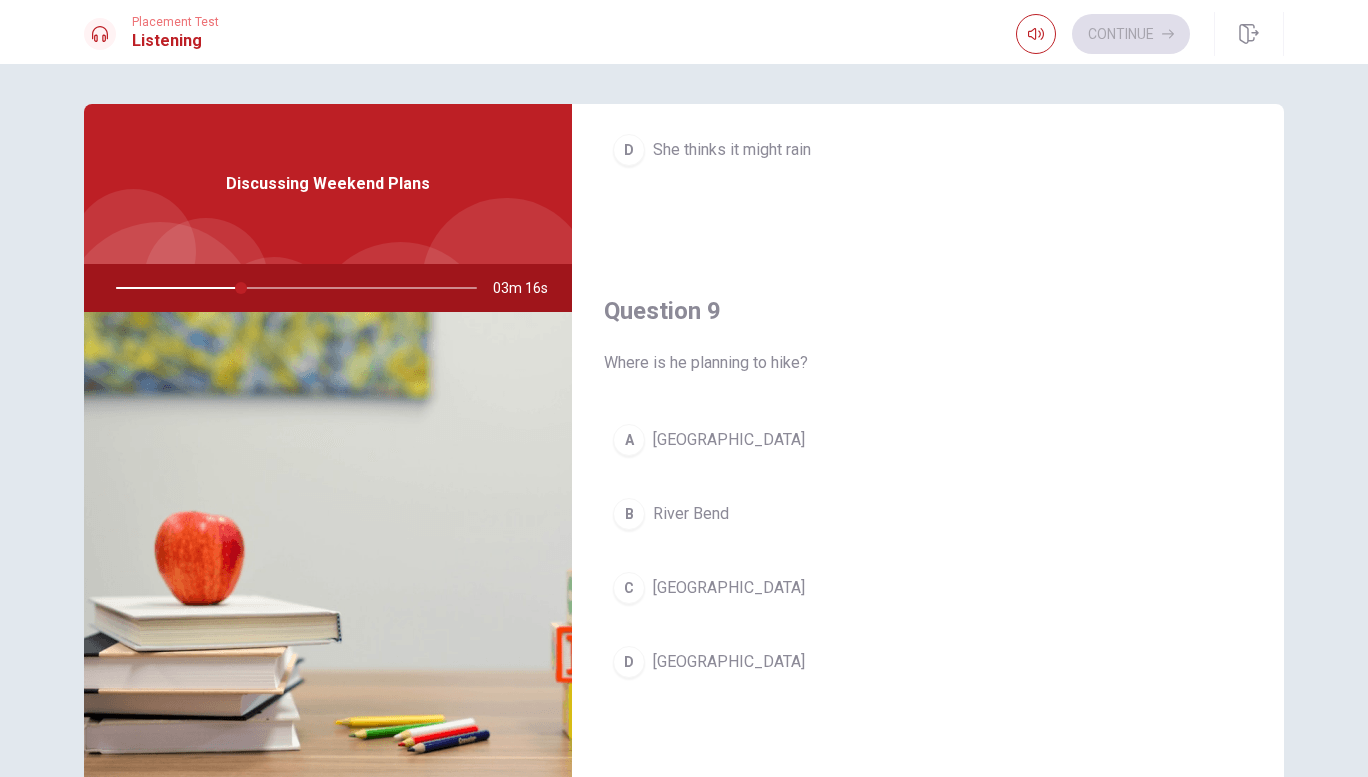 click on "A [GEOGRAPHIC_DATA]" at bounding box center [928, 440] 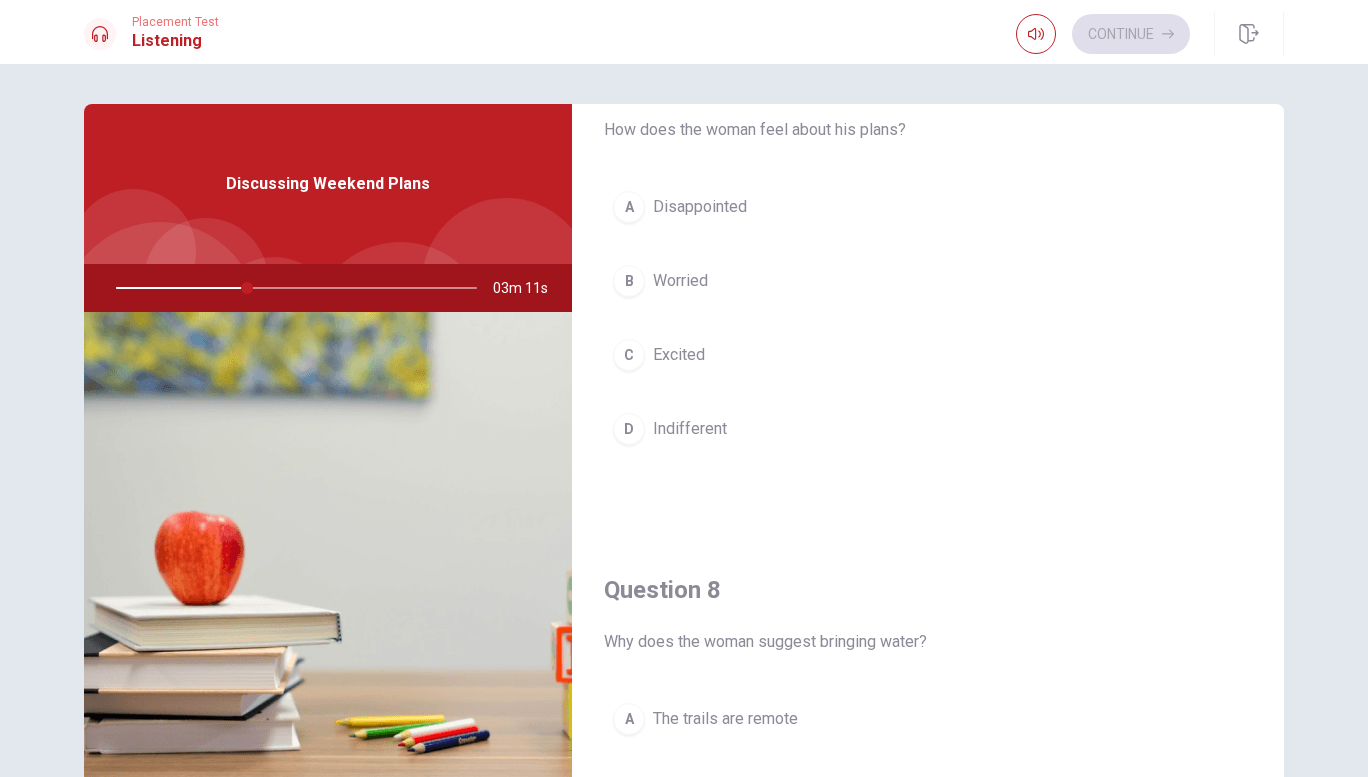 scroll, scrollTop: 593, scrollLeft: 0, axis: vertical 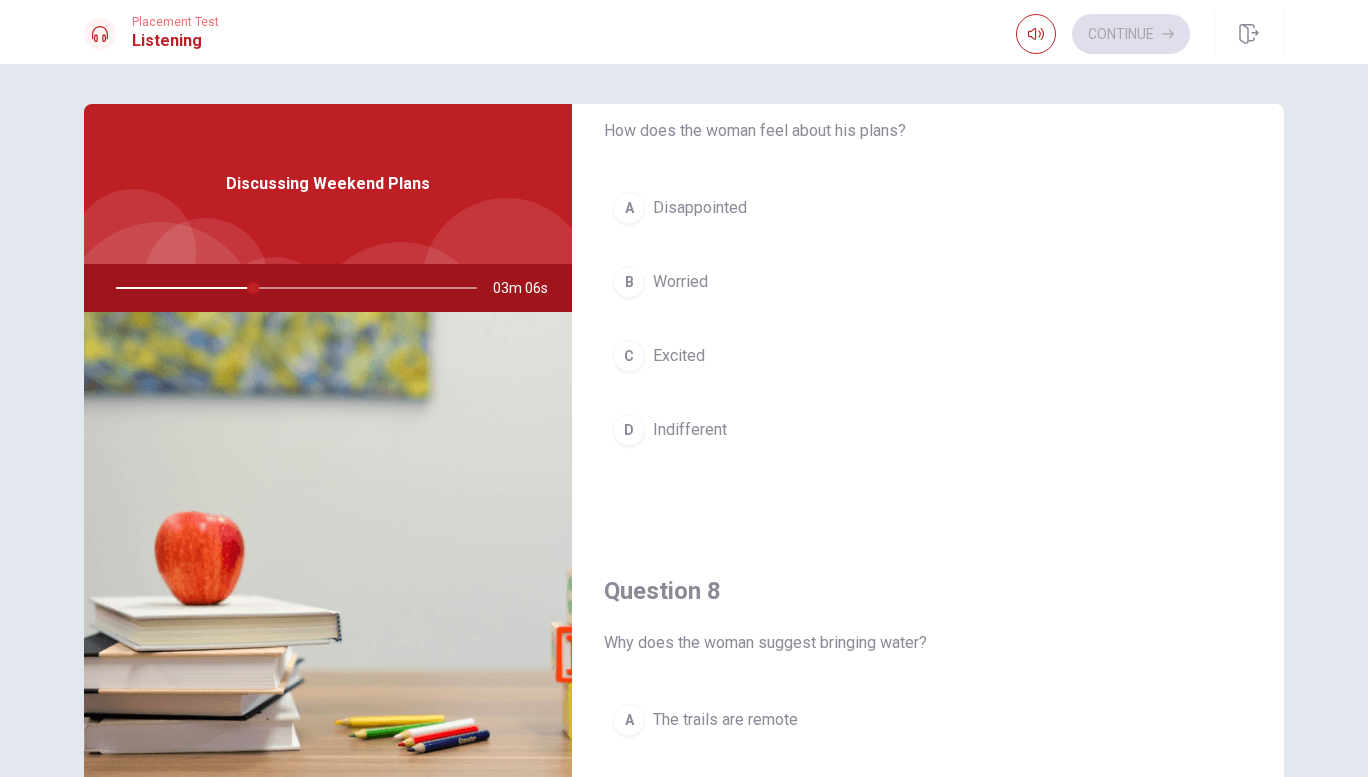 click on "Worried" at bounding box center (680, 282) 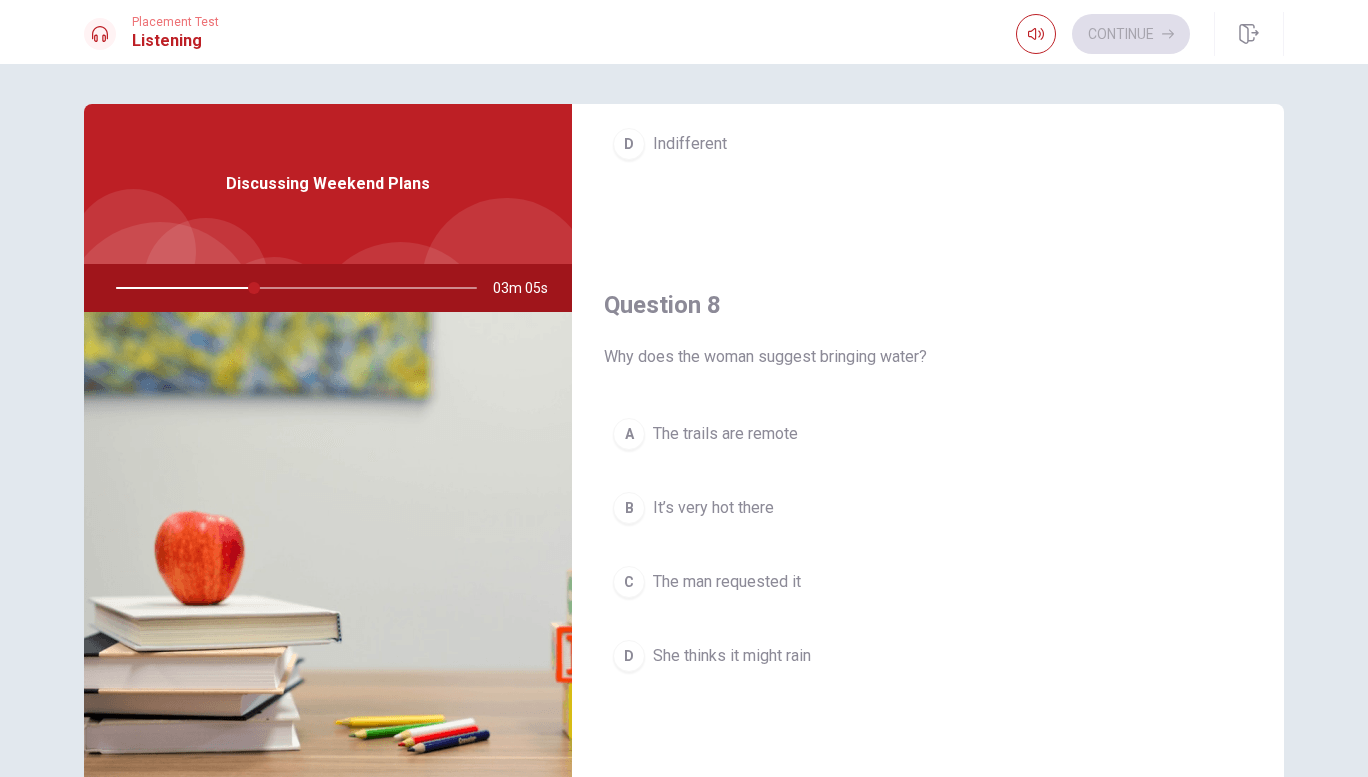 scroll, scrollTop: 882, scrollLeft: 0, axis: vertical 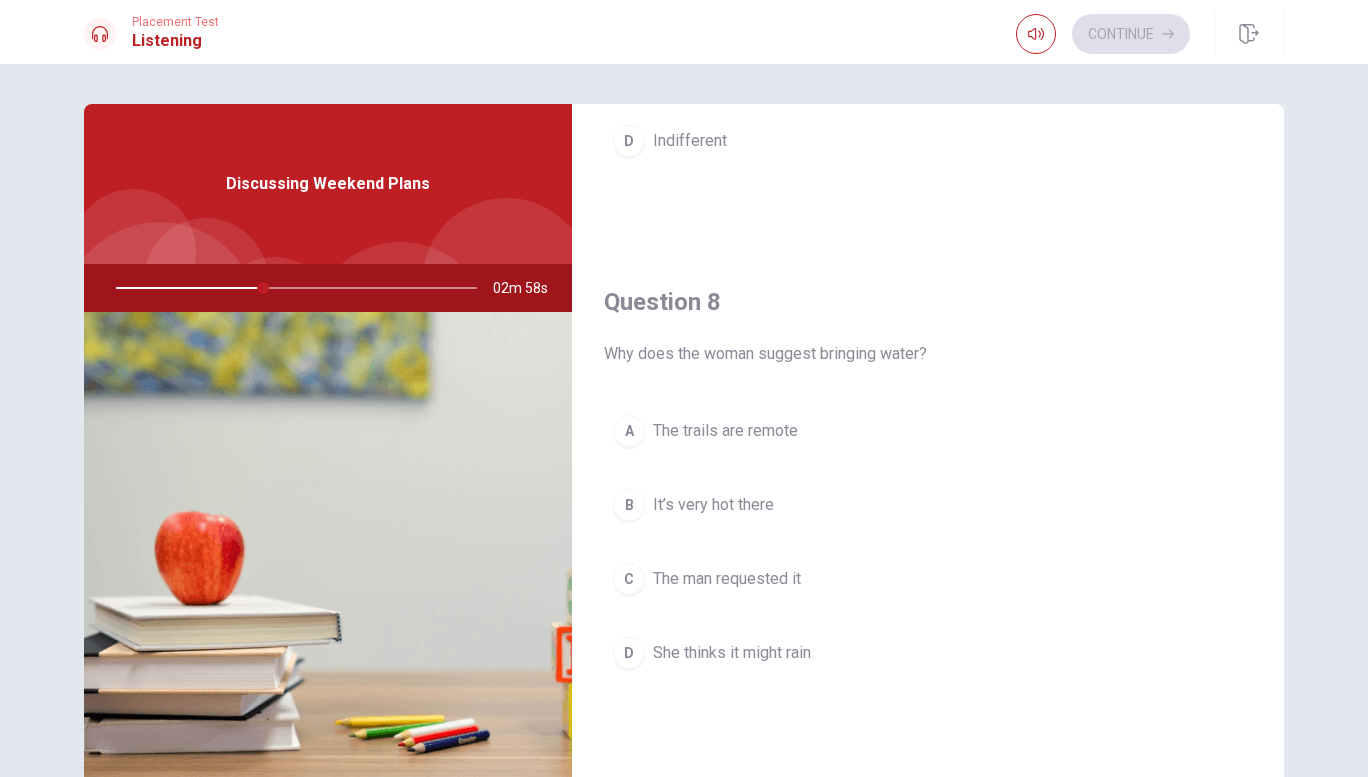 click on "It’s very hot there" at bounding box center (713, 505) 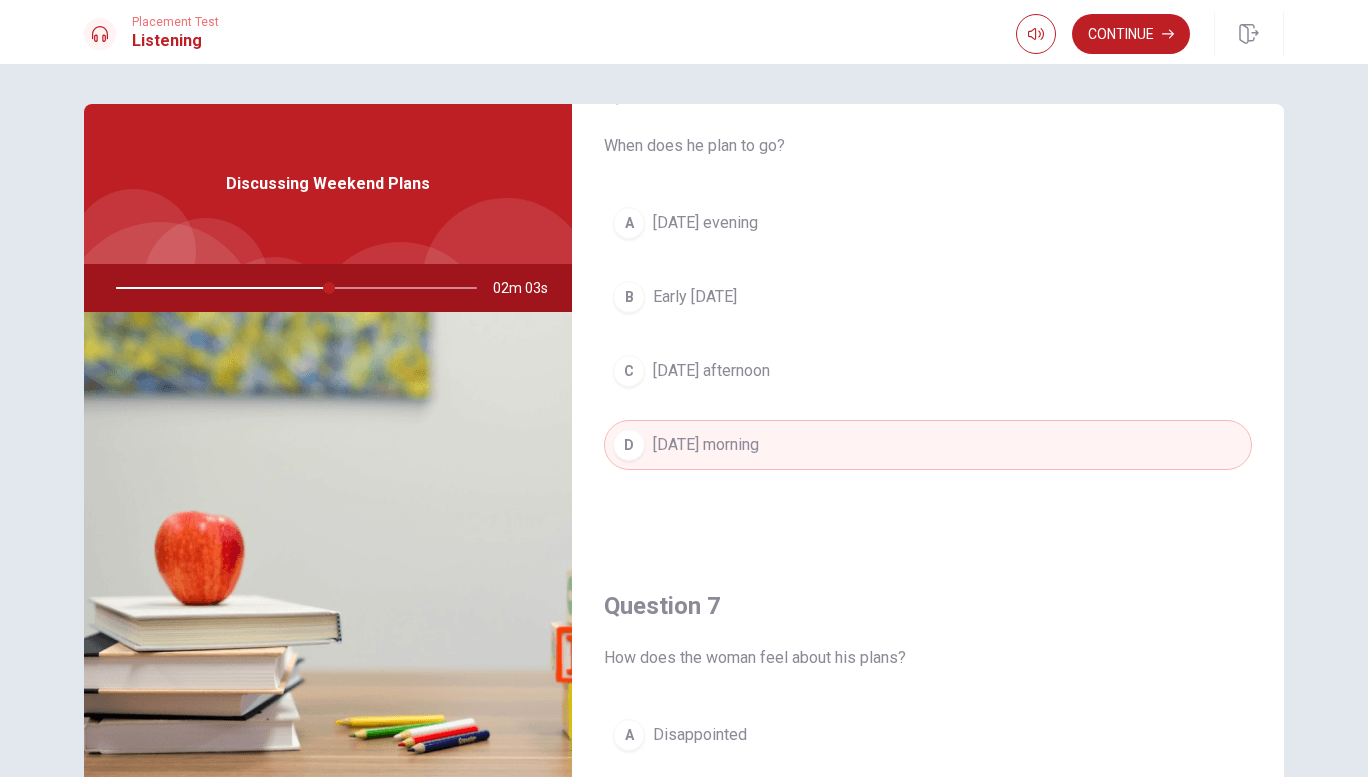 scroll, scrollTop: 0, scrollLeft: 0, axis: both 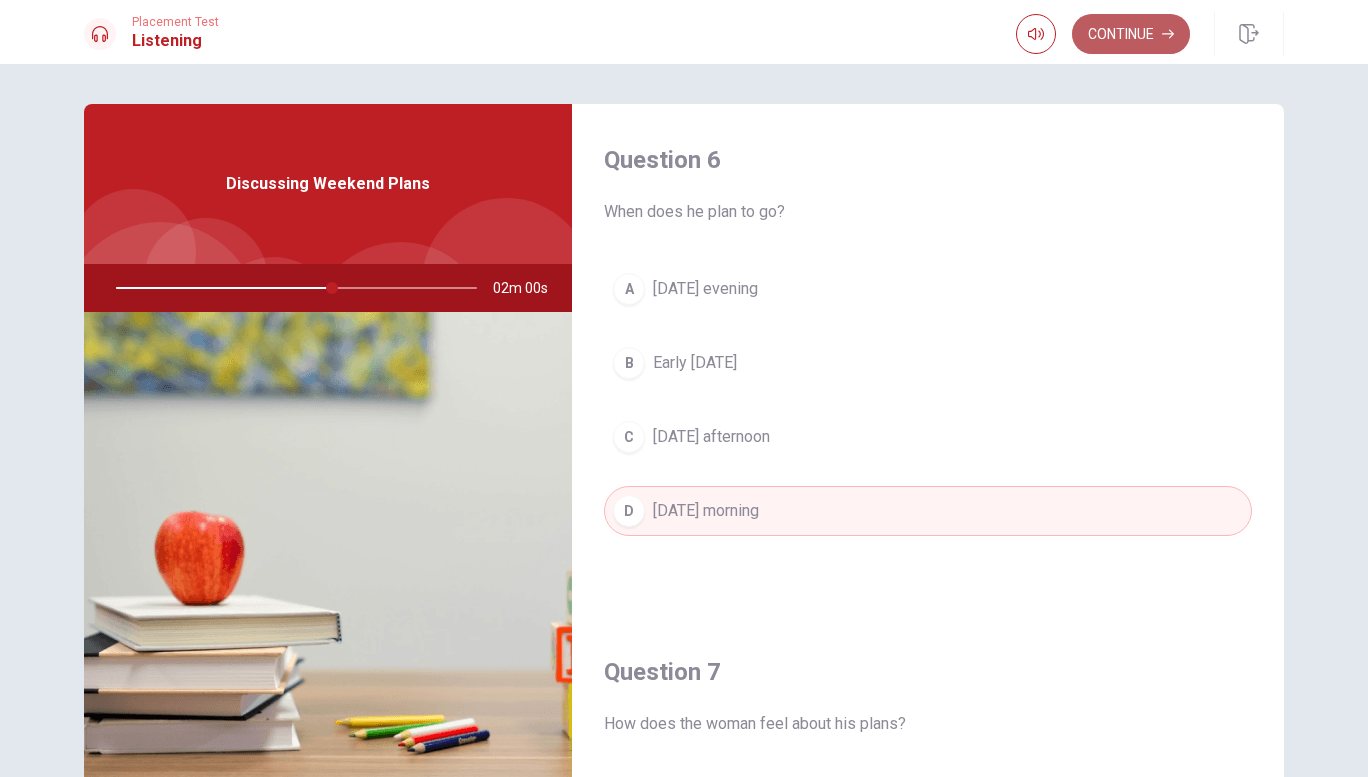 click on "Continue" at bounding box center [1131, 34] 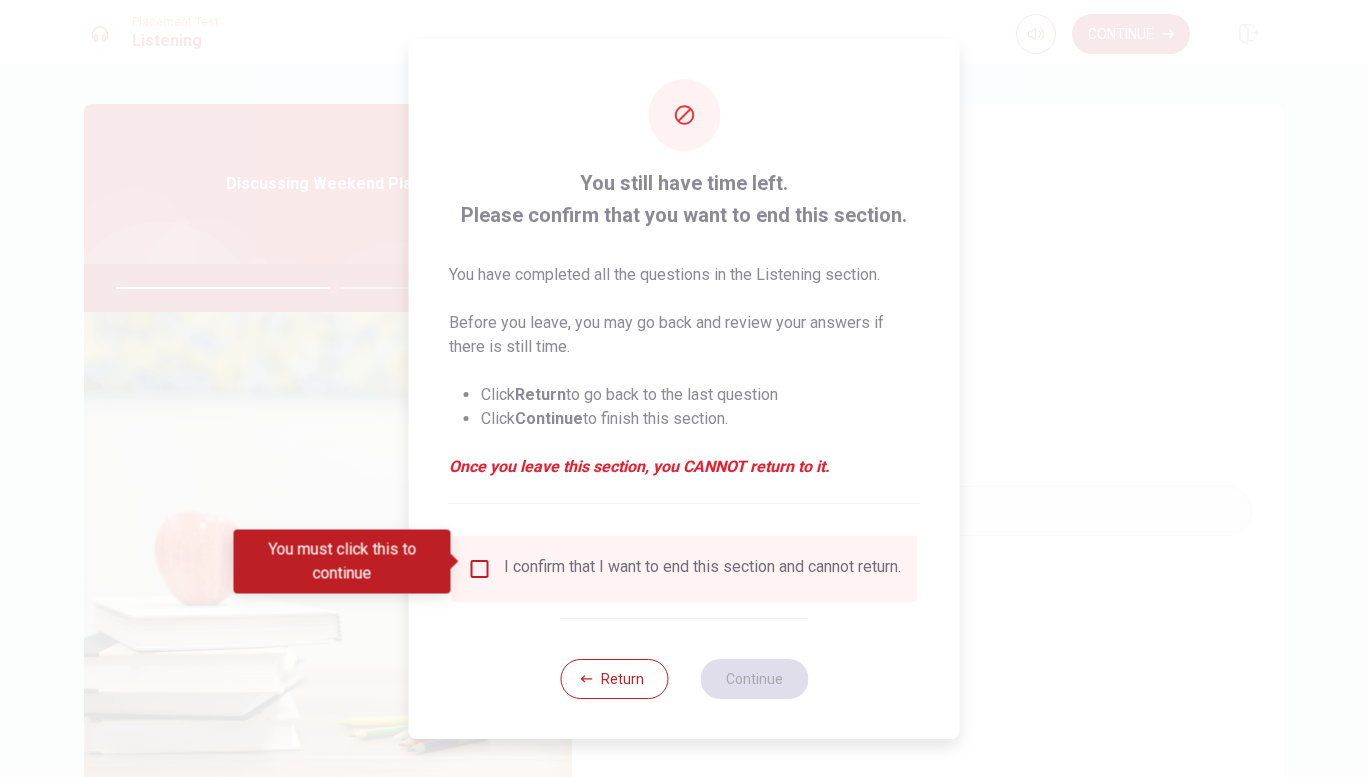 click at bounding box center (480, 569) 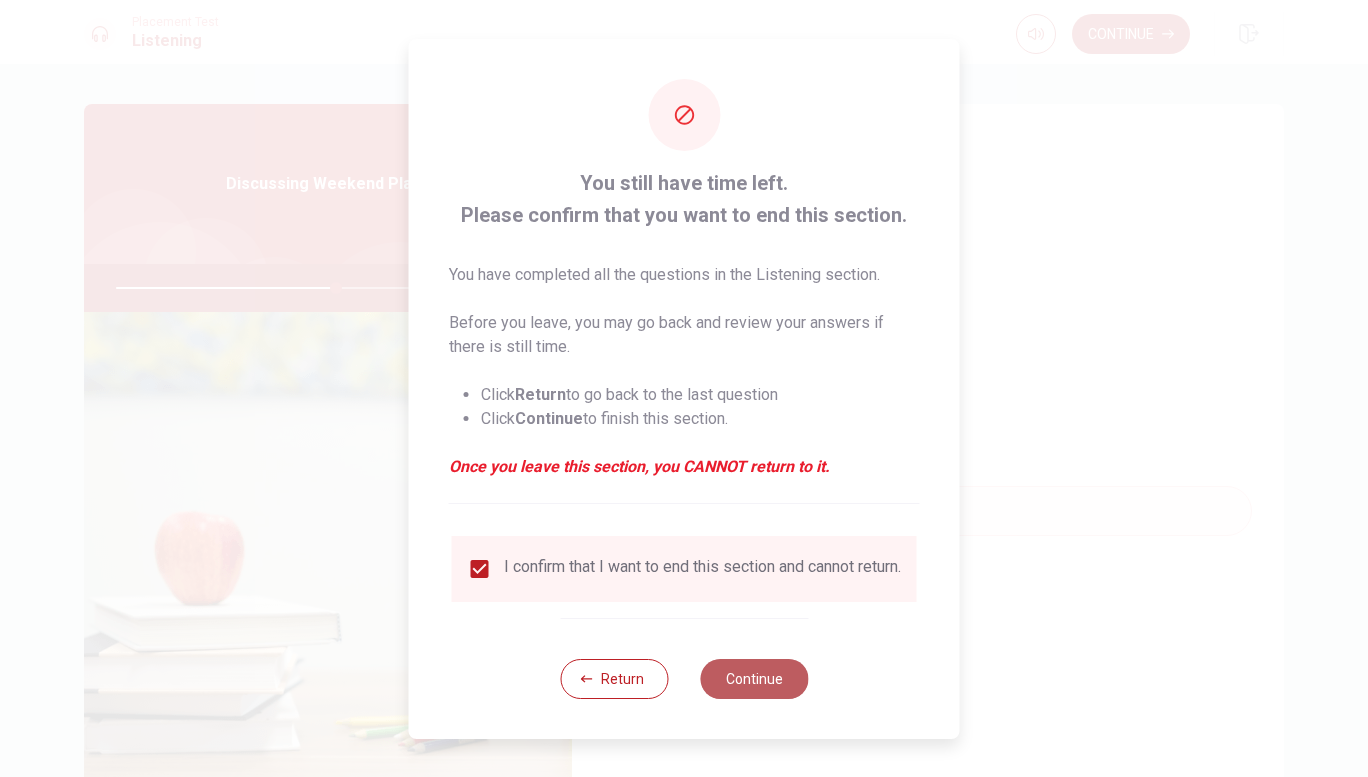 click on "Continue" at bounding box center (754, 679) 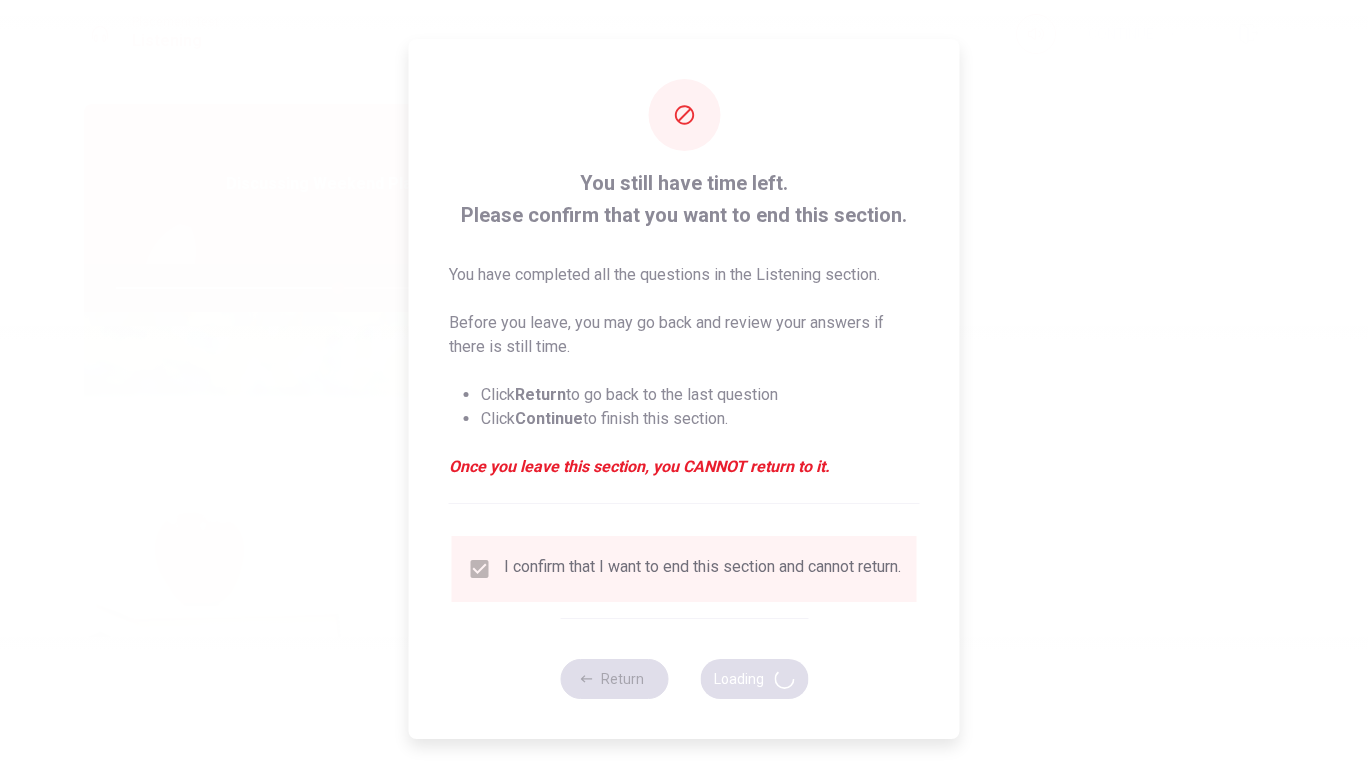 type on "62" 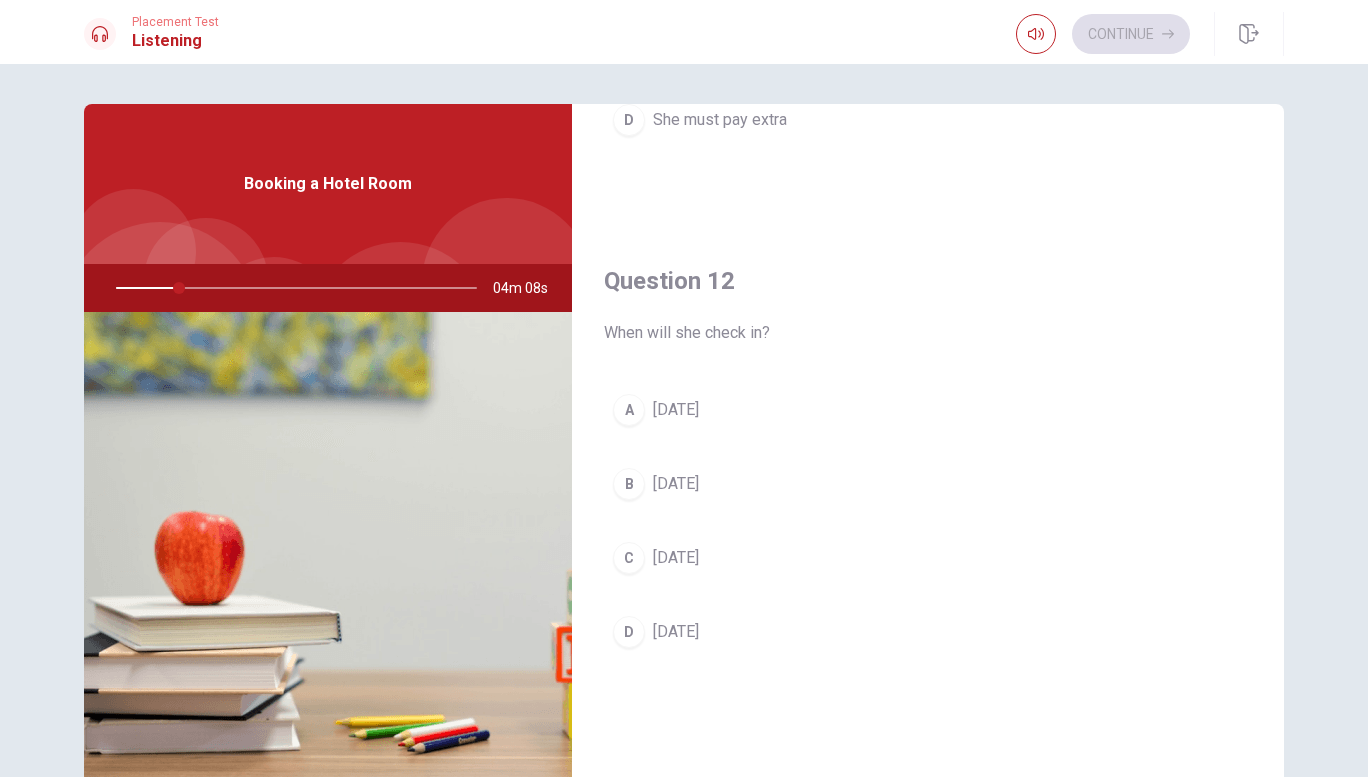 scroll, scrollTop: 0, scrollLeft: 0, axis: both 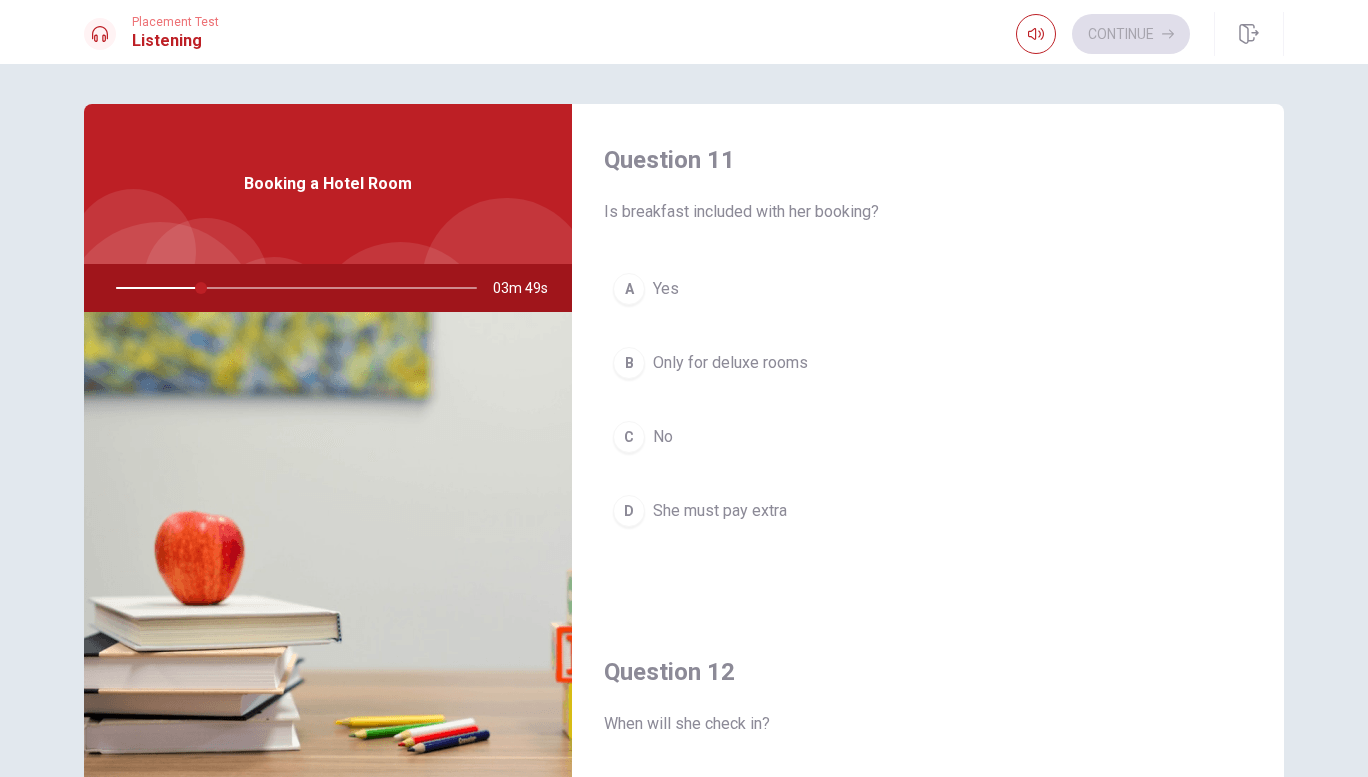 click on "B Only for deluxe rooms" at bounding box center (928, 363) 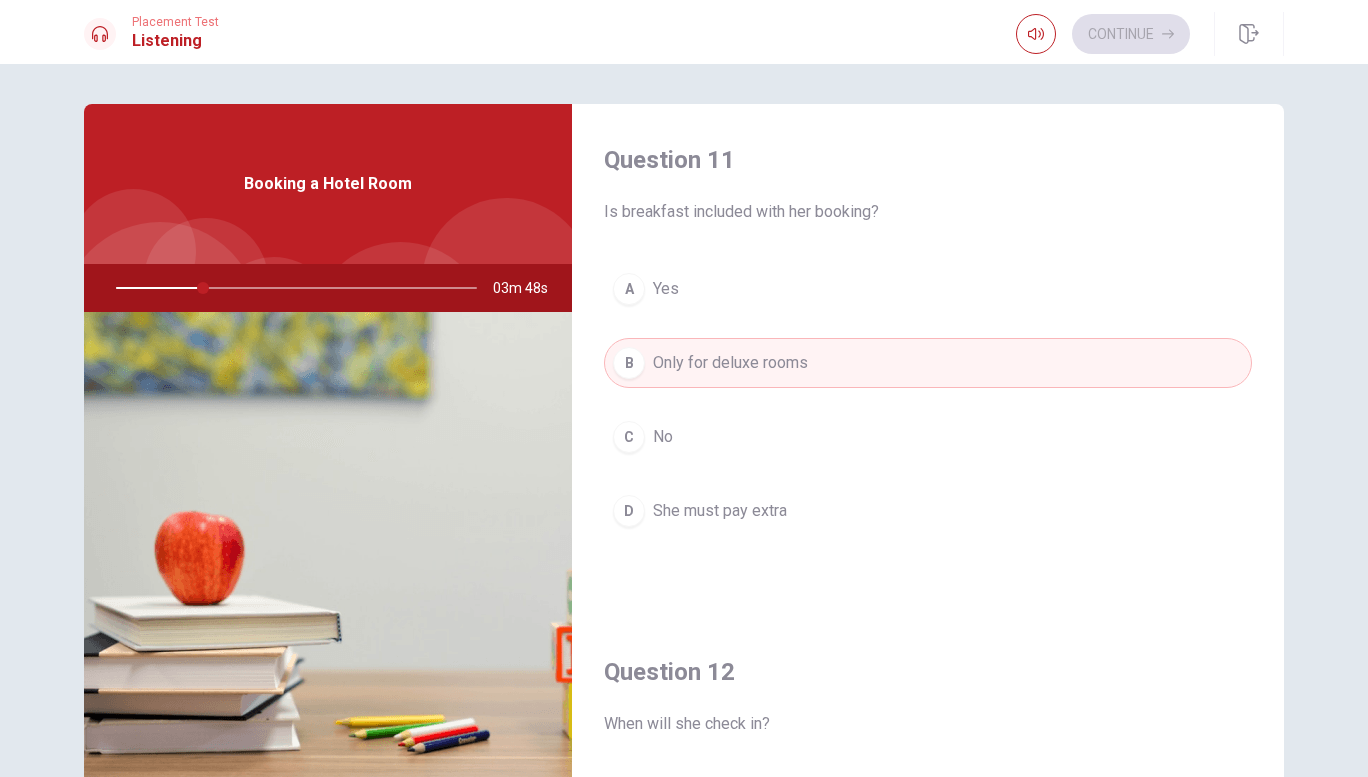 click on "She must pay extra" at bounding box center [720, 511] 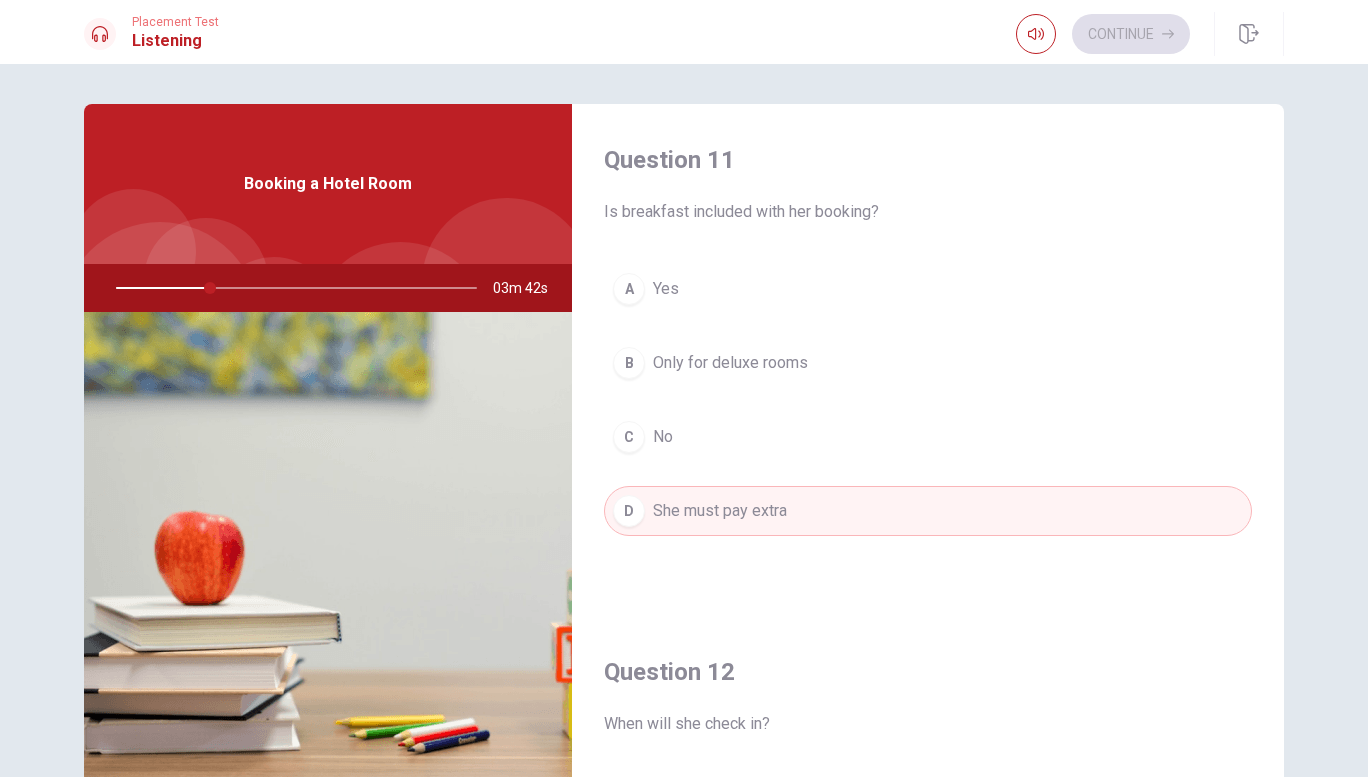click on "B Only for deluxe rooms" at bounding box center (928, 363) 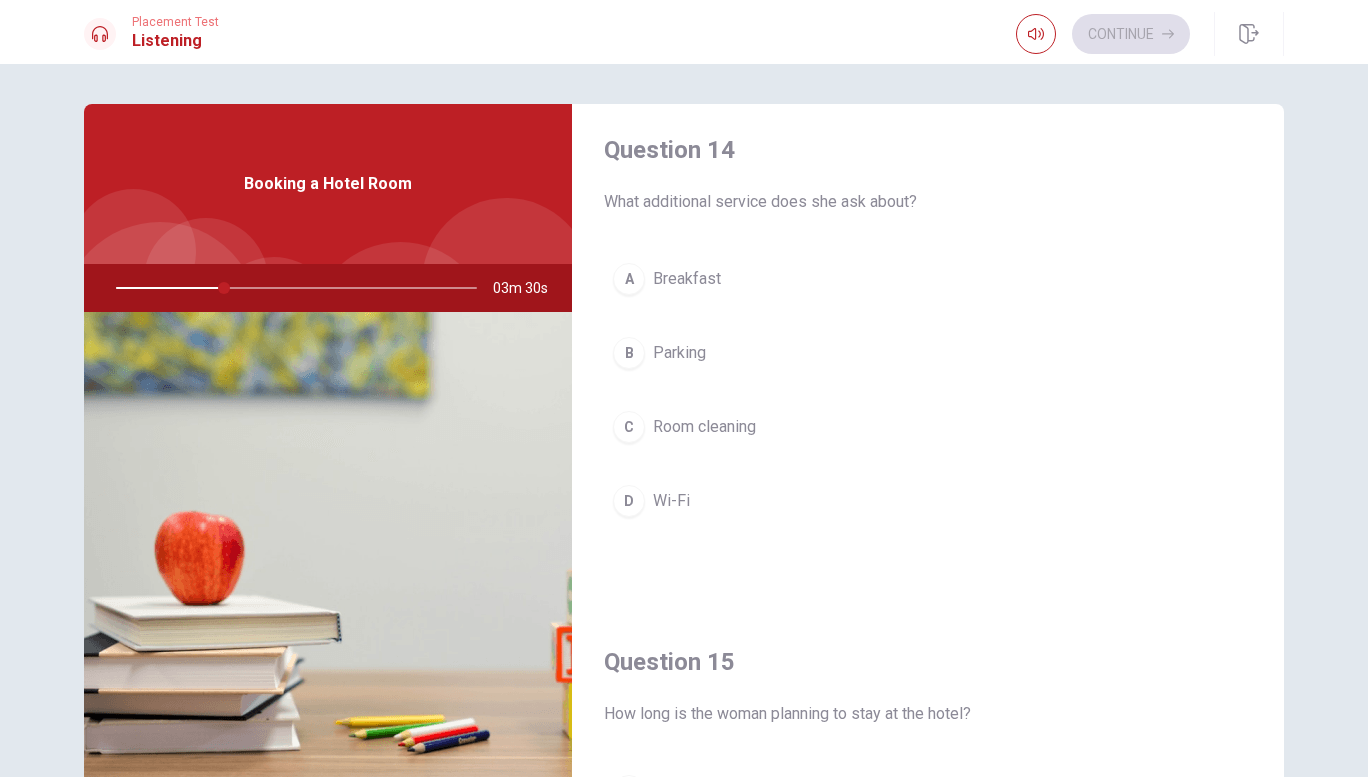 scroll, scrollTop: 1865, scrollLeft: 0, axis: vertical 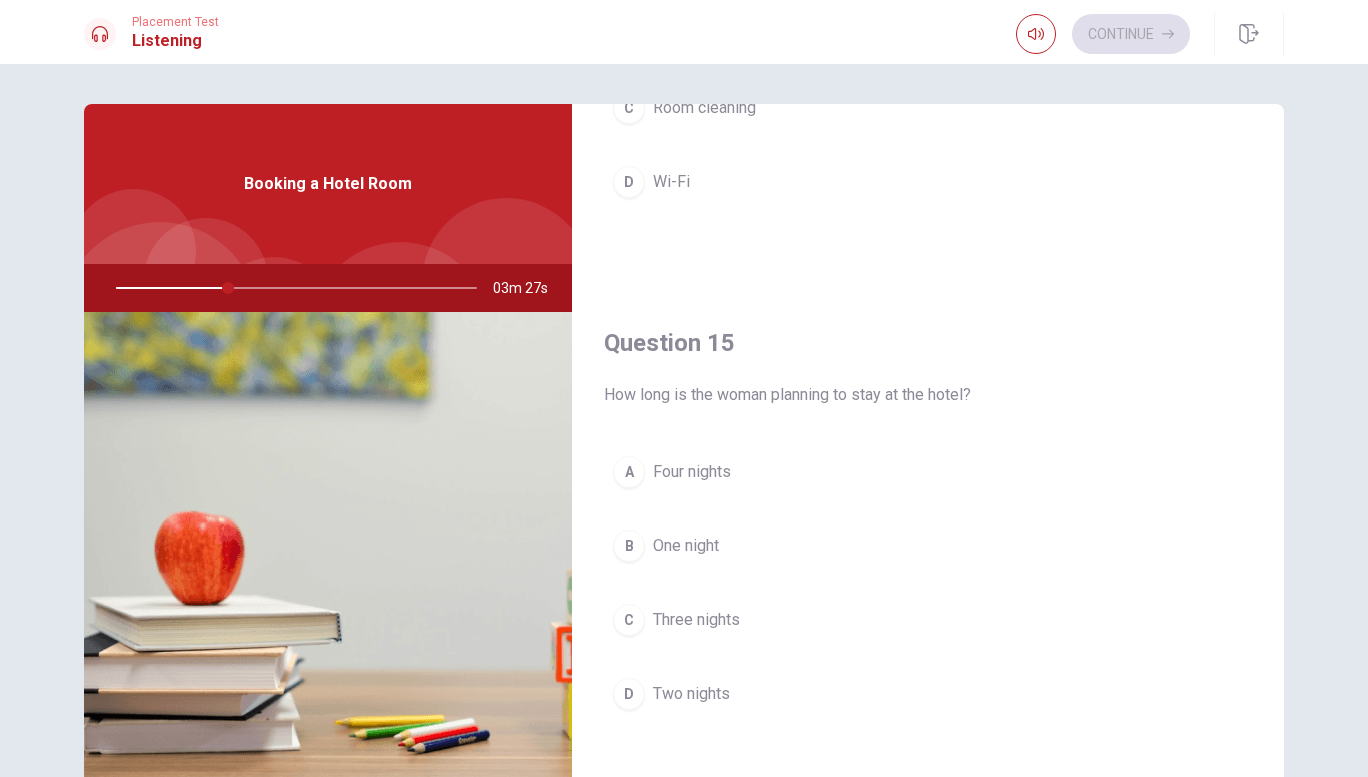click on "Two nights" at bounding box center (691, 694) 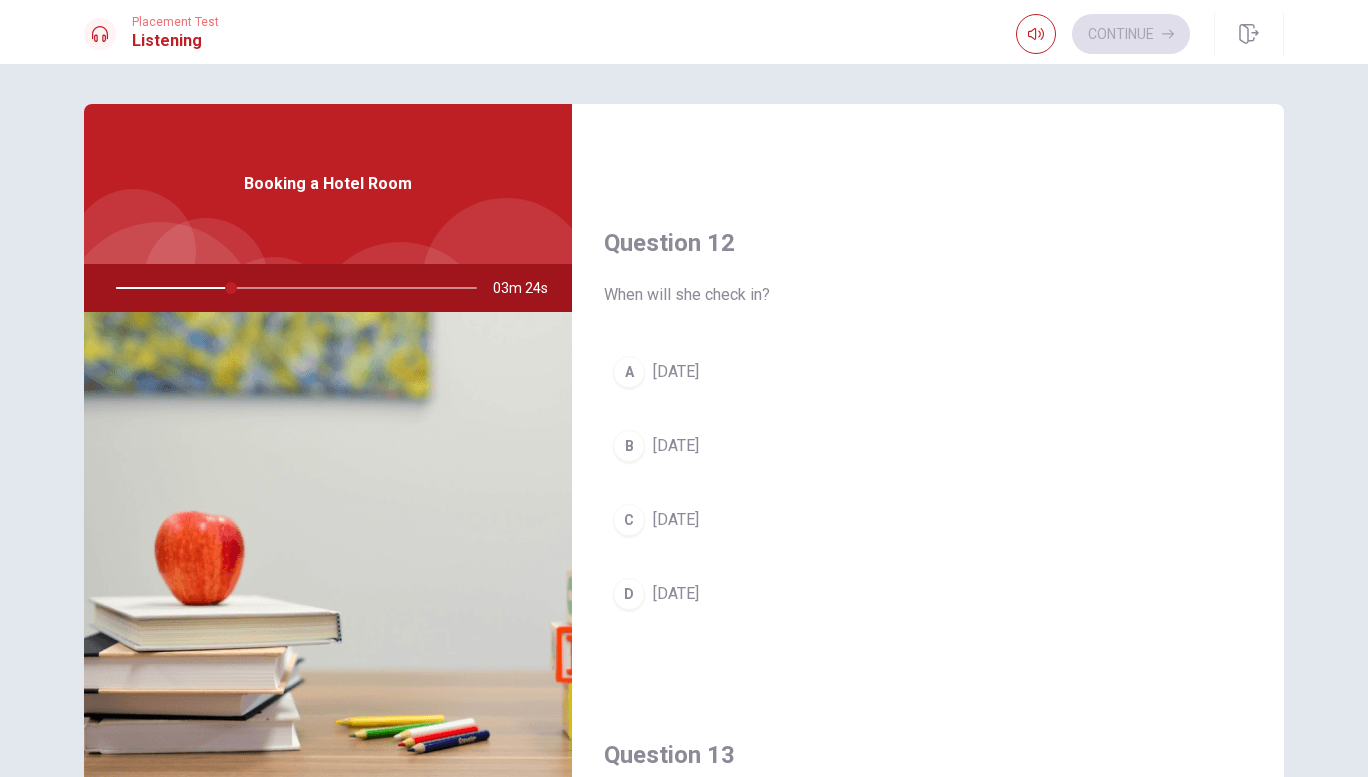 scroll, scrollTop: 417, scrollLeft: 0, axis: vertical 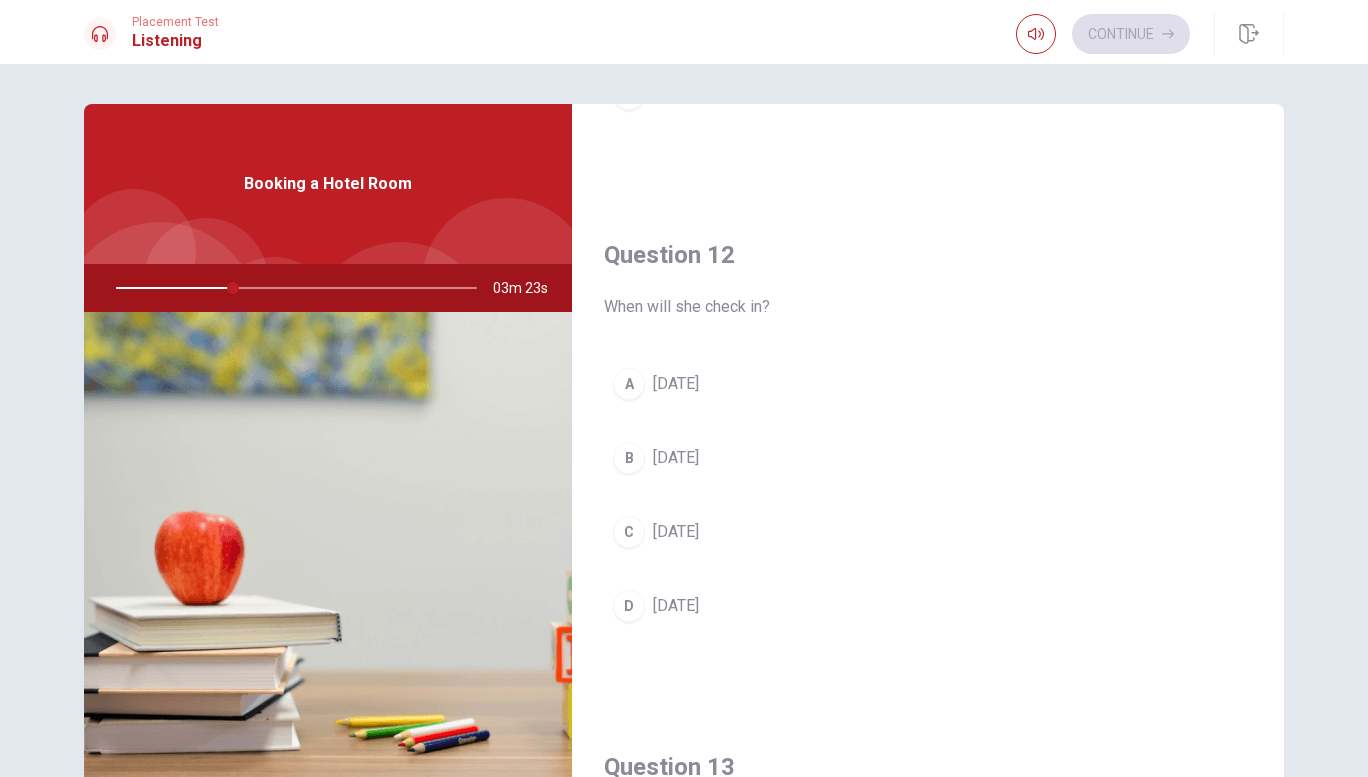 click on "[DATE]" at bounding box center (676, 458) 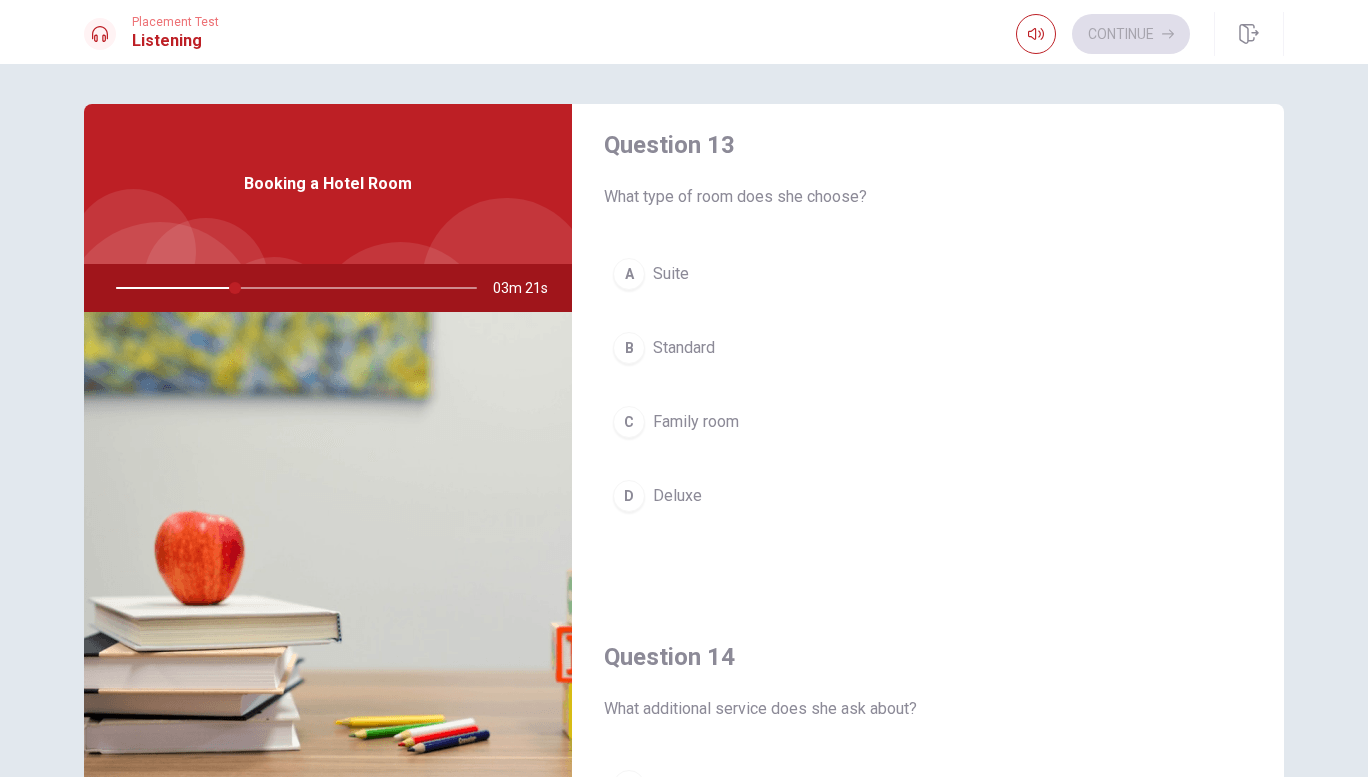 scroll, scrollTop: 1038, scrollLeft: 0, axis: vertical 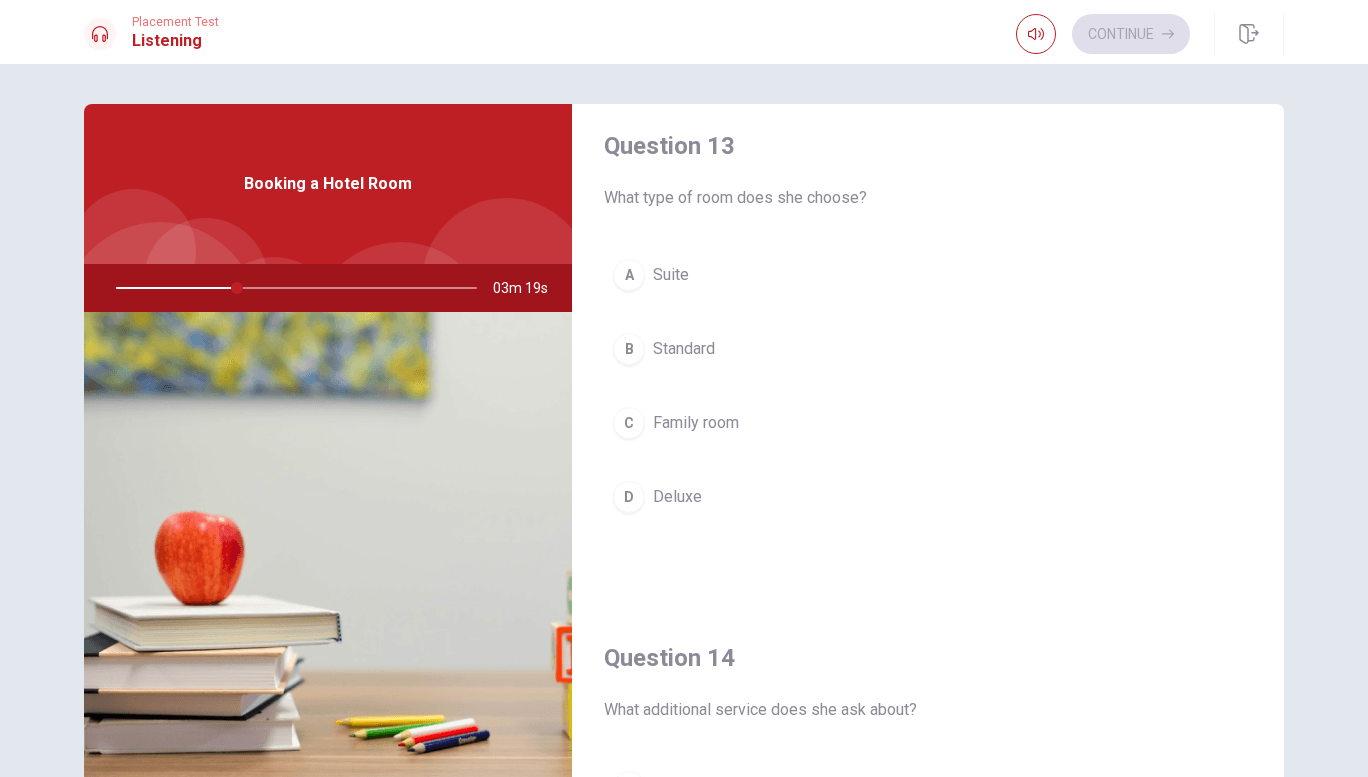 click on "Standard" at bounding box center [684, 349] 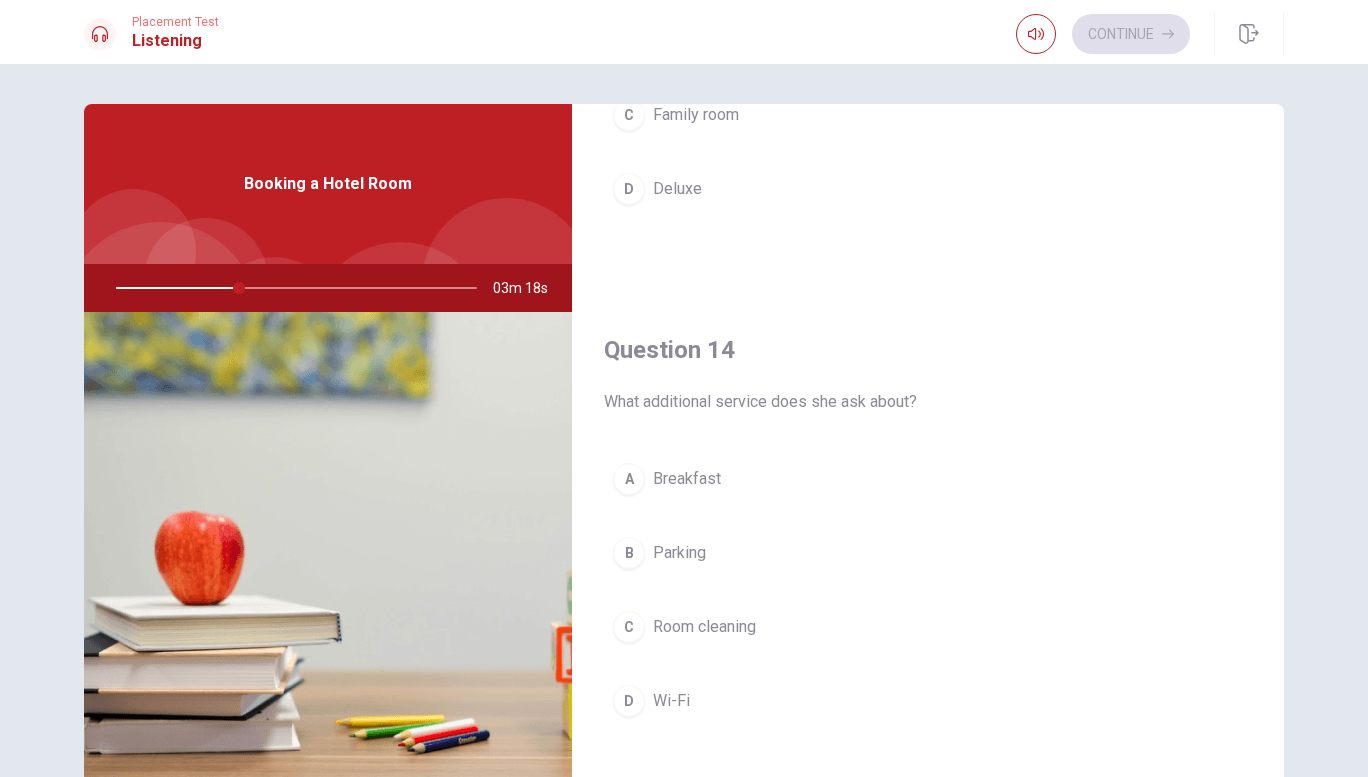 scroll, scrollTop: 1345, scrollLeft: 0, axis: vertical 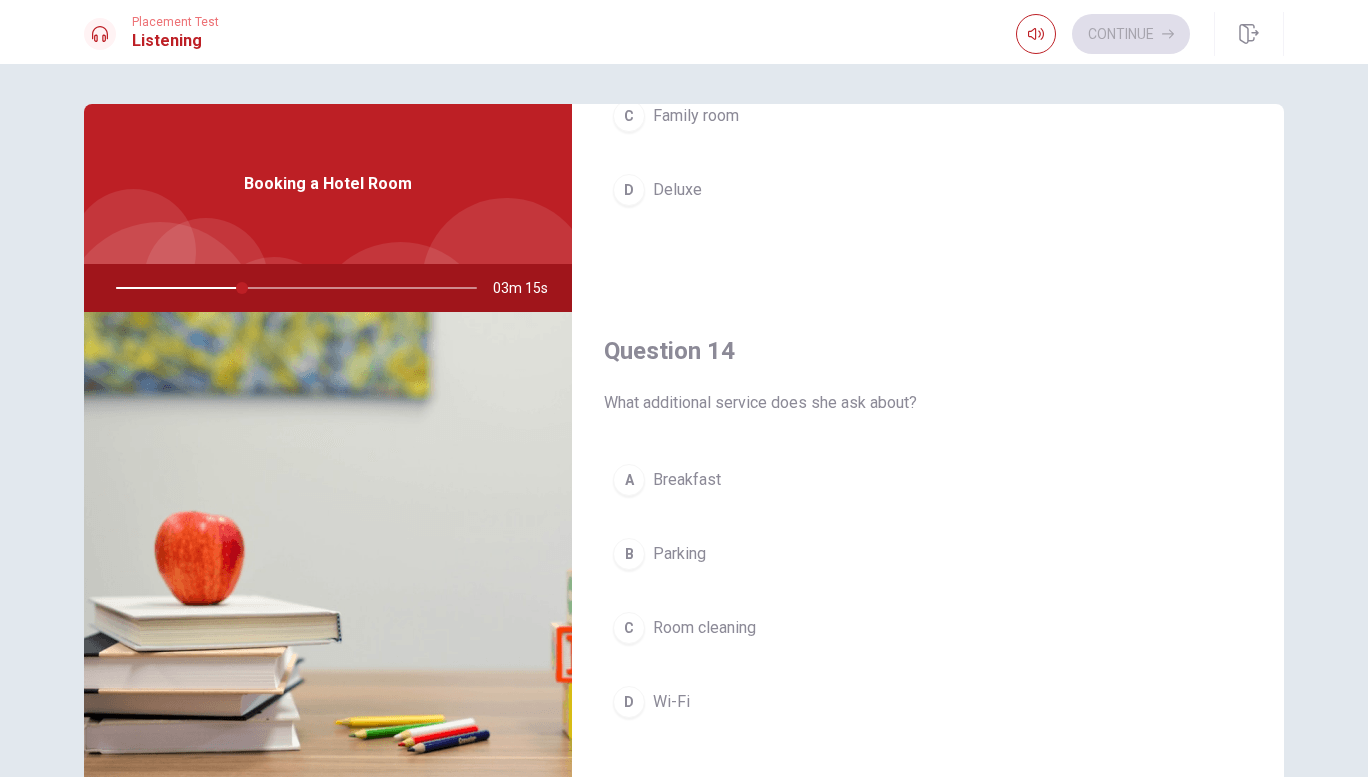 click on "A Breakfast" at bounding box center (928, 480) 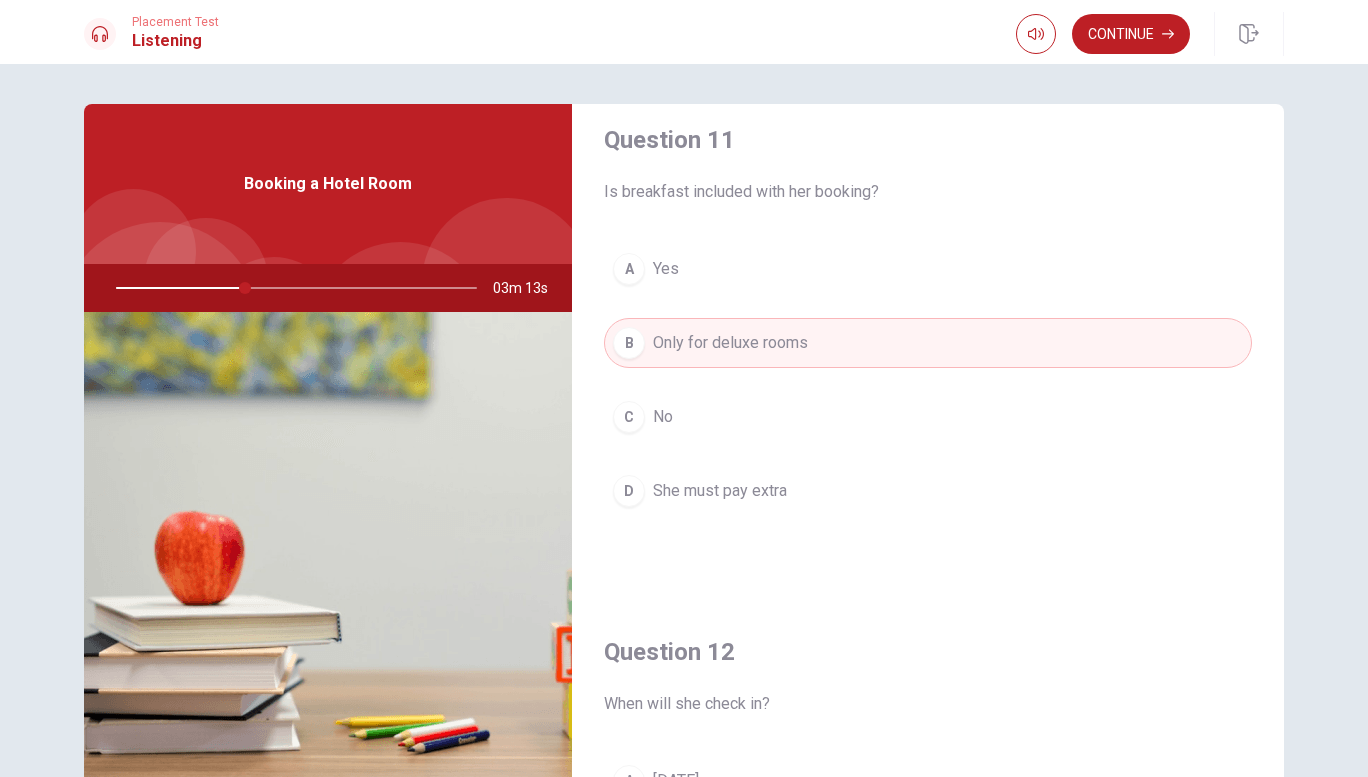 scroll, scrollTop: 0, scrollLeft: 0, axis: both 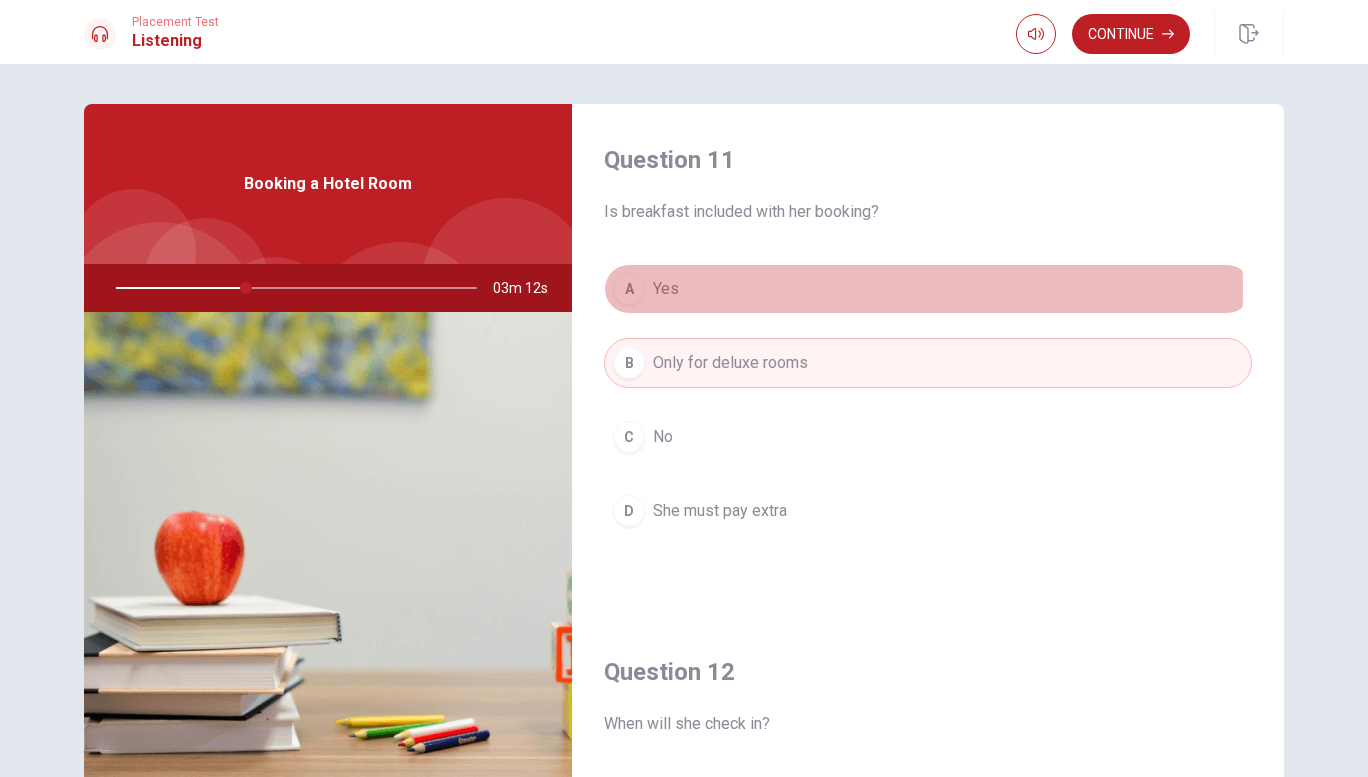 click on "A Yes" at bounding box center (928, 289) 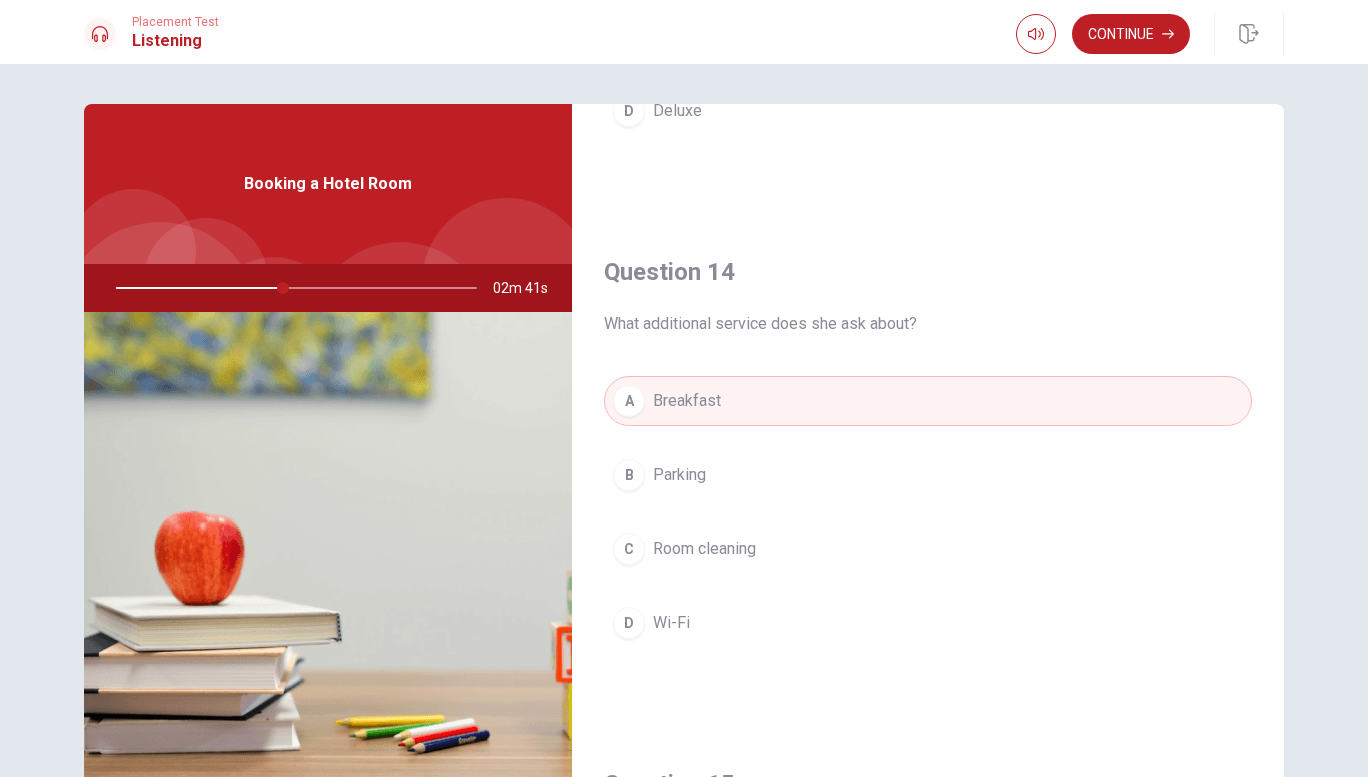 scroll, scrollTop: 1423, scrollLeft: 0, axis: vertical 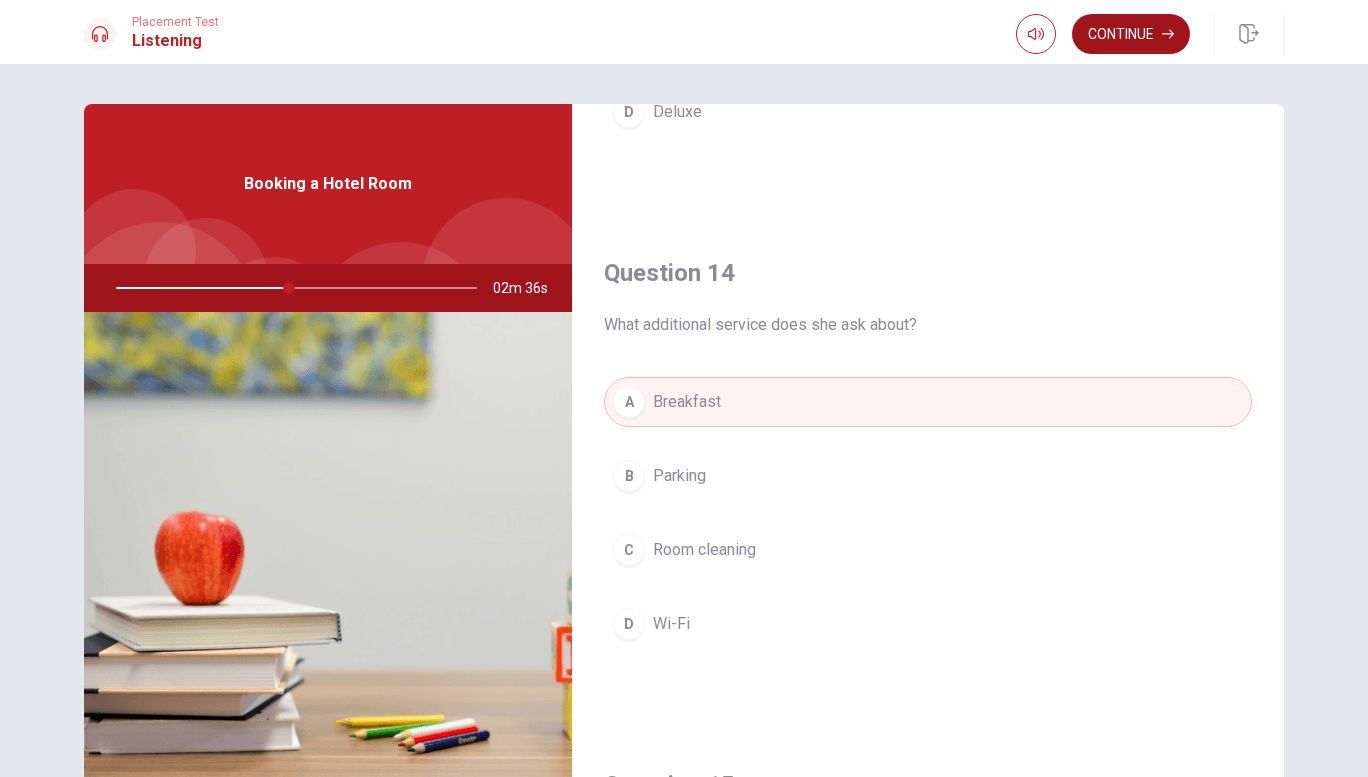 click on "Continue" at bounding box center [1131, 34] 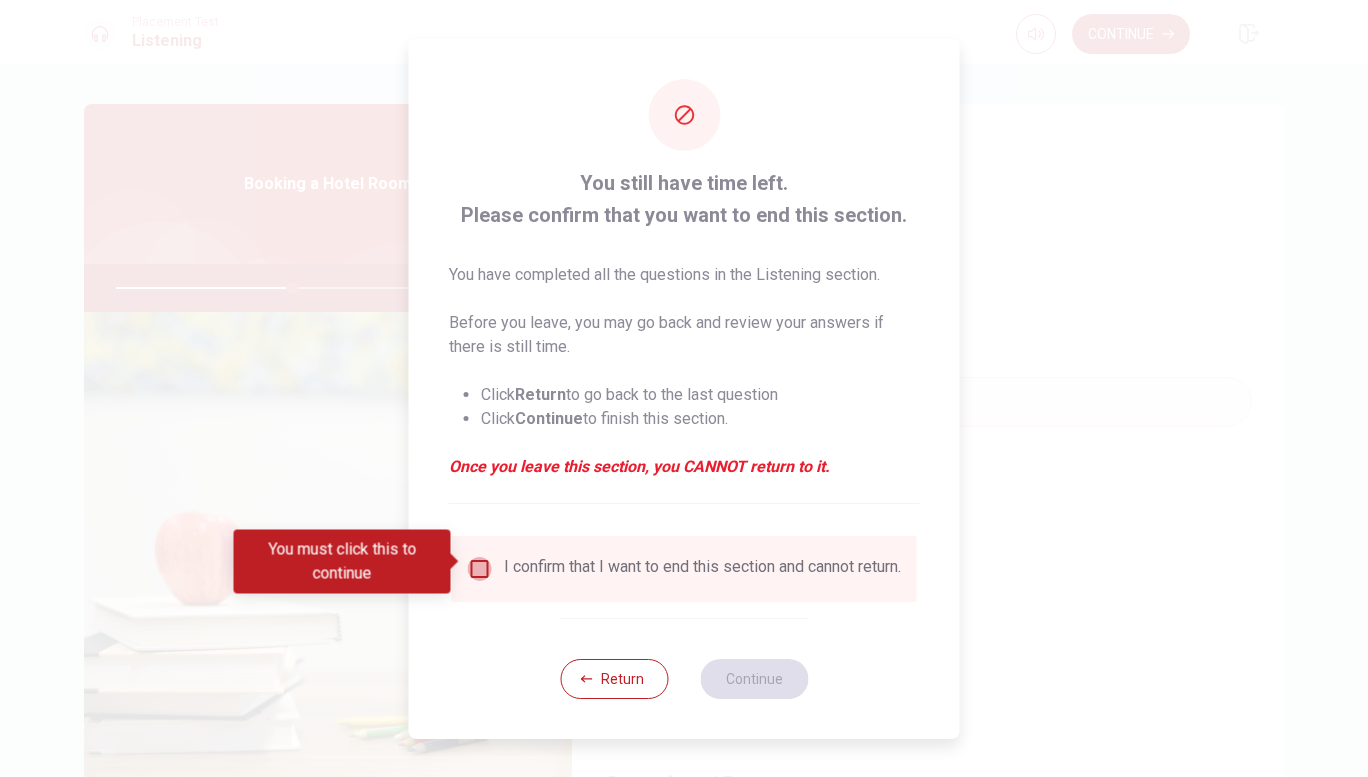 click at bounding box center [480, 569] 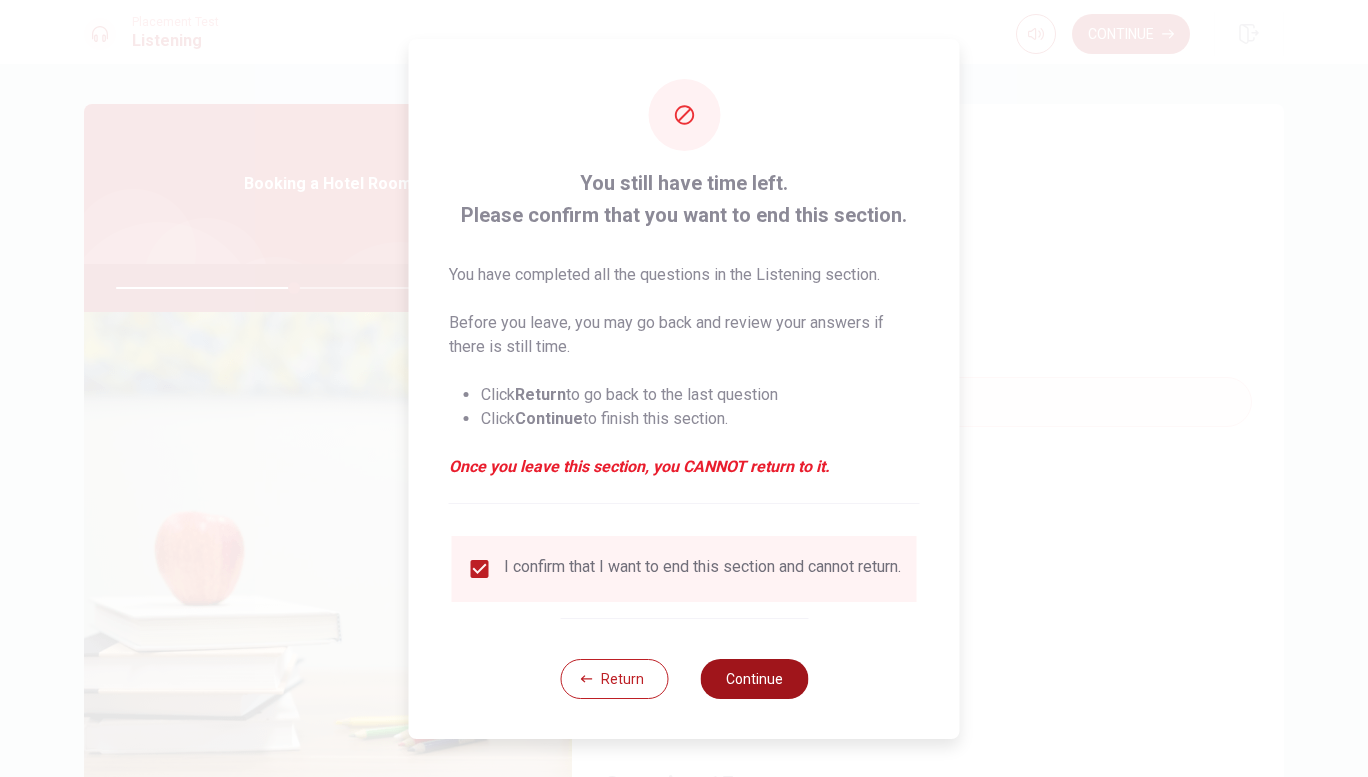 click on "Continue" at bounding box center (754, 679) 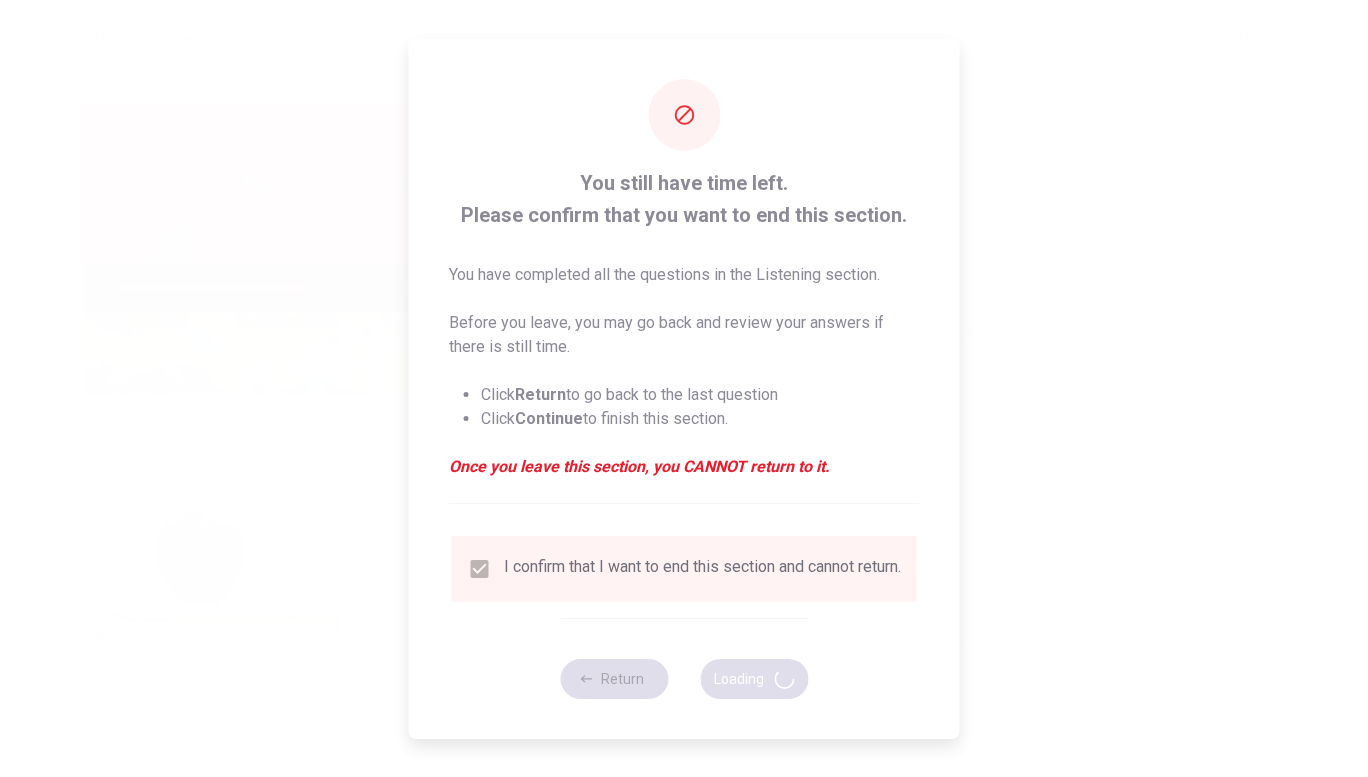 type on "50" 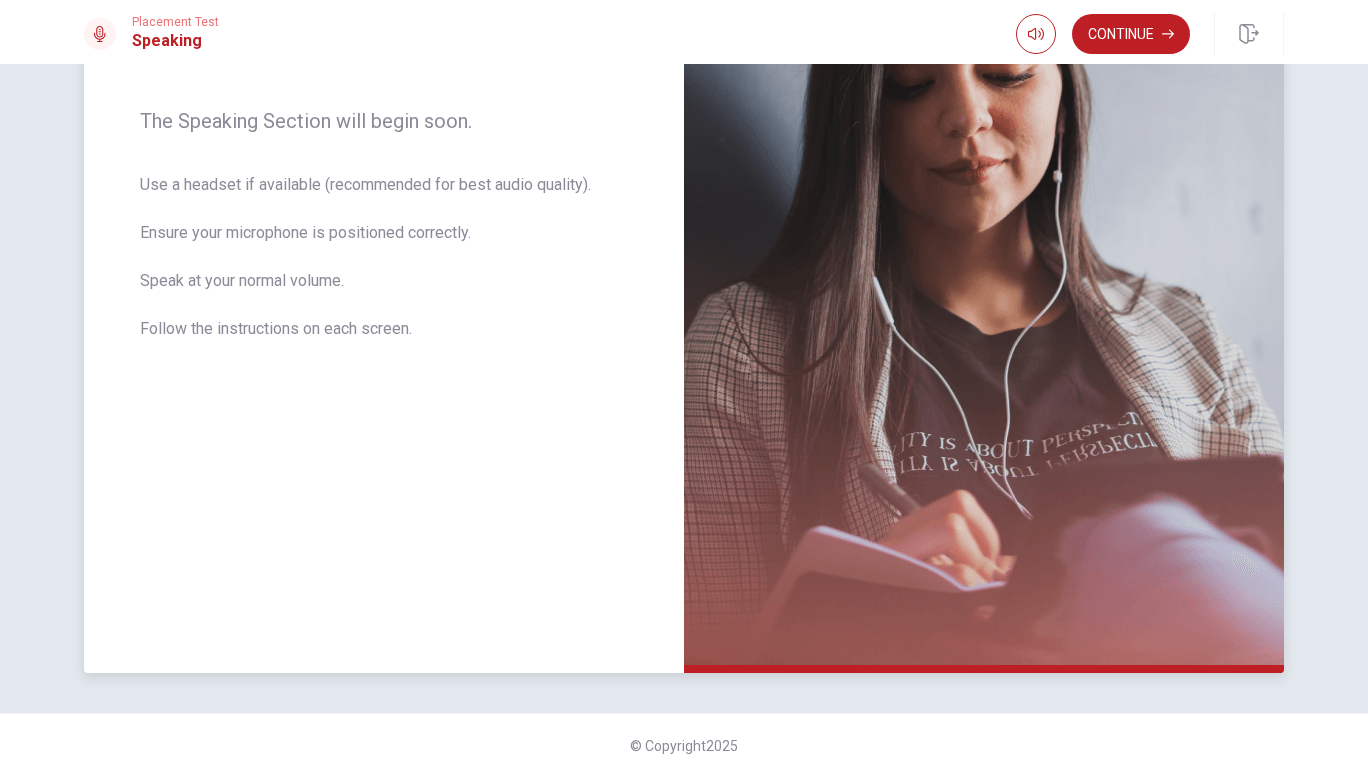 scroll, scrollTop: 0, scrollLeft: 0, axis: both 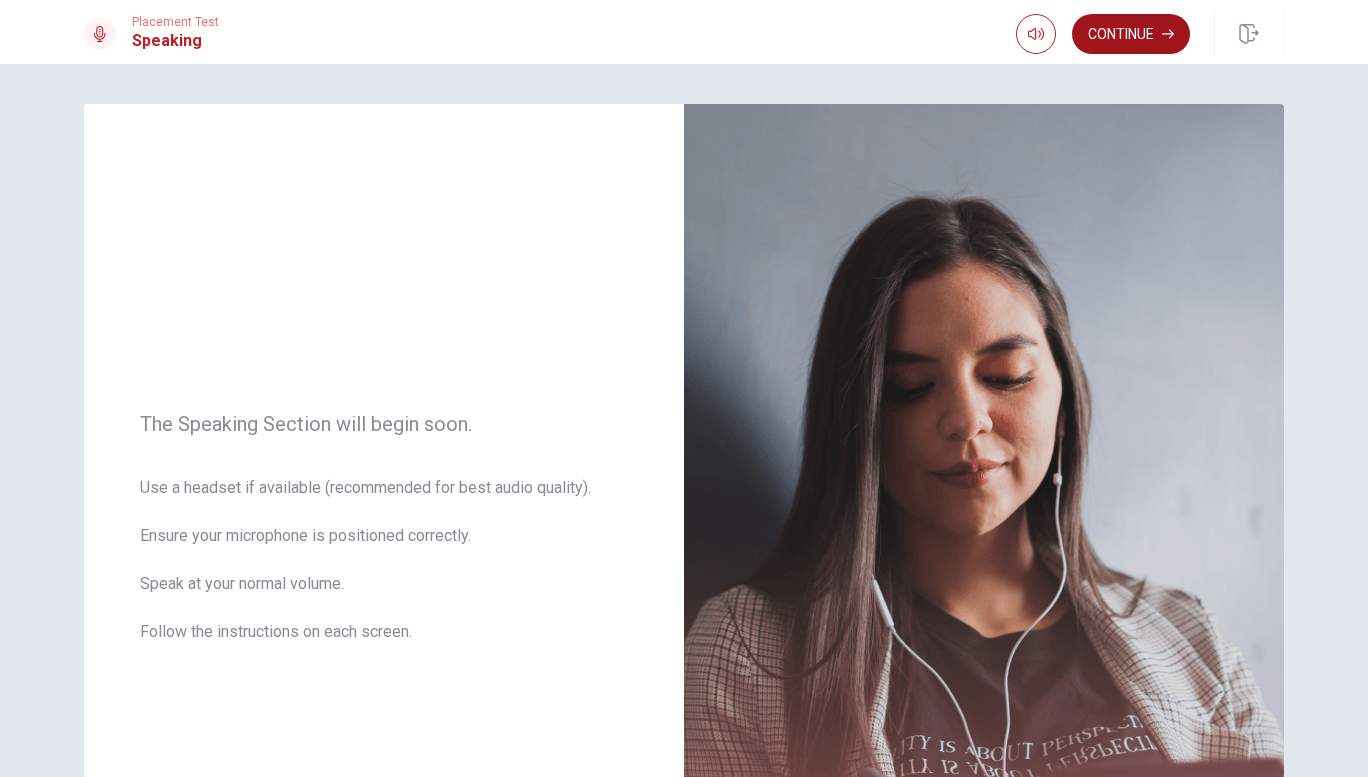click on "Continue" at bounding box center [1131, 34] 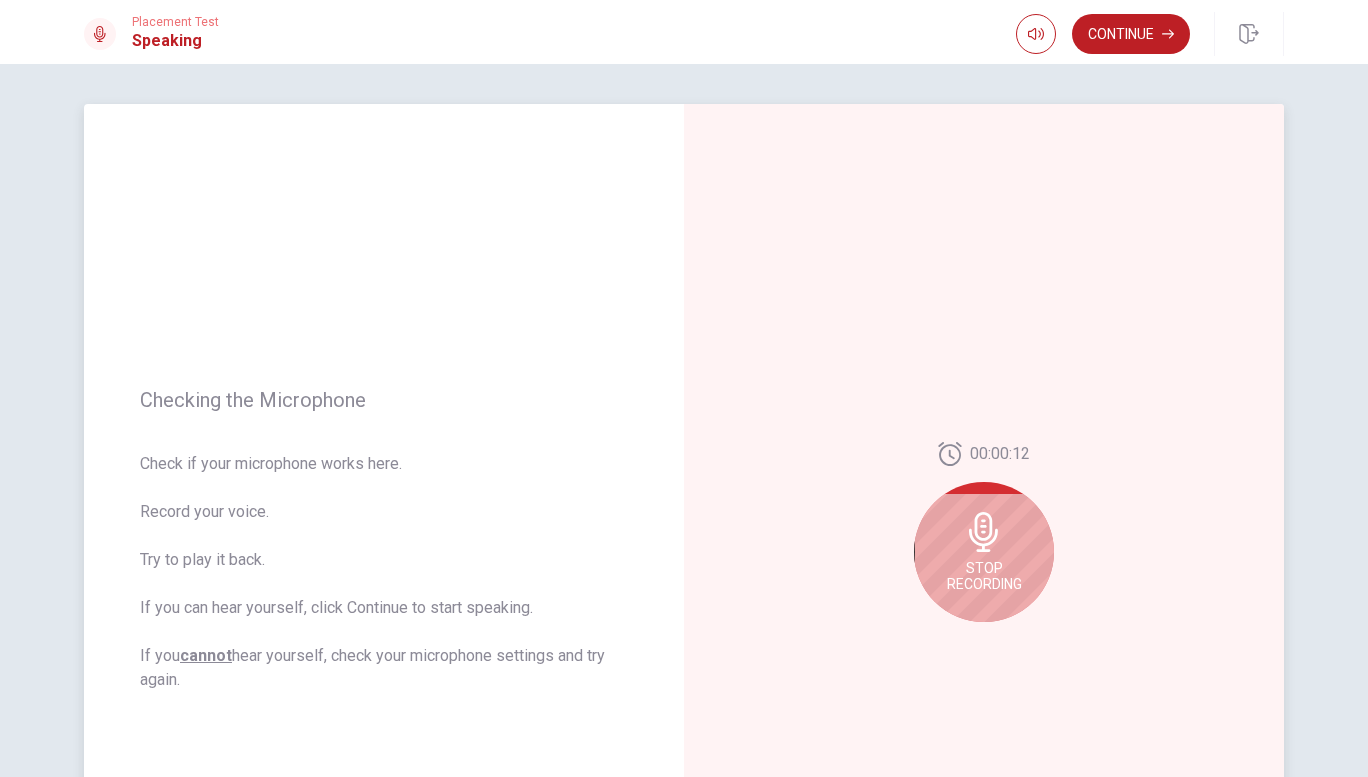 click on "00:00:12 Stop   Recording" at bounding box center (984, 540) 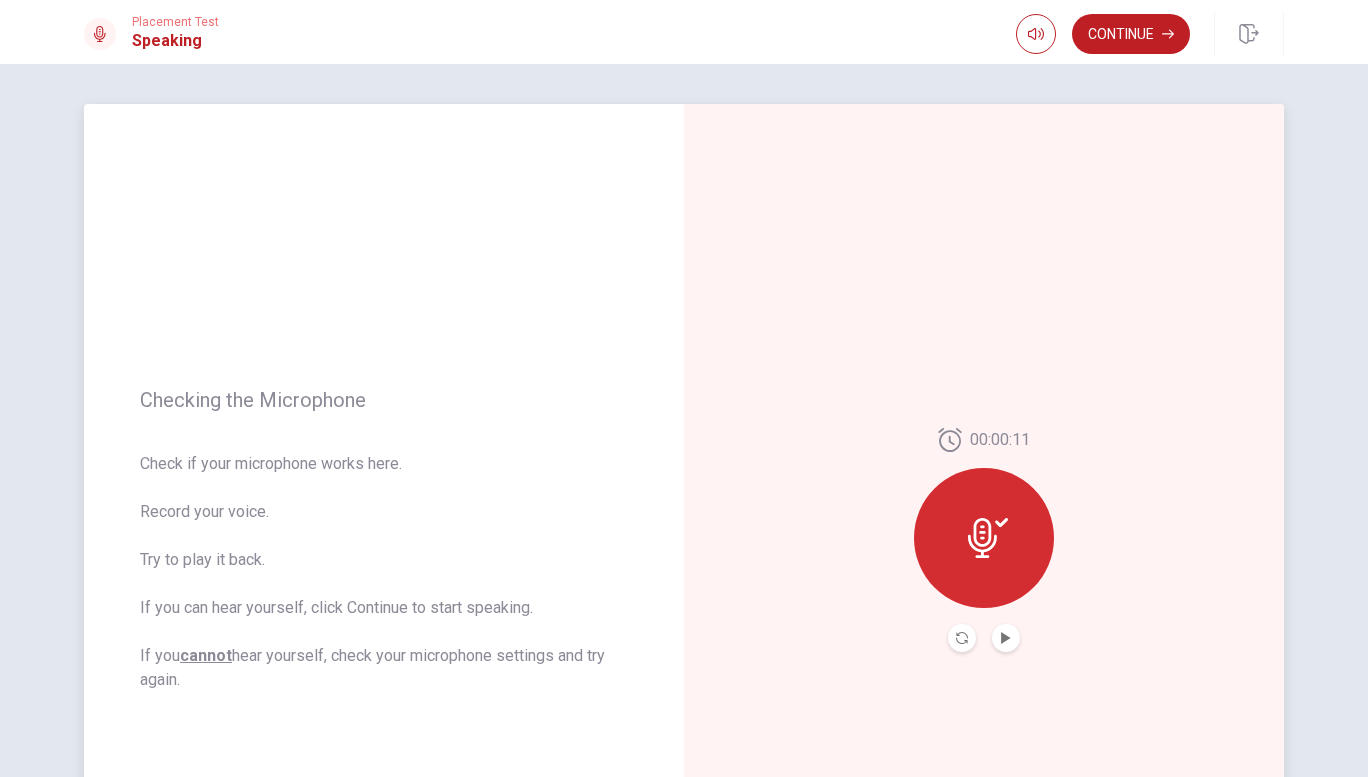 click 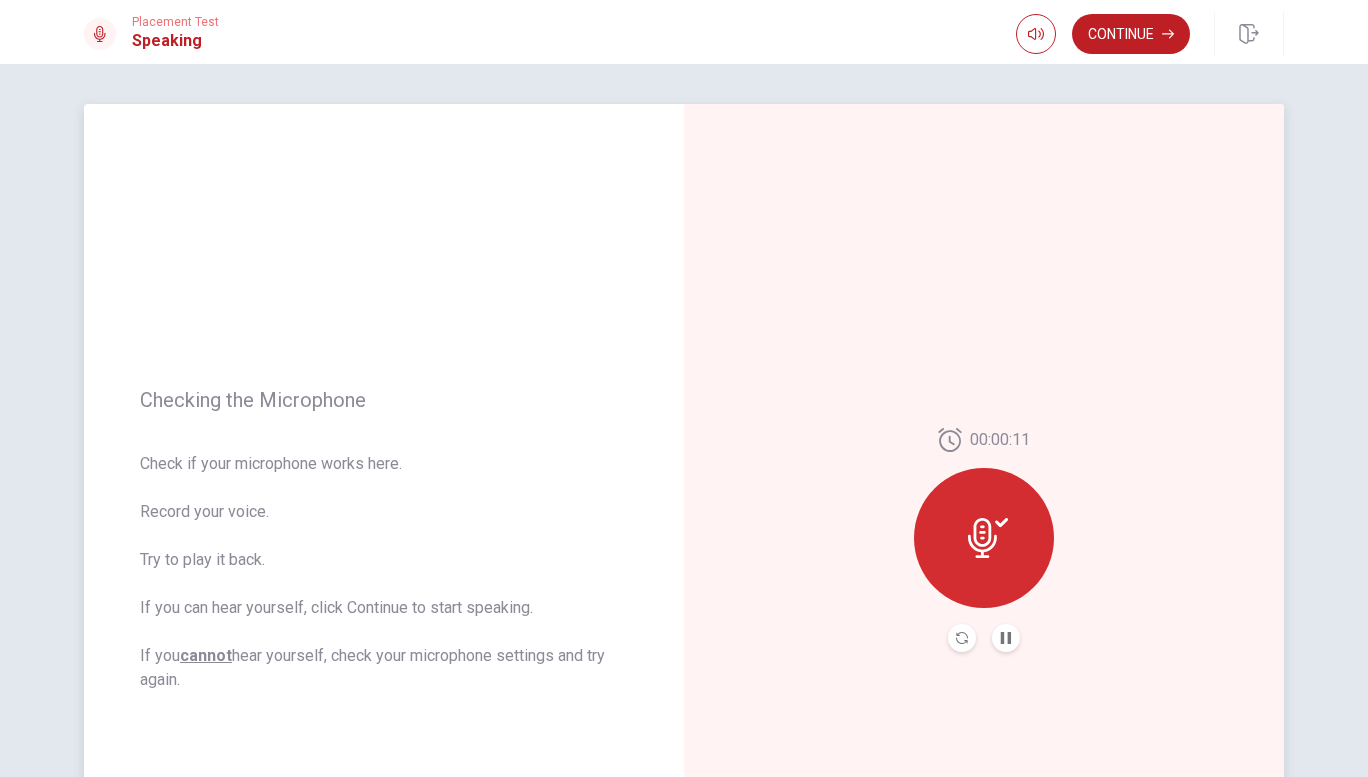click at bounding box center (984, 538) 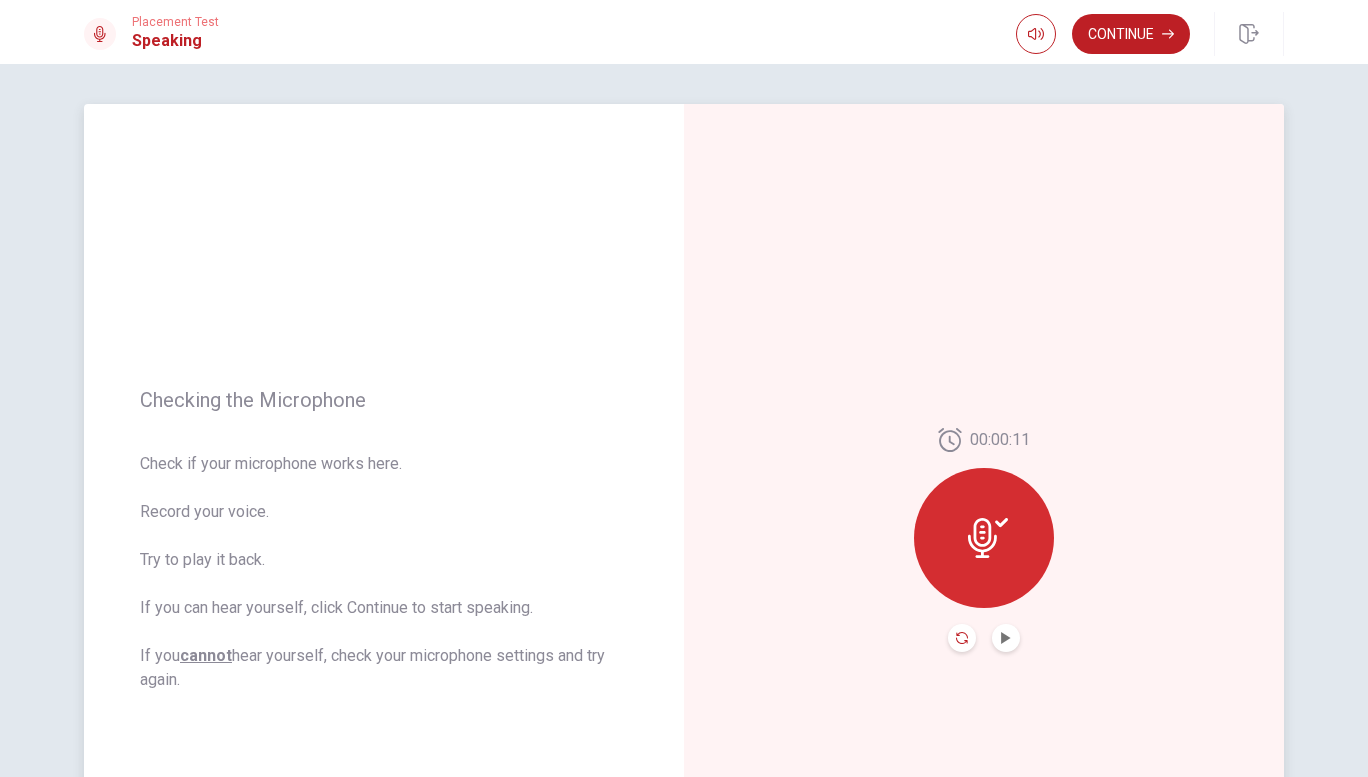 click 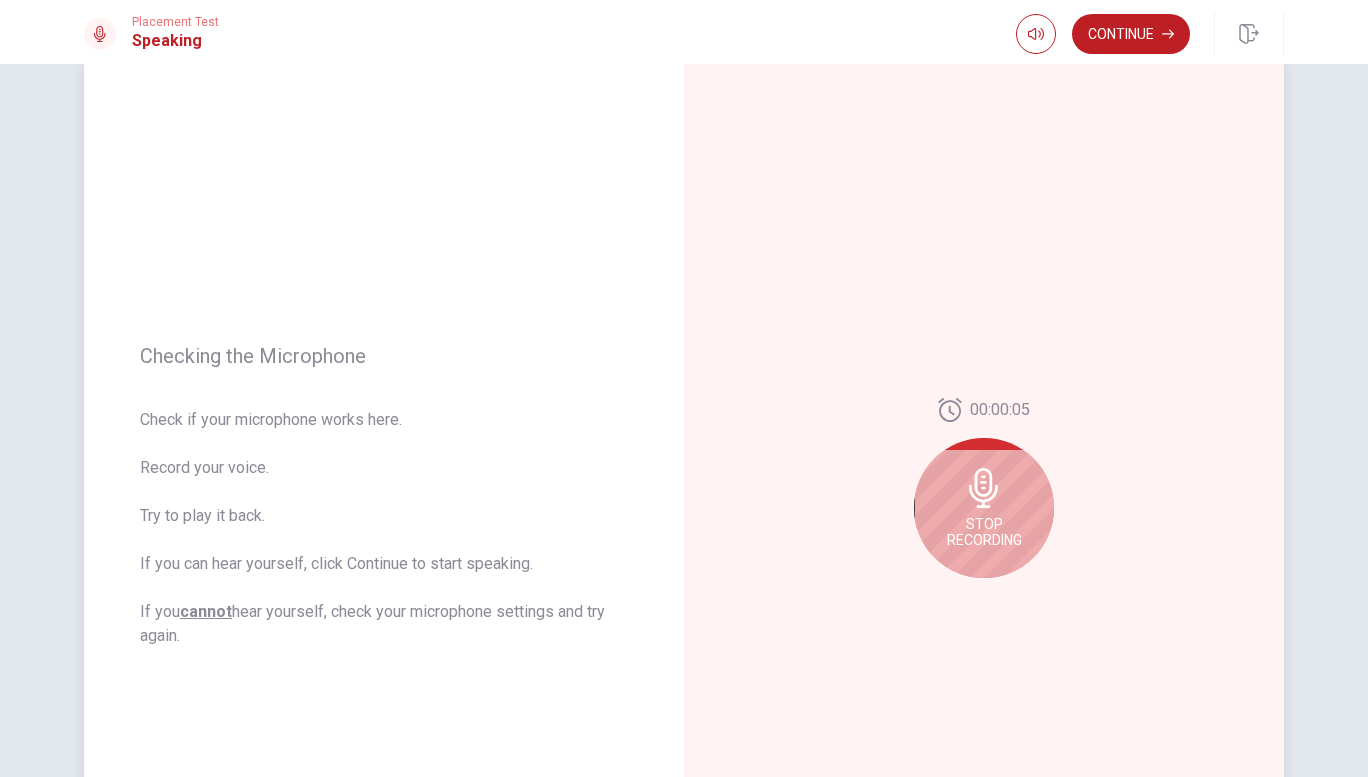 scroll, scrollTop: 57, scrollLeft: 0, axis: vertical 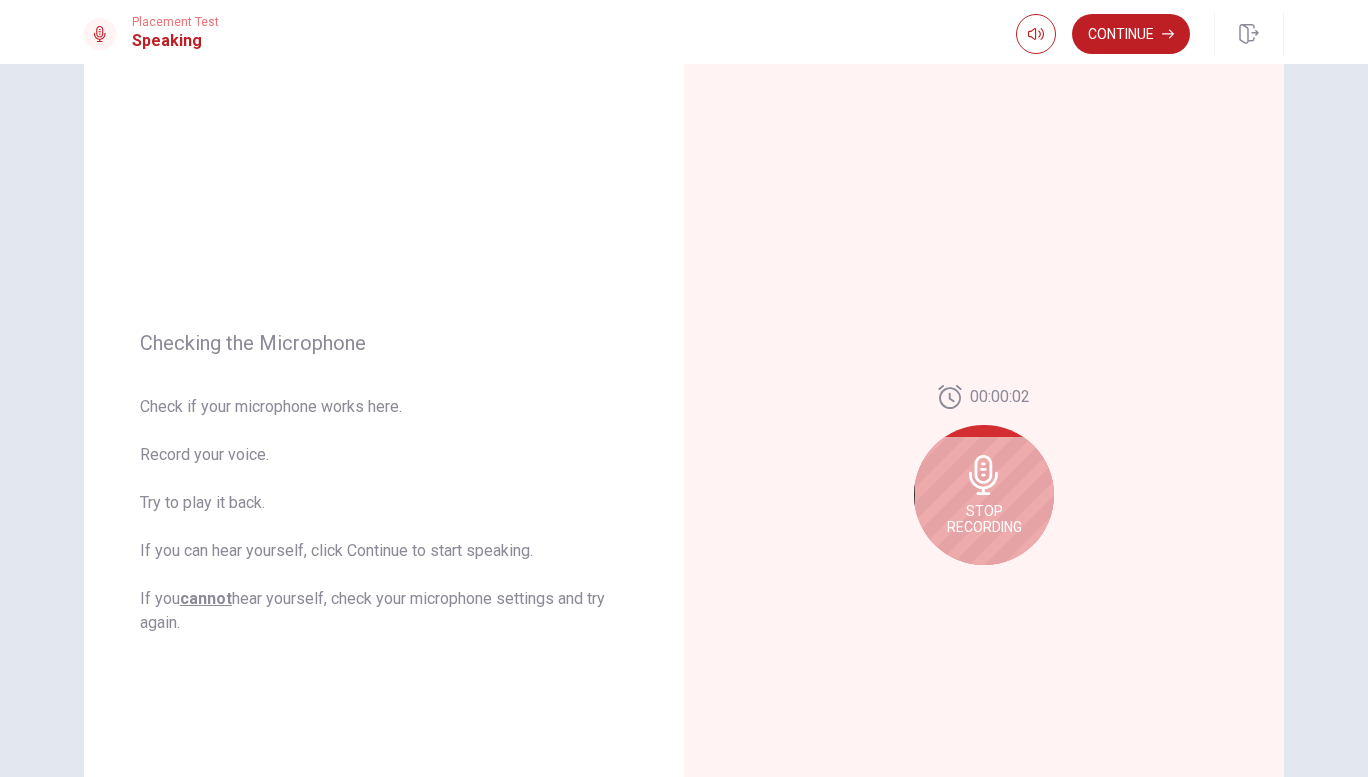 click 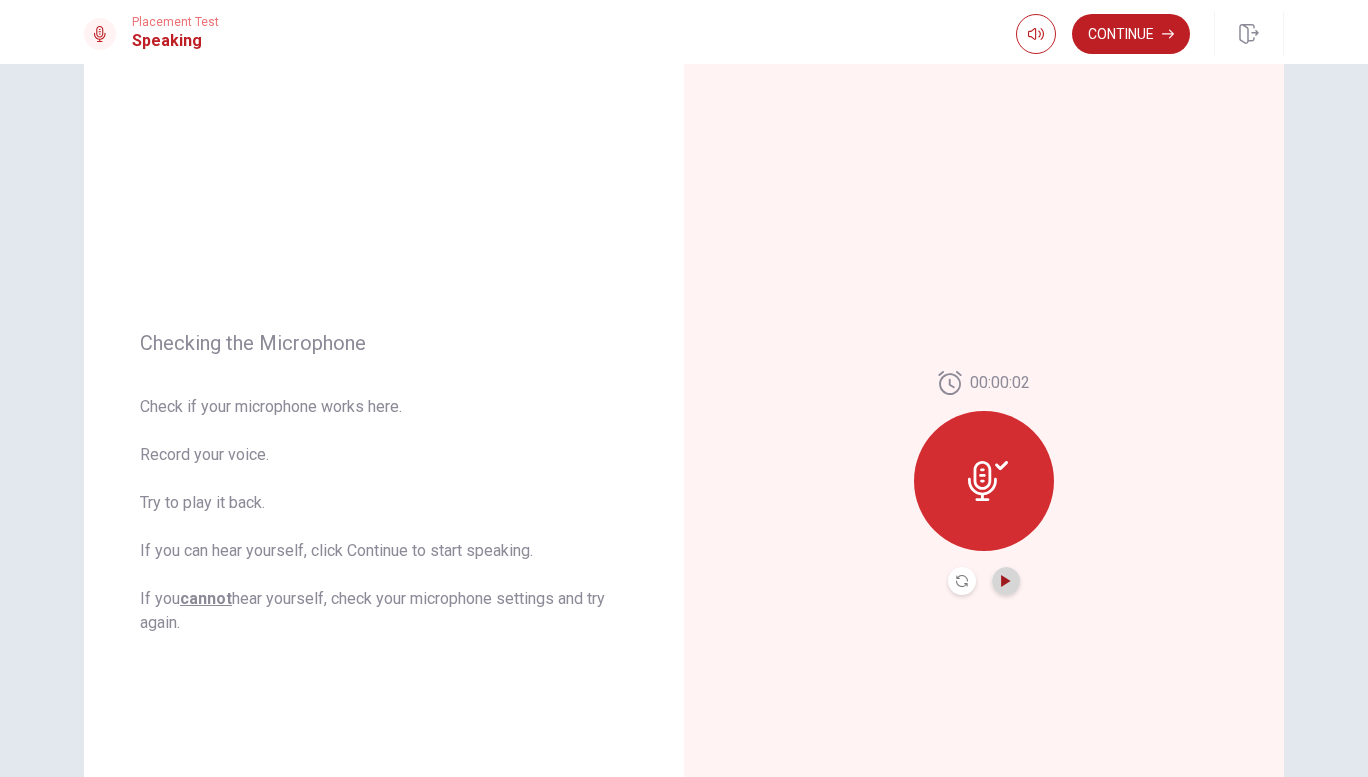 click 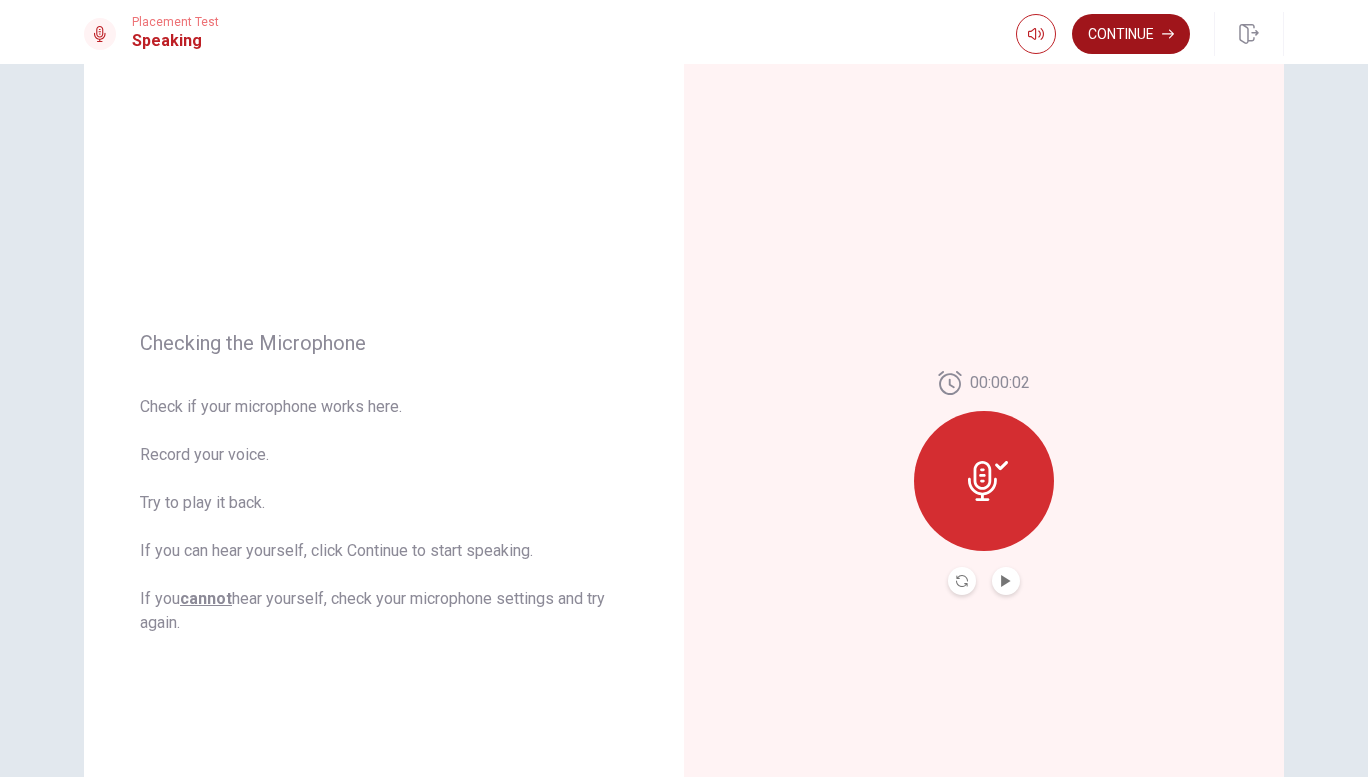 click on "Continue" at bounding box center (1131, 34) 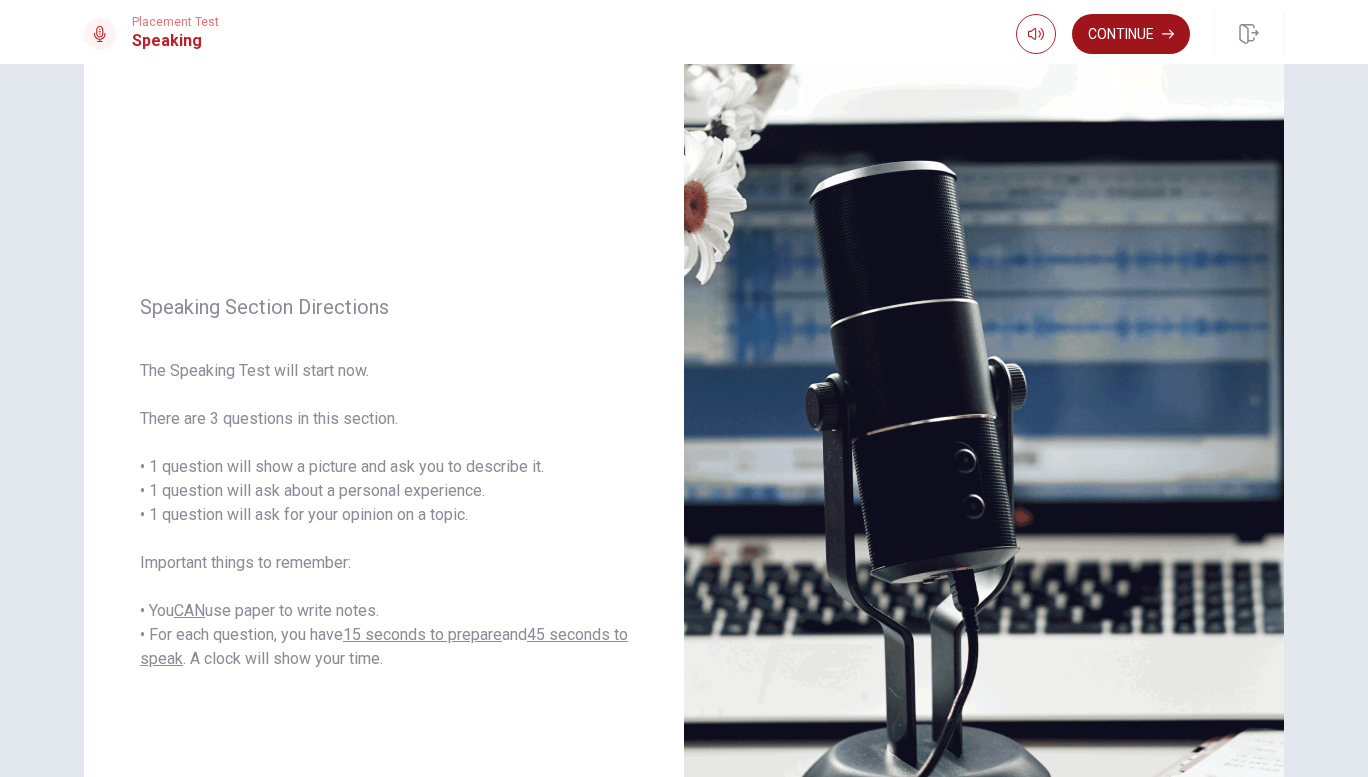 click on "Continue" at bounding box center [1131, 34] 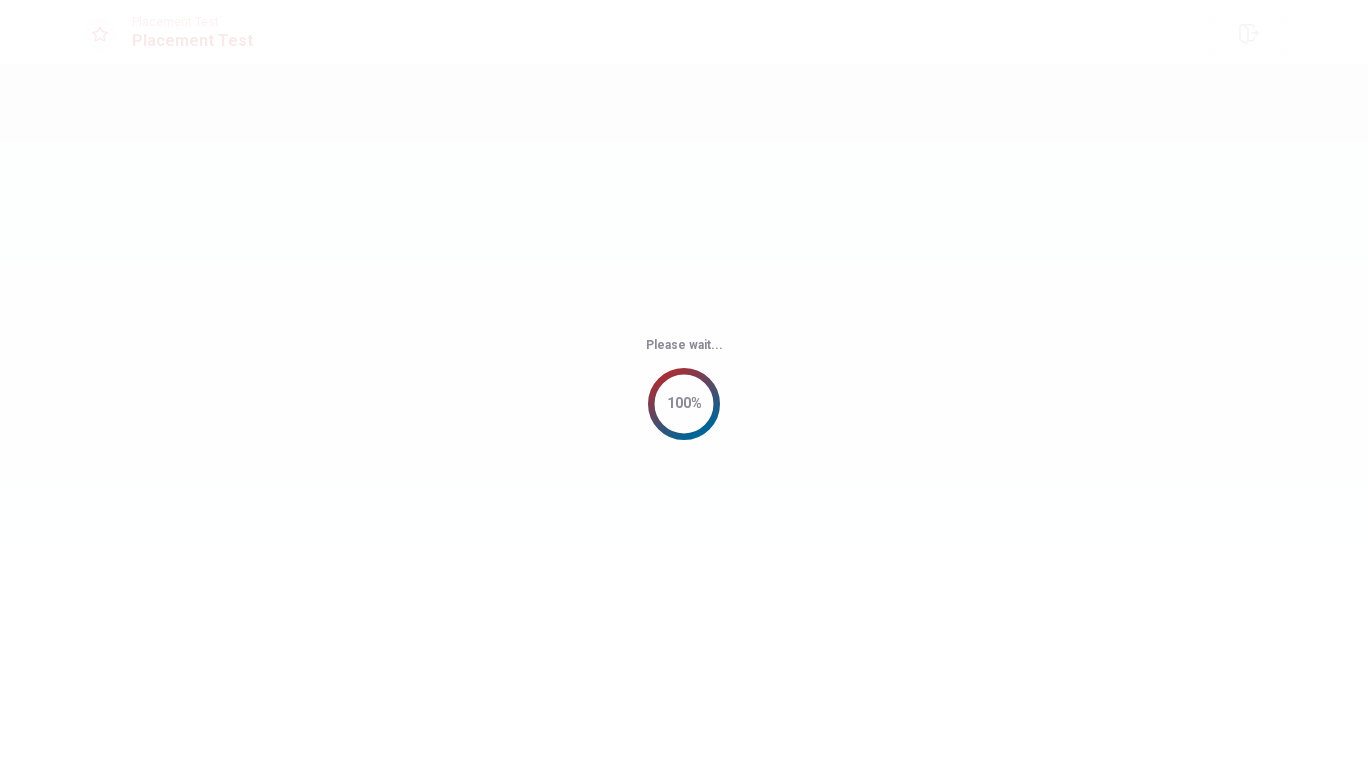 scroll, scrollTop: 0, scrollLeft: 0, axis: both 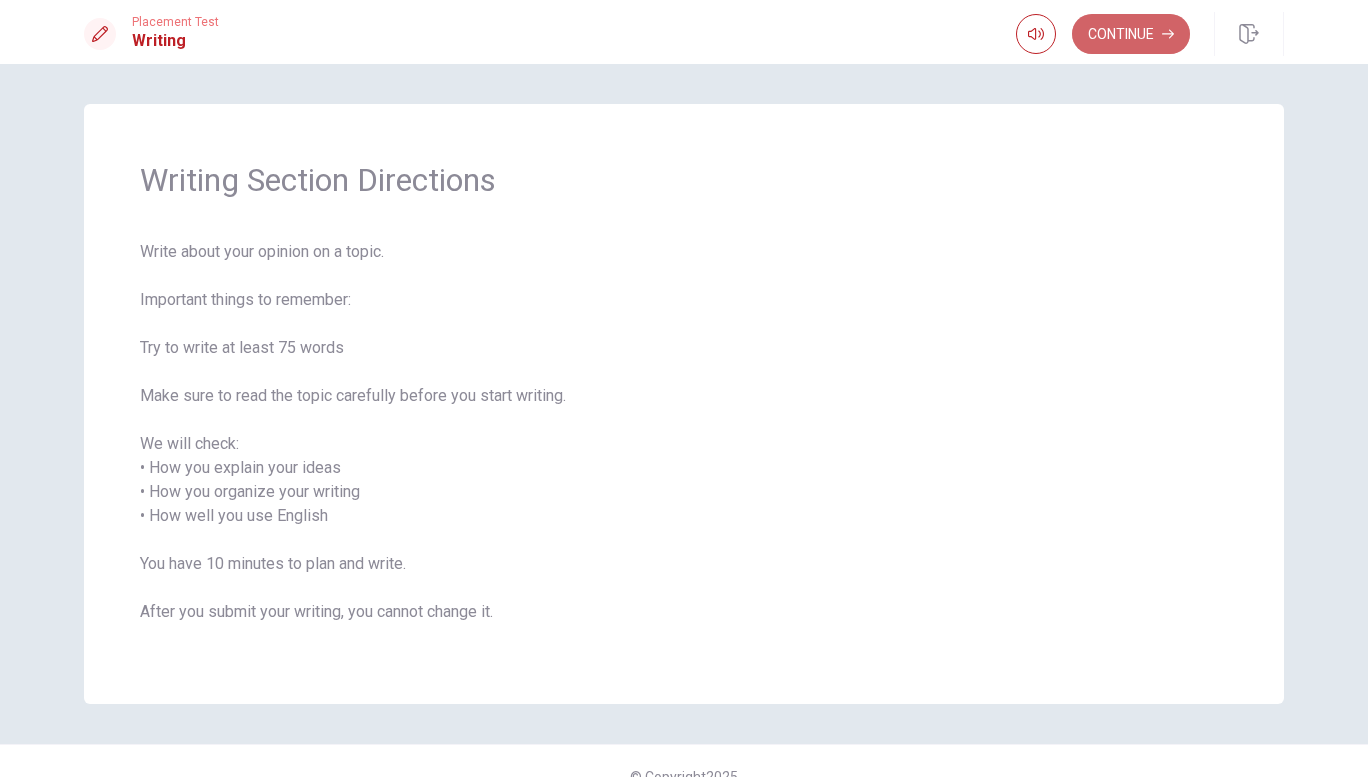 click on "Continue" at bounding box center [1131, 34] 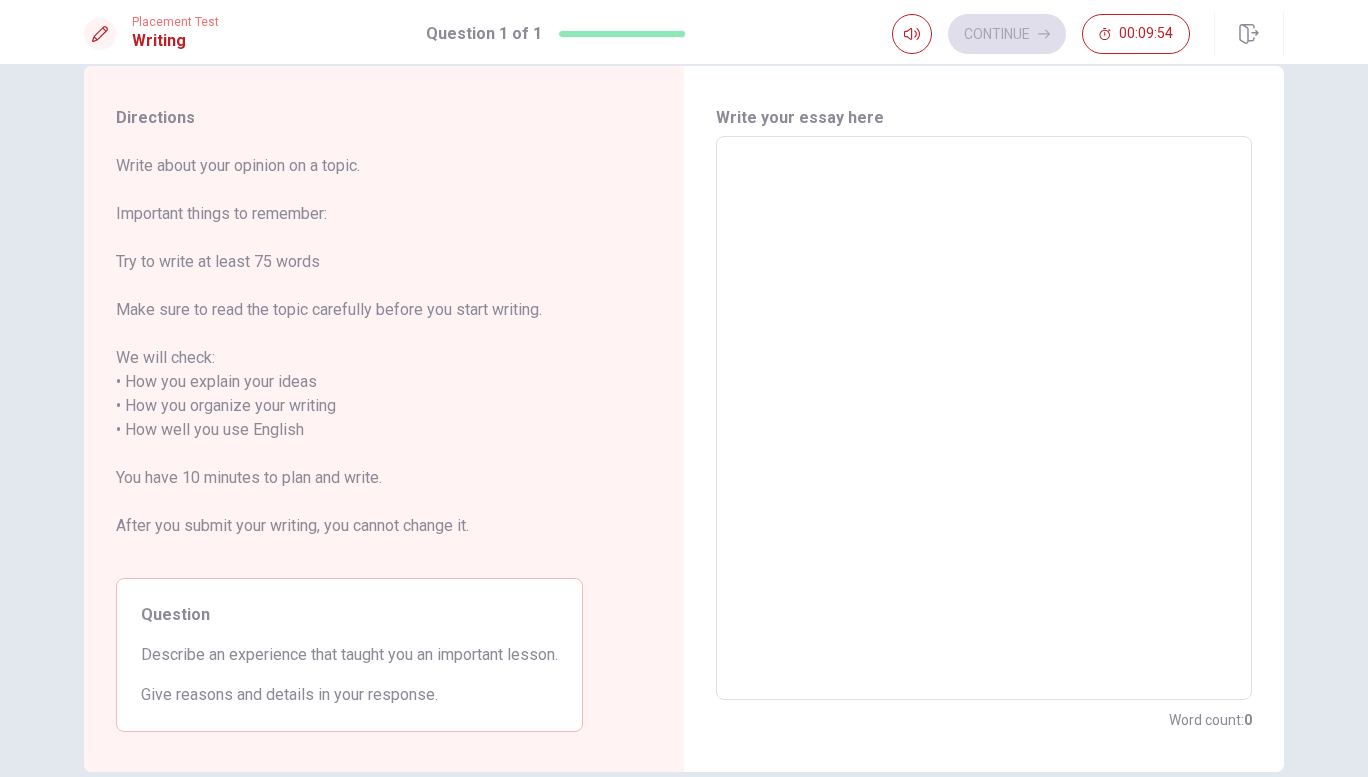 scroll, scrollTop: 40, scrollLeft: 0, axis: vertical 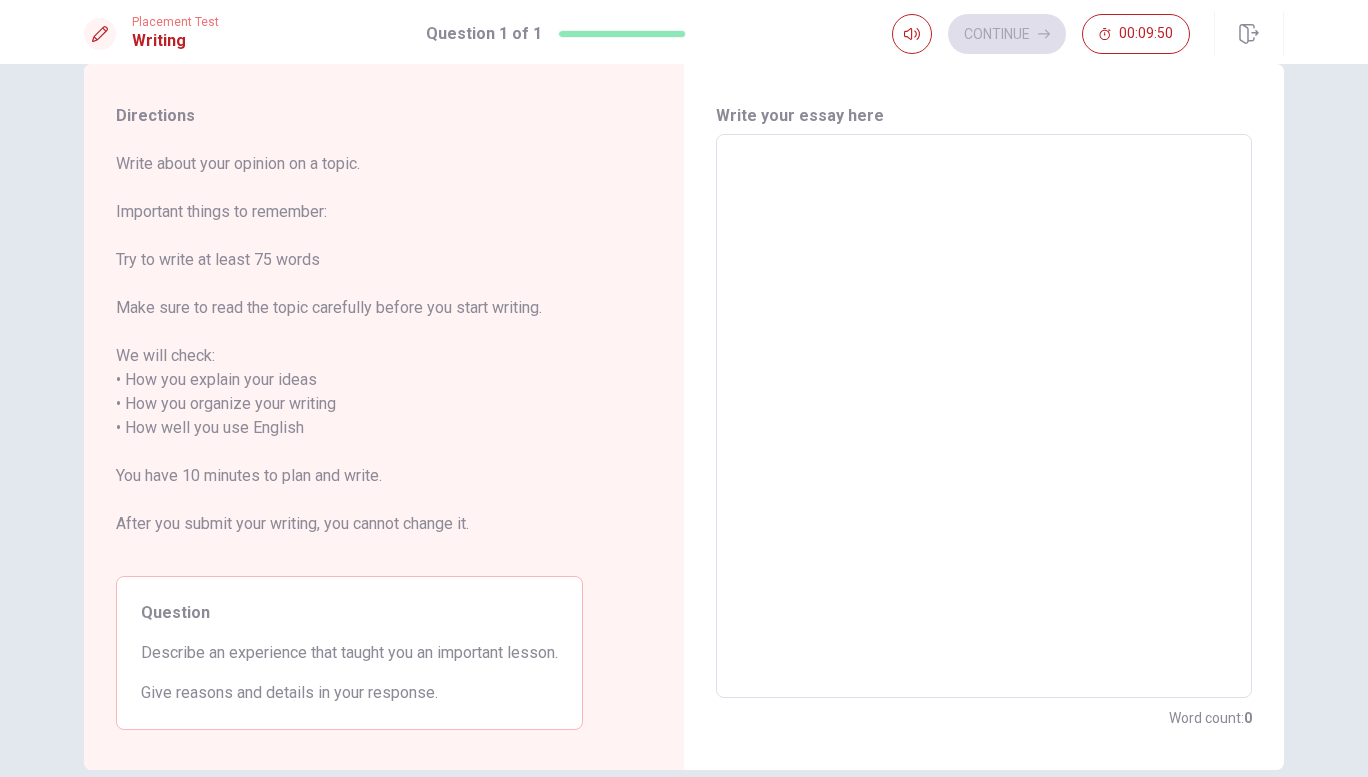 click at bounding box center (984, 416) 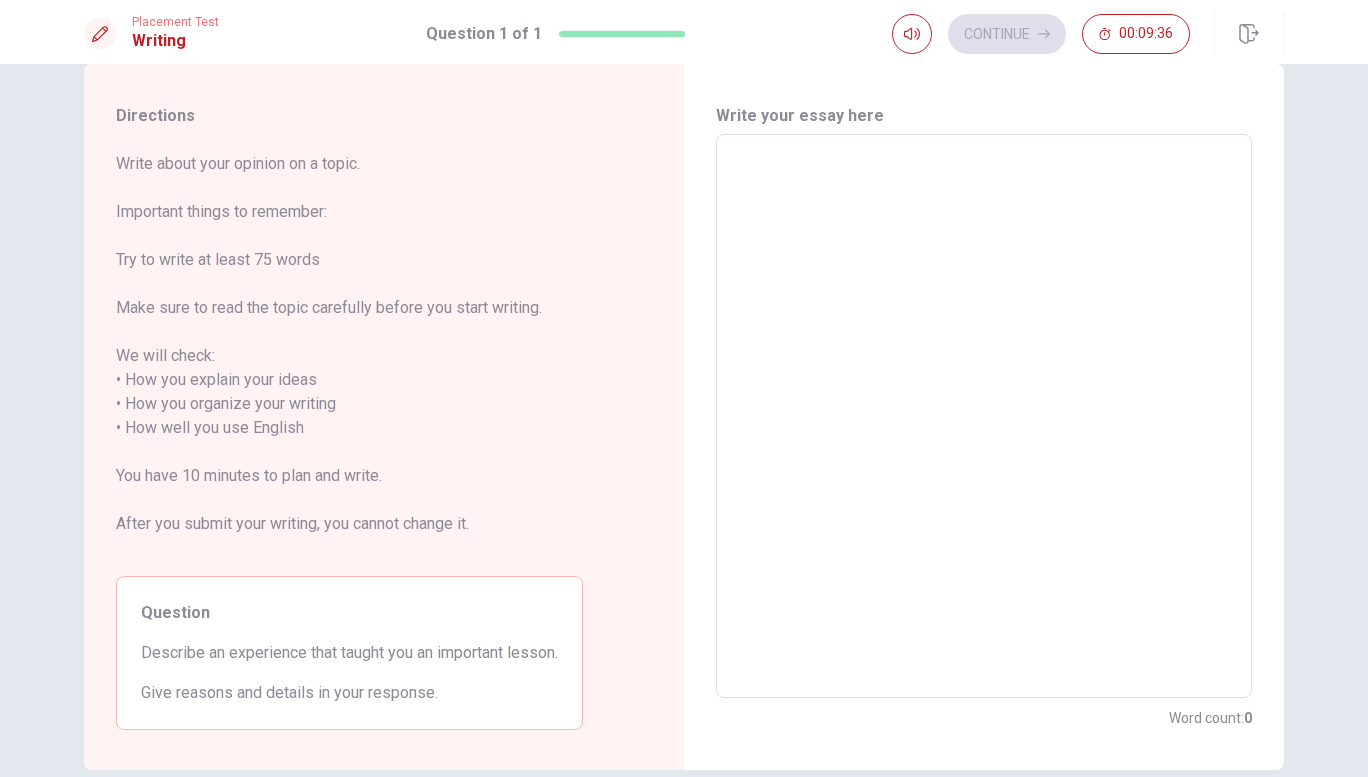 type on "O" 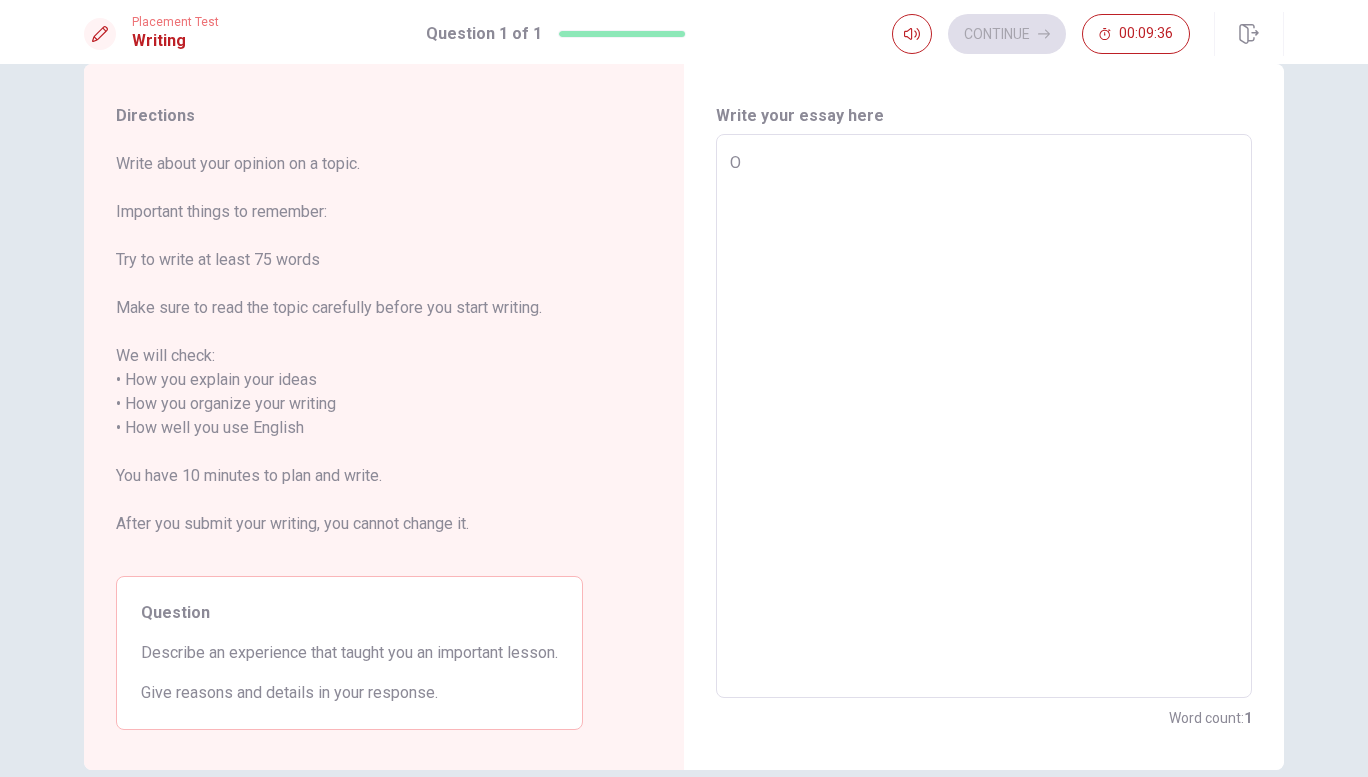 type on "x" 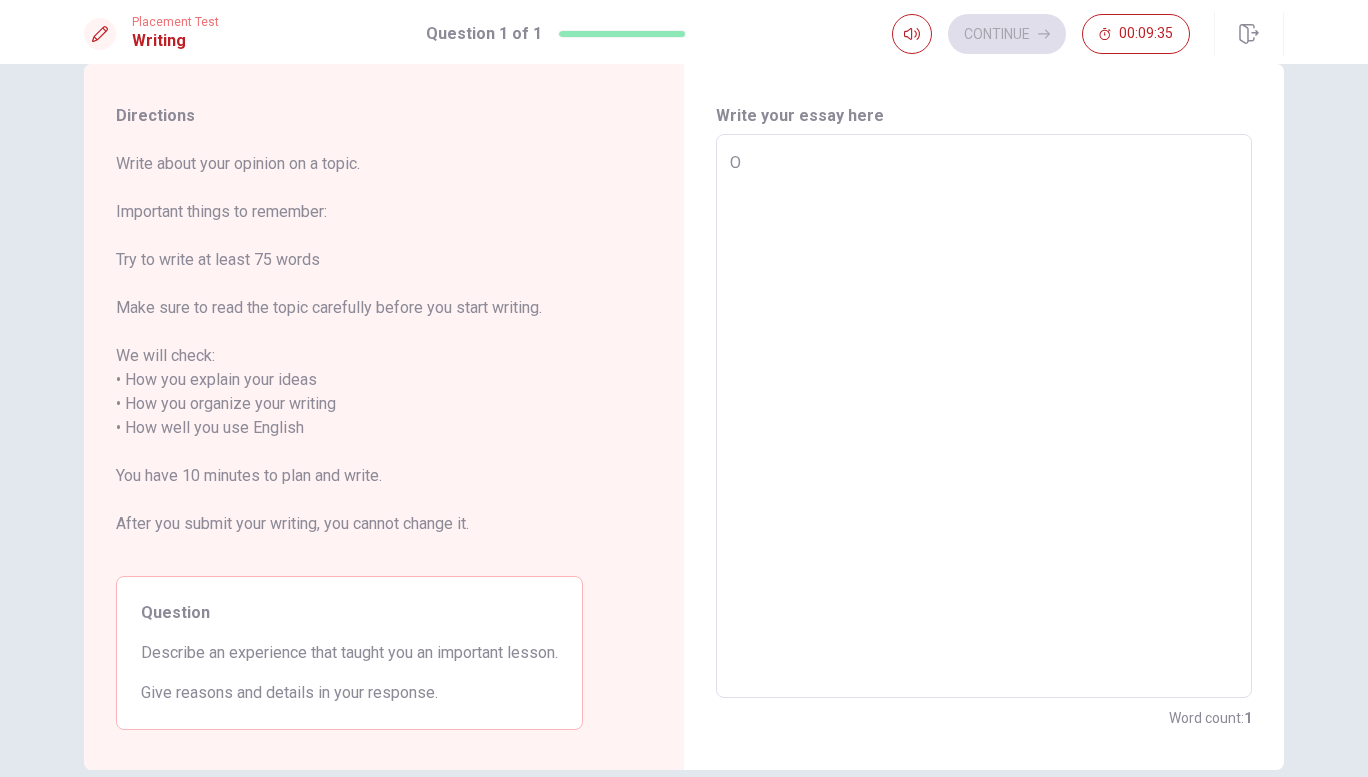 type on "On" 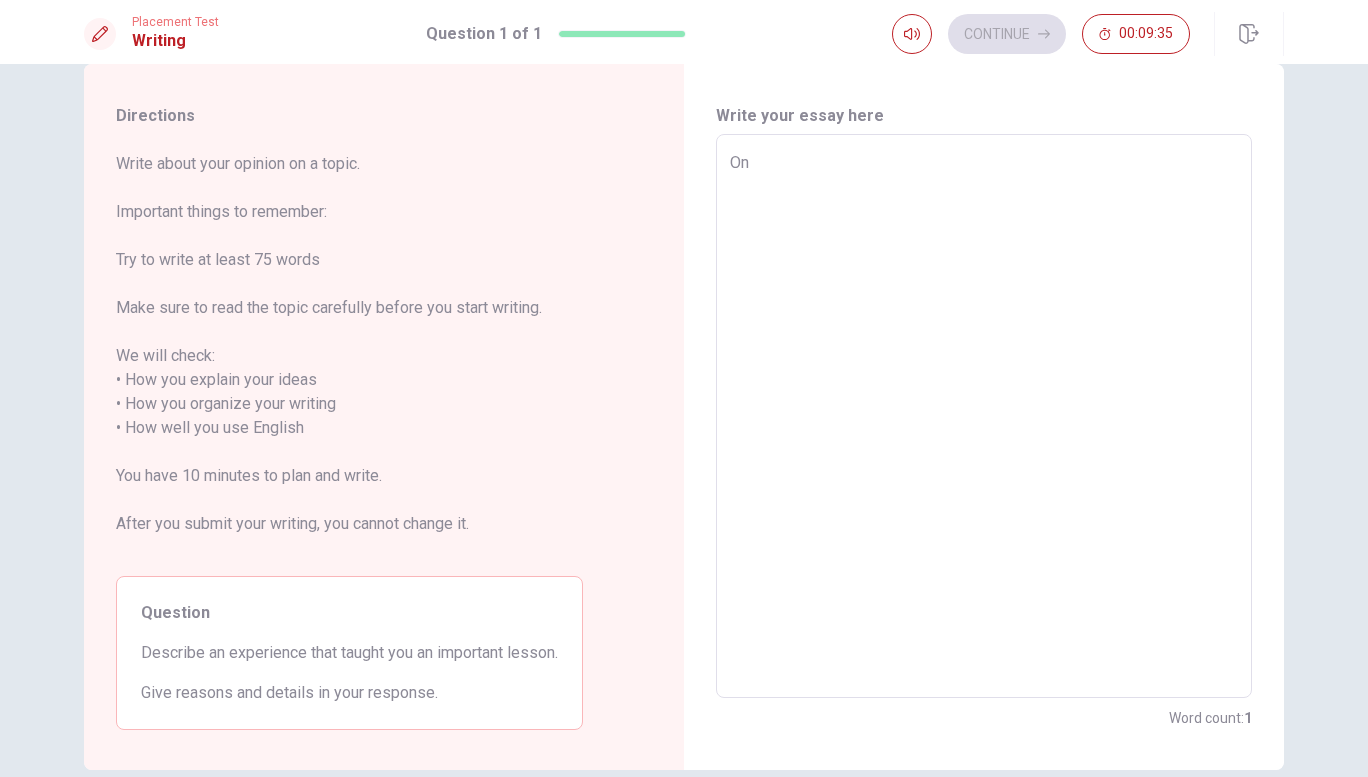 type on "x" 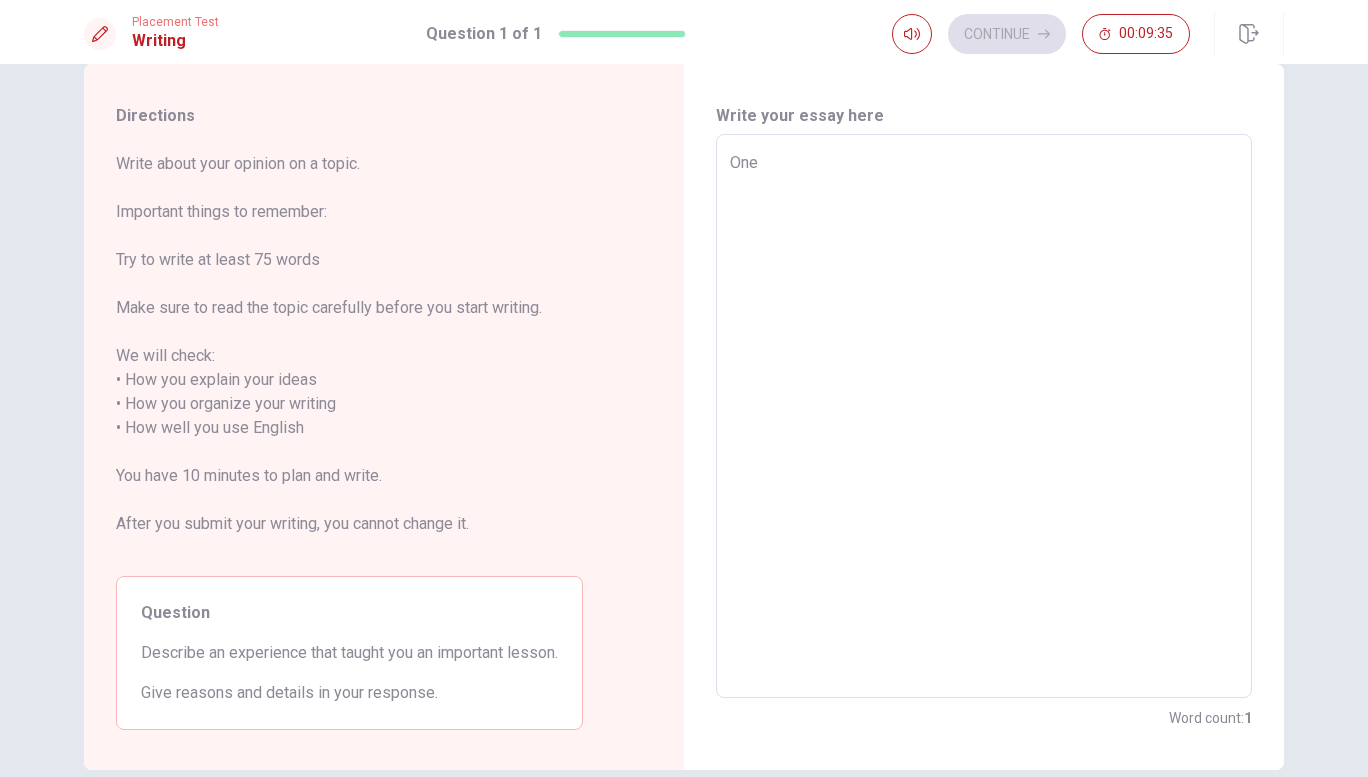type on "x" 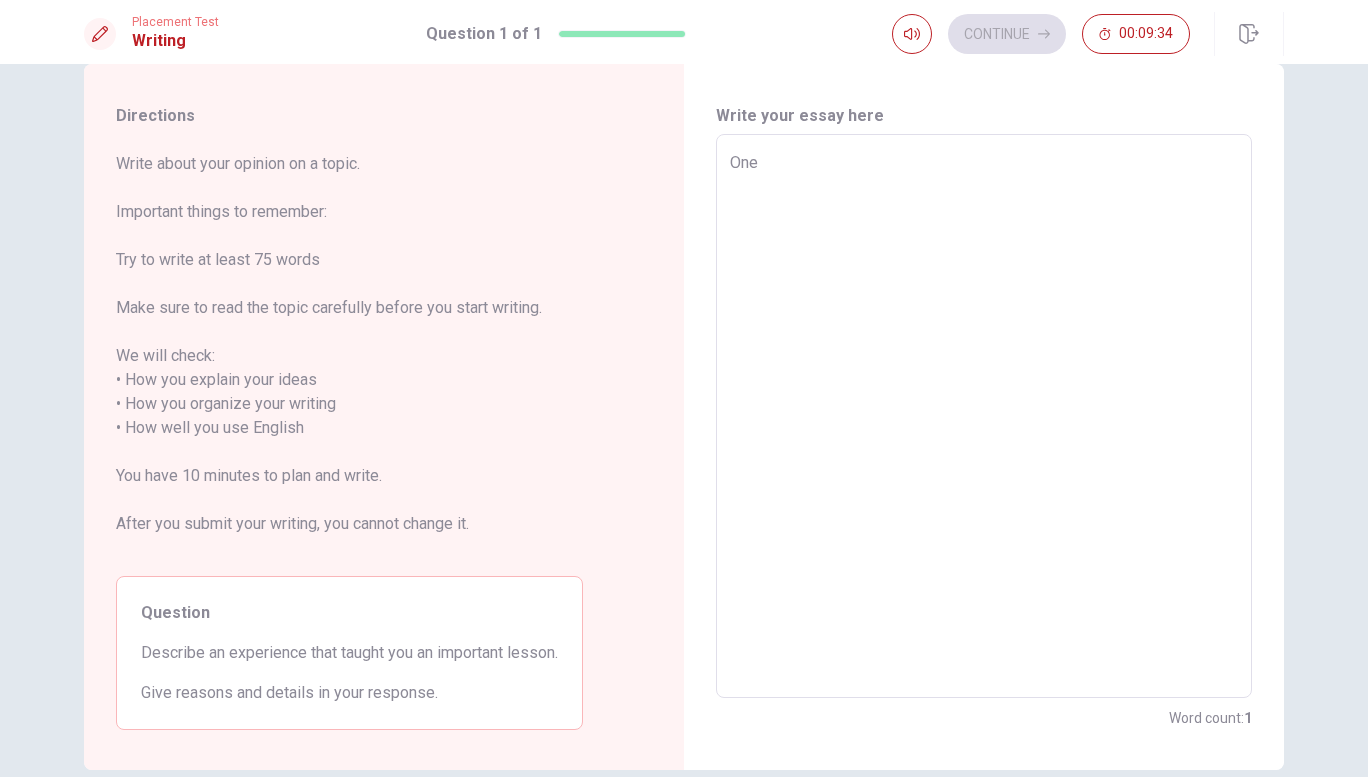 type on "One" 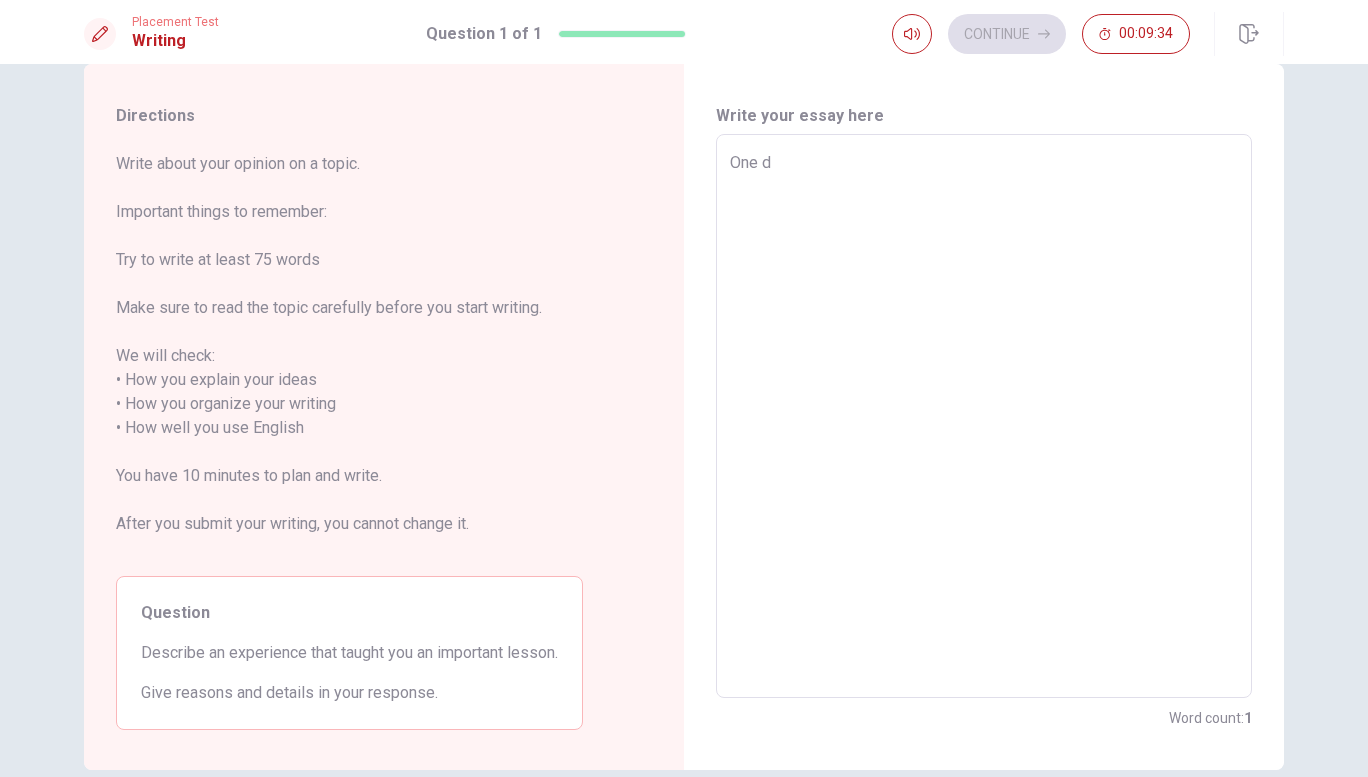 type on "x" 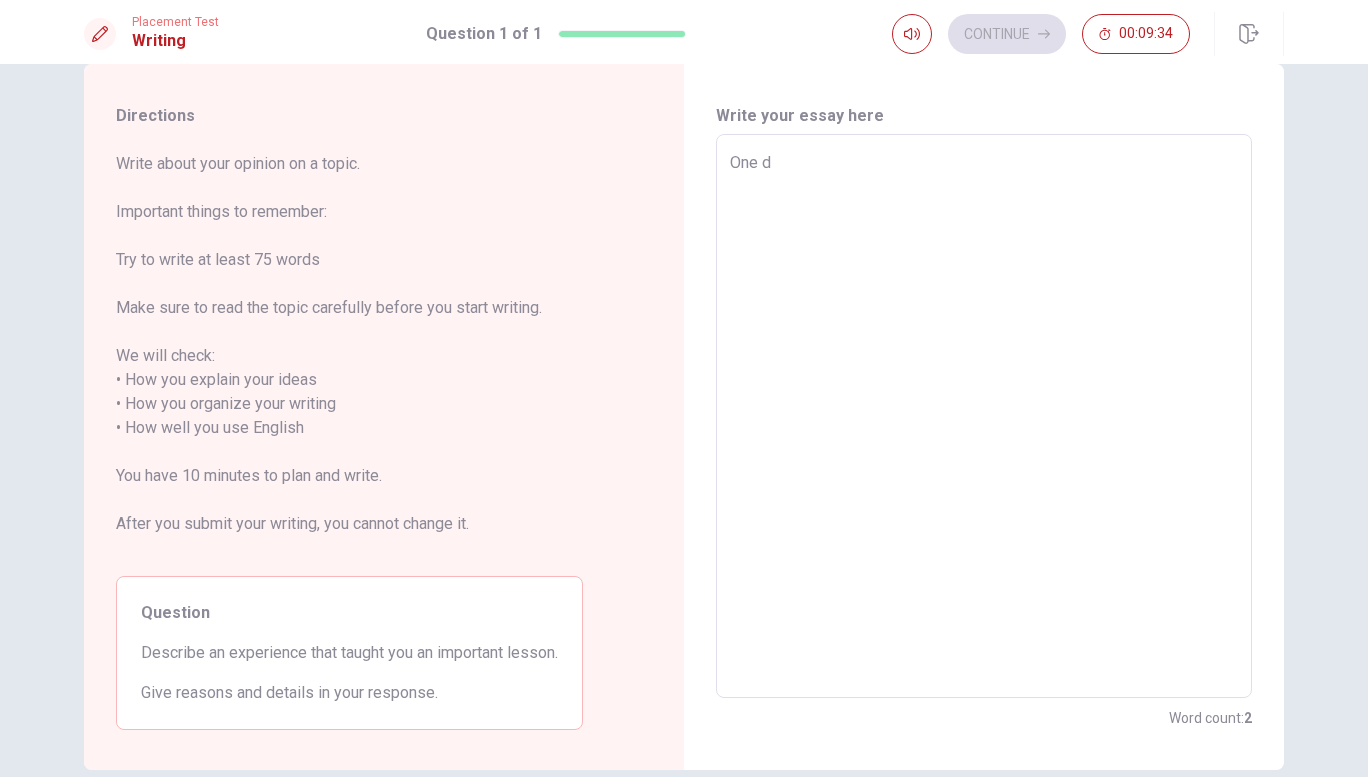 type on "One da" 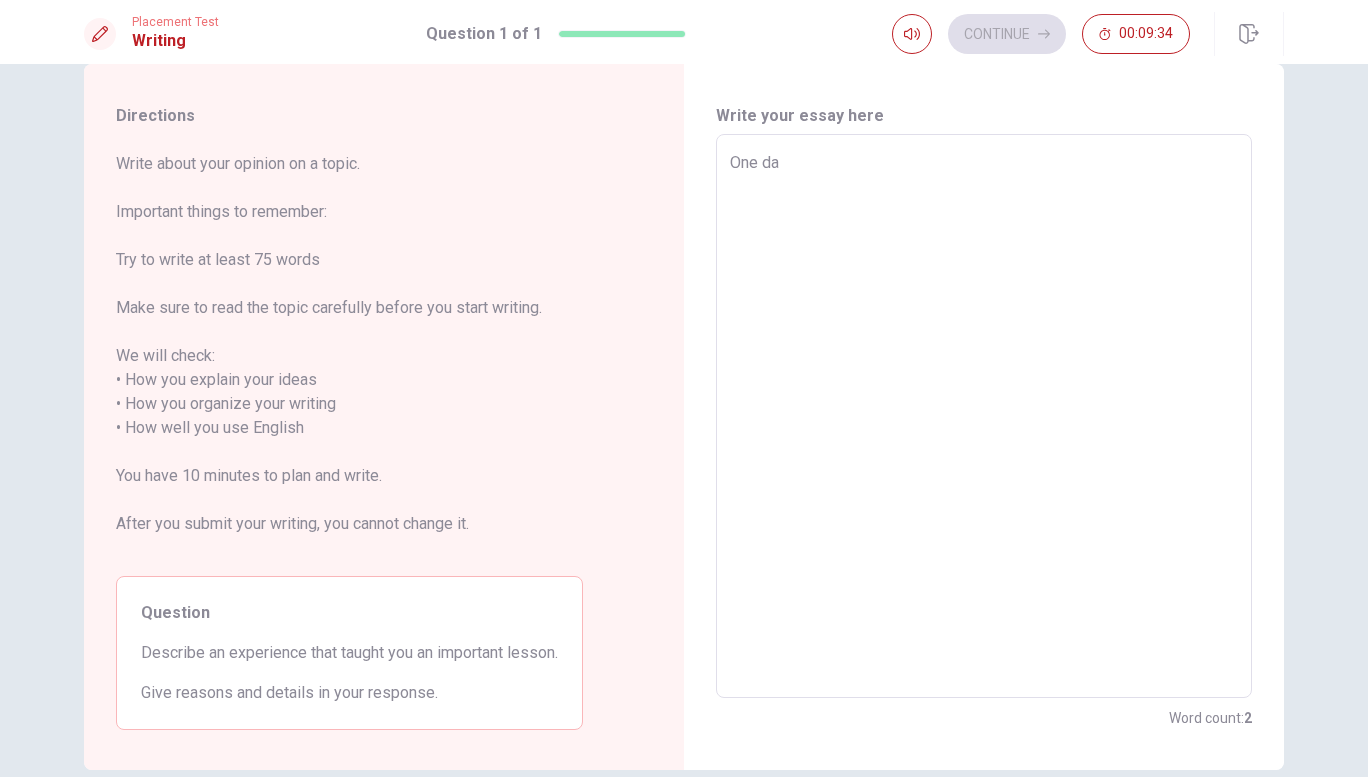 type on "x" 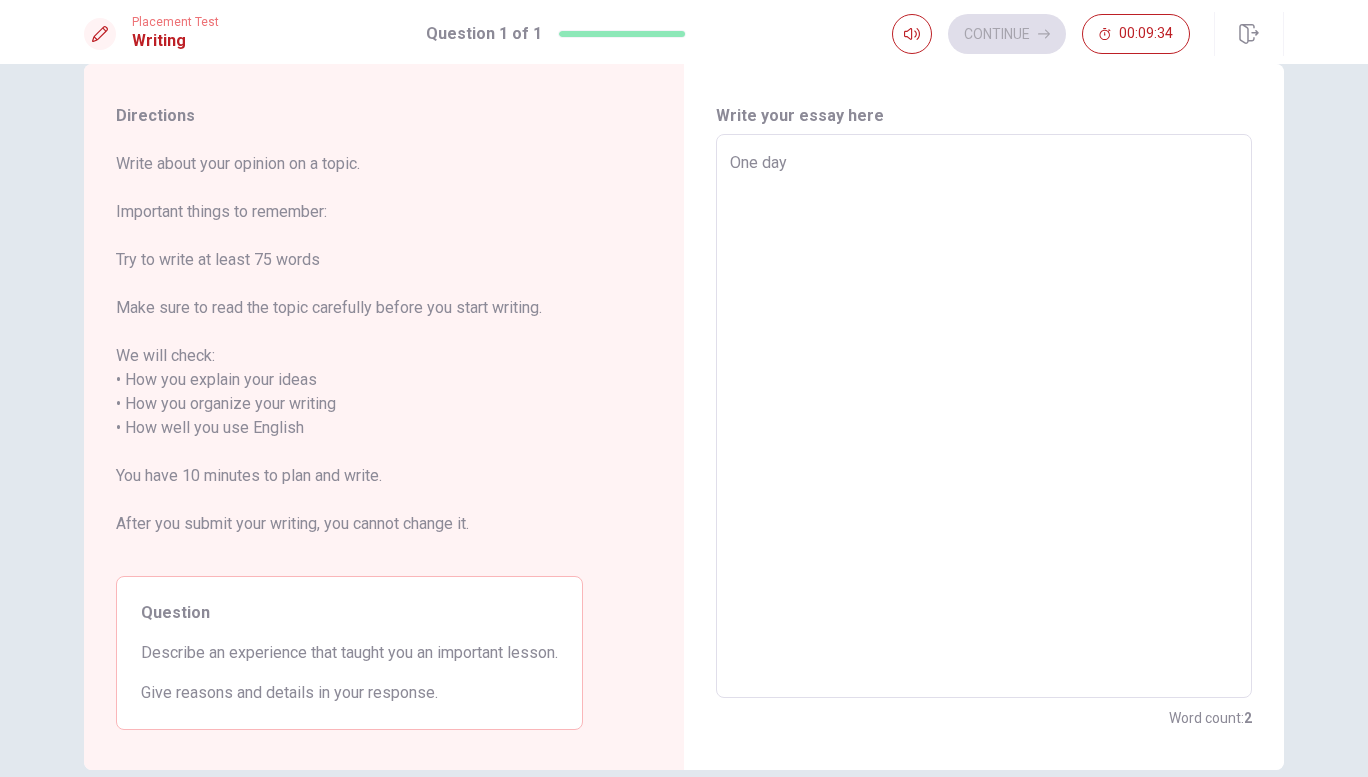 type on "x" 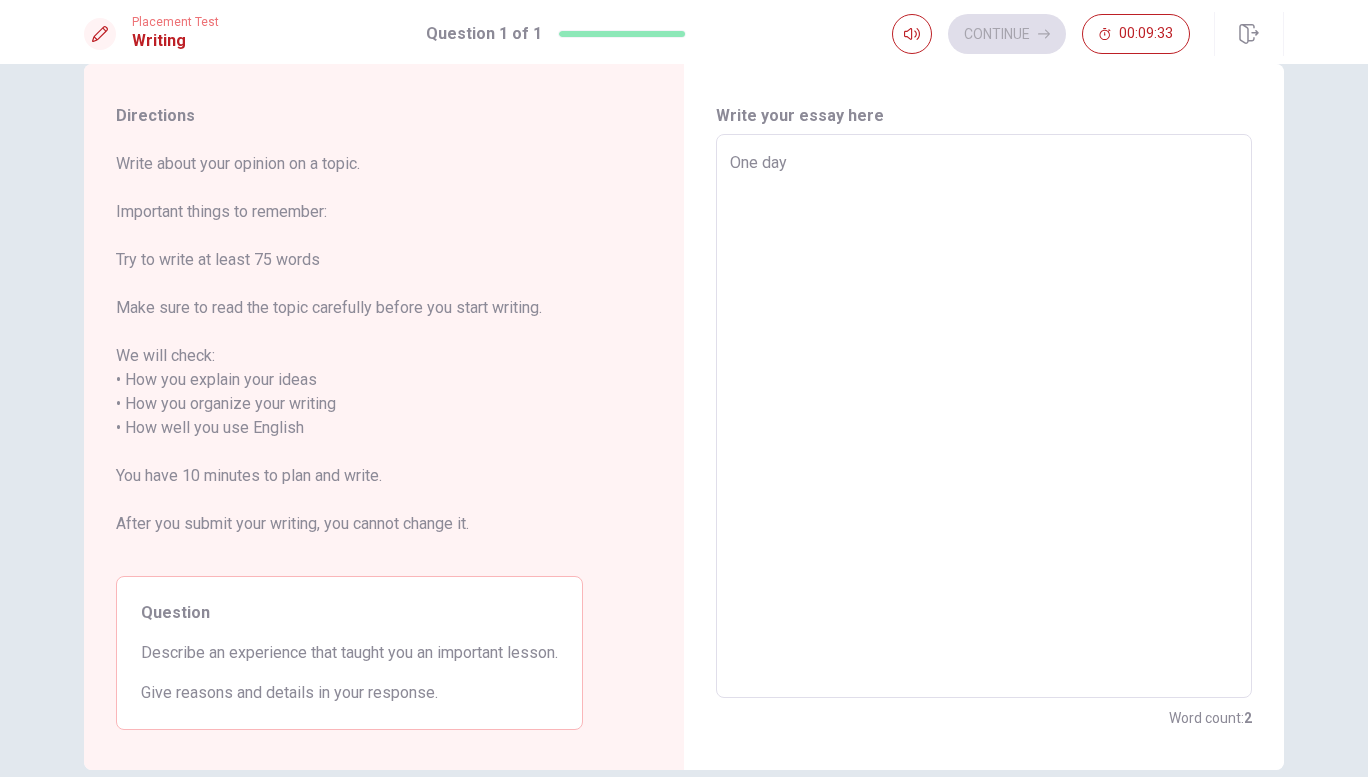 type on "One day" 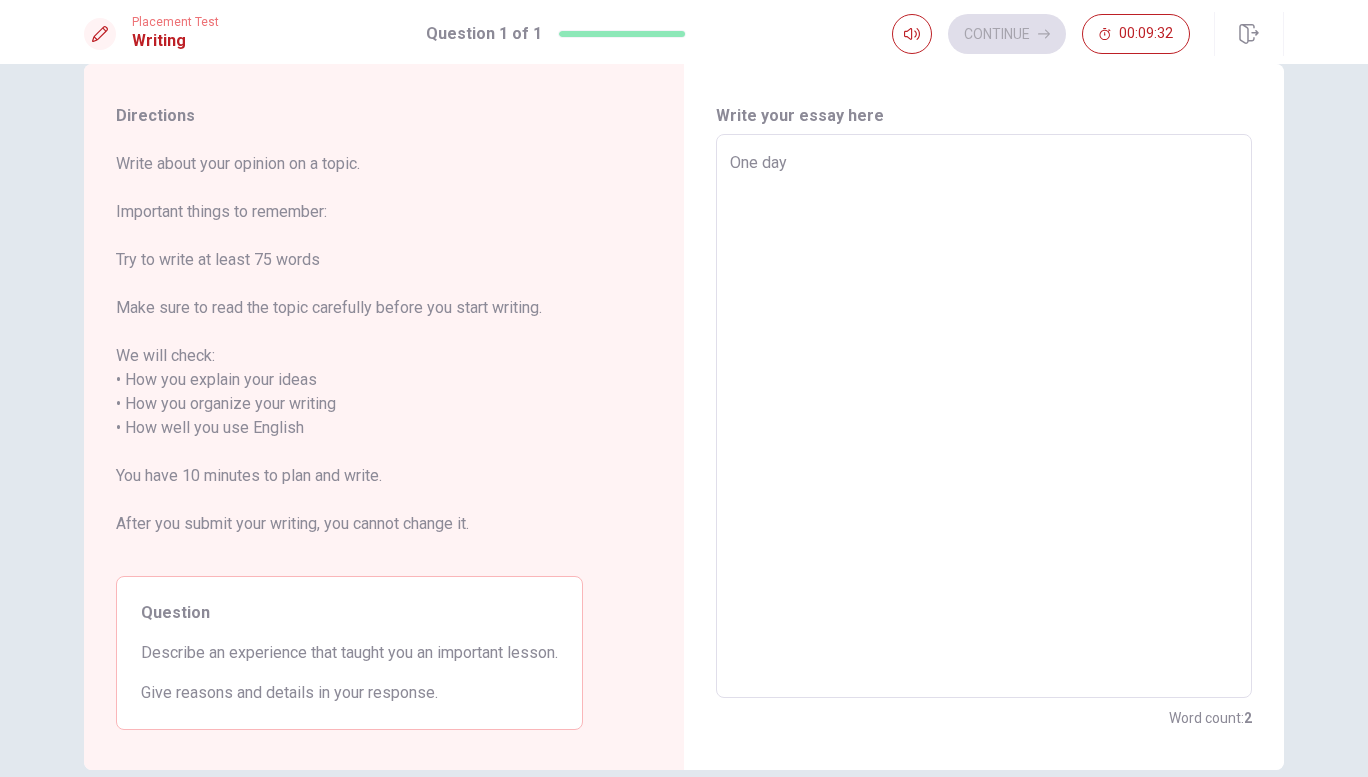 type on "x" 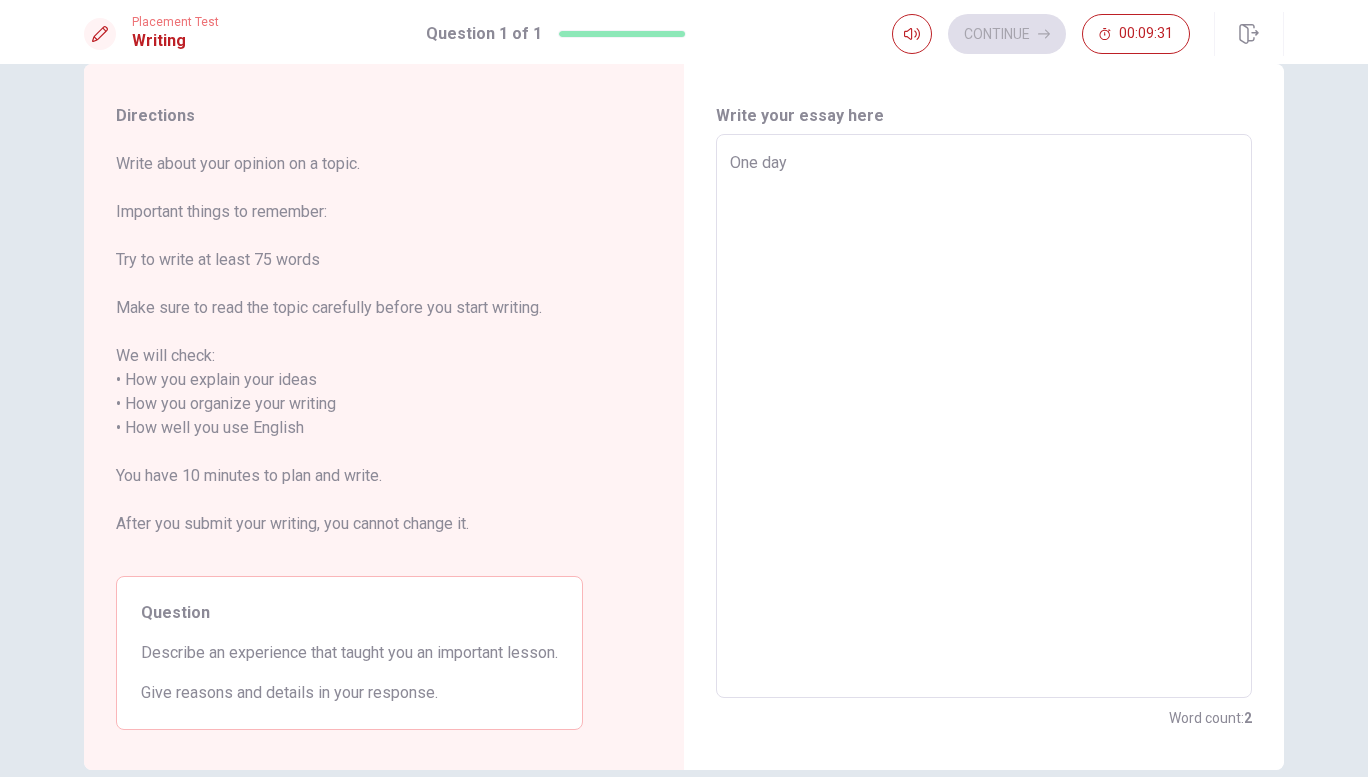type on "One day i" 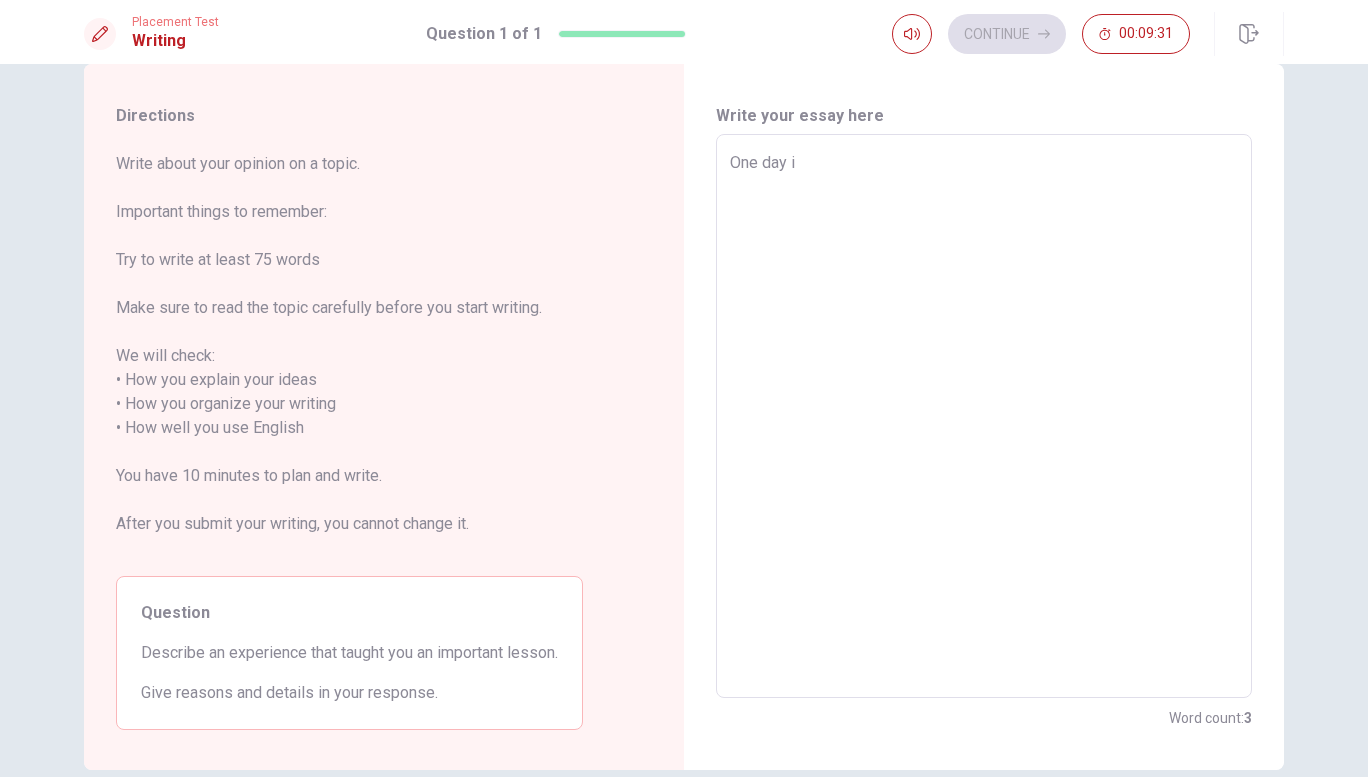 type on "x" 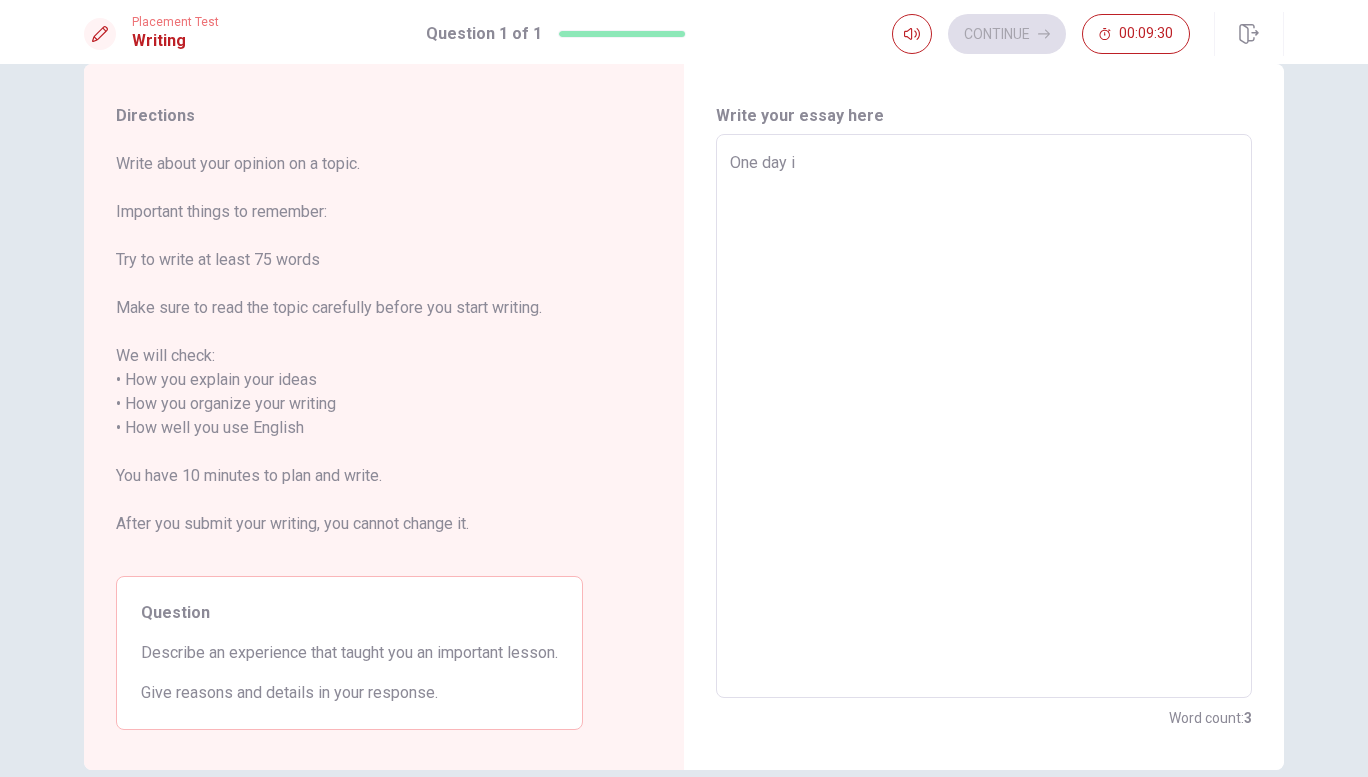 type on "One day i" 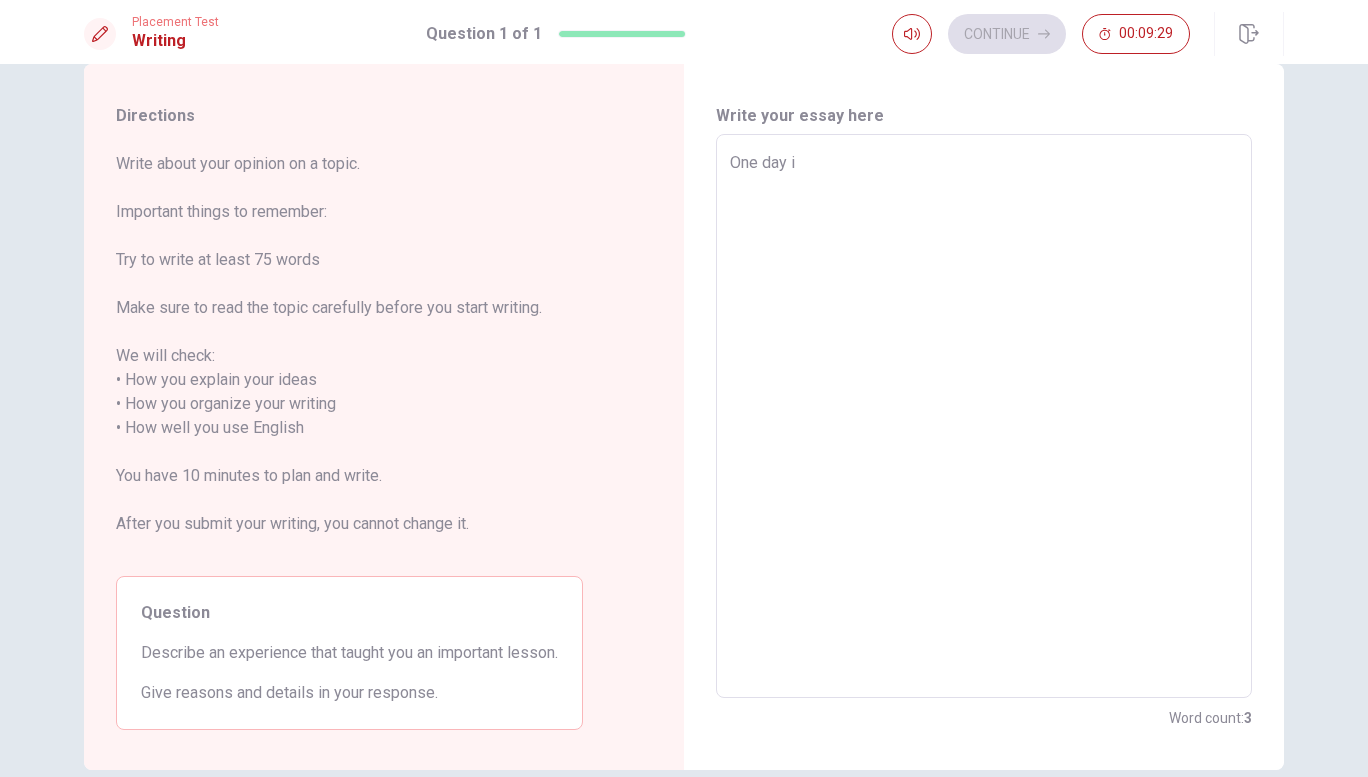 type on "One day i d" 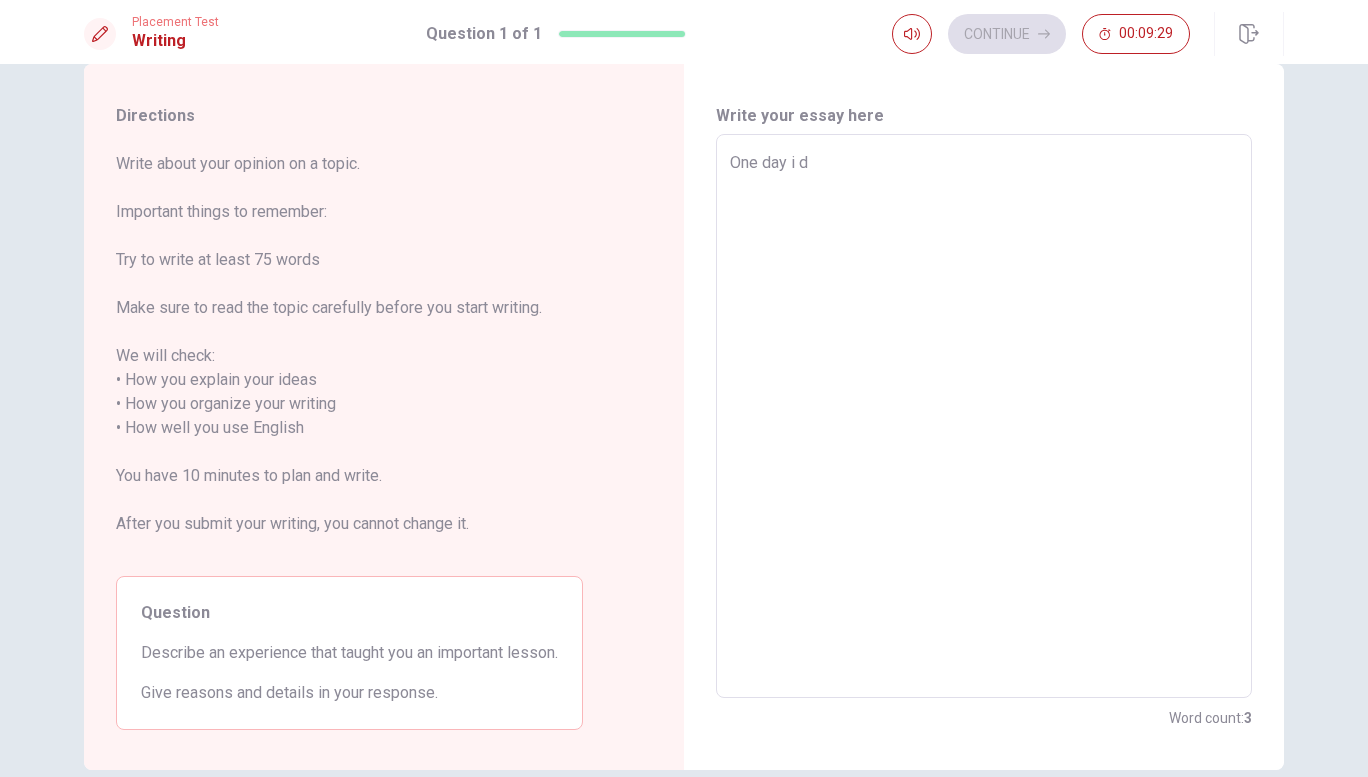 type on "x" 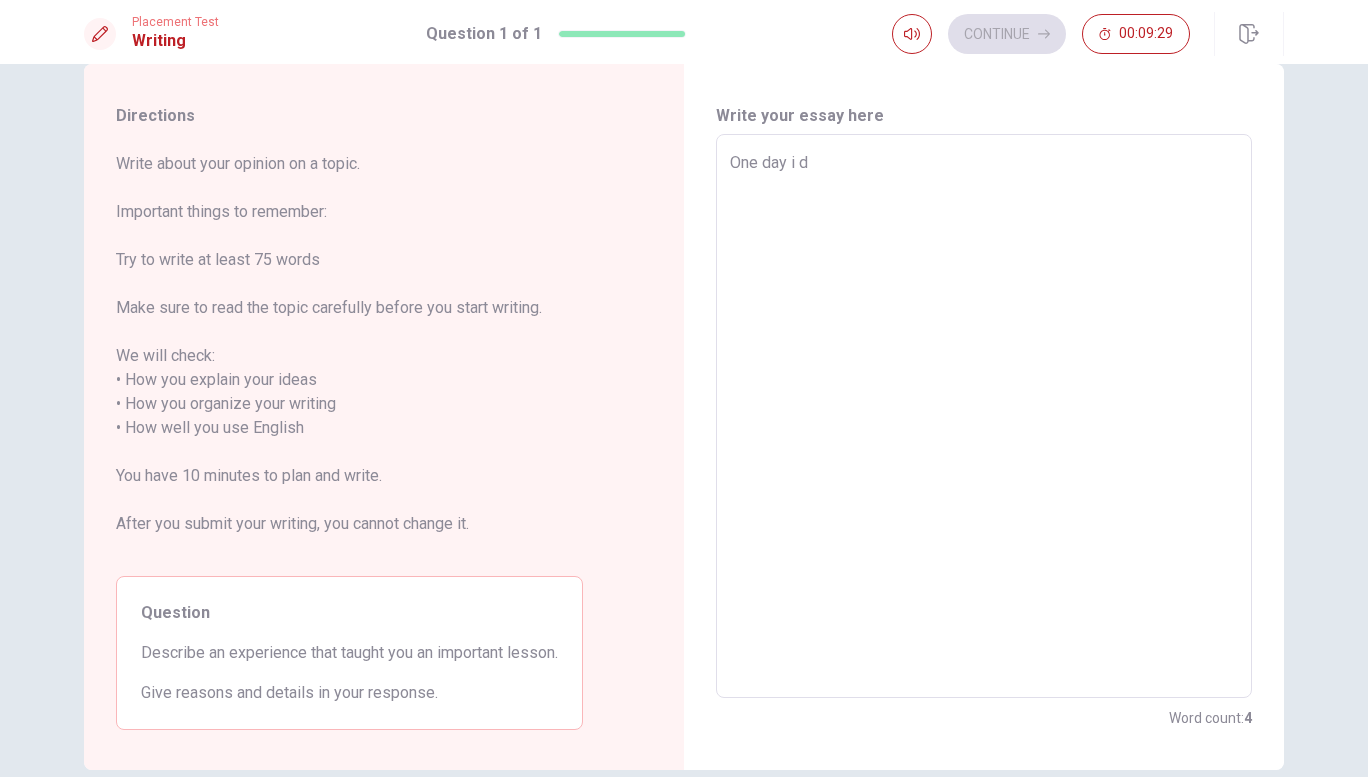 type on "One day i di" 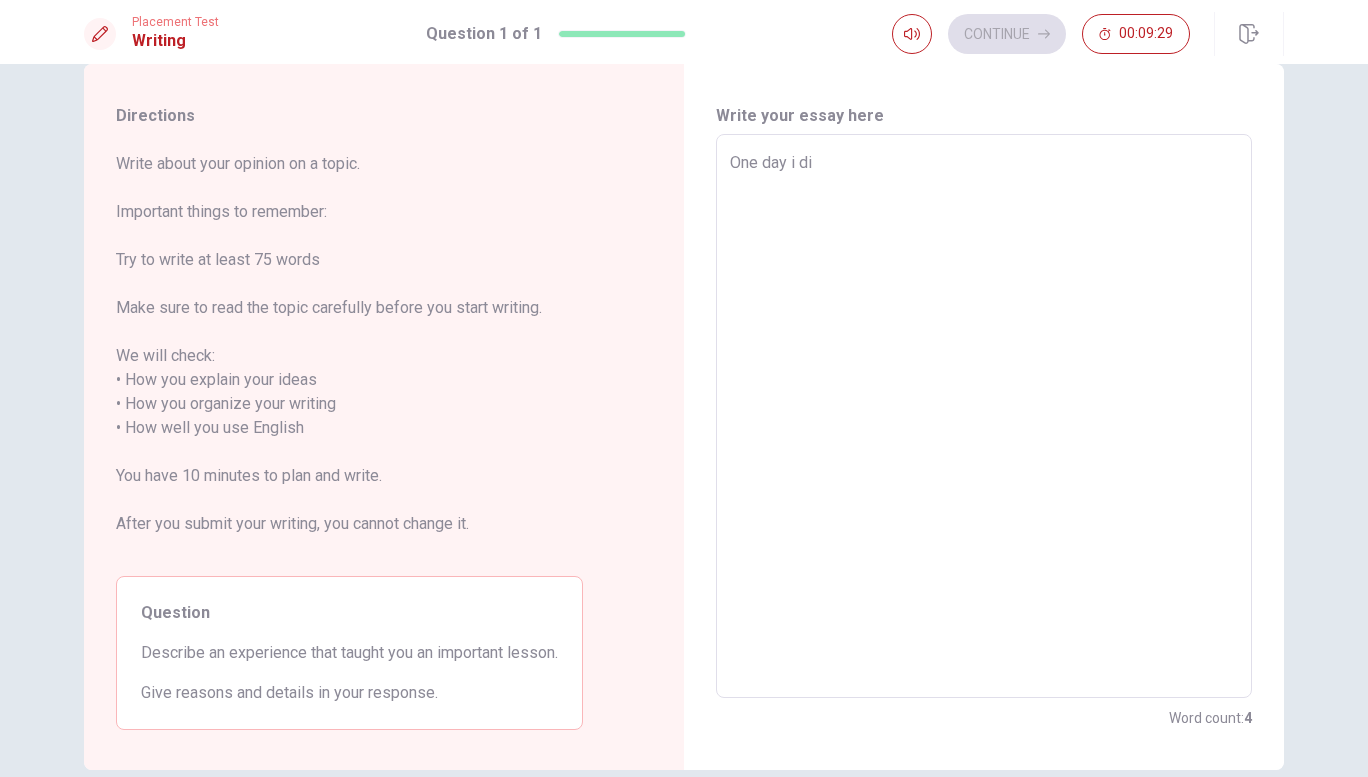 type on "x" 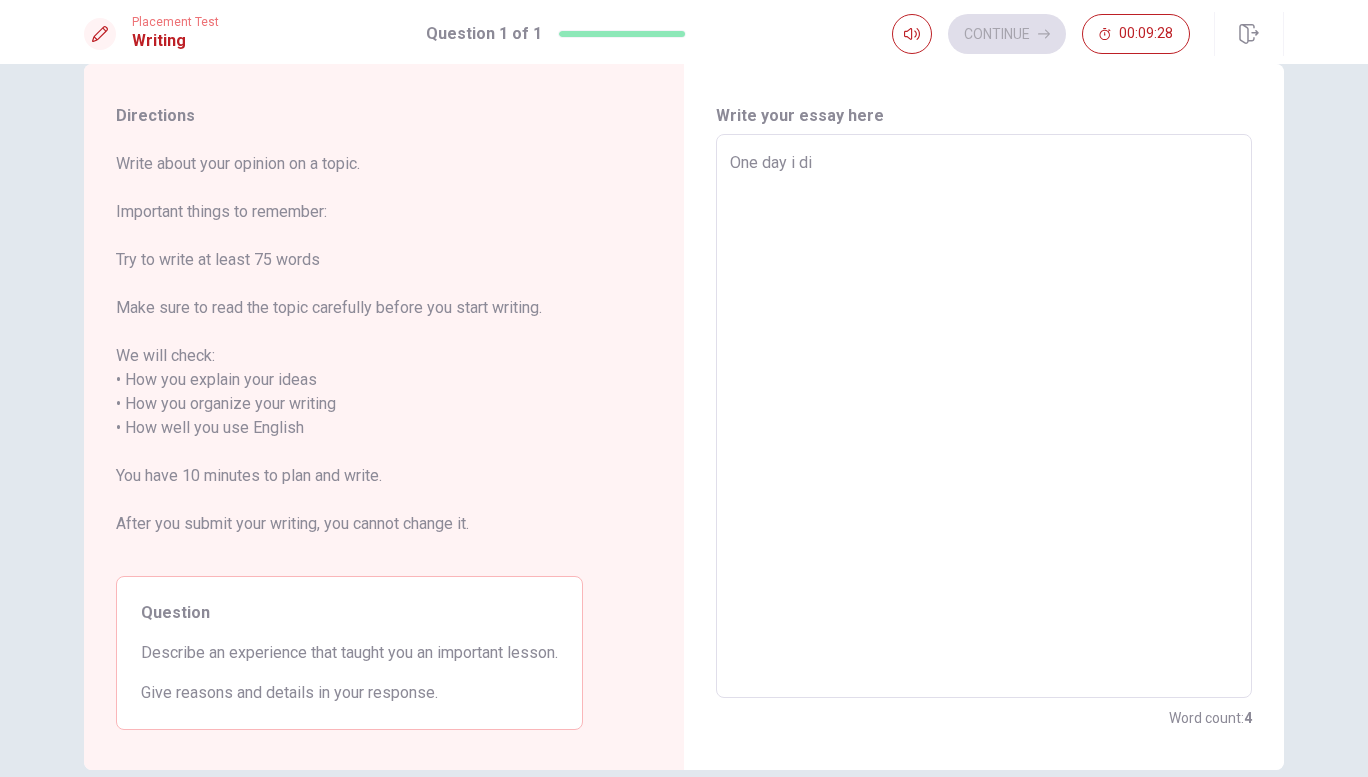type on "One day i did" 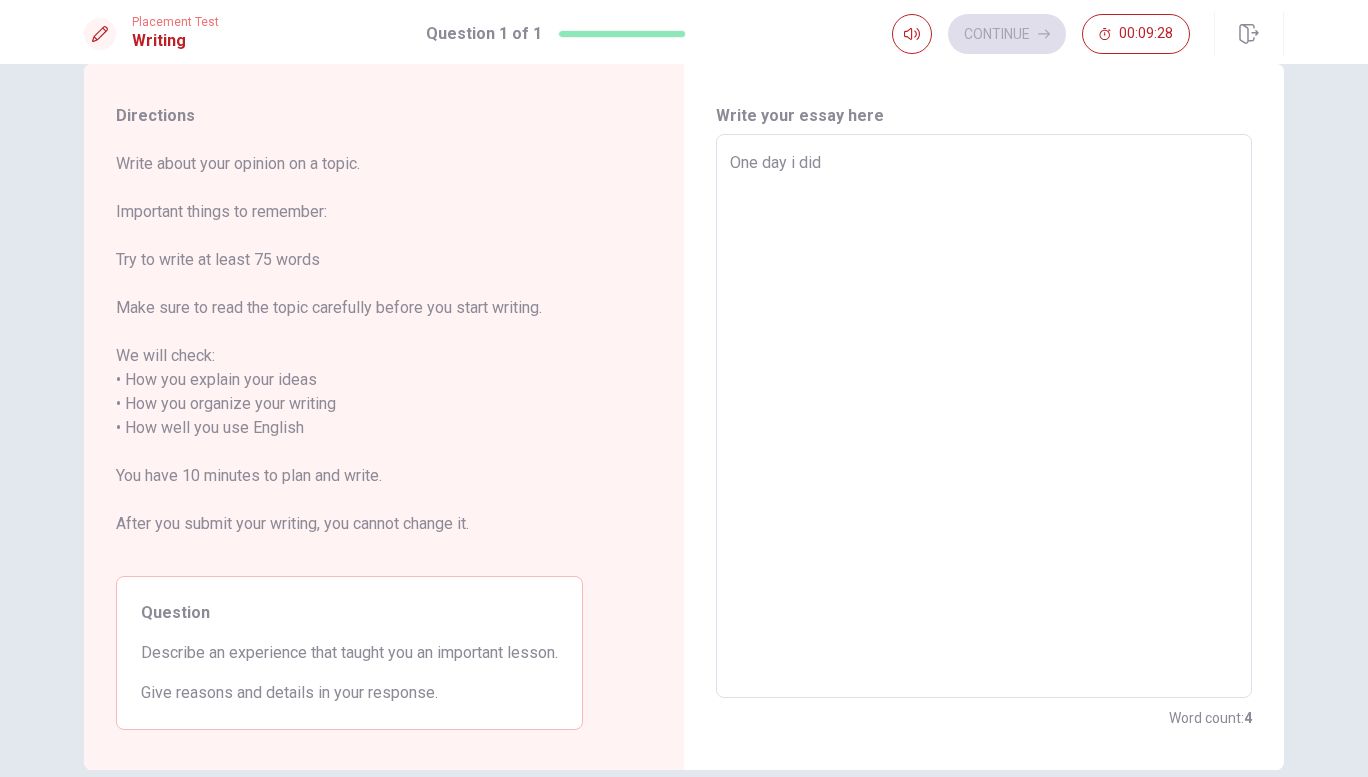 type on "x" 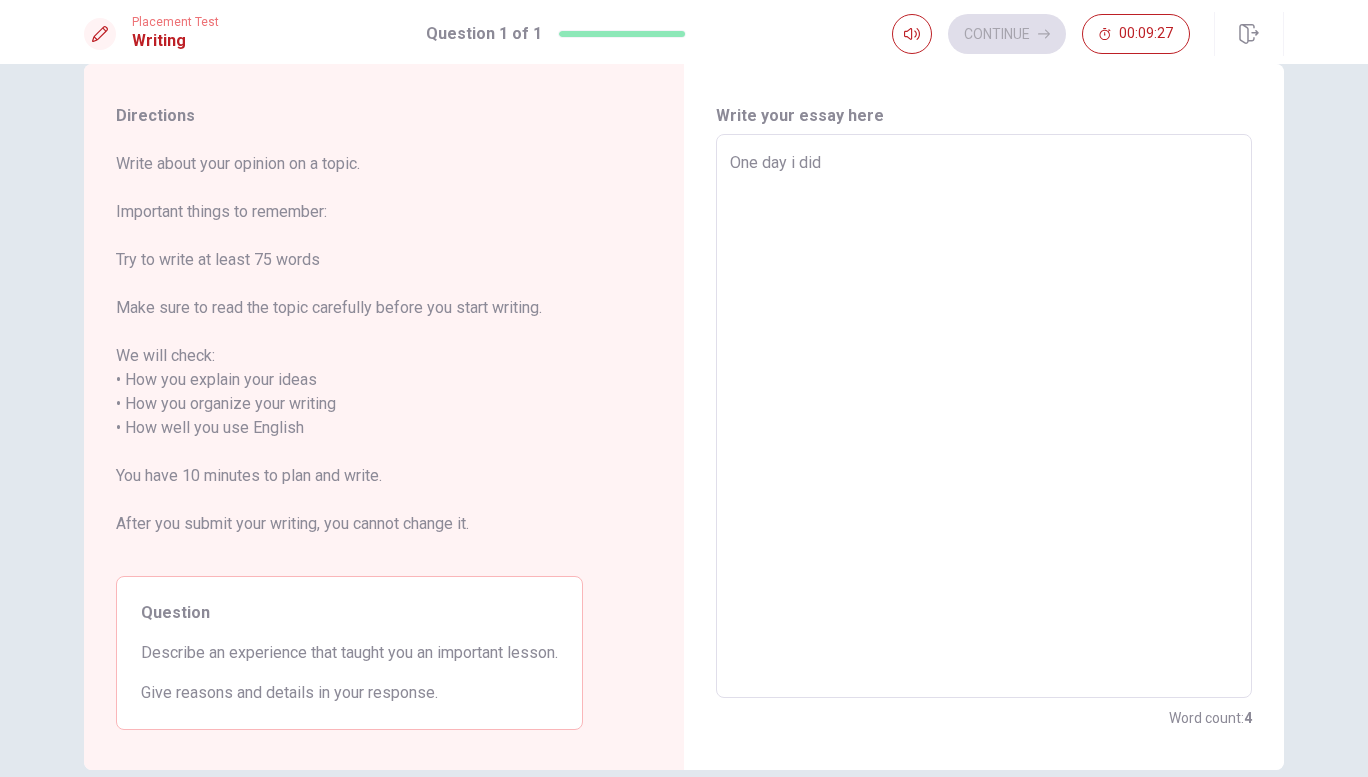 type on "x" 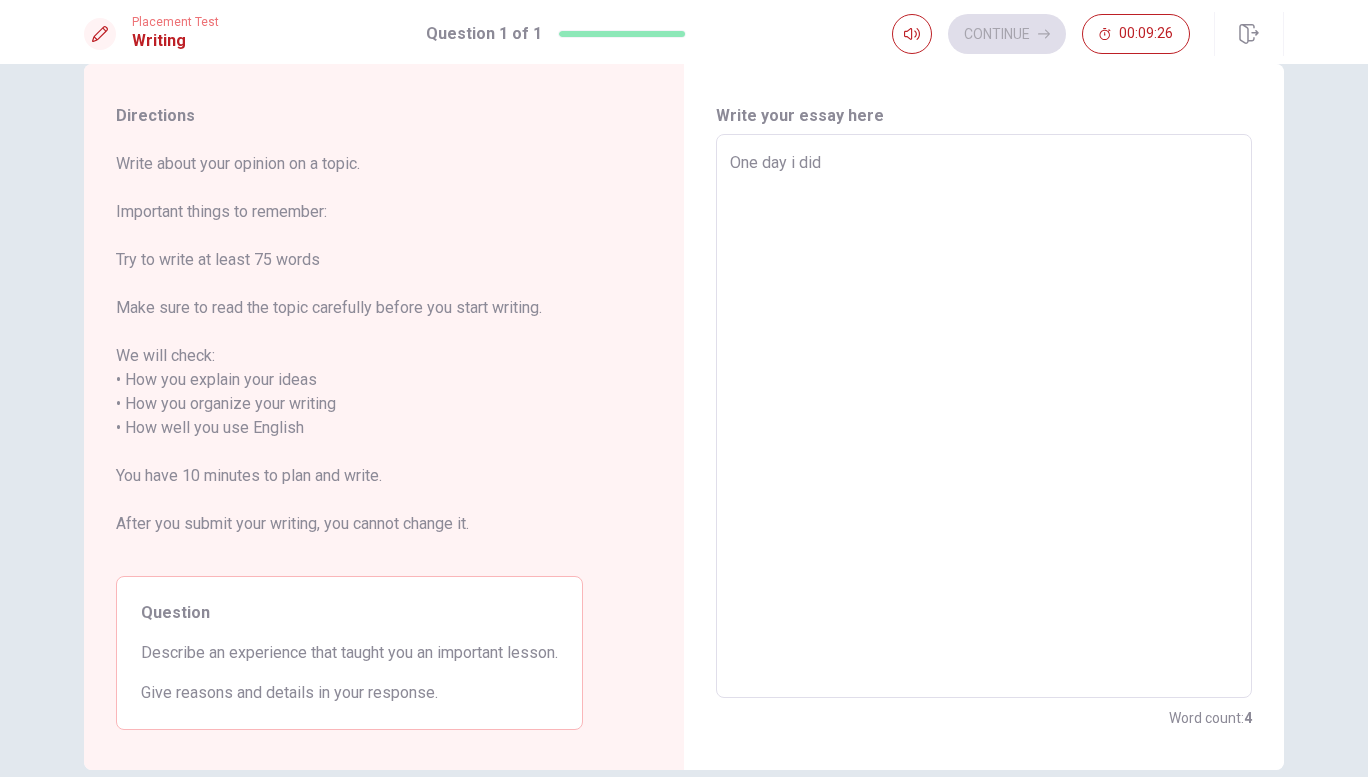 type on "One day i did a" 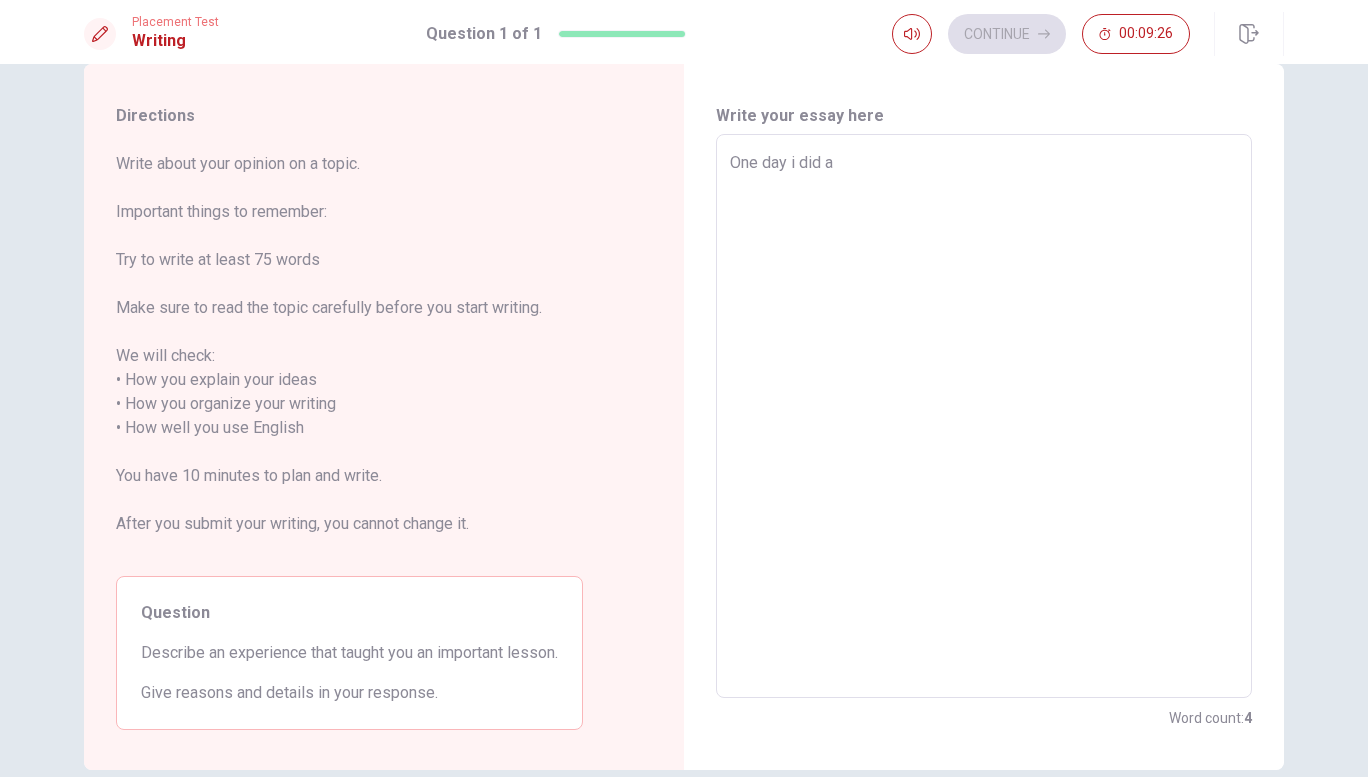 type on "x" 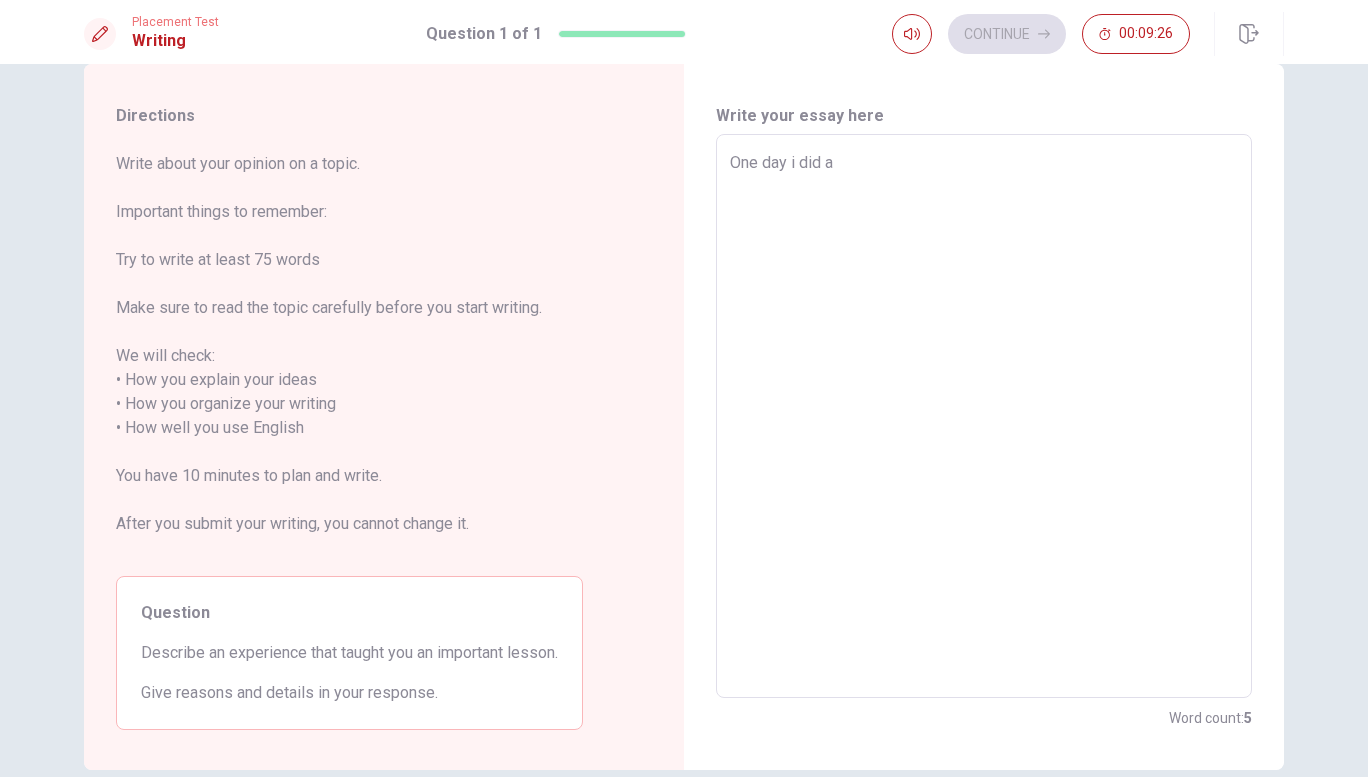 type on "One day i did a" 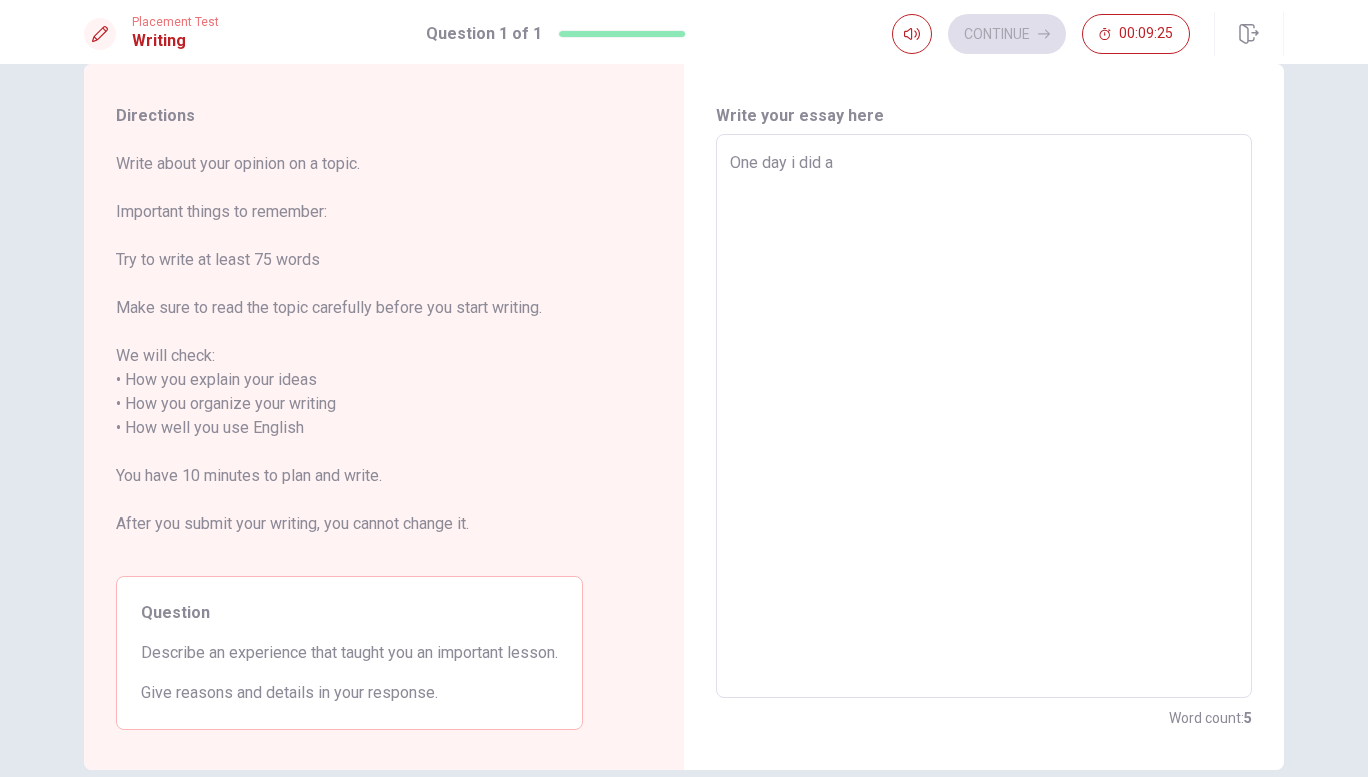 type on "One day i did a" 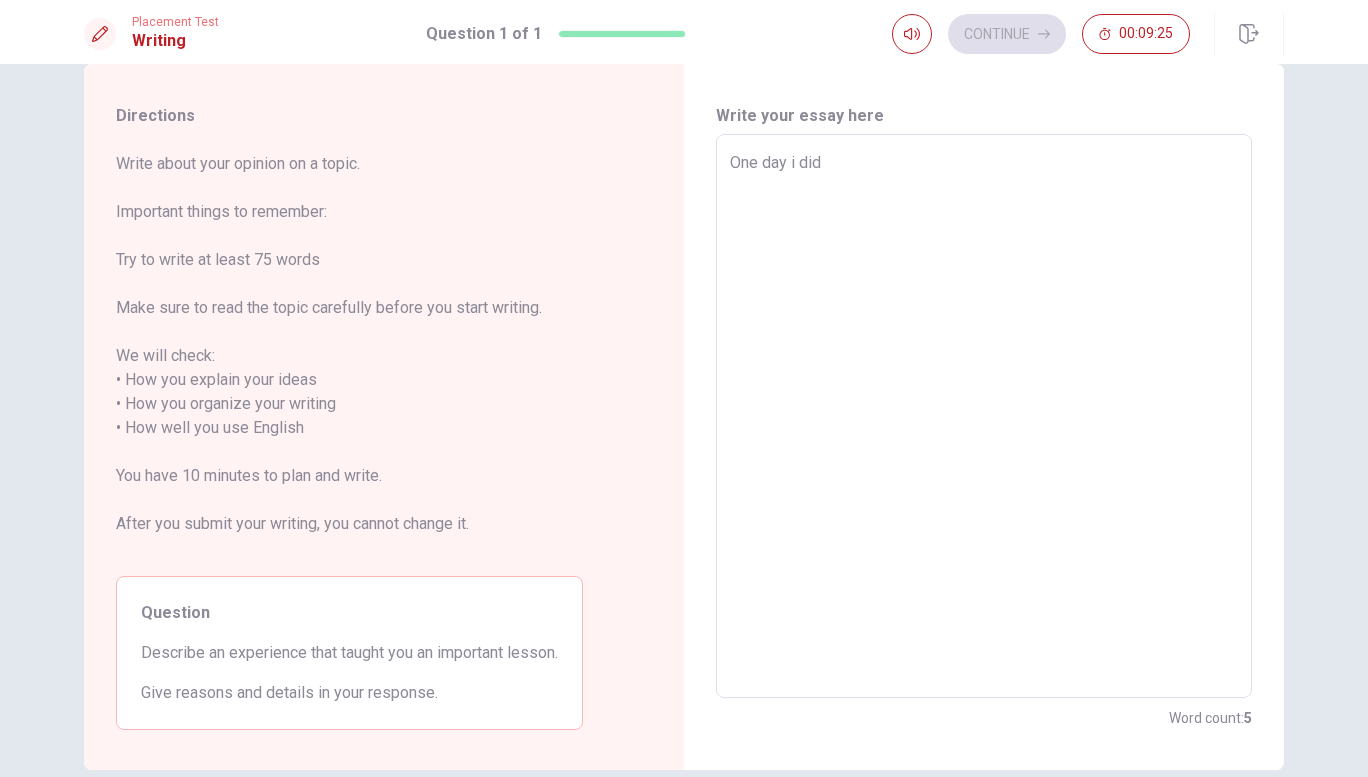 type on "x" 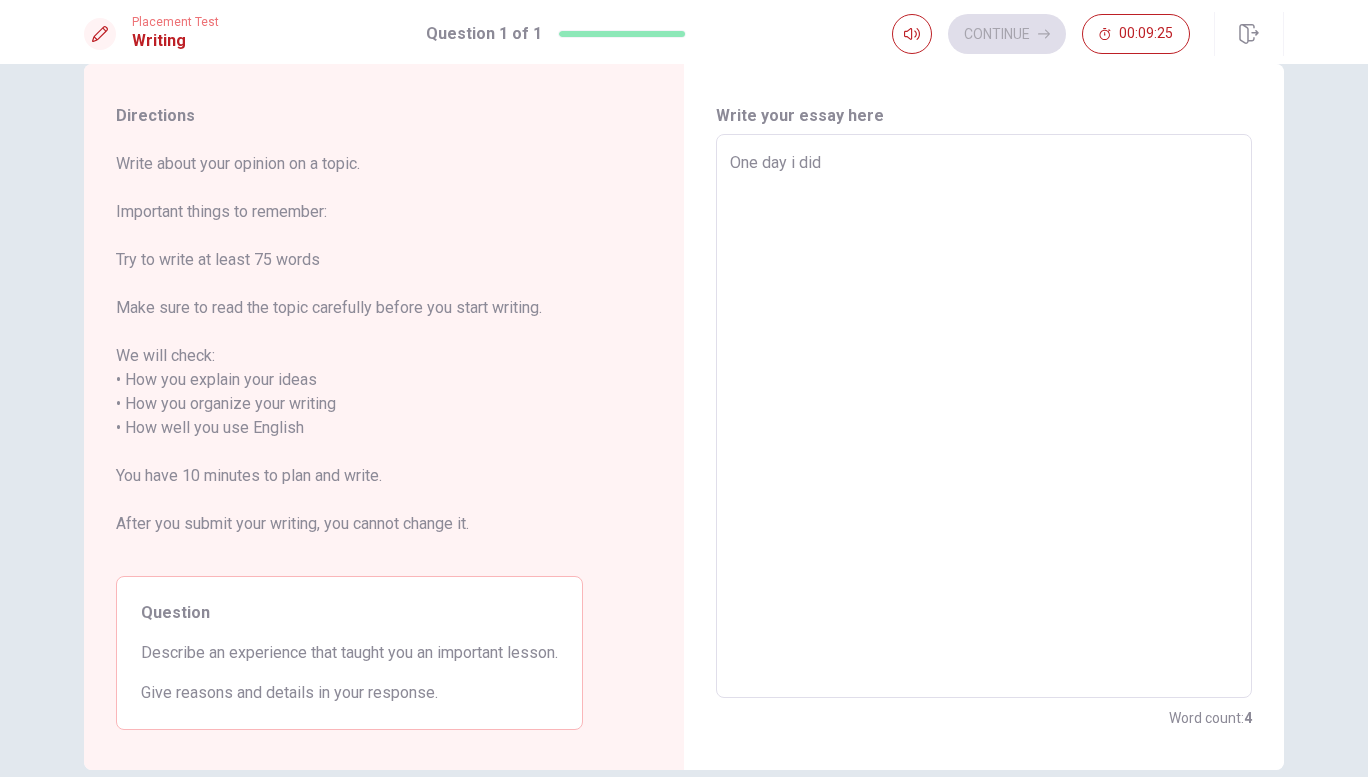 type on "One day i did" 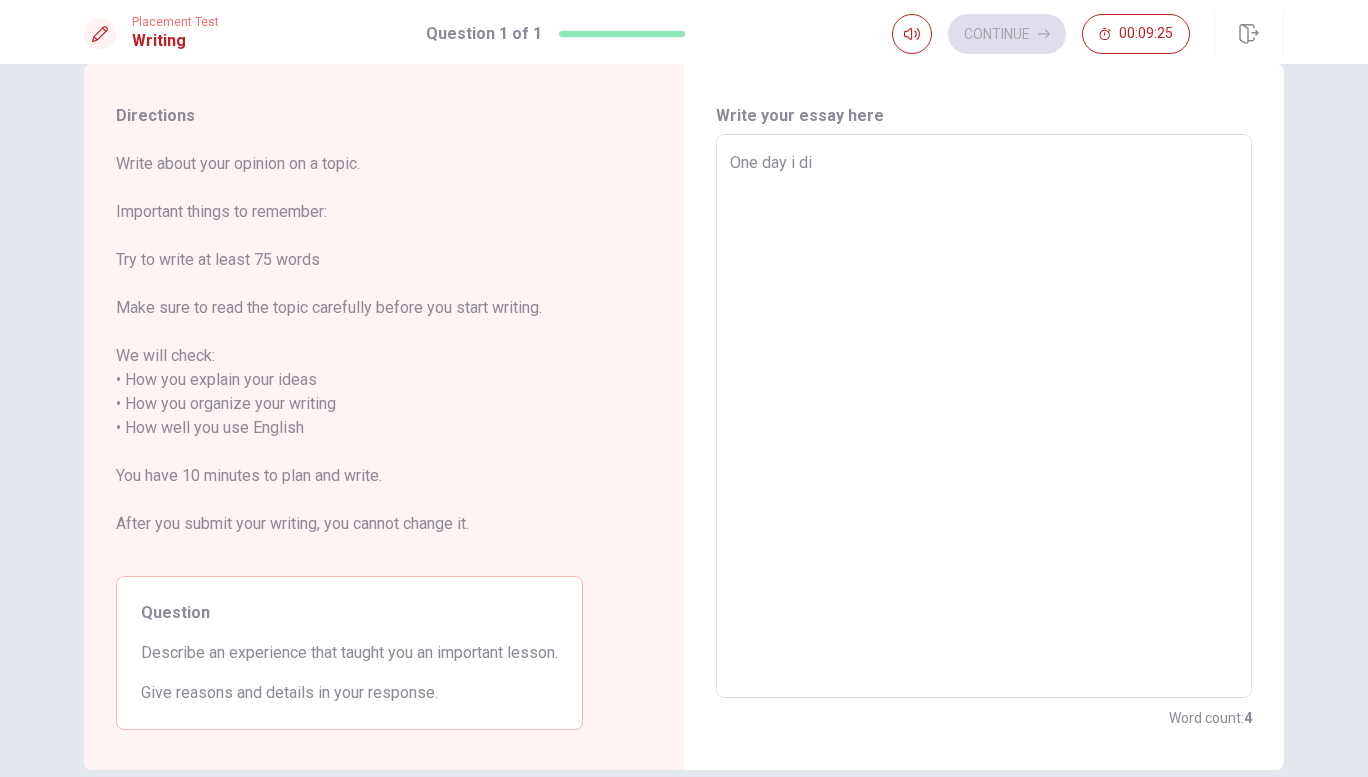 type on "x" 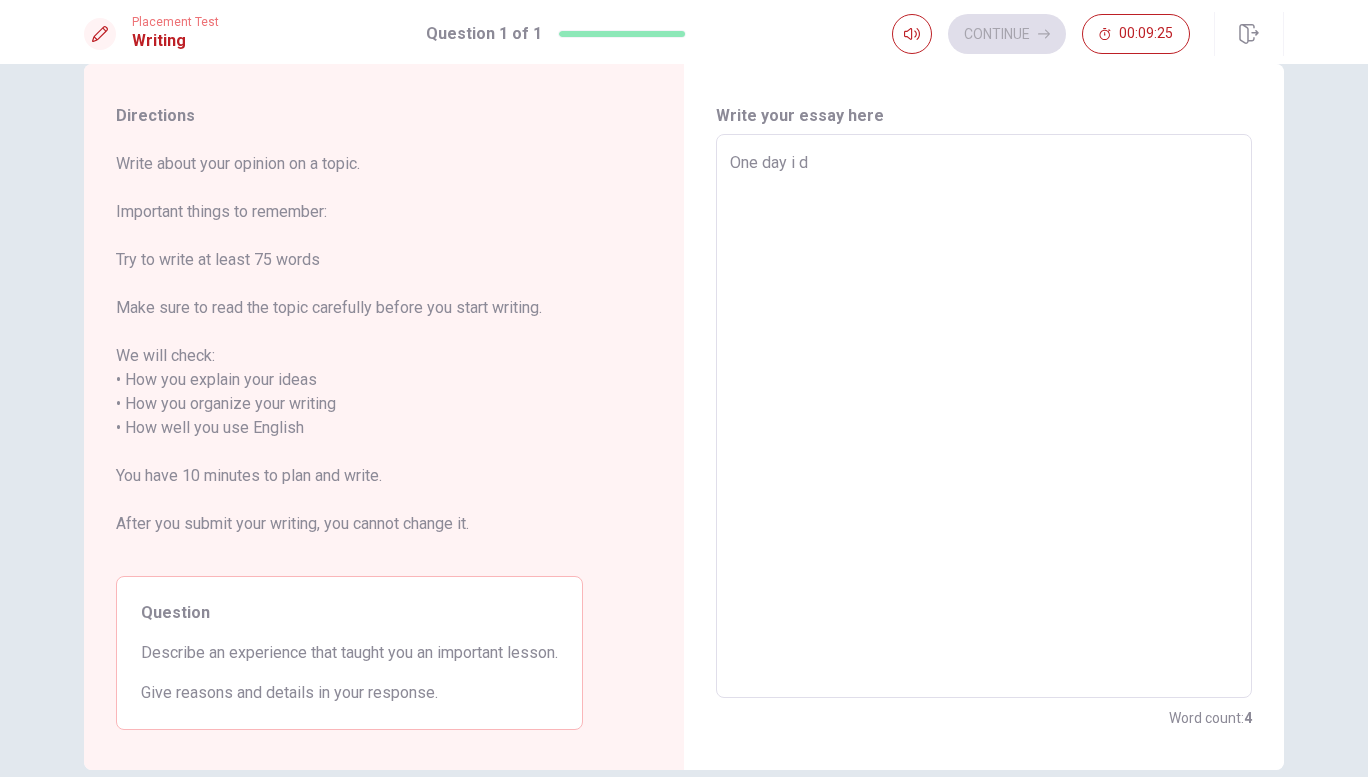 type on "x" 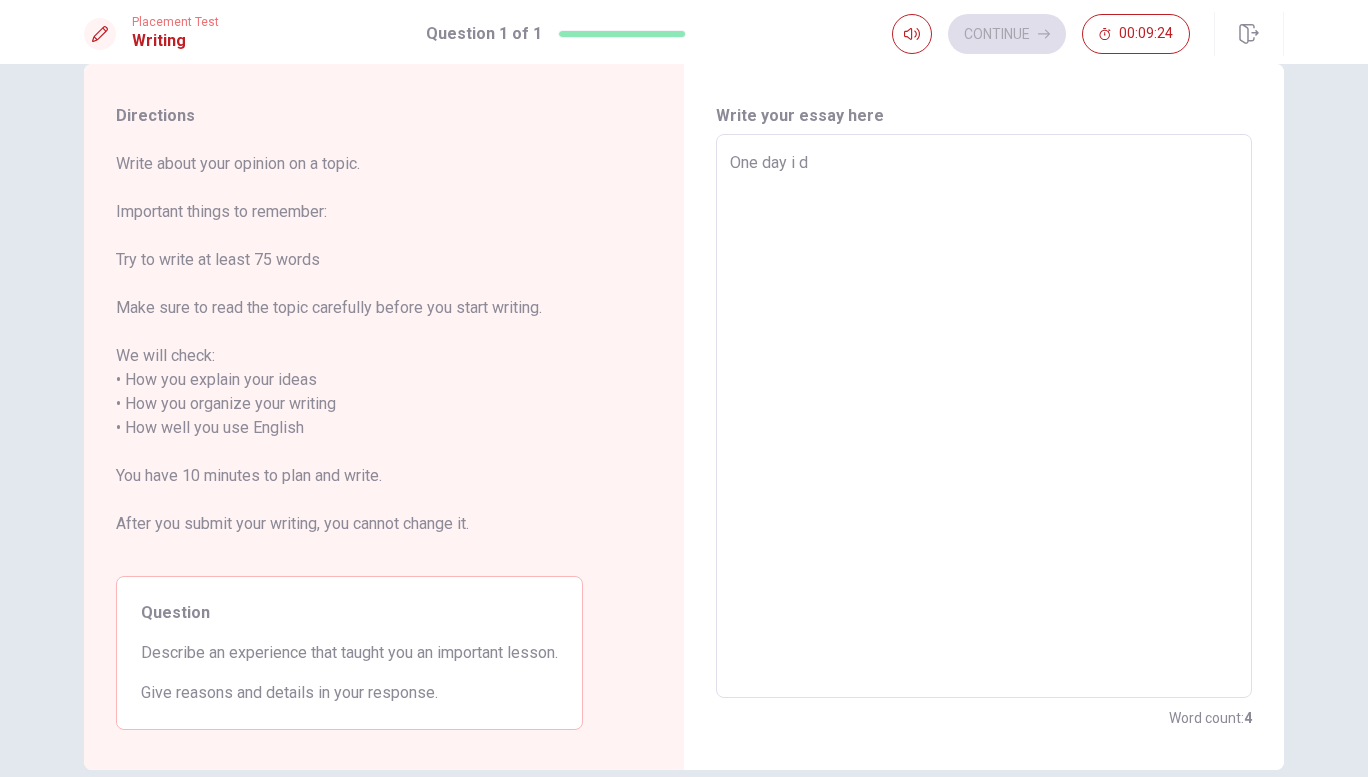 type on "One day i" 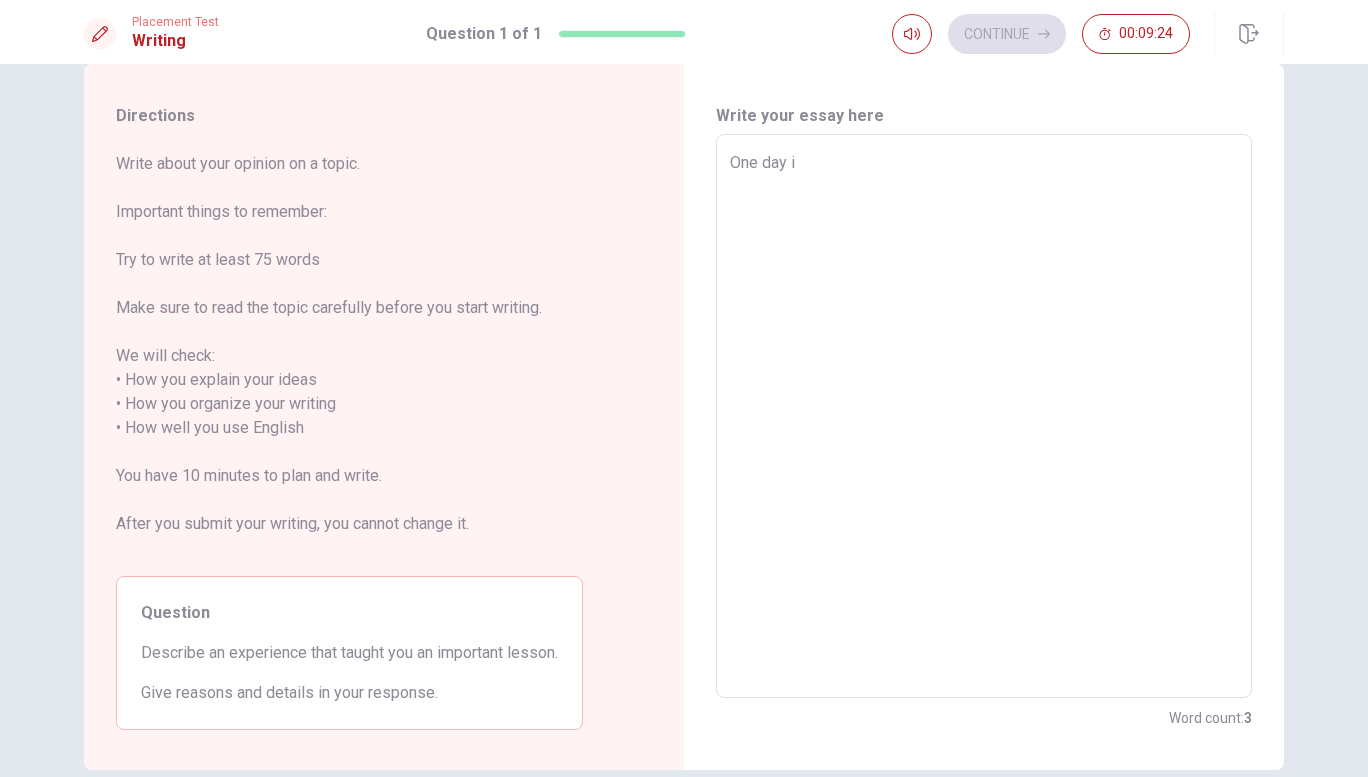 type on "x" 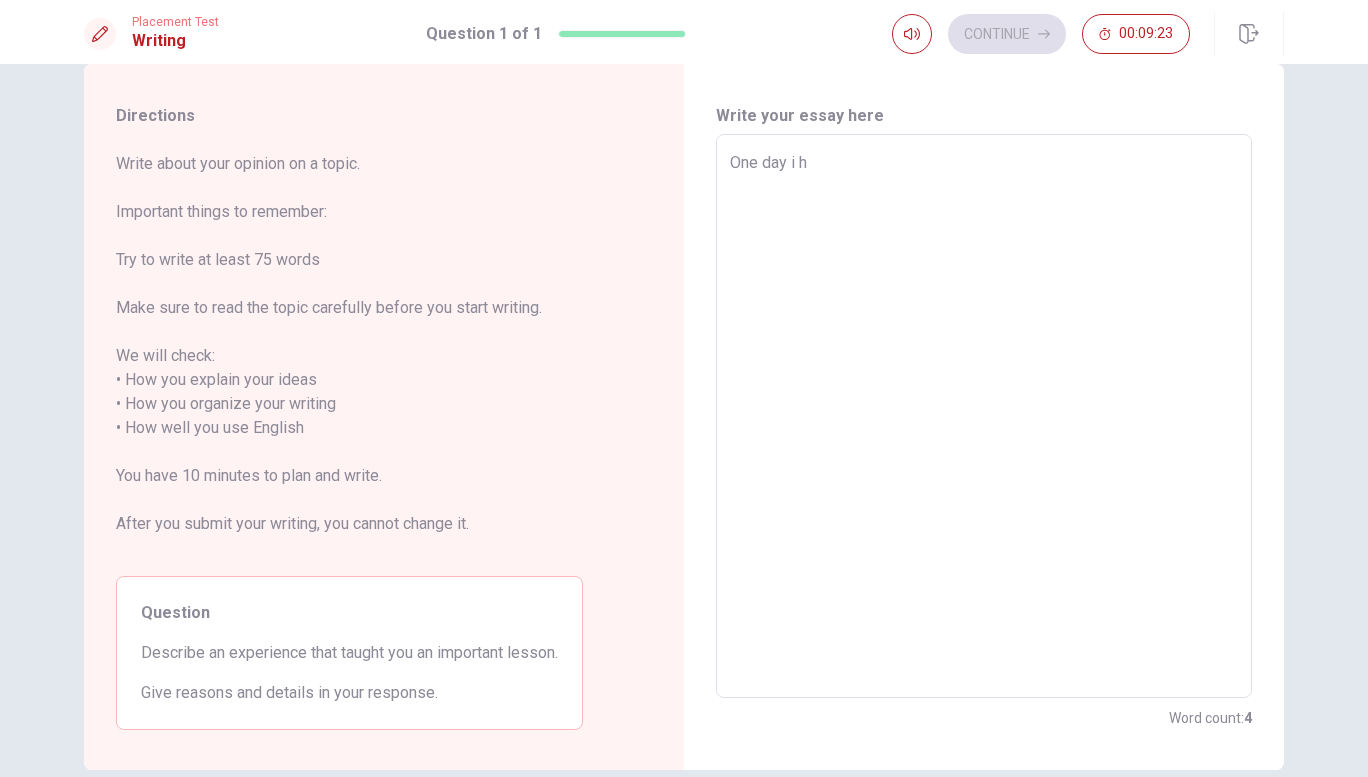 type on "x" 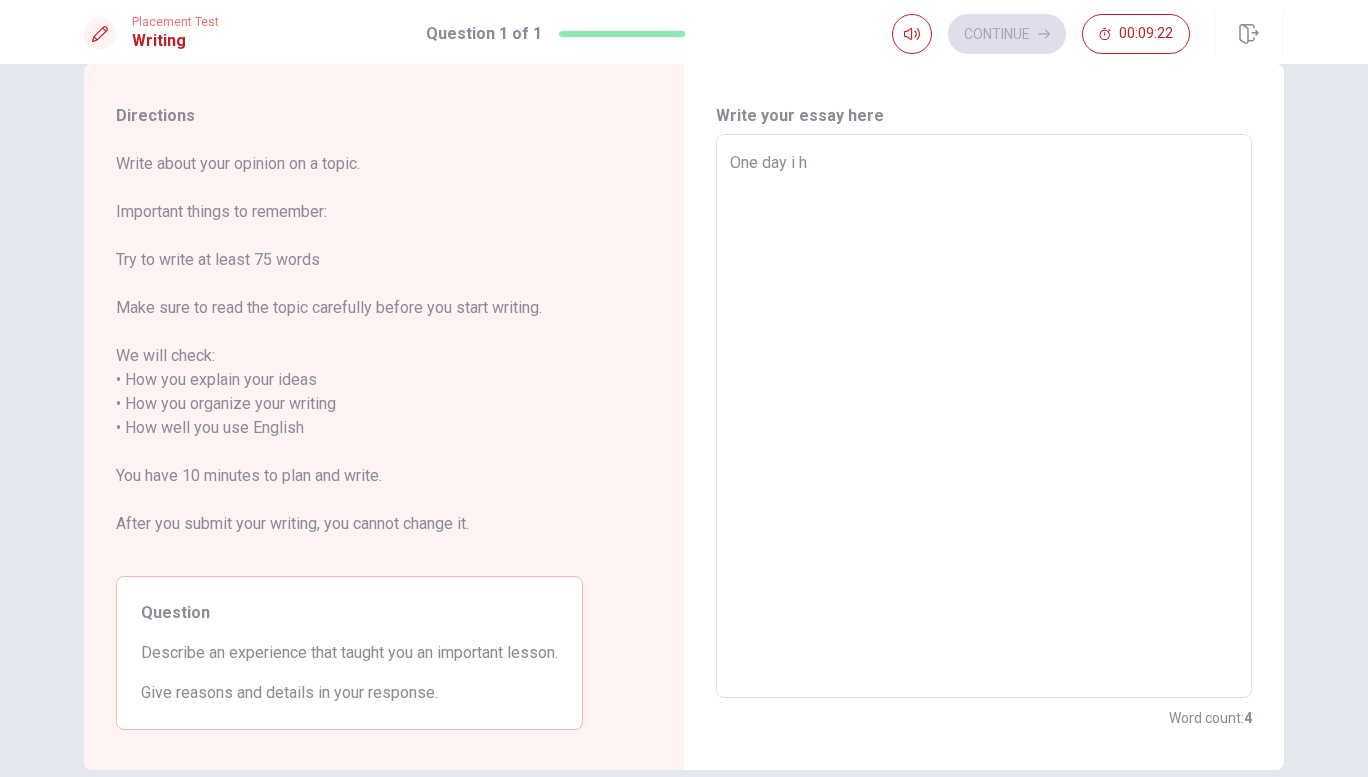 type on "One day i ha" 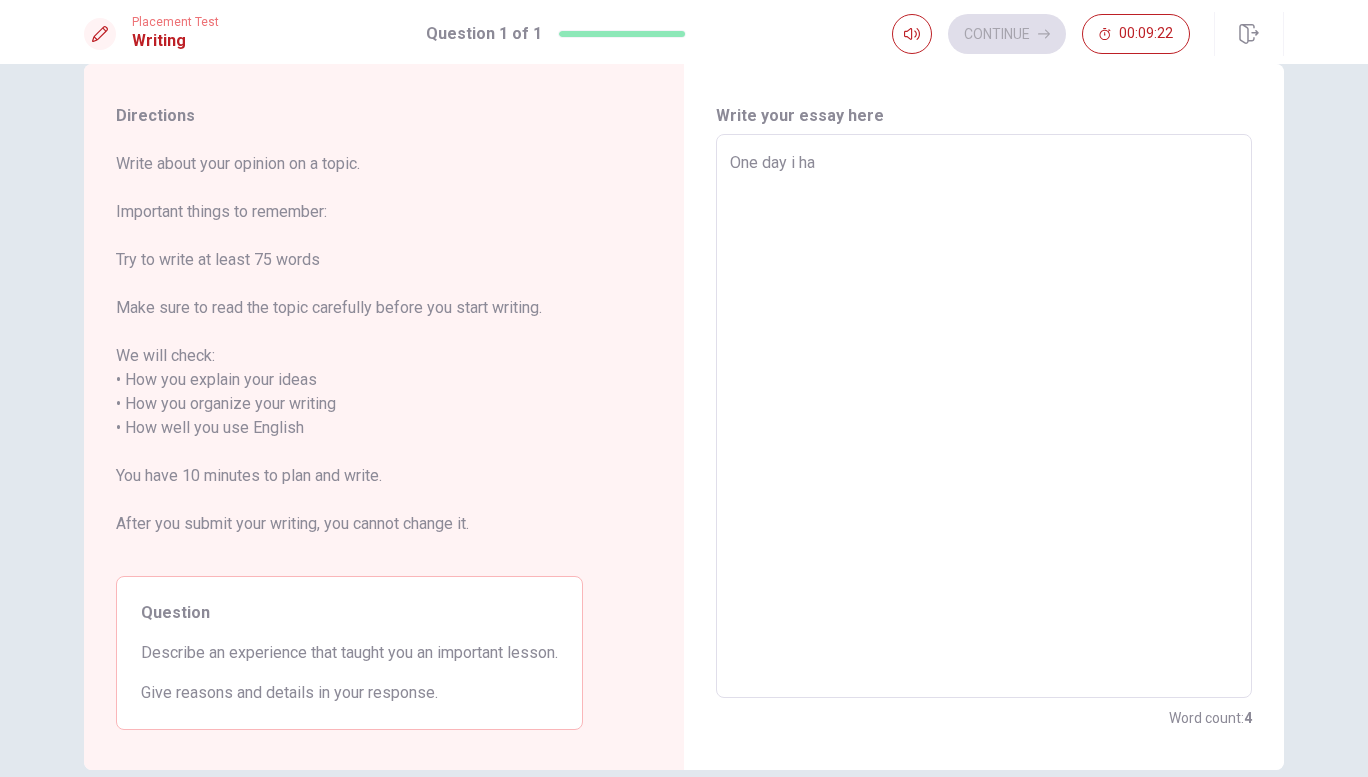 type on "x" 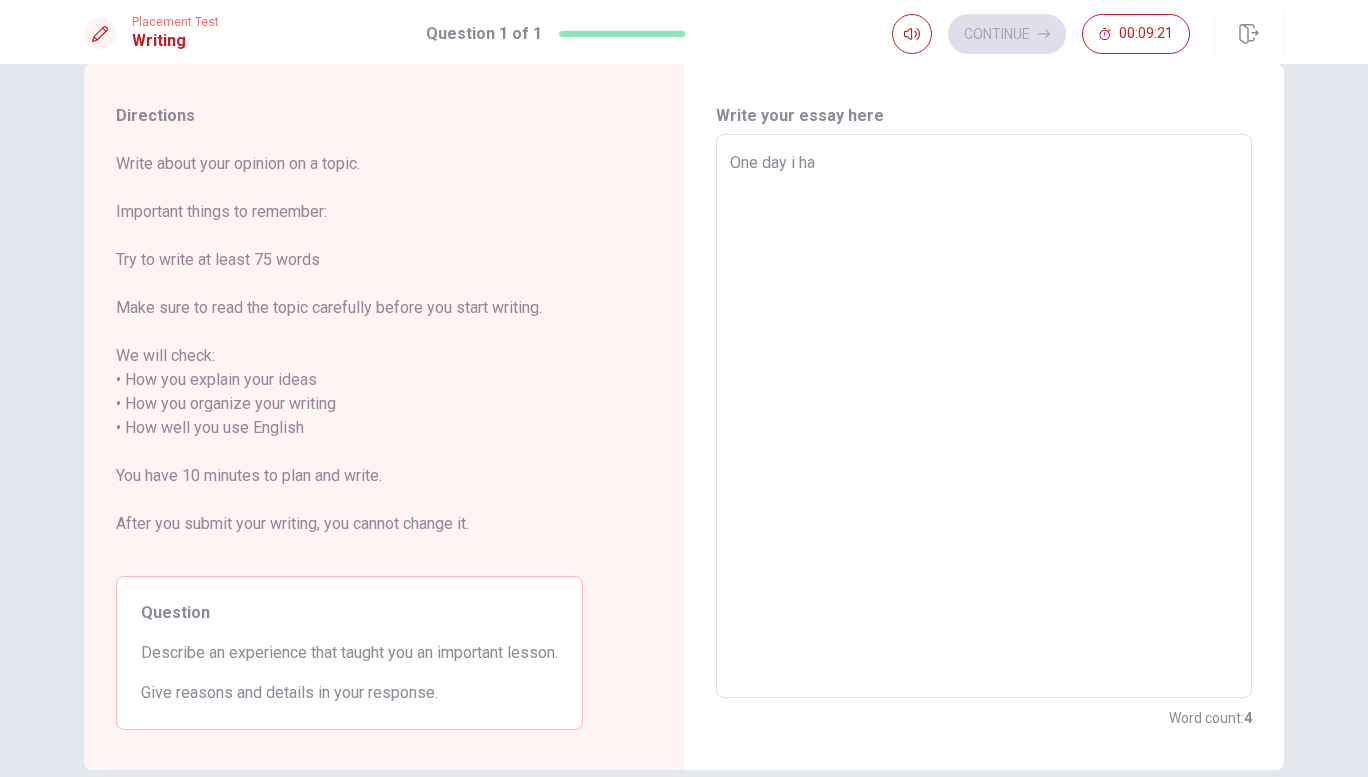 type on "One day i has" 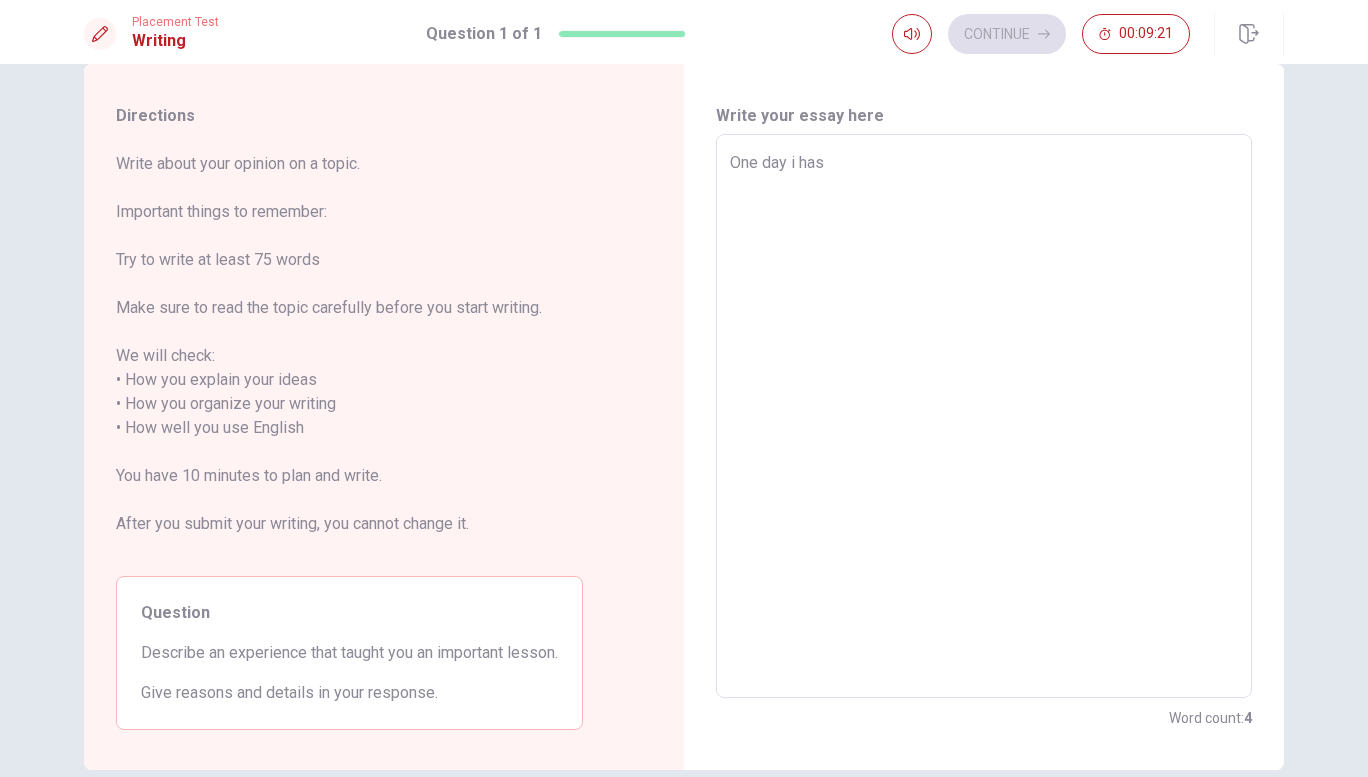 type on "x" 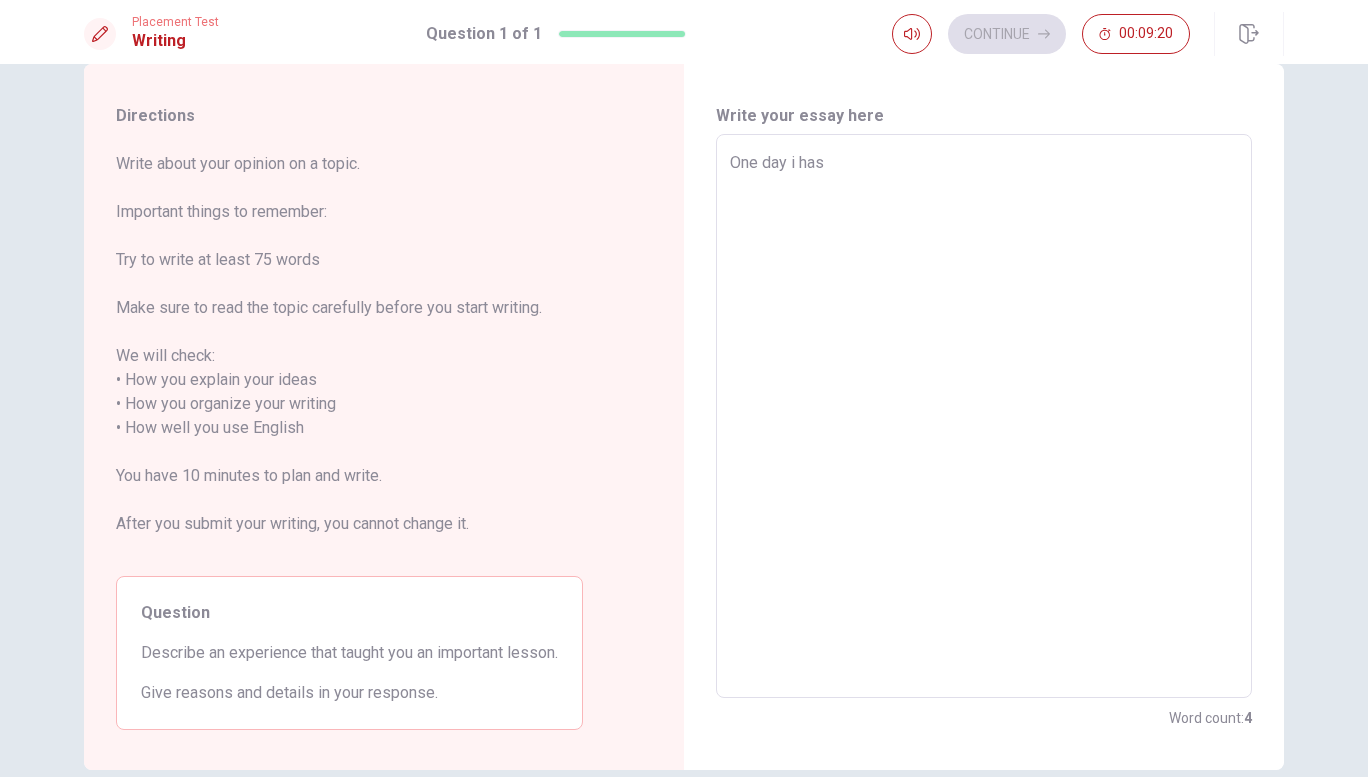 type on "One day i has" 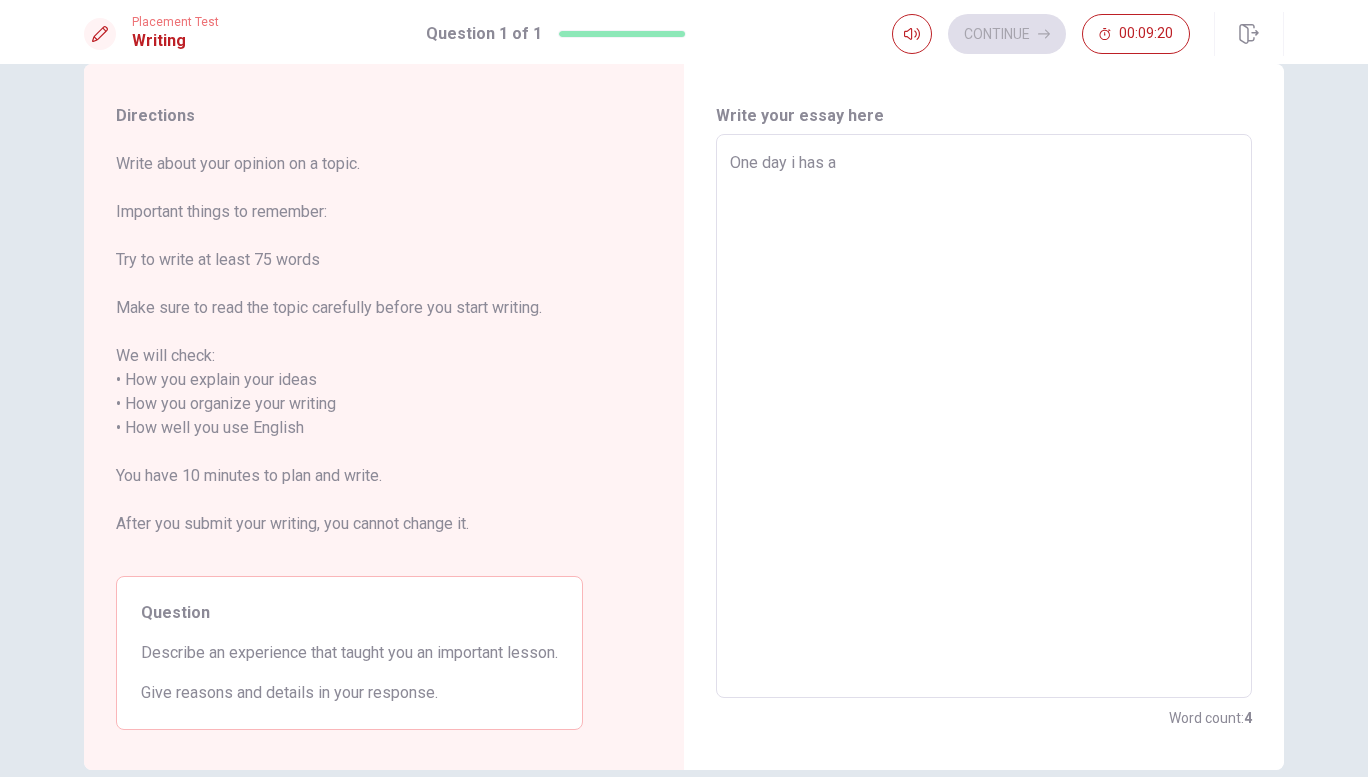 type on "x" 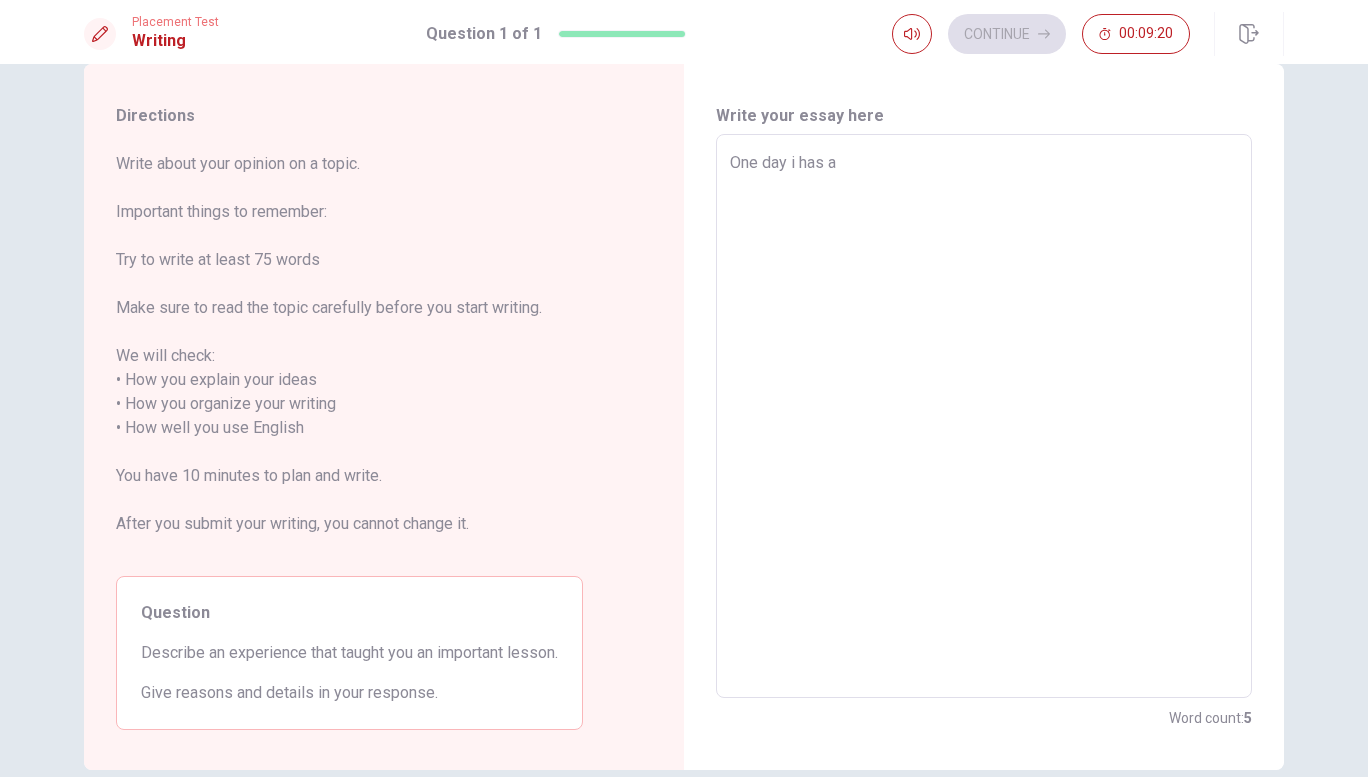 type on "One day i has a" 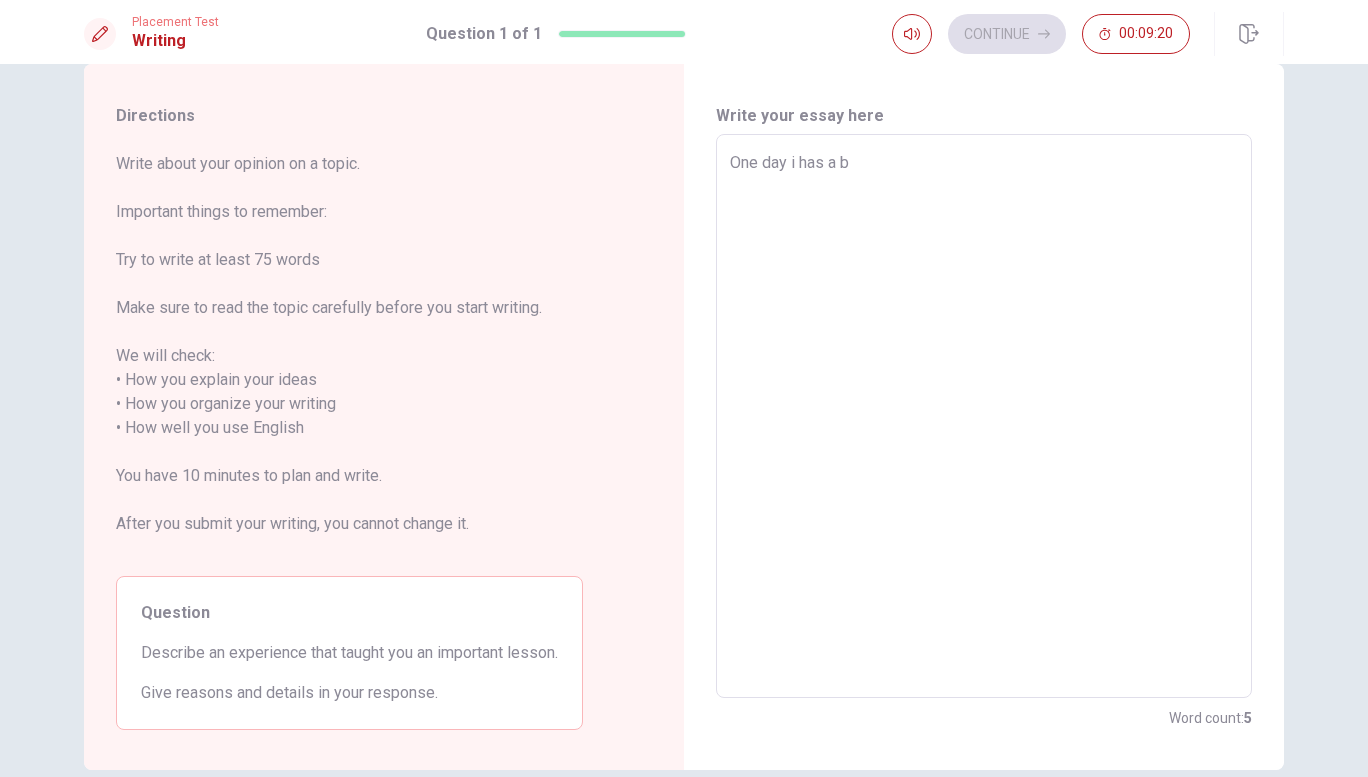 type on "x" 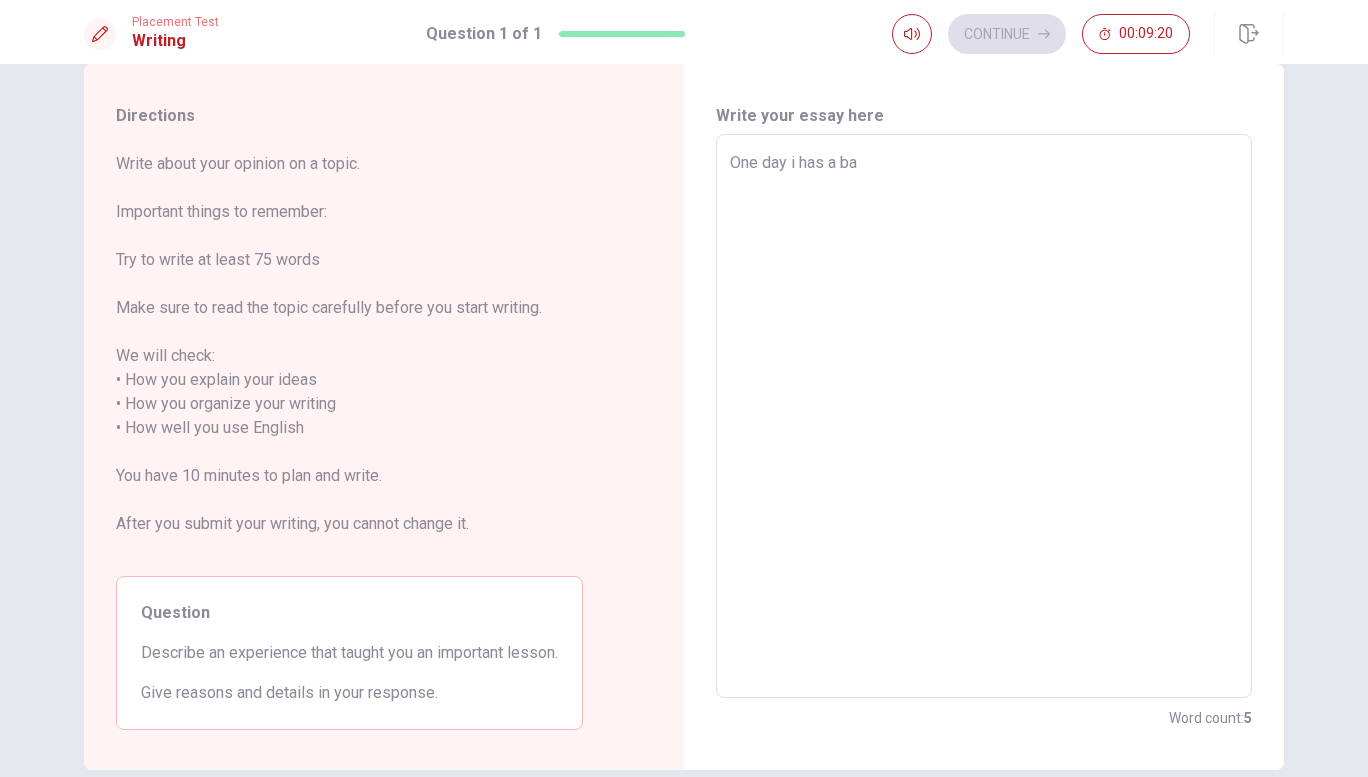 type on "x" 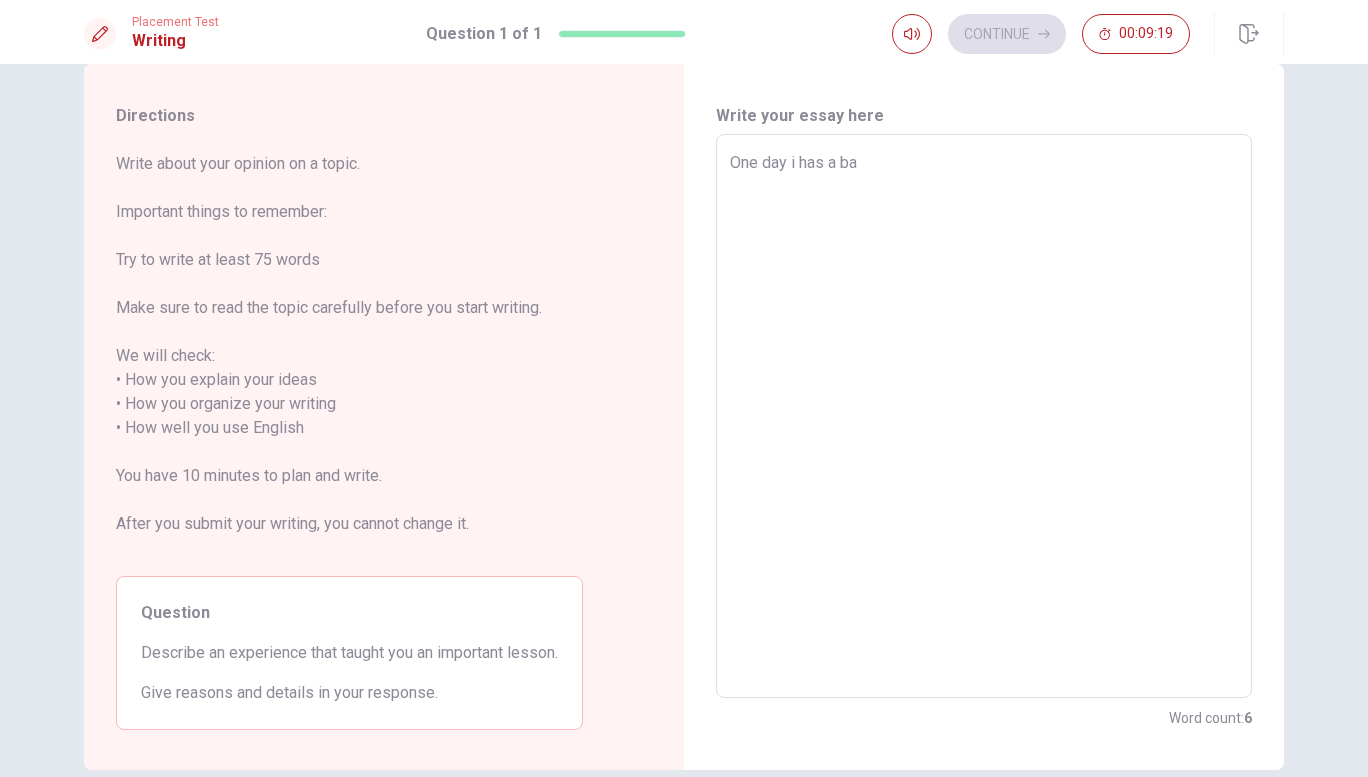 type on "One day i has a bad" 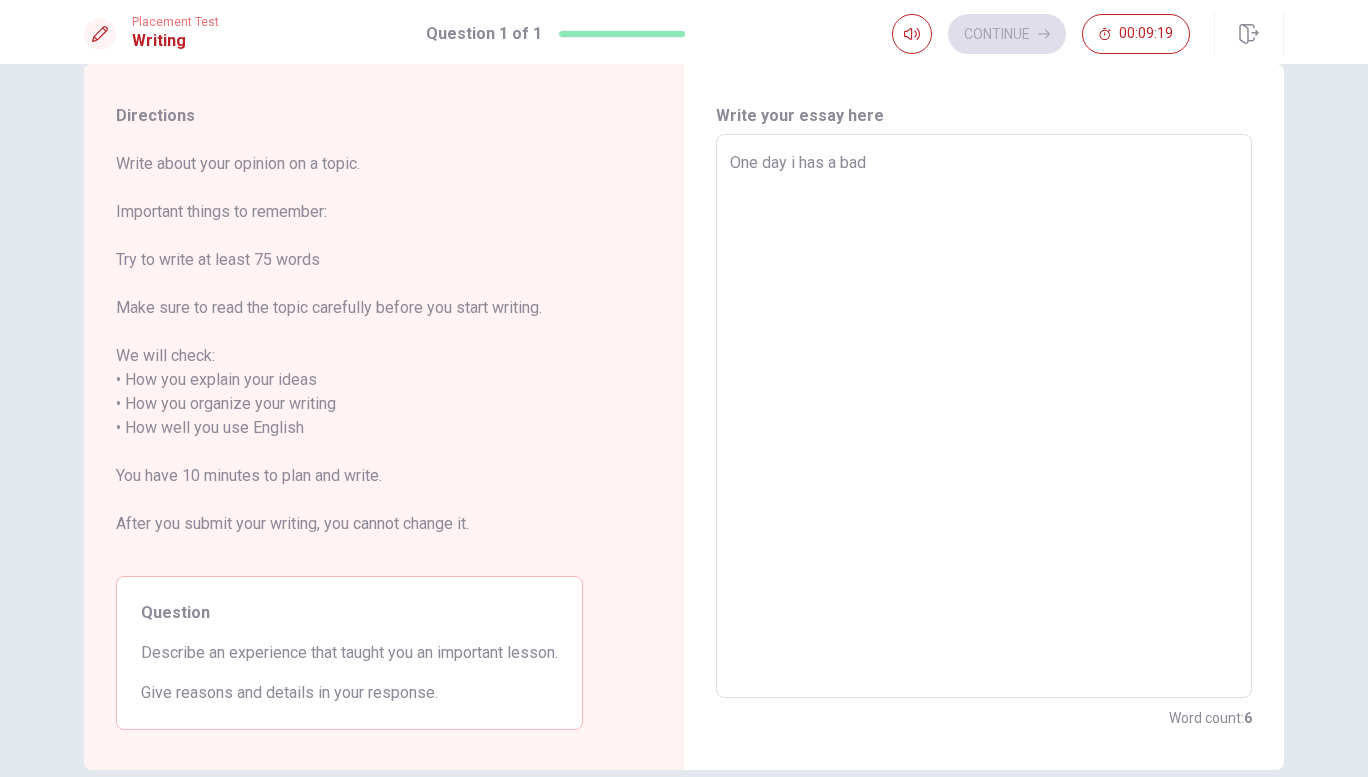type on "x" 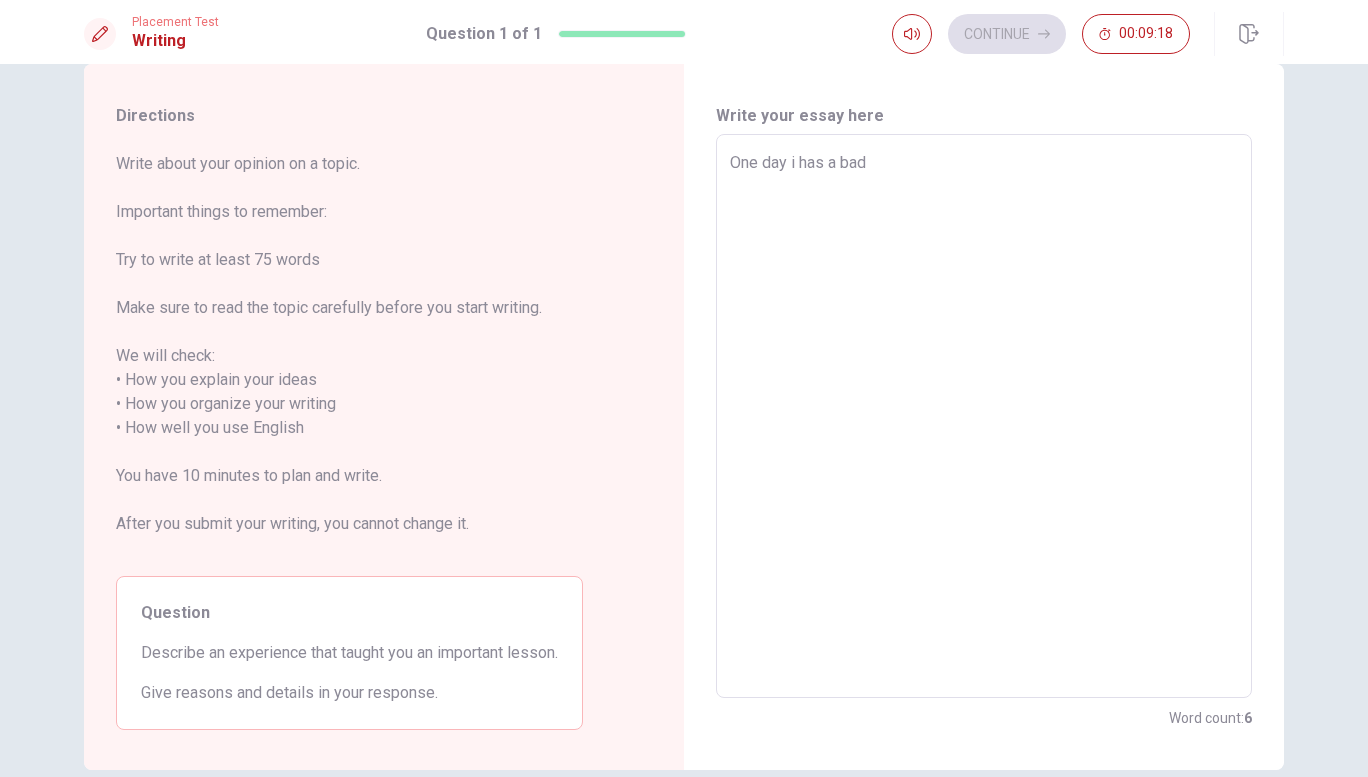type on "One day i has a bad c" 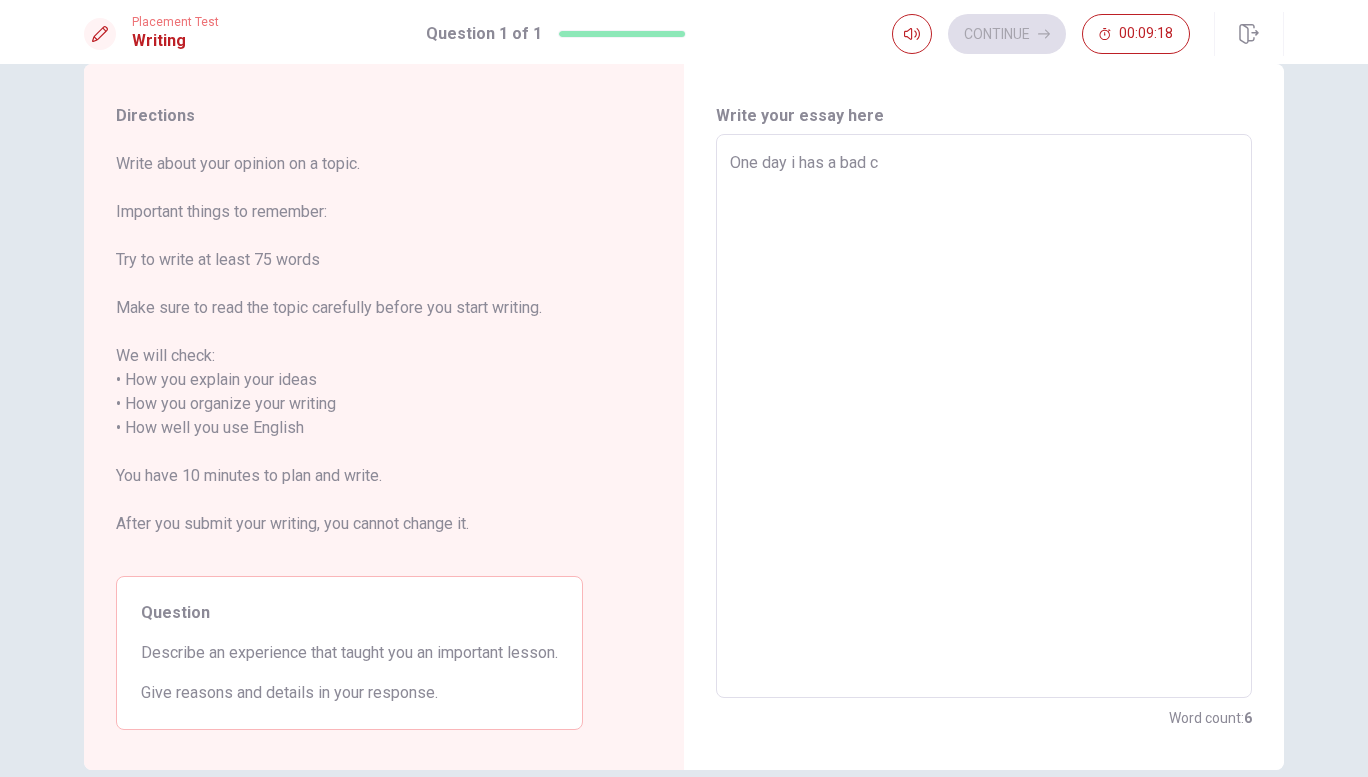 type on "x" 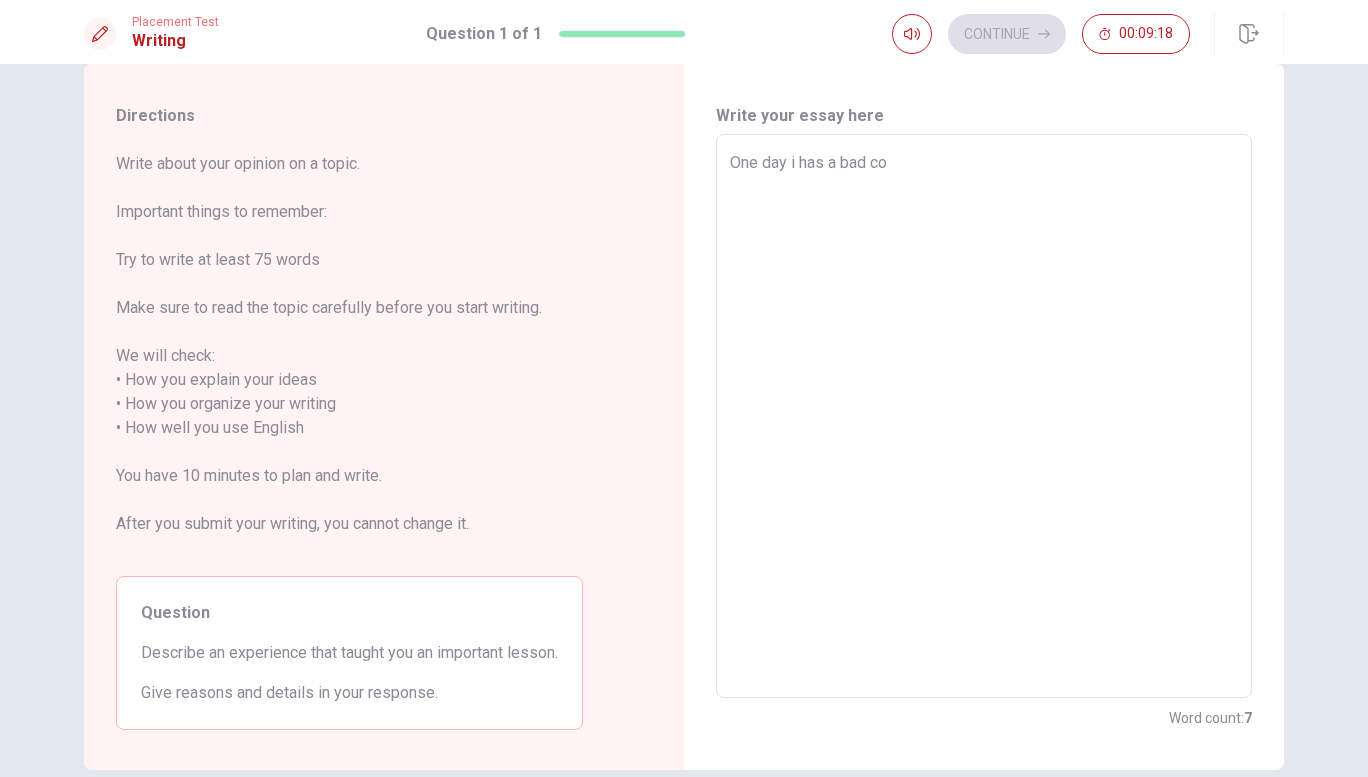 type on "x" 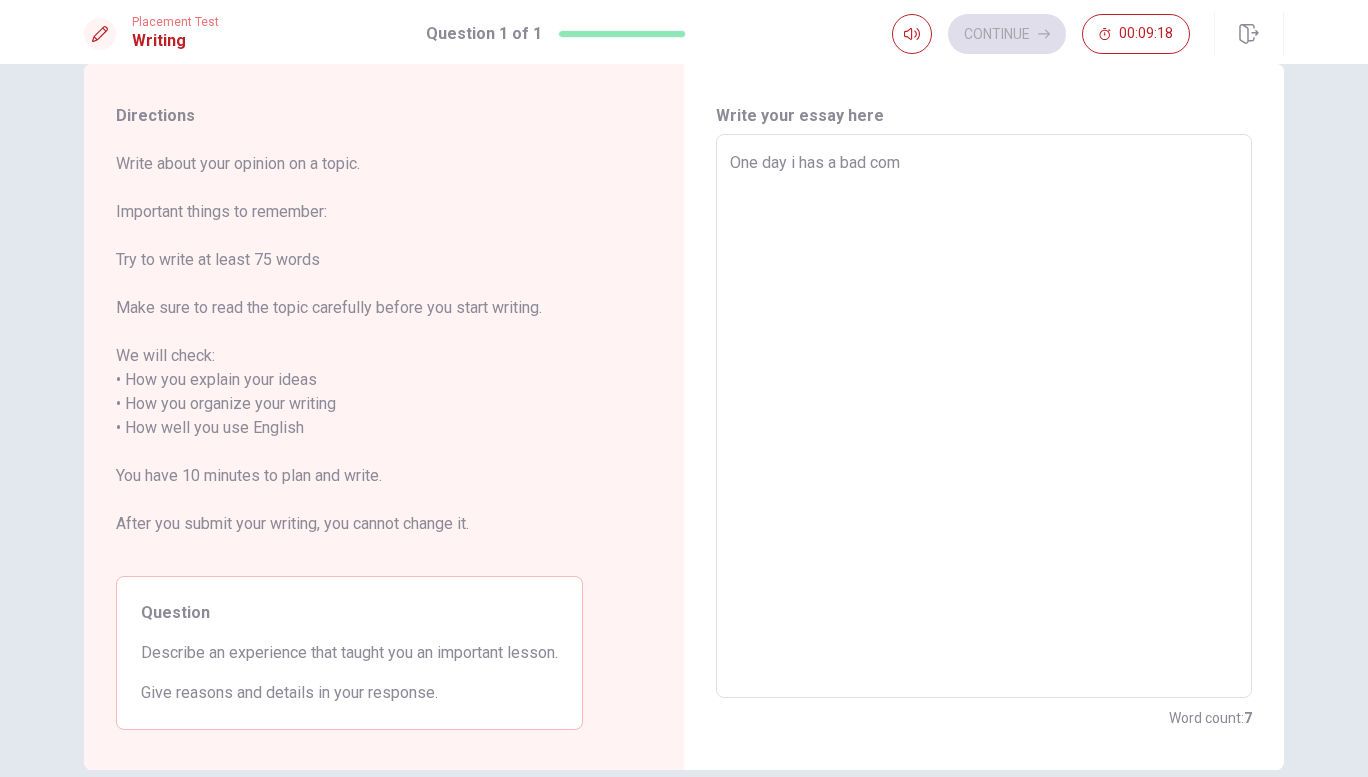 type on "x" 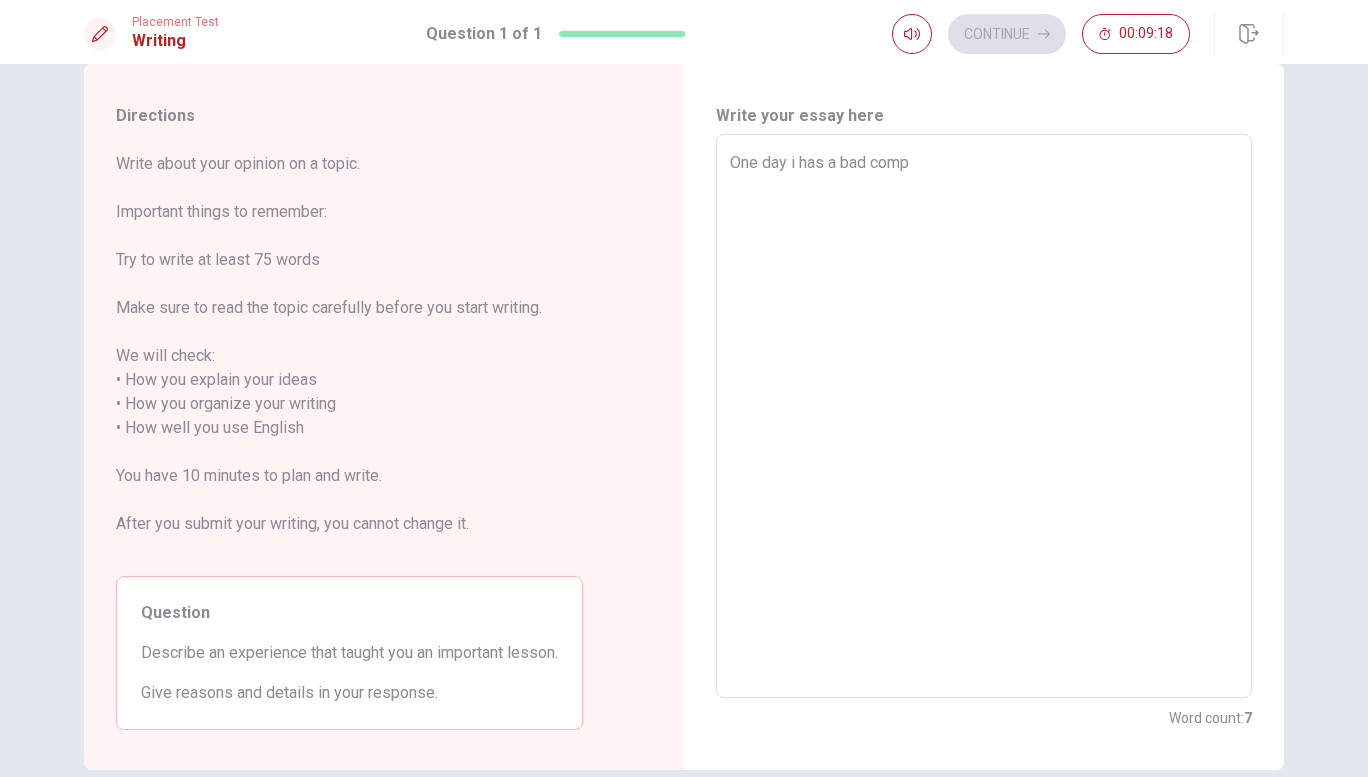 type on "x" 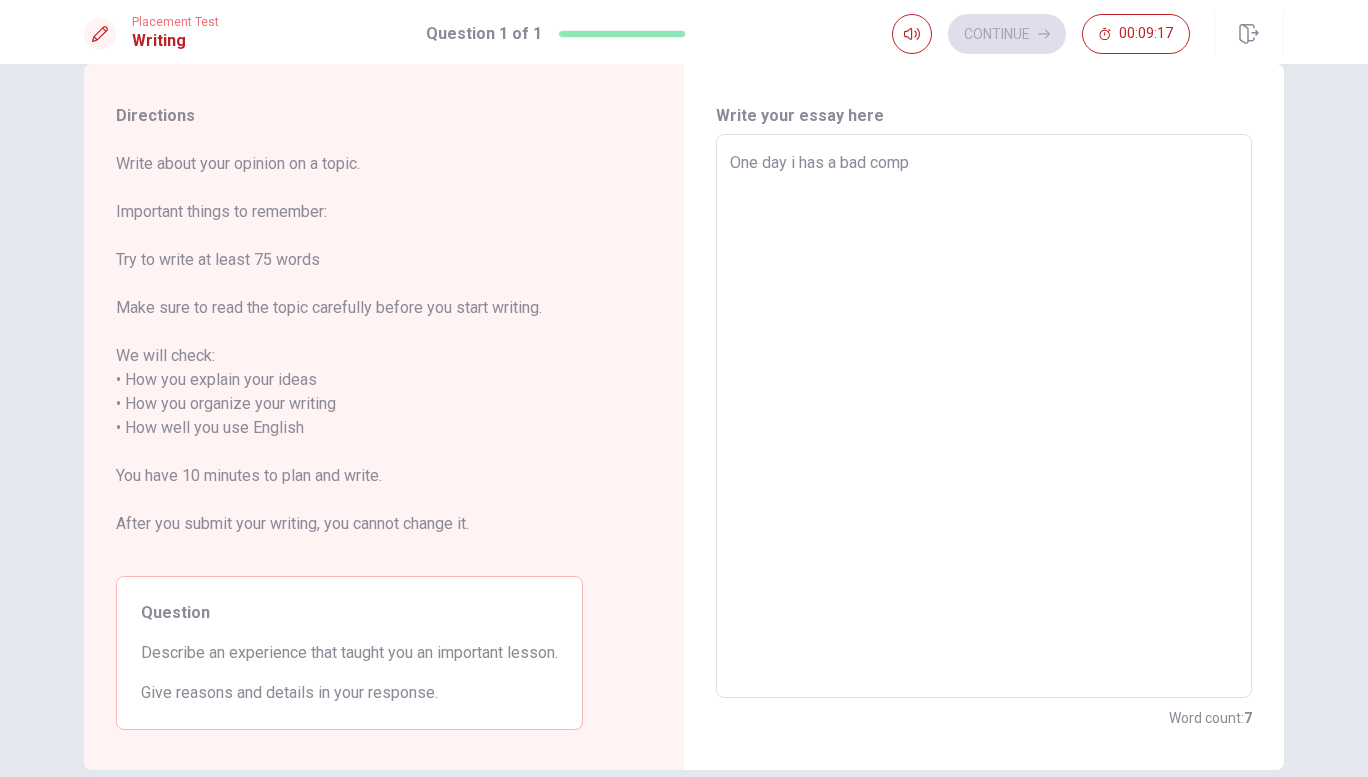 type on "One day i has a bad compo" 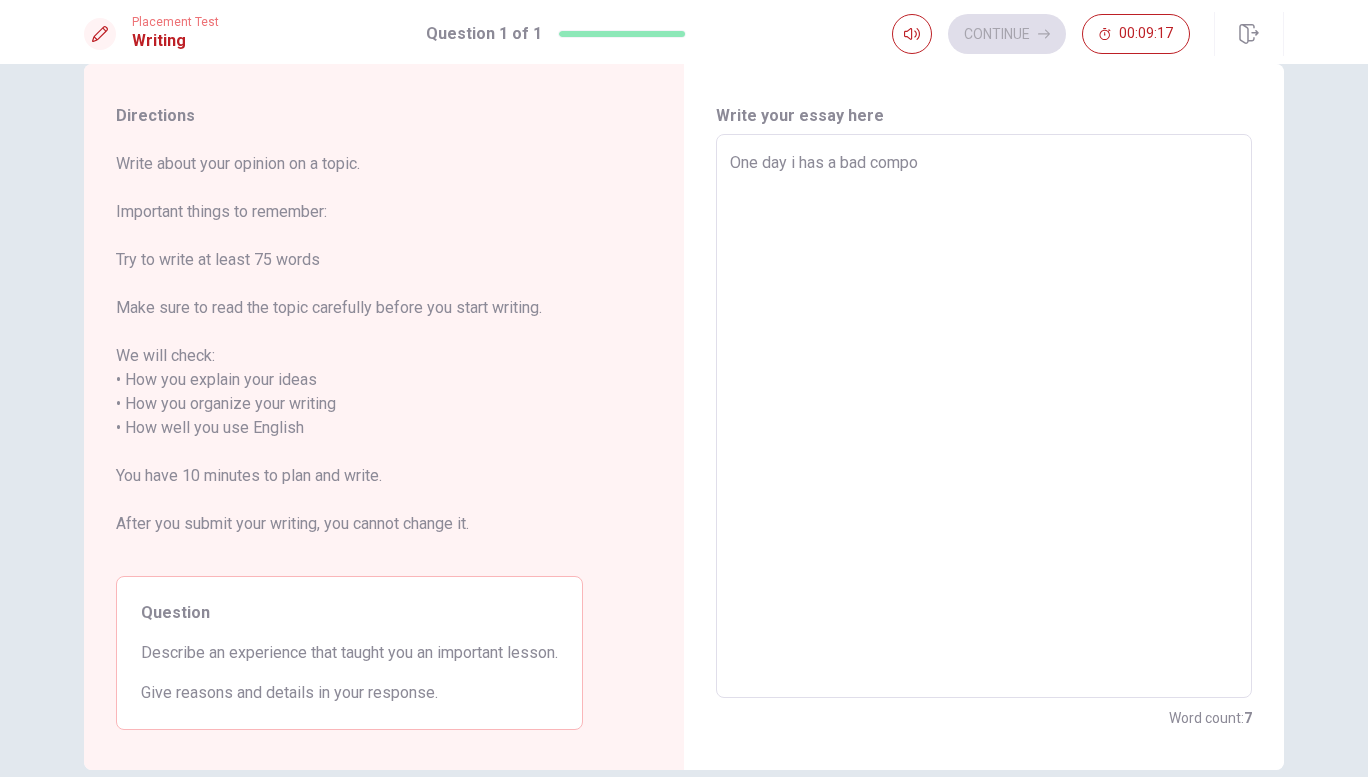 type on "x" 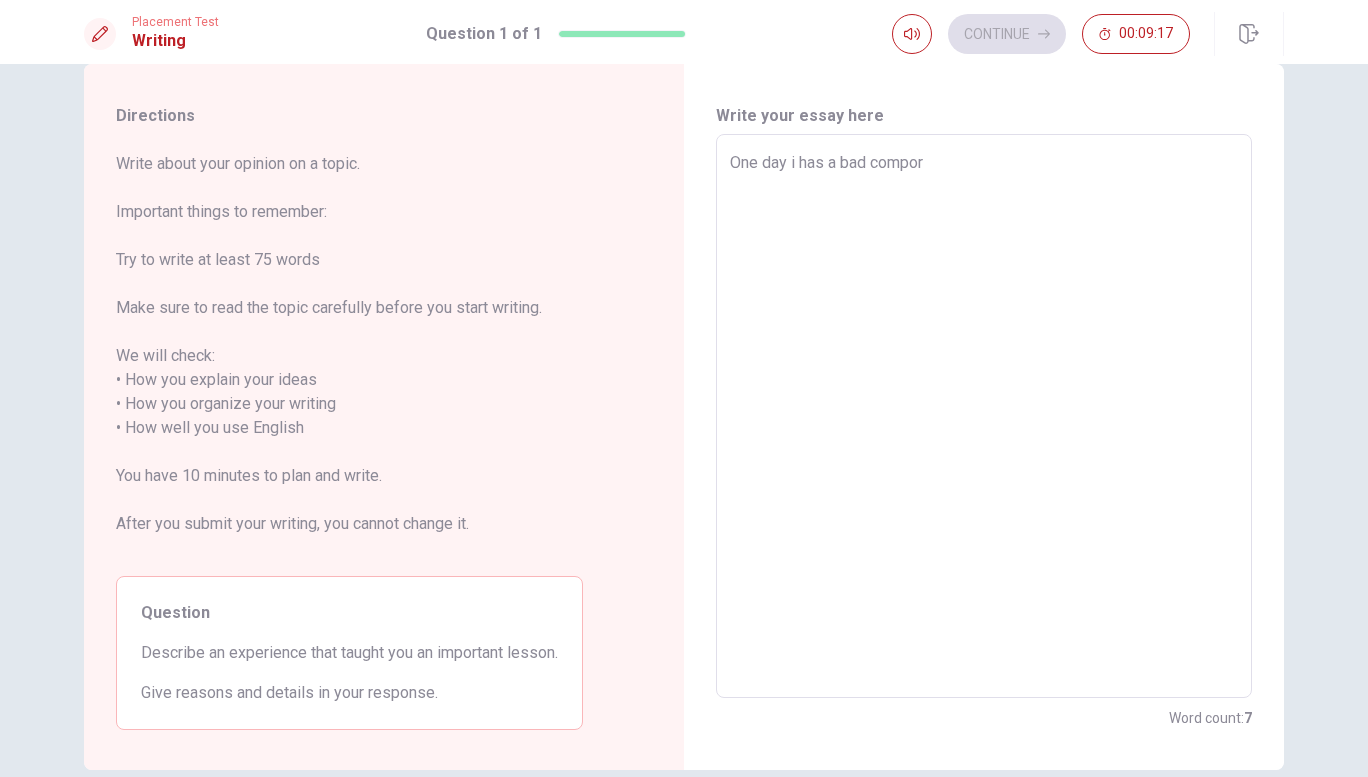 type on "x" 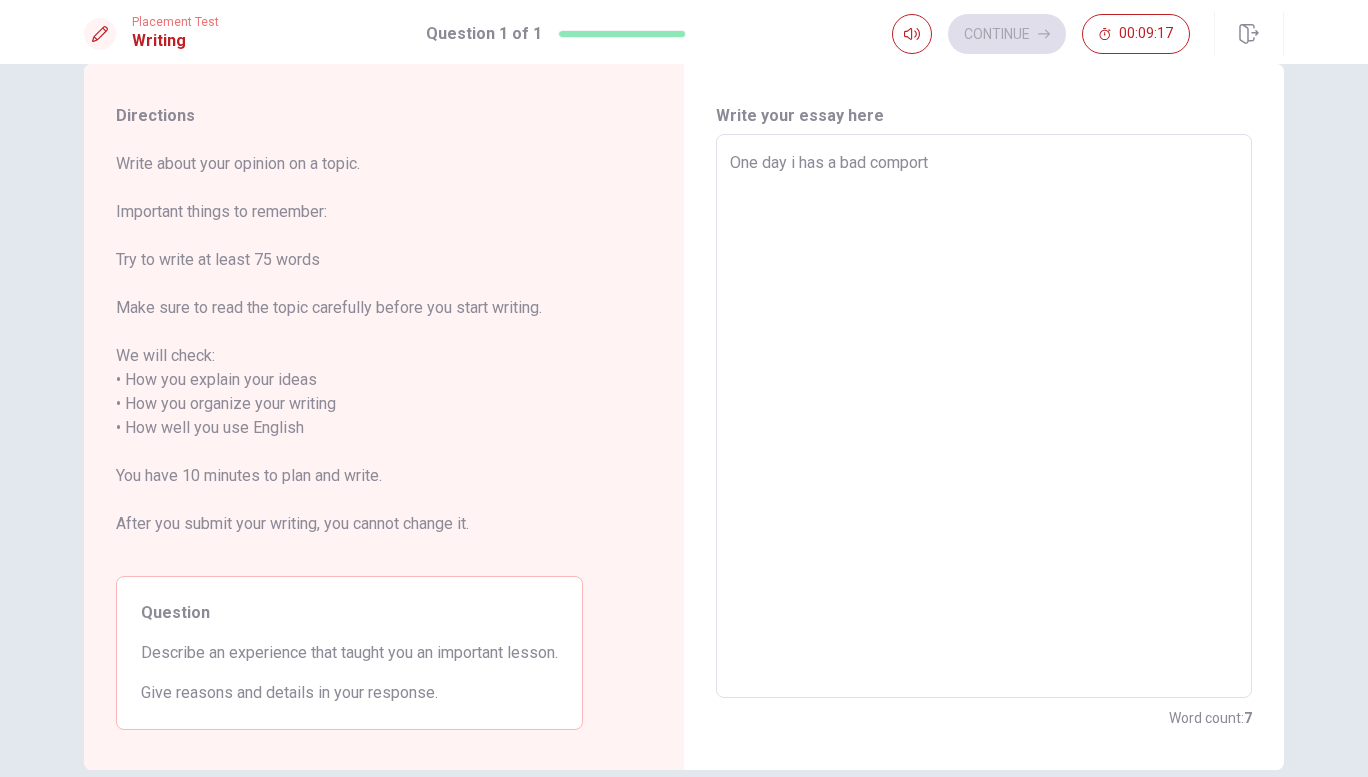 type on "x" 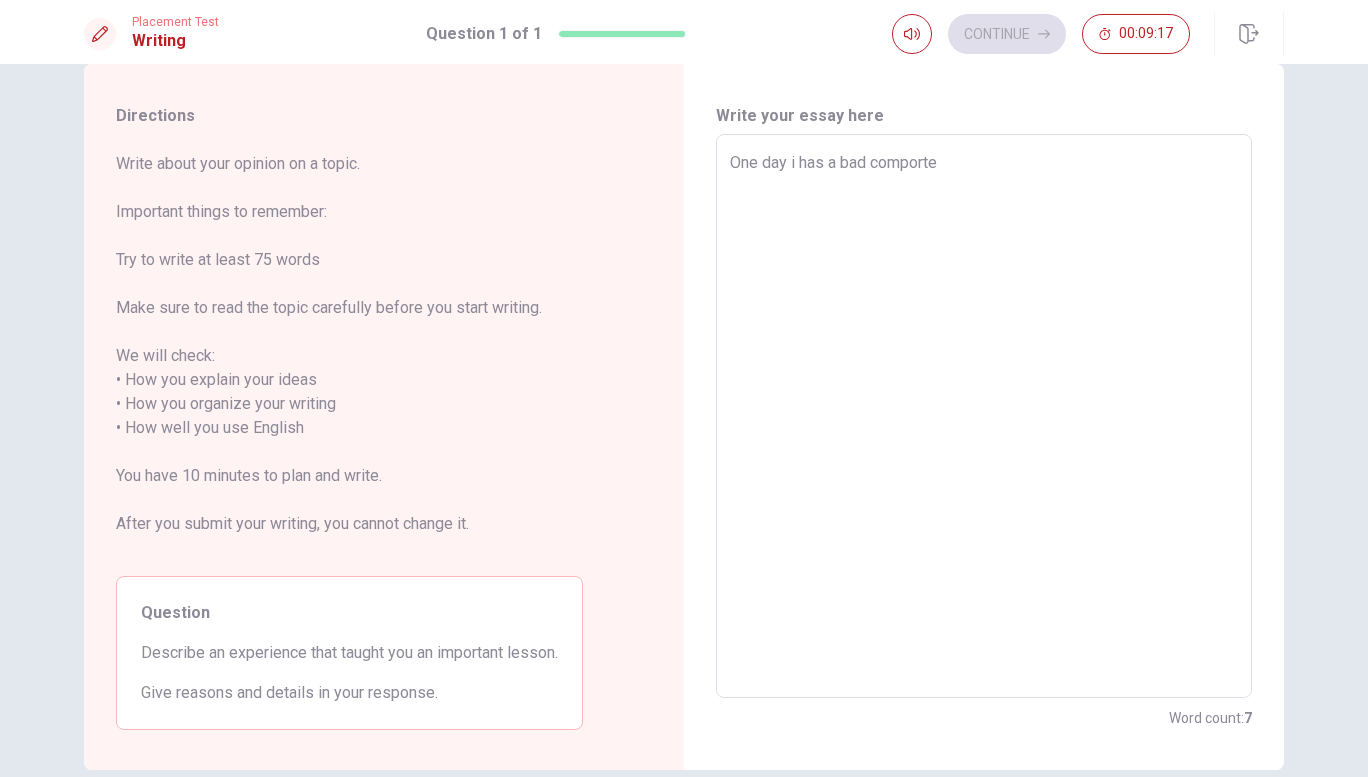 type on "x" 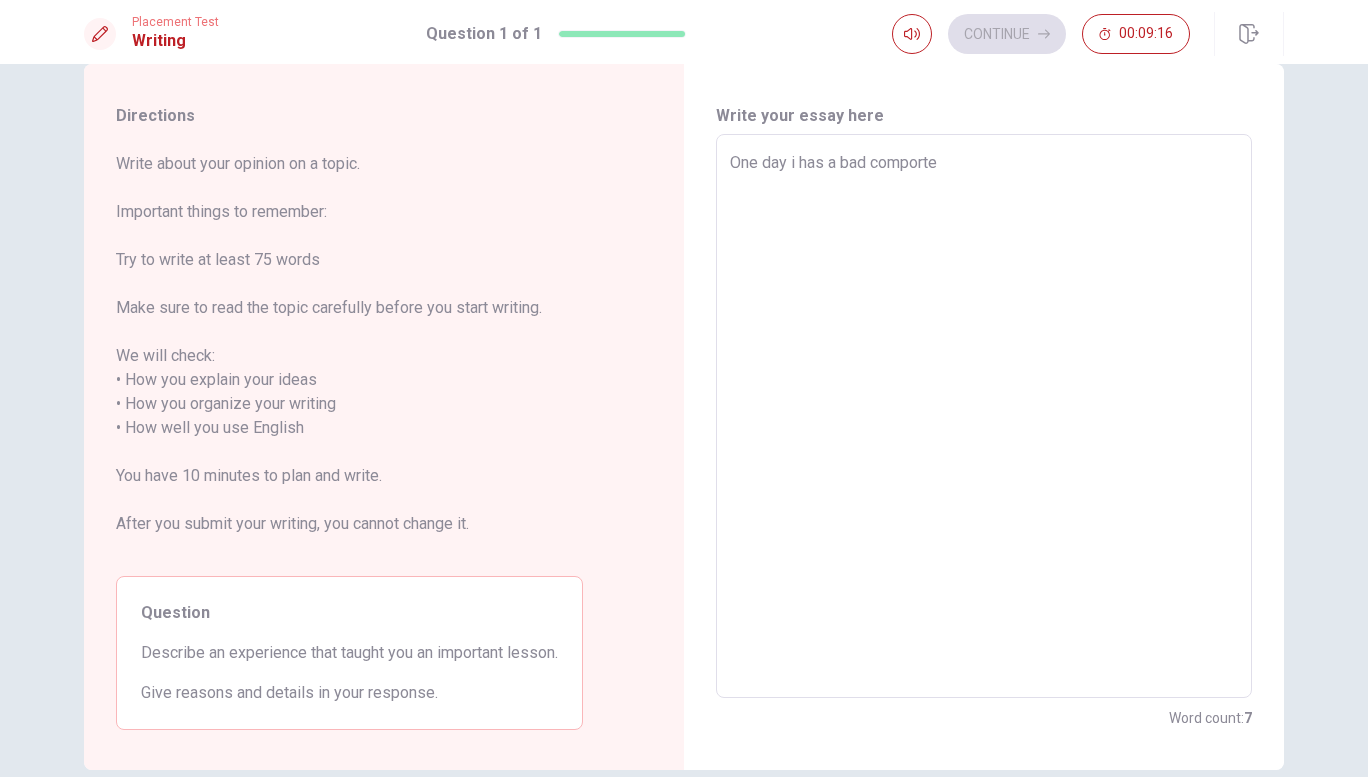 type on "One day i has a bad comportem" 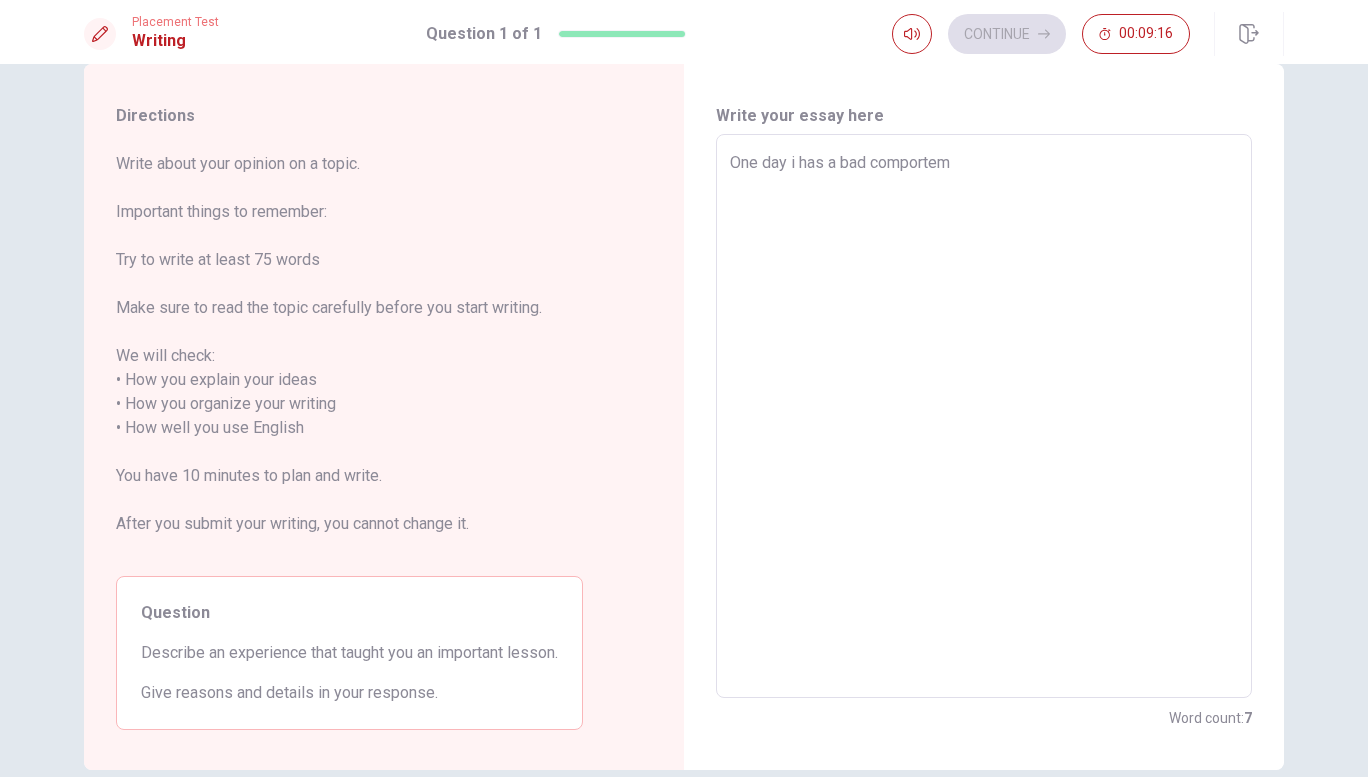 type on "x" 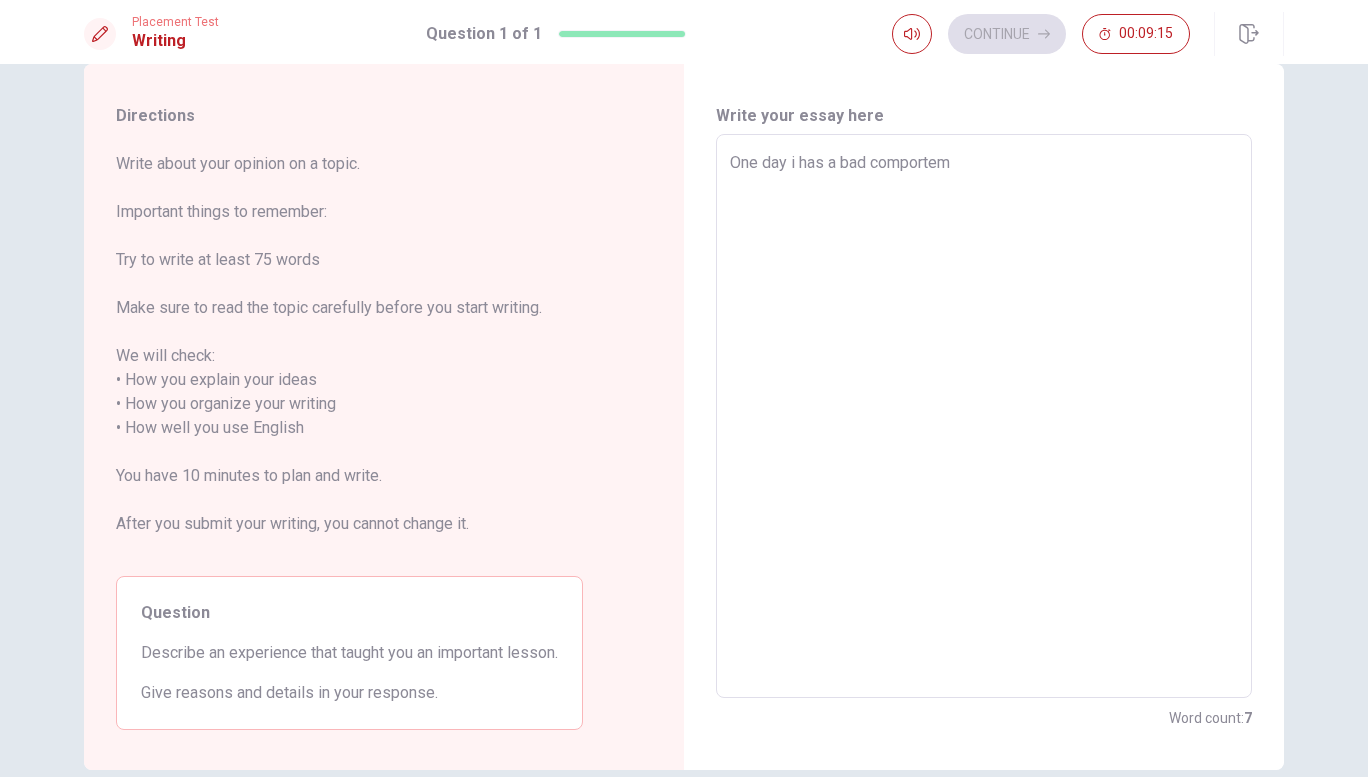 type on "One day i has a bad comporteme" 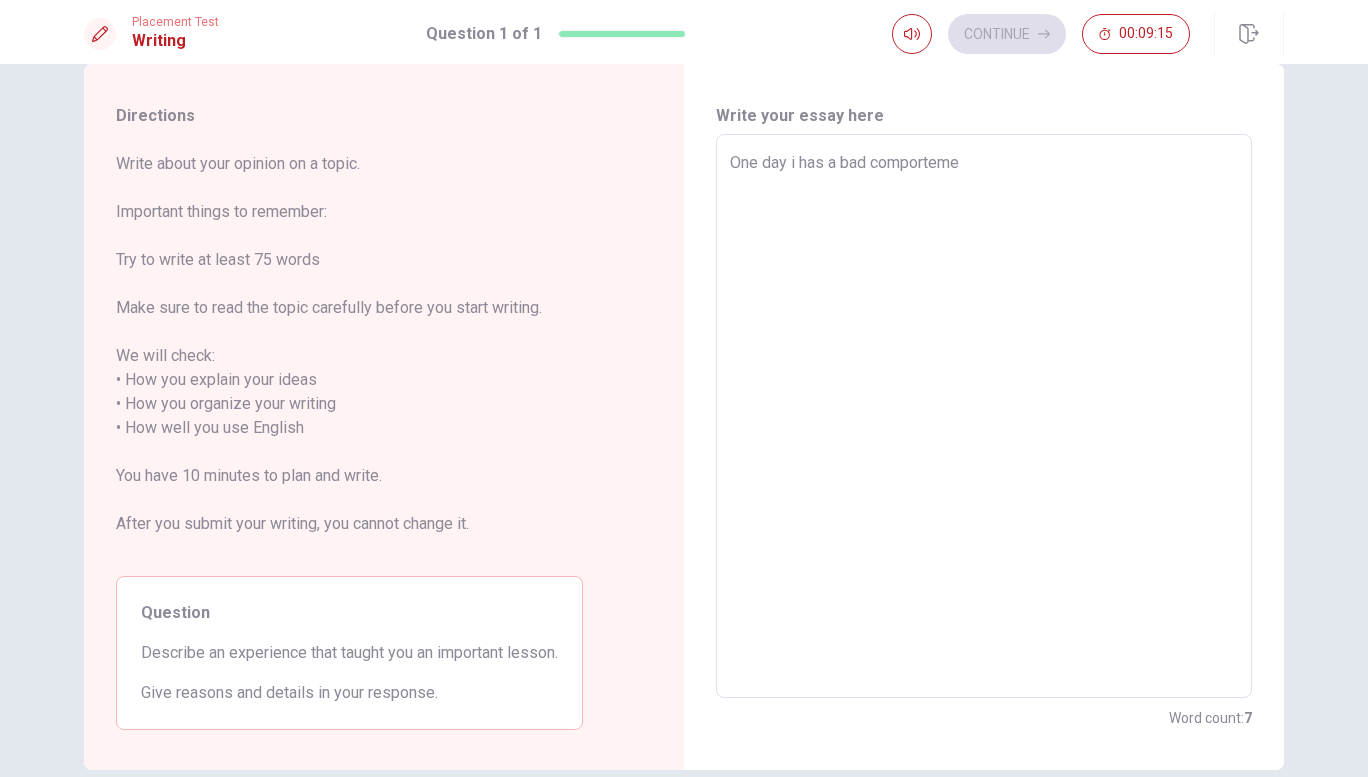 type on "x" 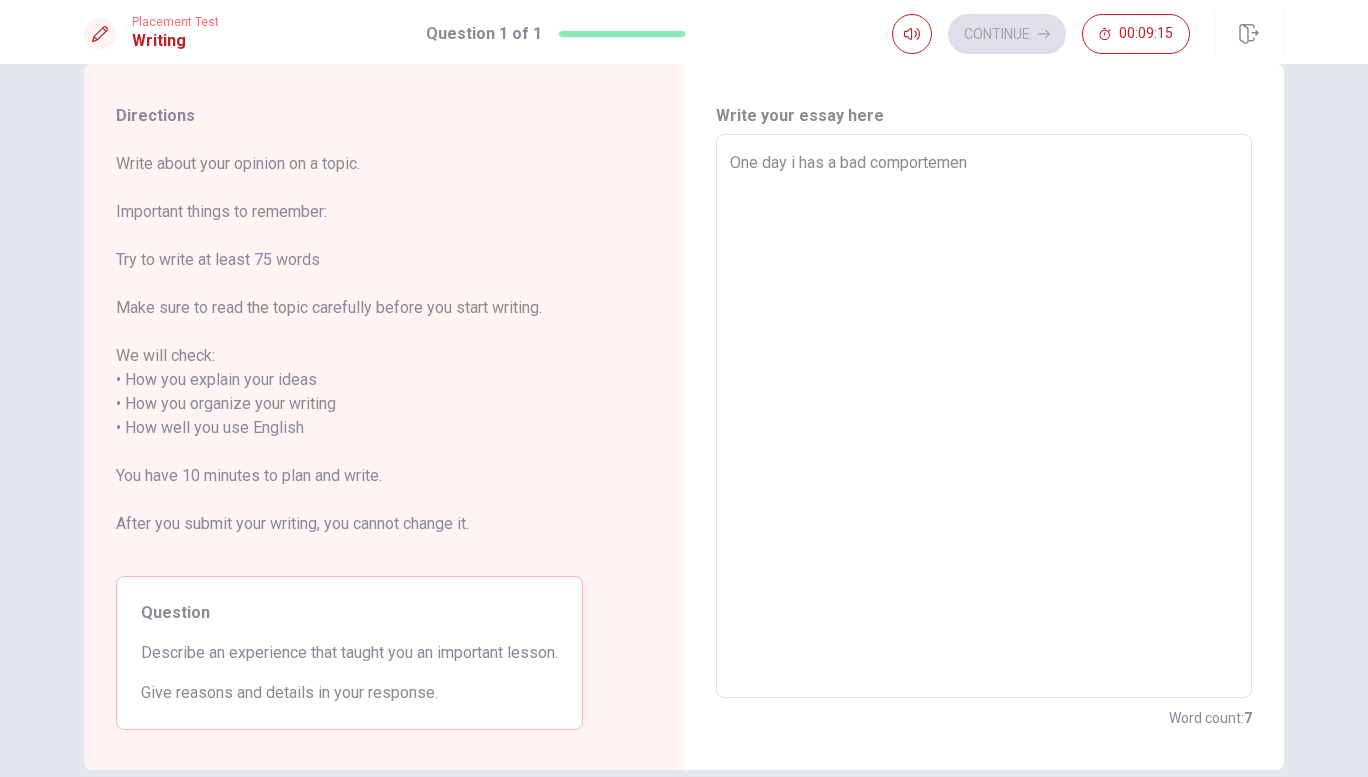 type on "x" 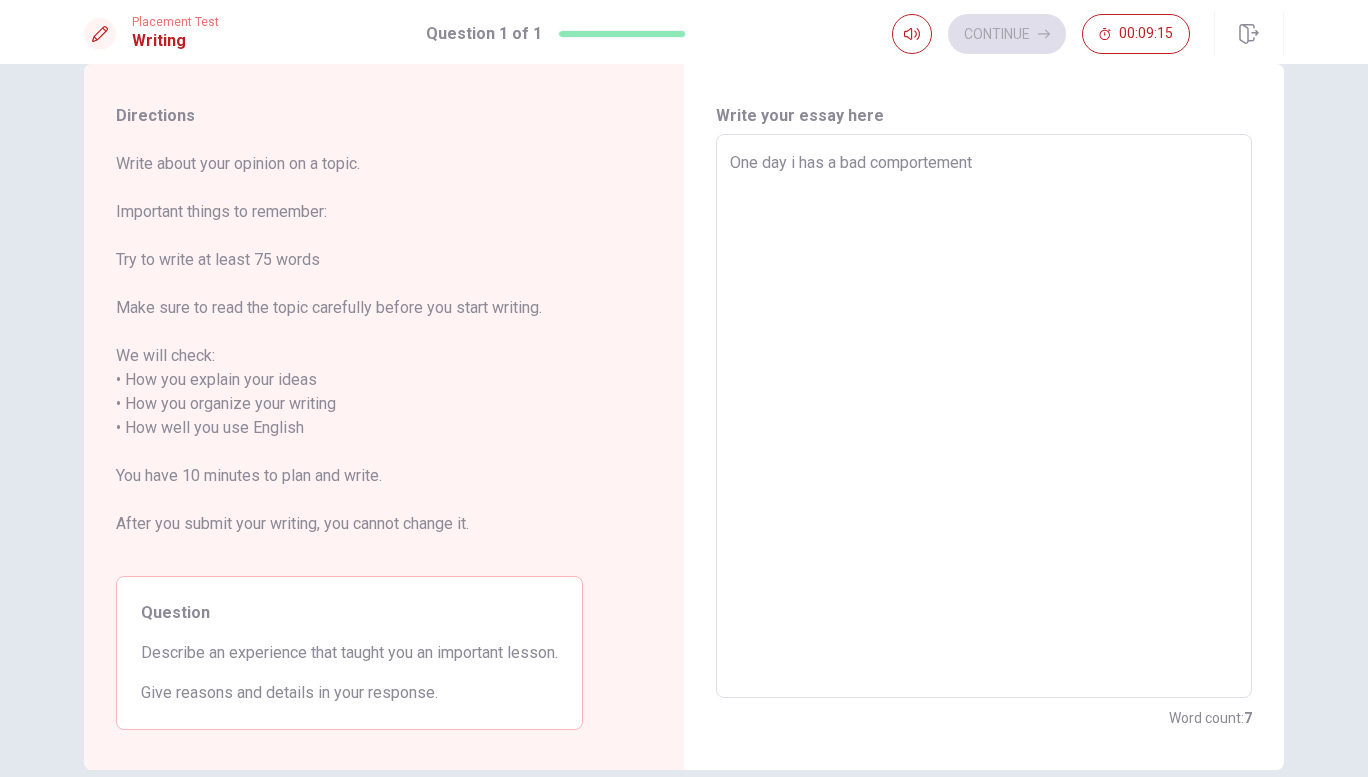 type on "x" 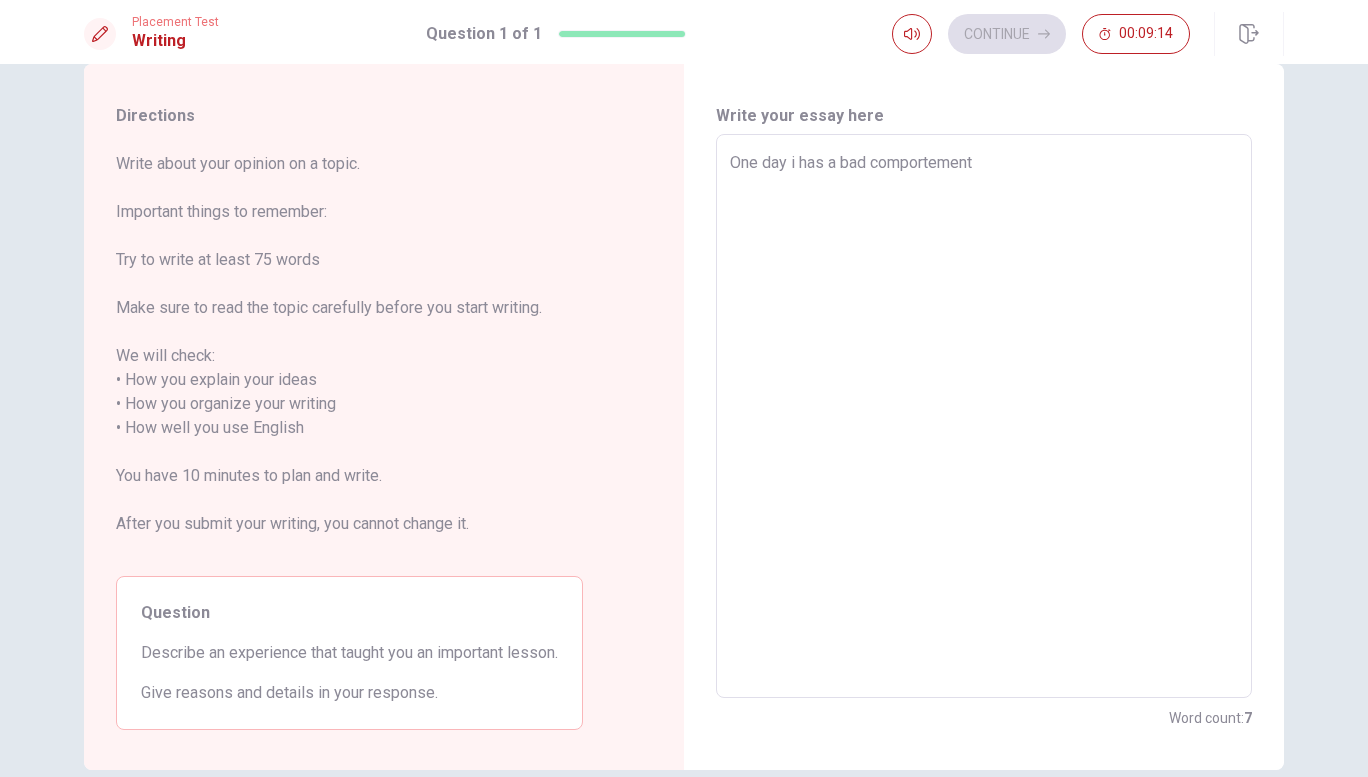 type on "One day i has a bad comportement w" 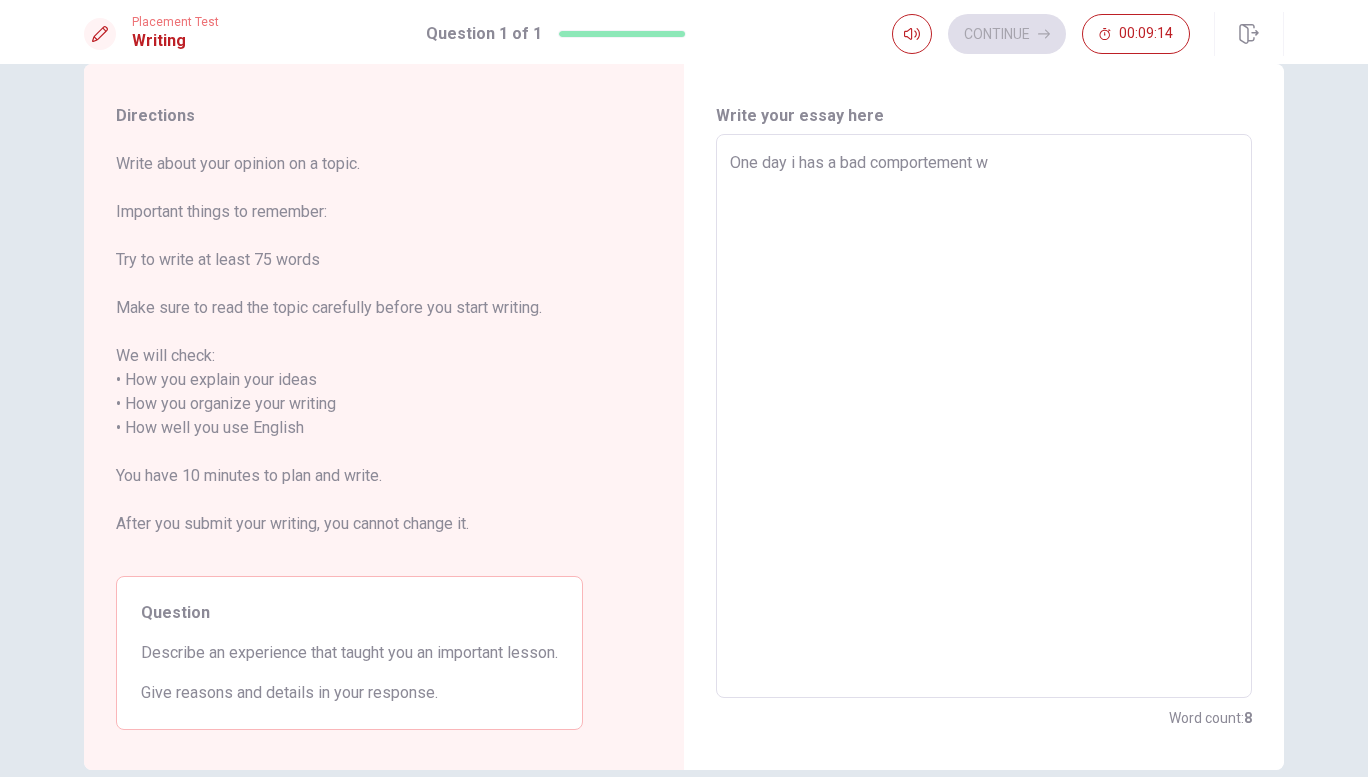 type on "x" 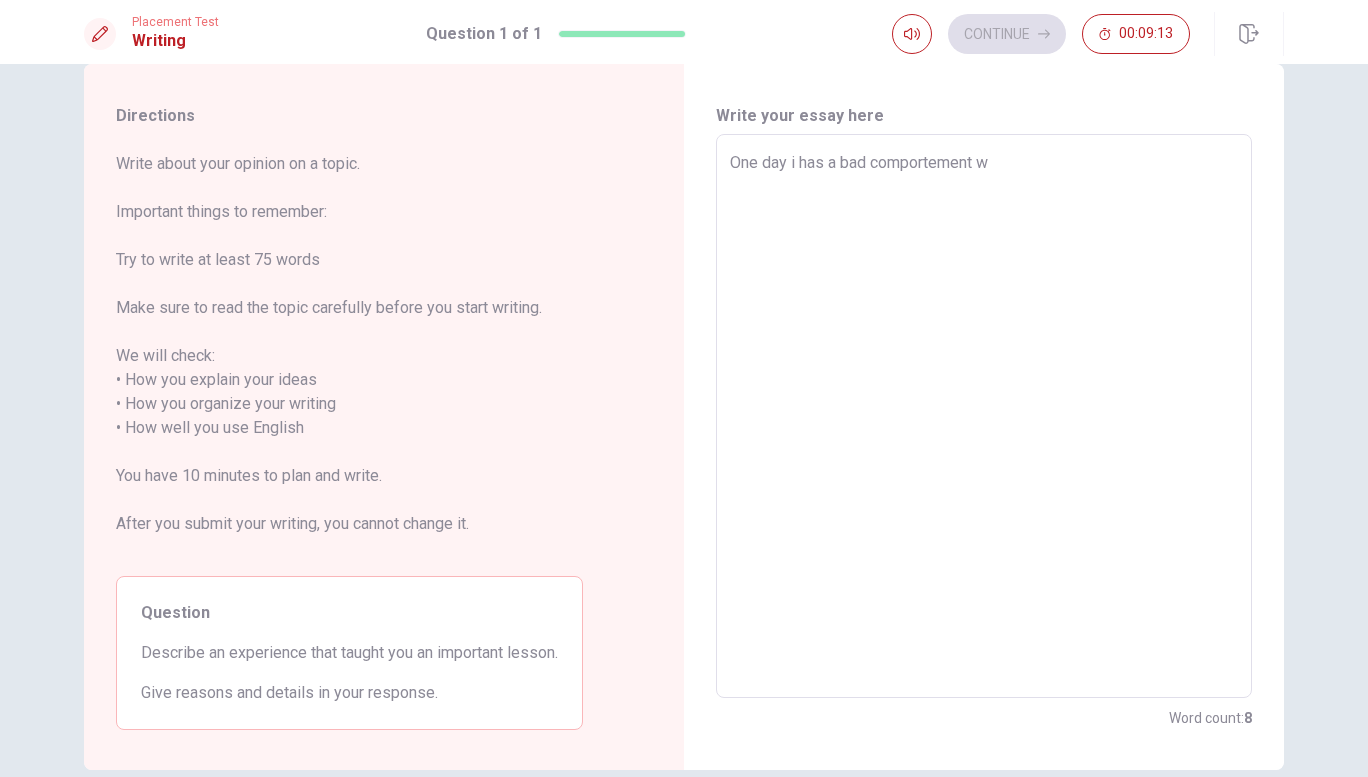 type on "One day i has a bad comportement wi" 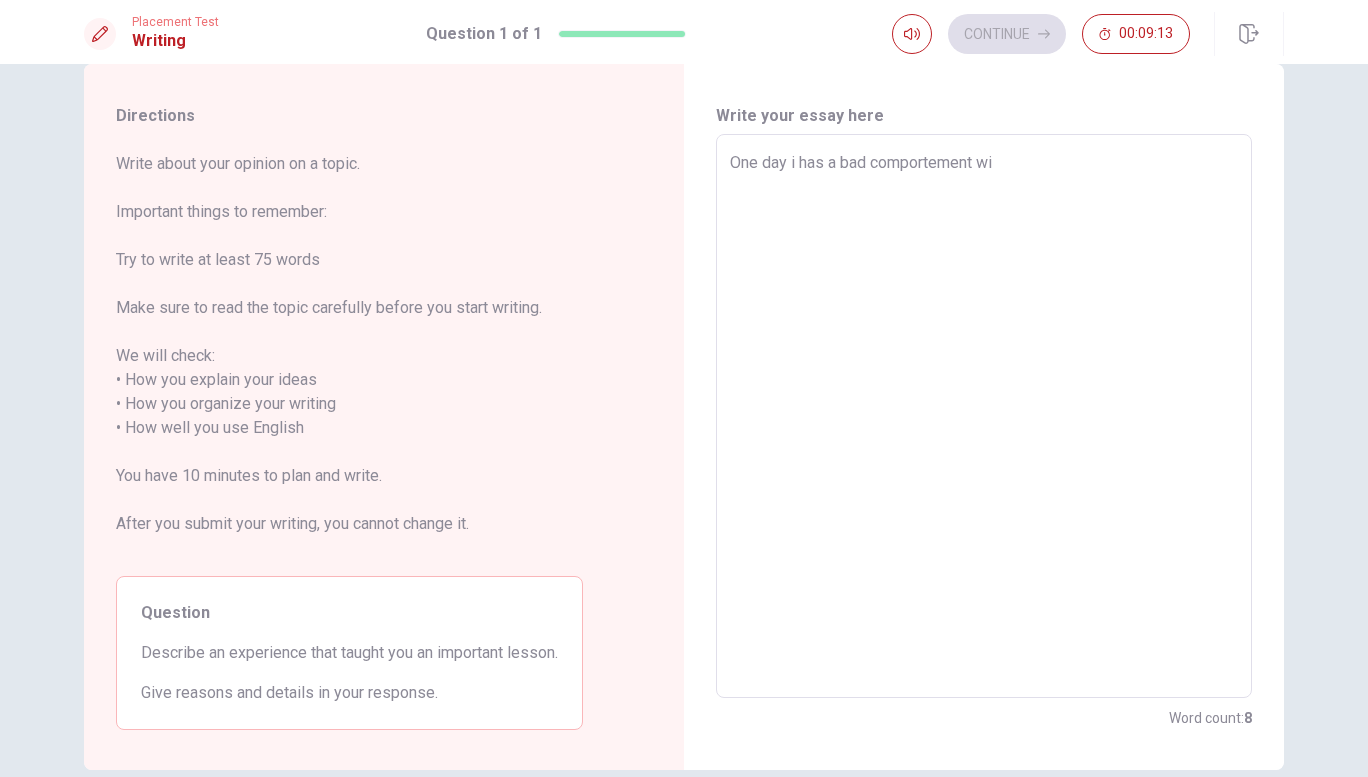 type on "x" 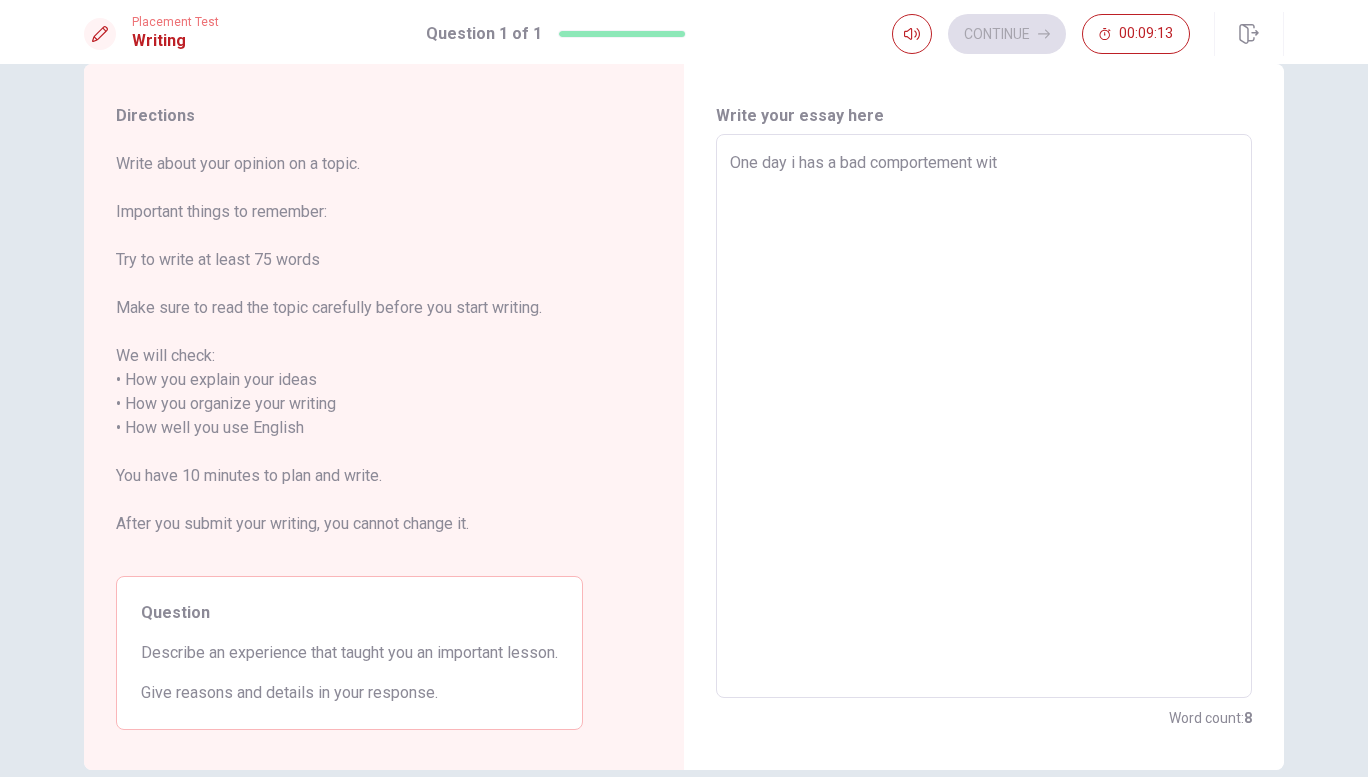 type on "x" 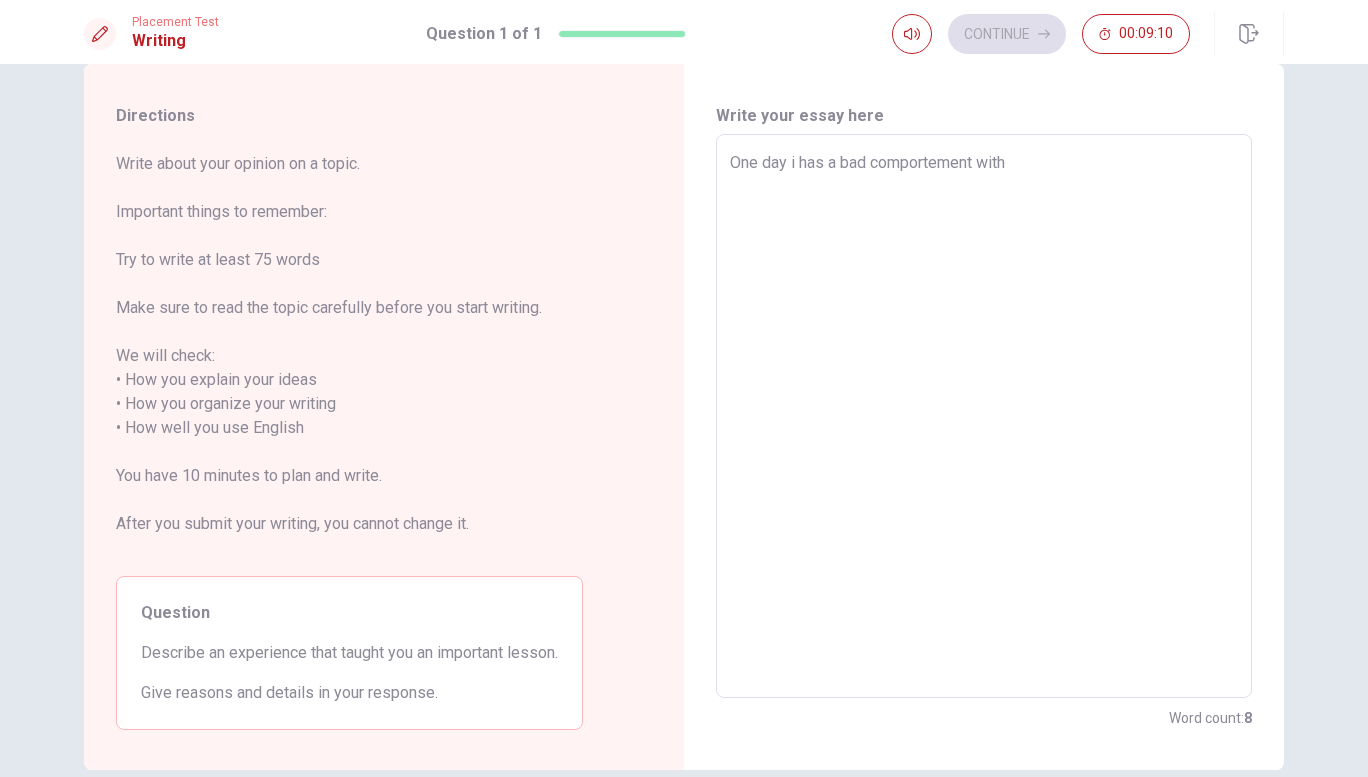 type on "x" 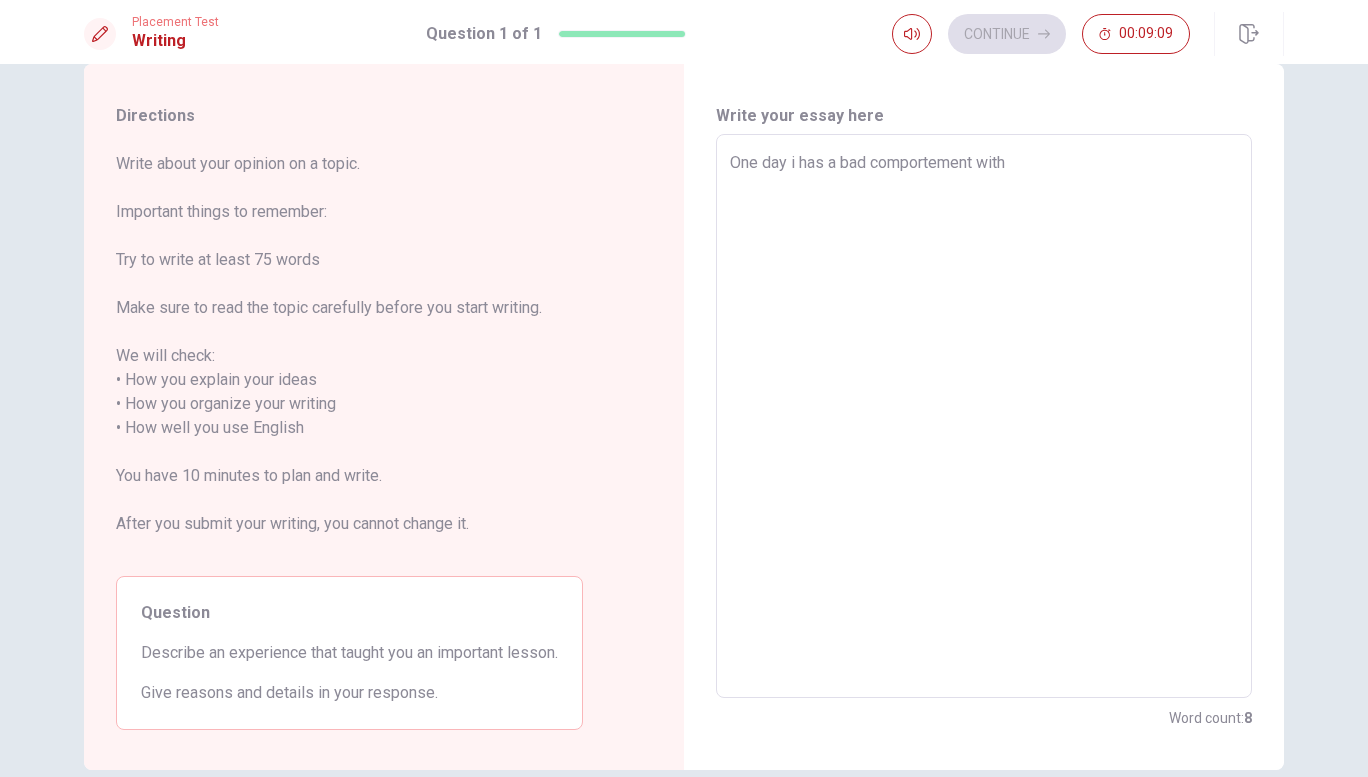 type on "One day i has a bad comportement with" 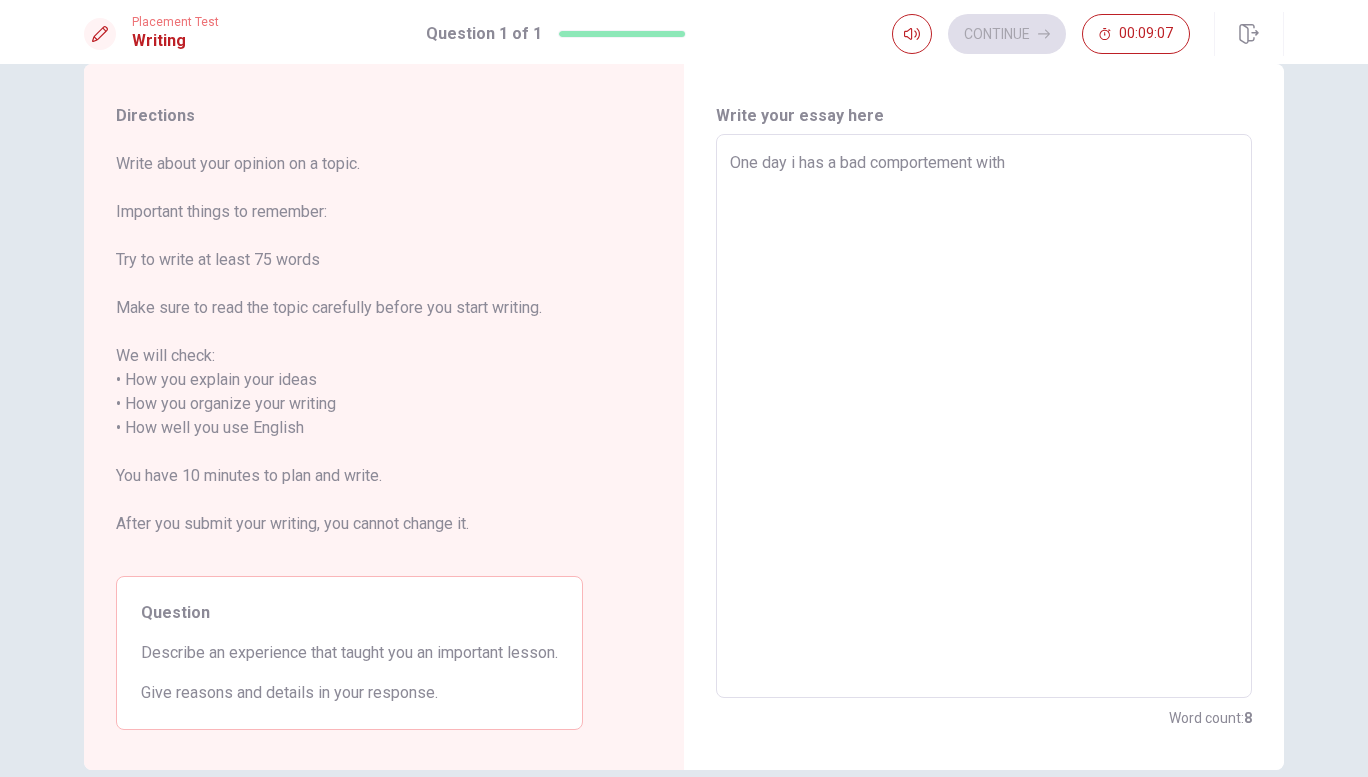 type on "x" 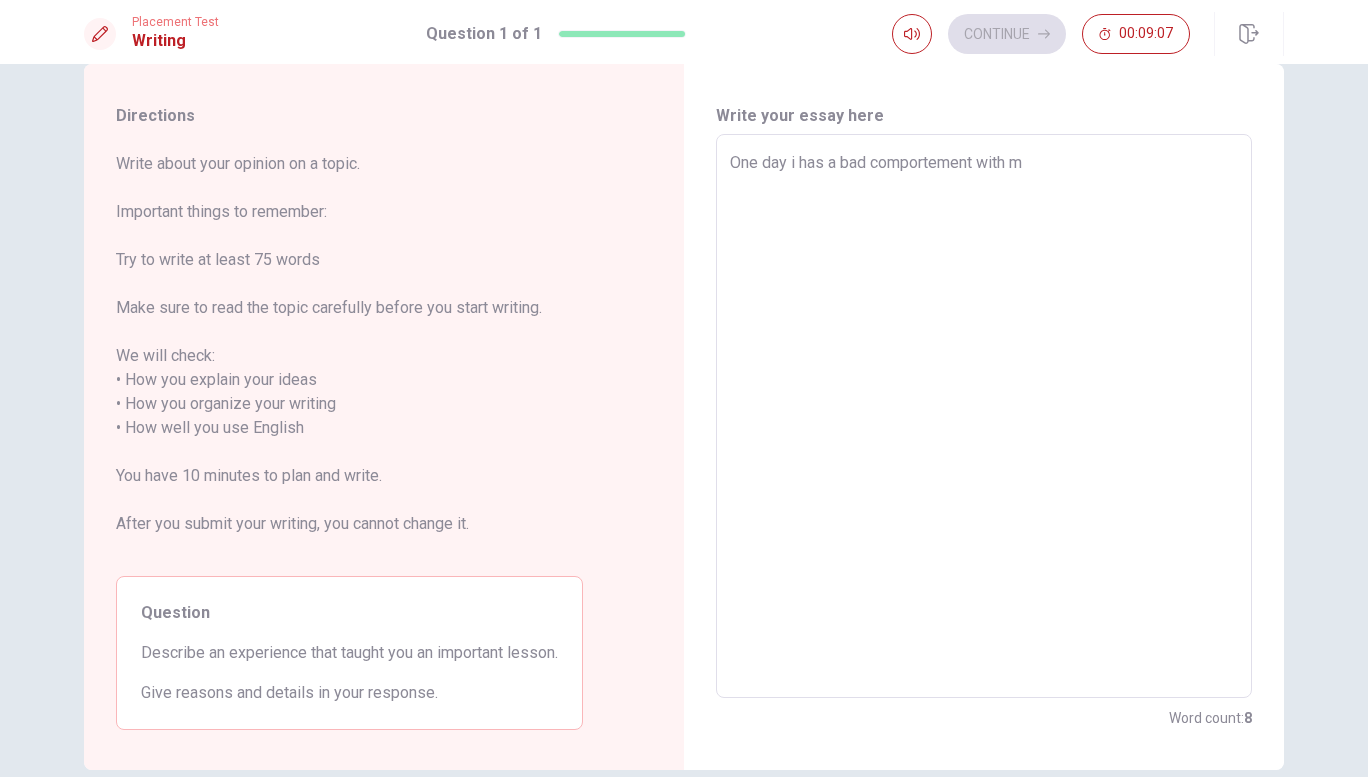 type on "x" 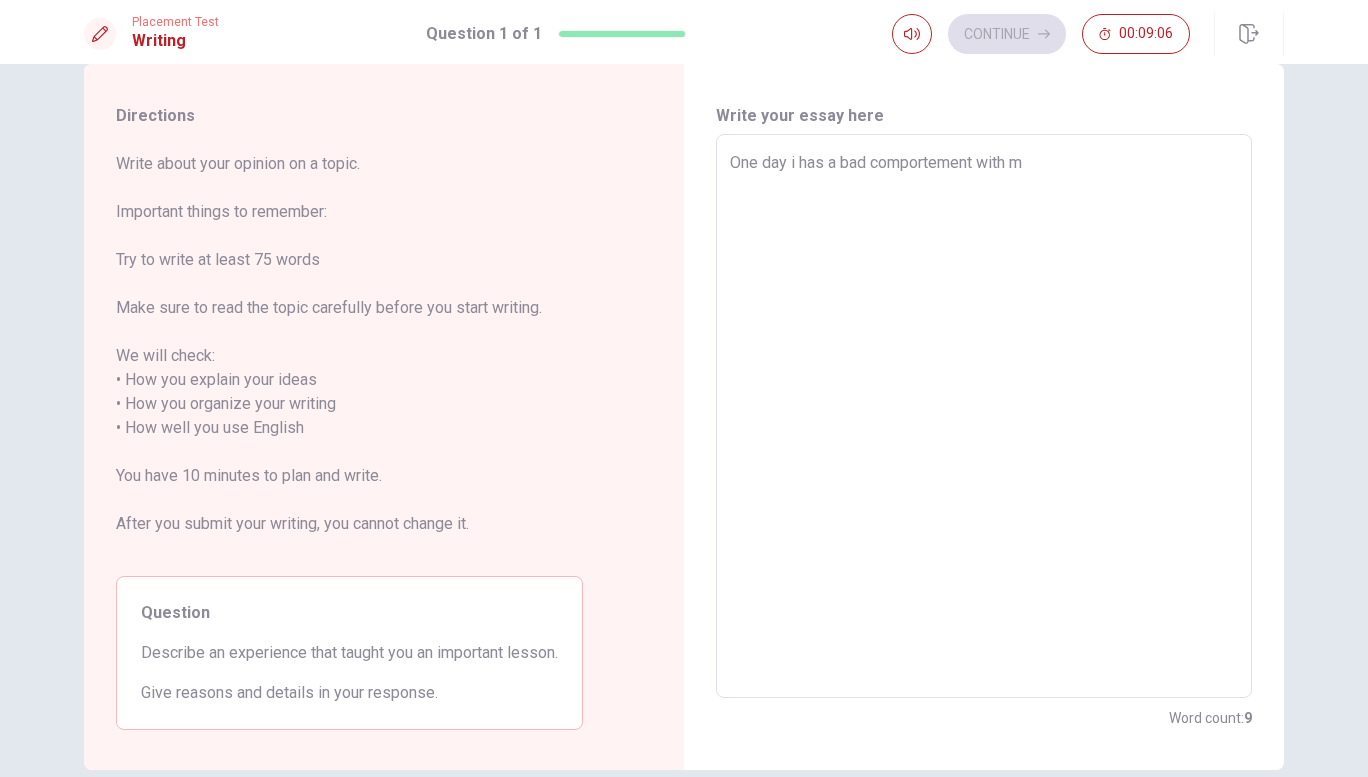 type on "One day i has a bad comportement with my" 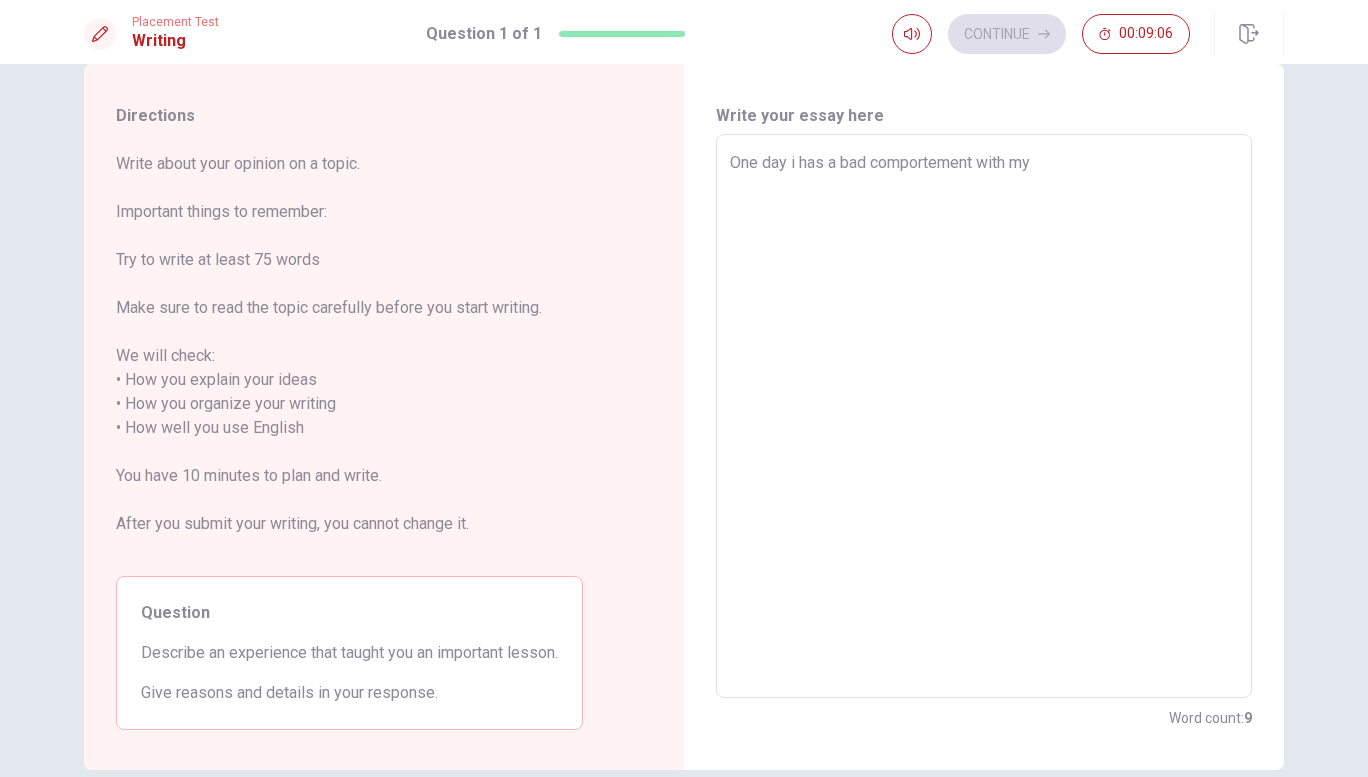 type on "x" 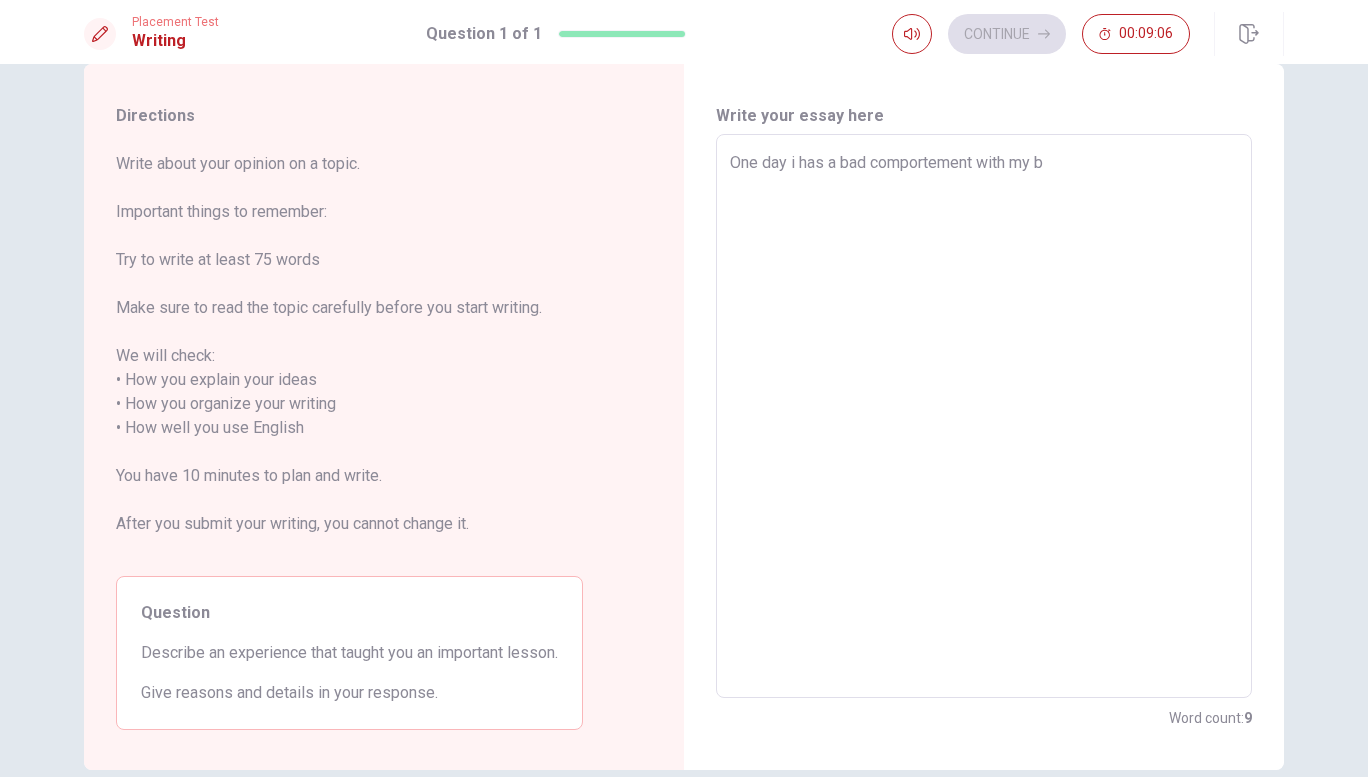 type on "x" 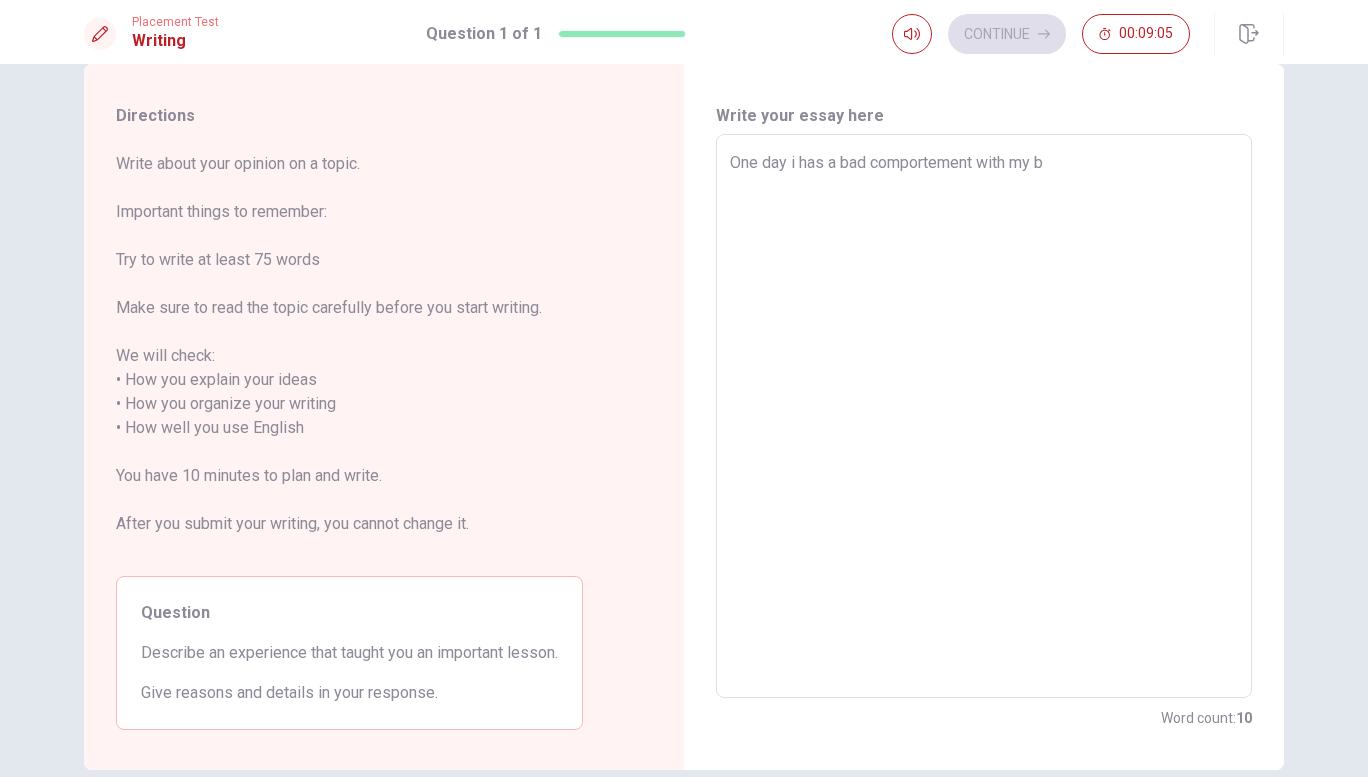 type on "One day i has a bad comportement with my bo" 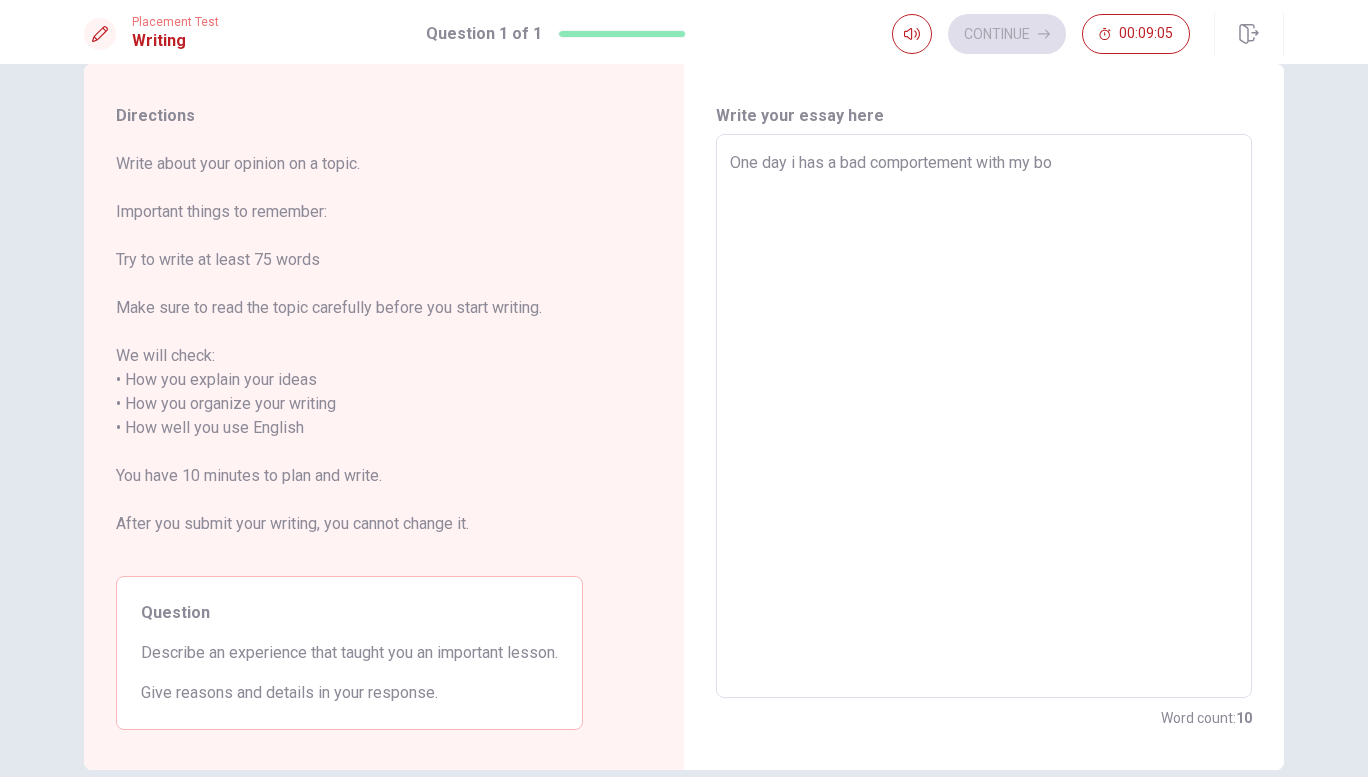 type on "x" 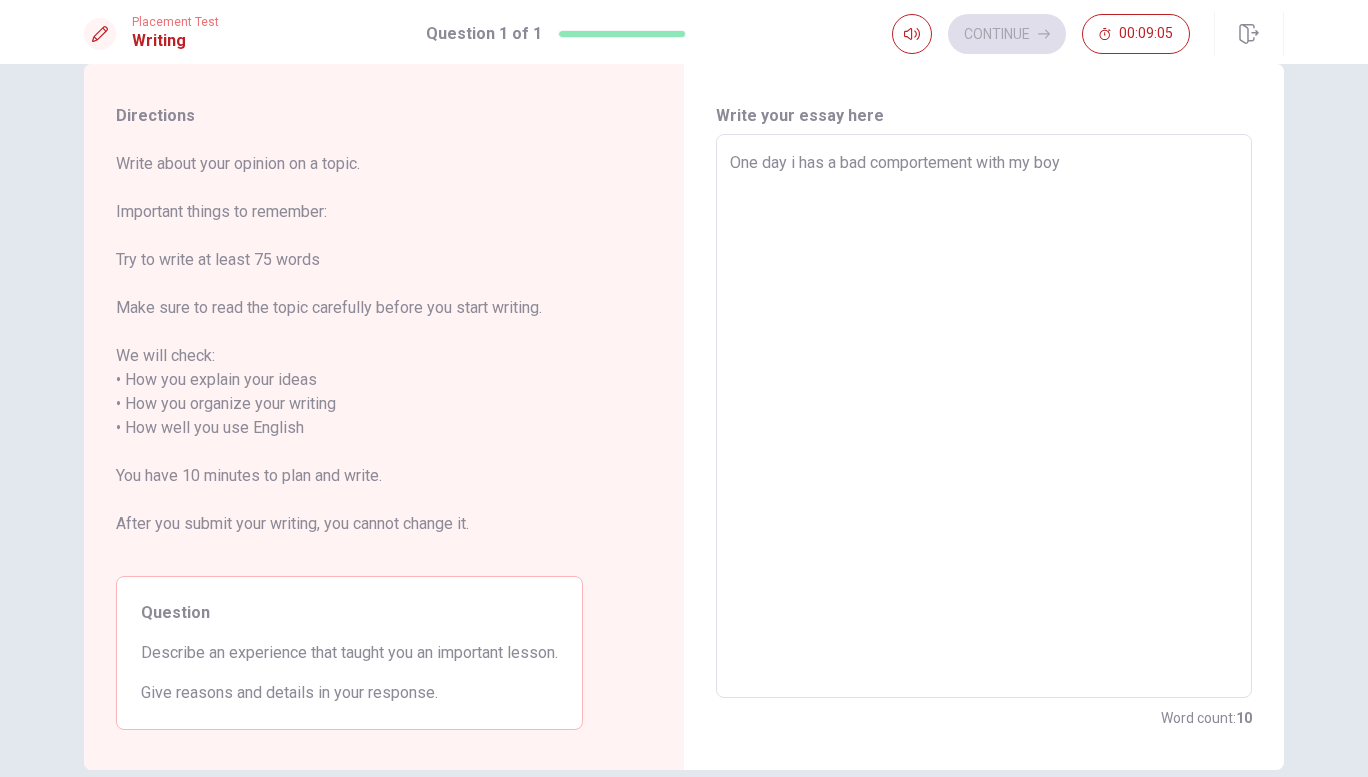 type on "x" 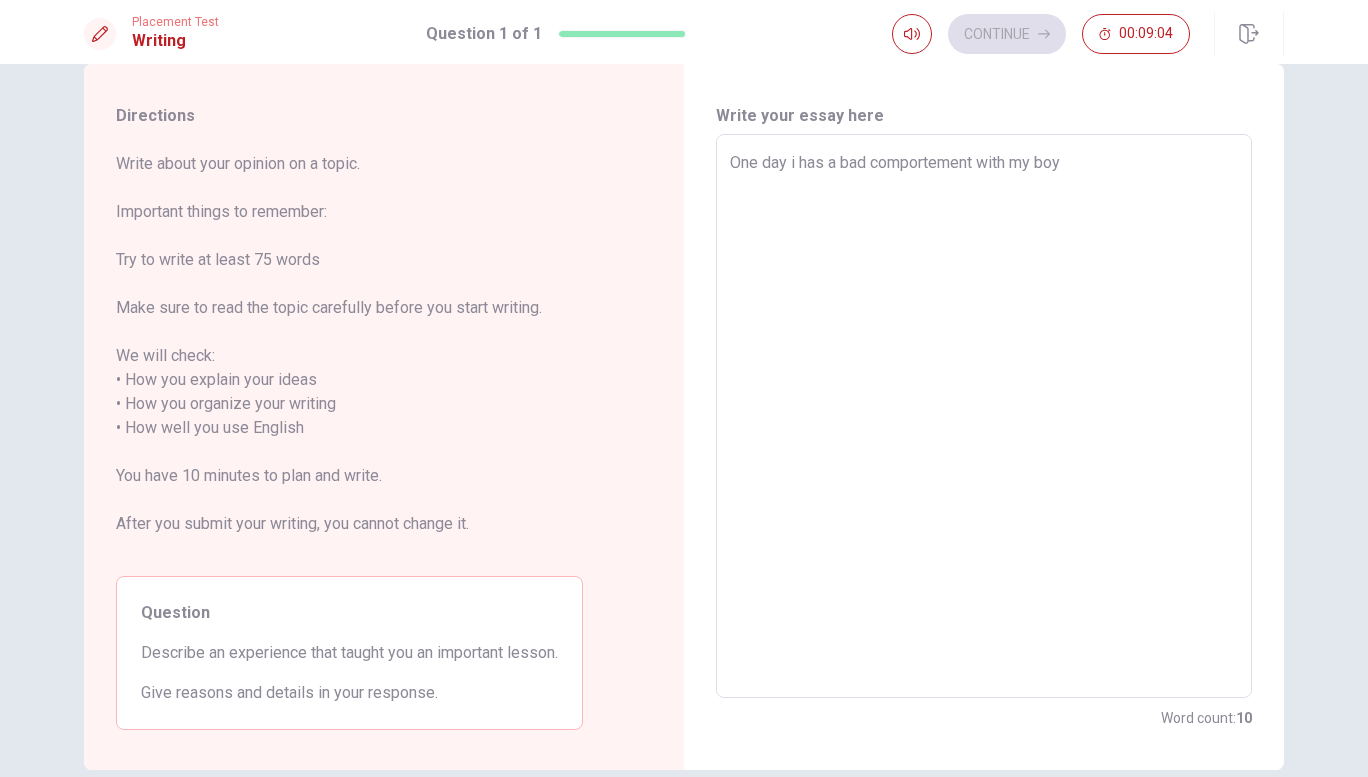 type on "One day i has a bad comportement with my boyf" 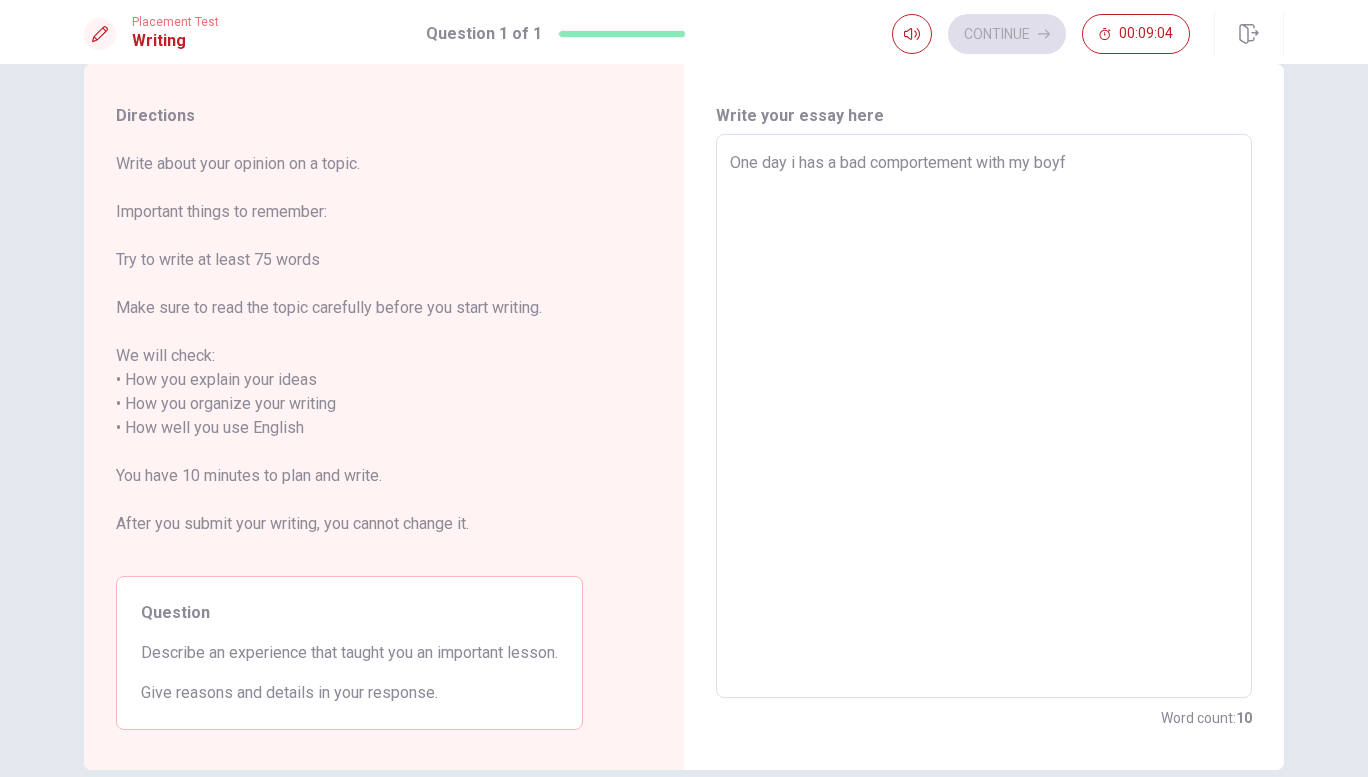 type on "x" 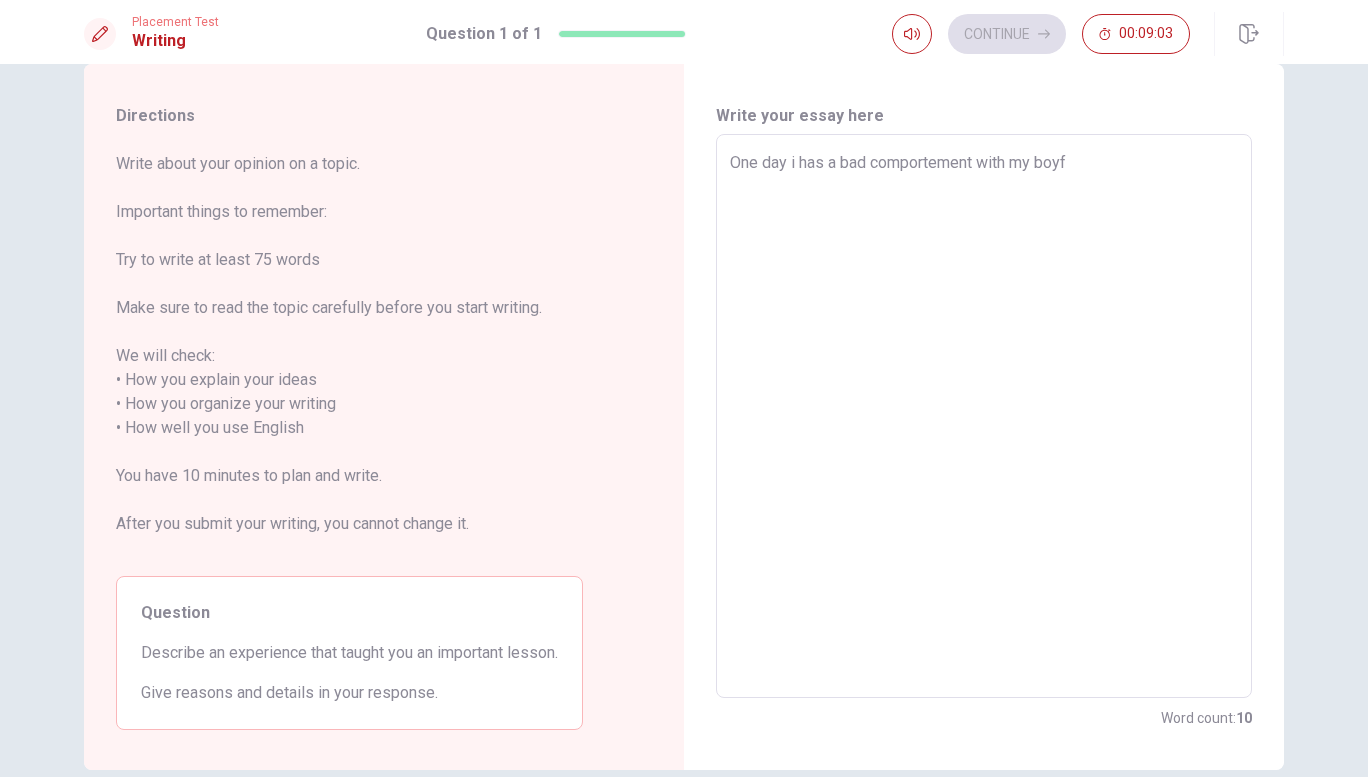 type on "One day i has a bad comportement with my boyfr" 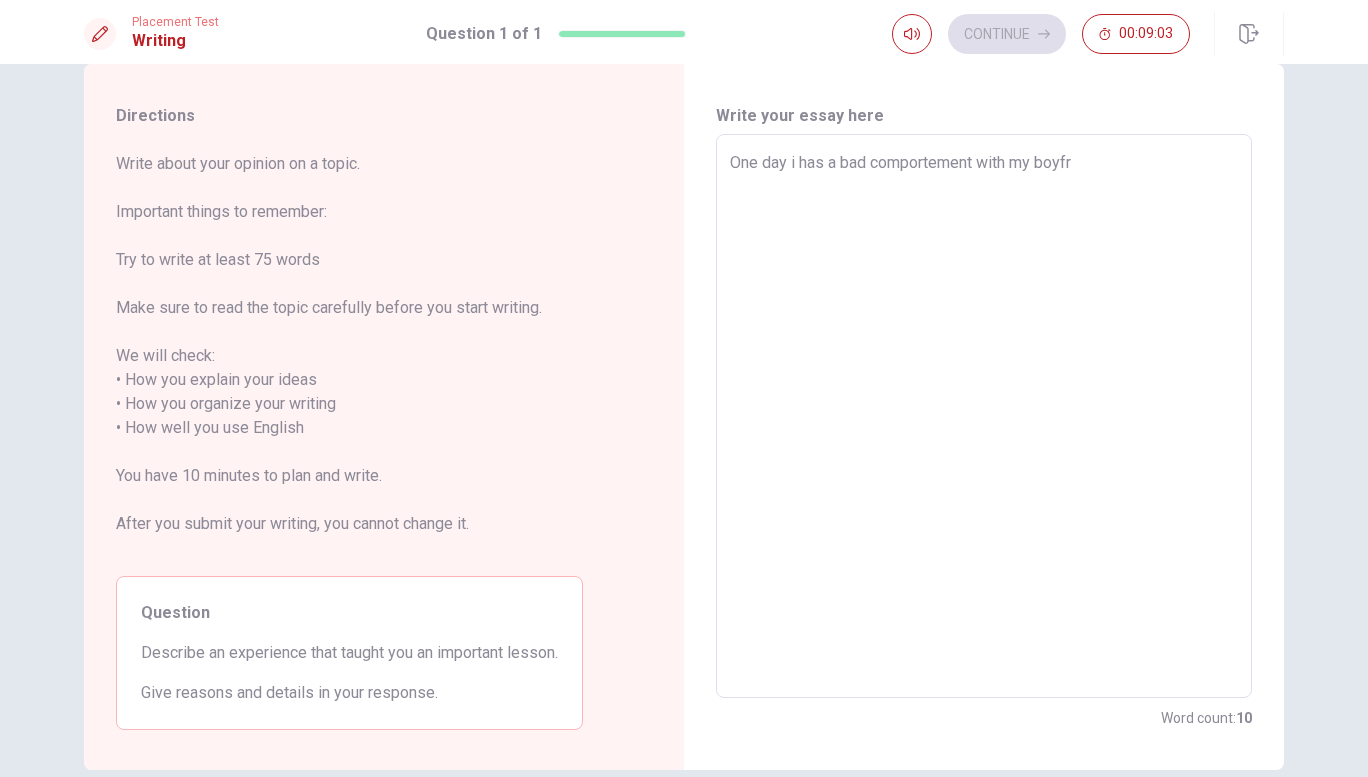 type on "x" 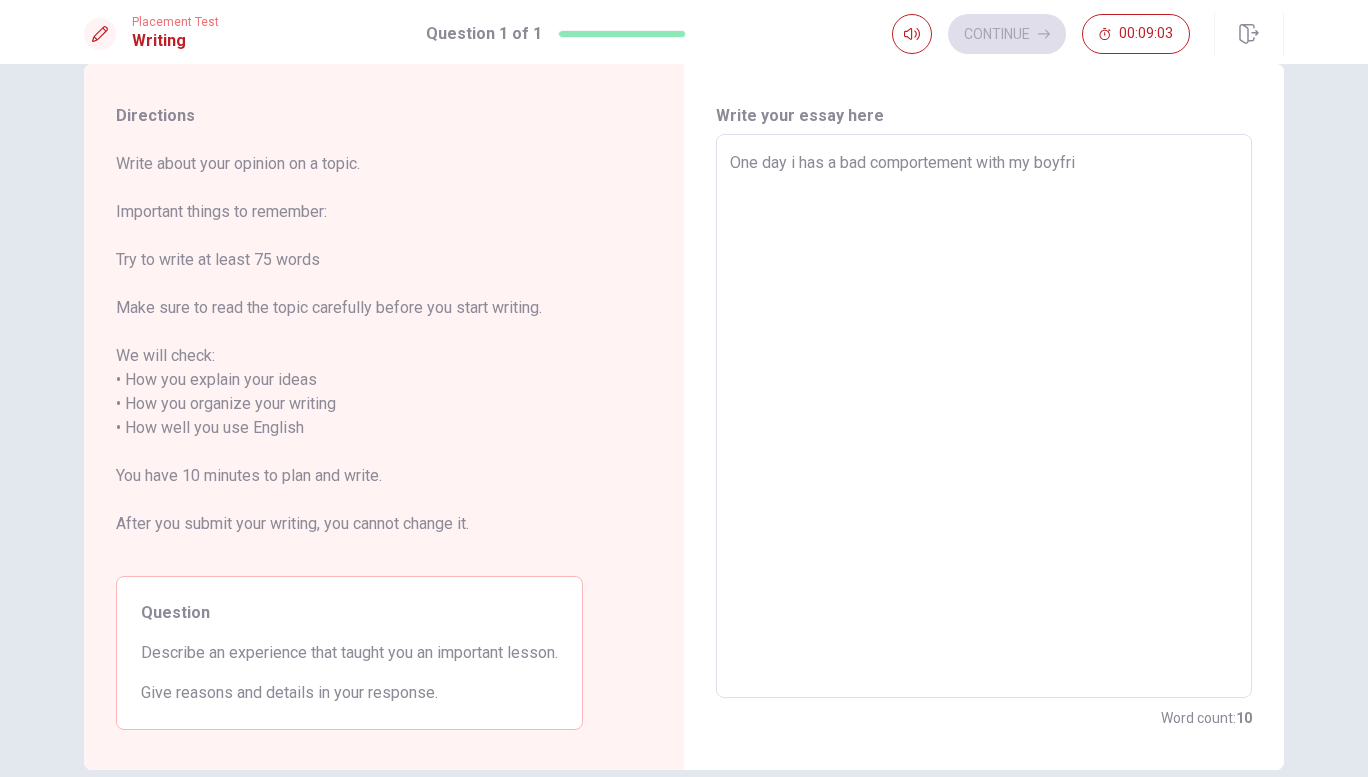 type on "x" 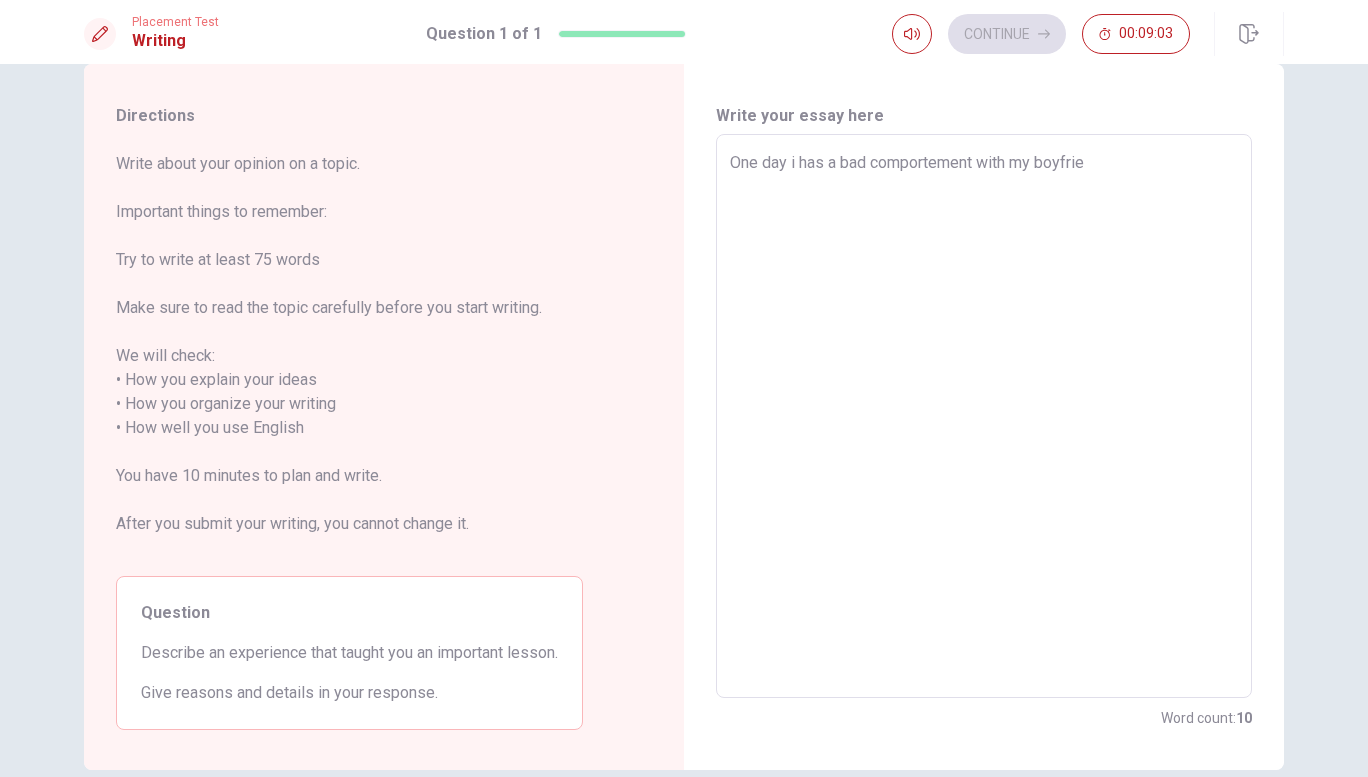 type on "x" 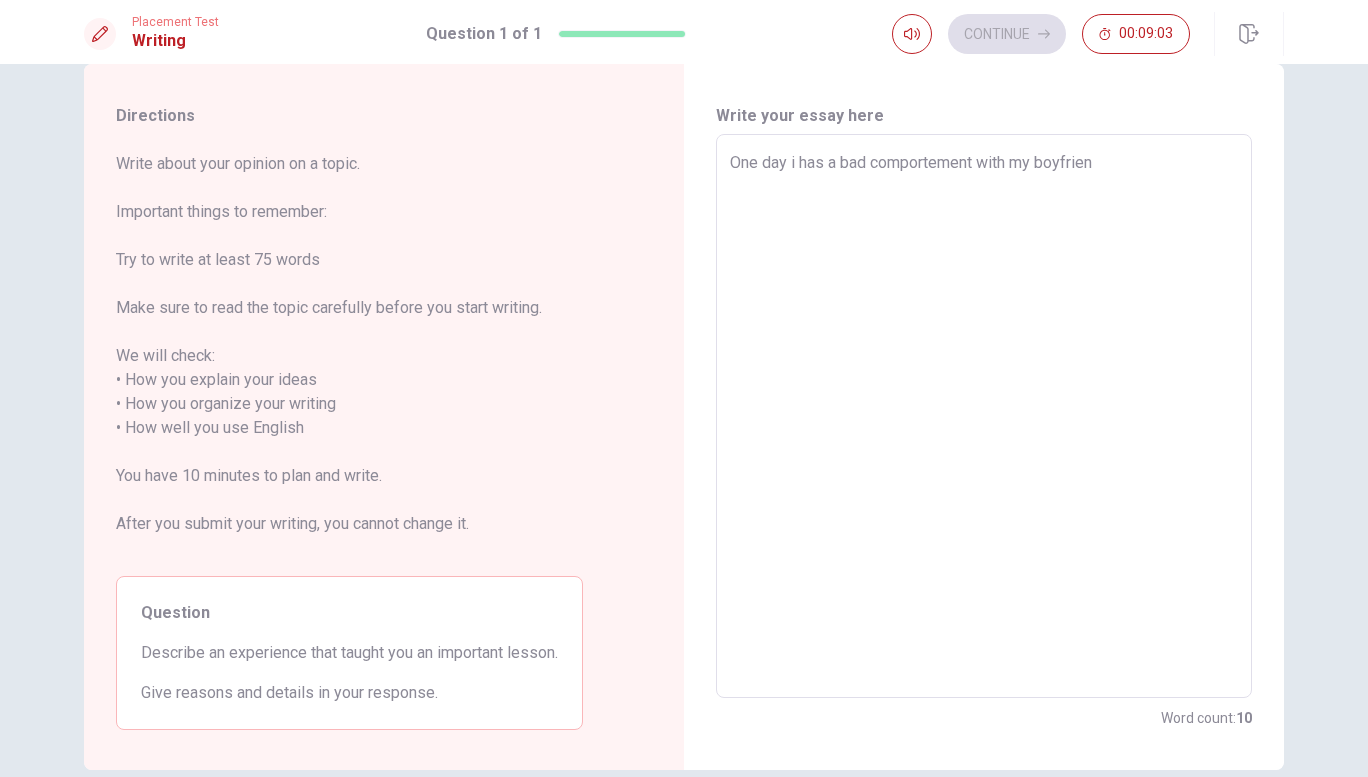 type on "x" 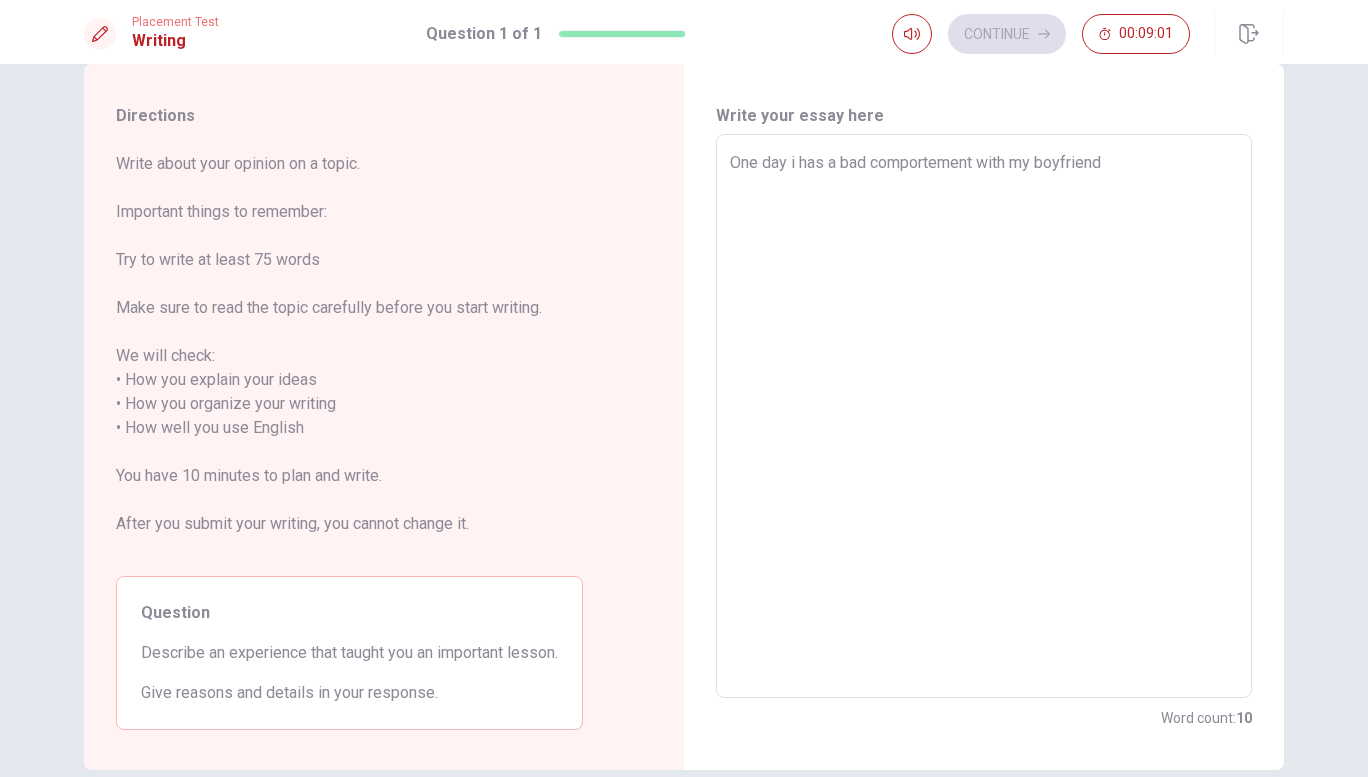 type on "x" 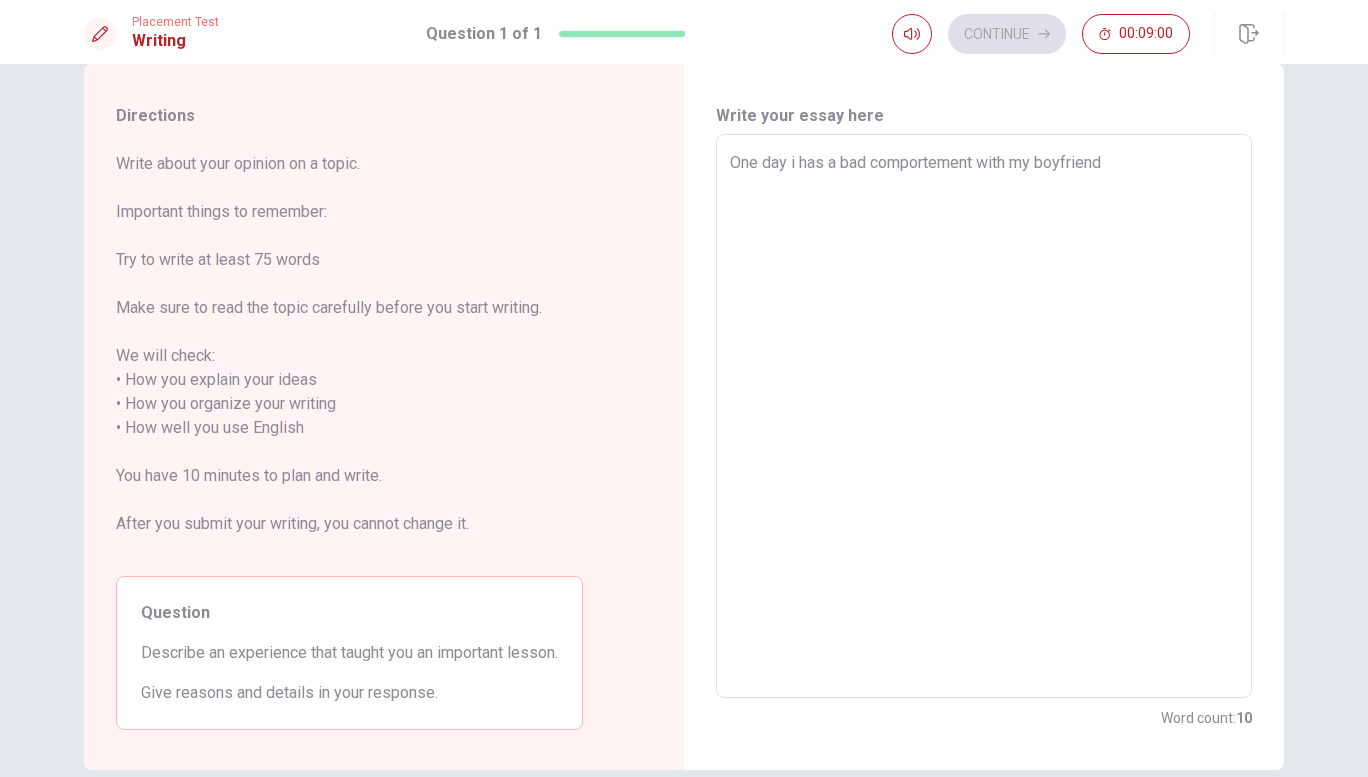 type on "One day i has a bad comportement with my boyfriend." 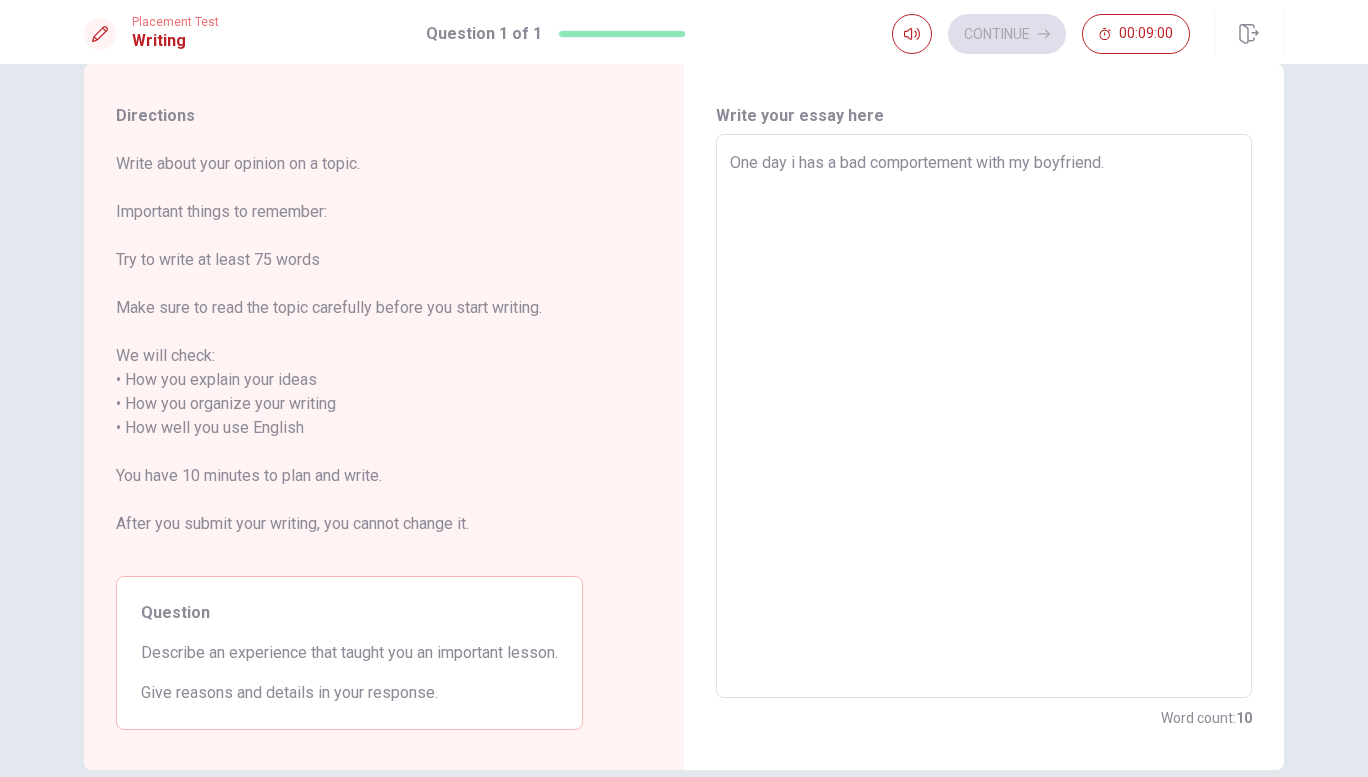 type on "x" 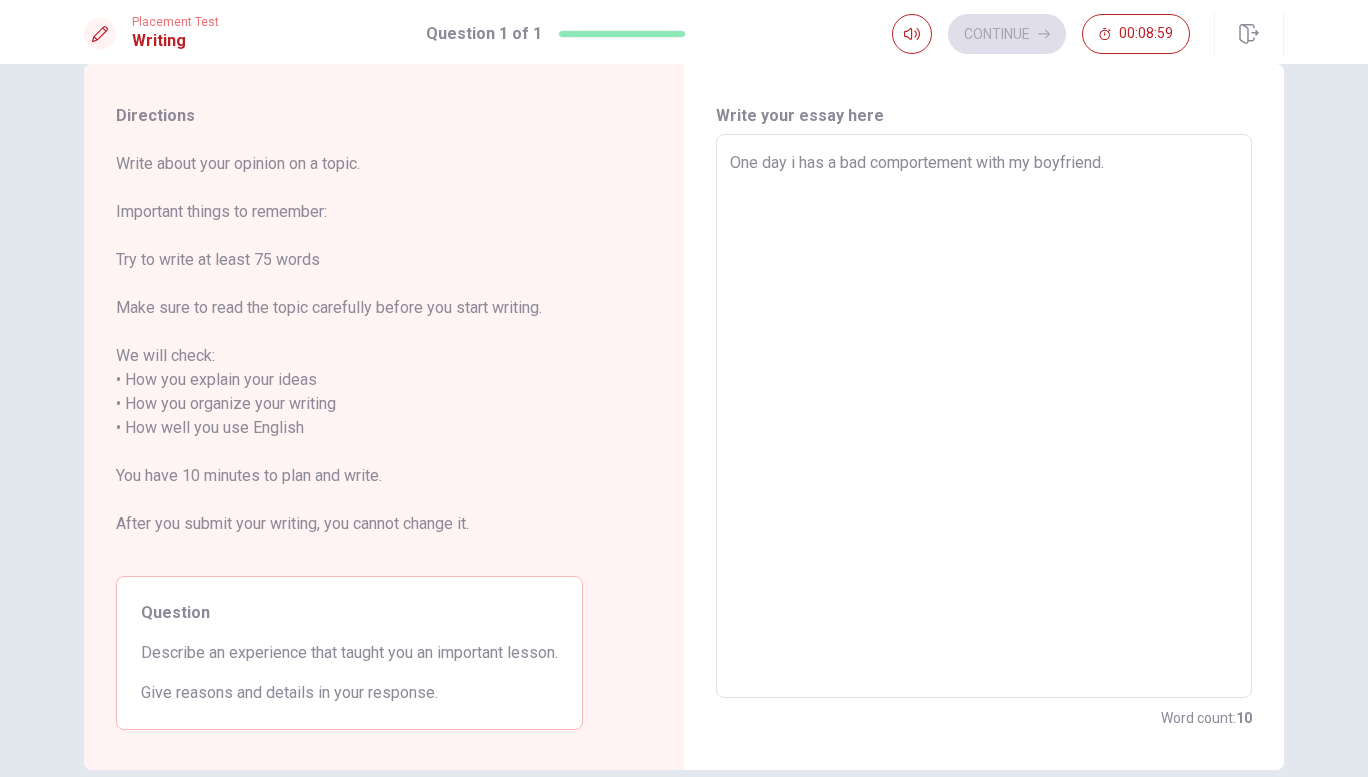type on "One day i has a bad comportement with my boyfriend." 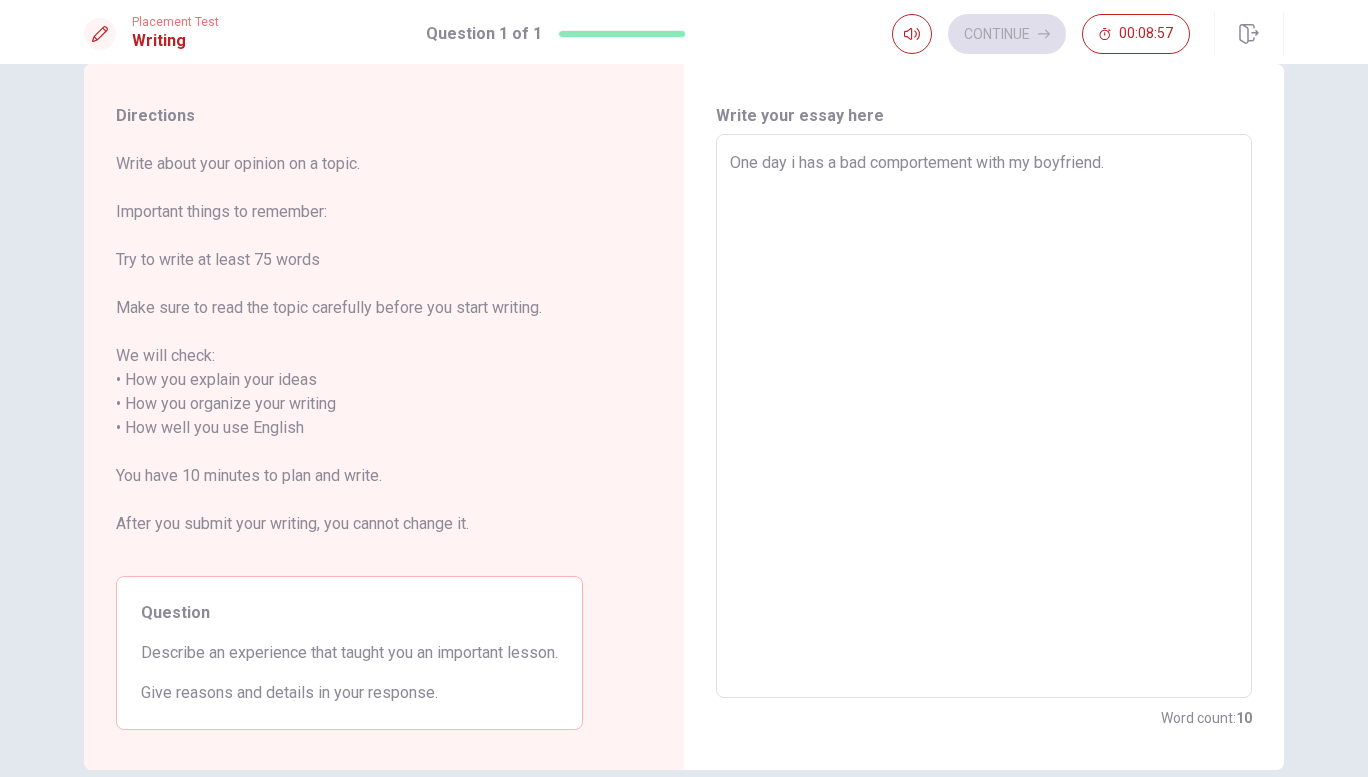type on "x" 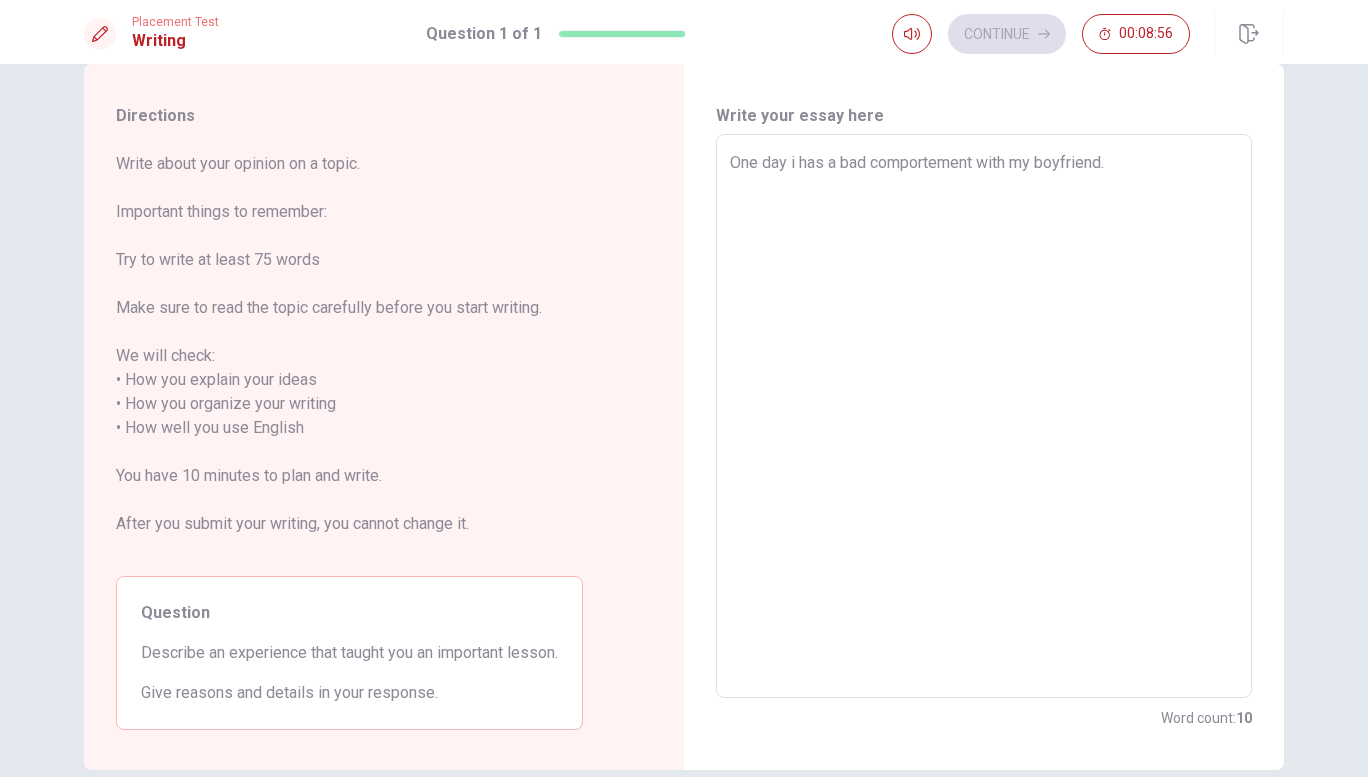 type on "One day i has a bad comportement with my boyfriend. a" 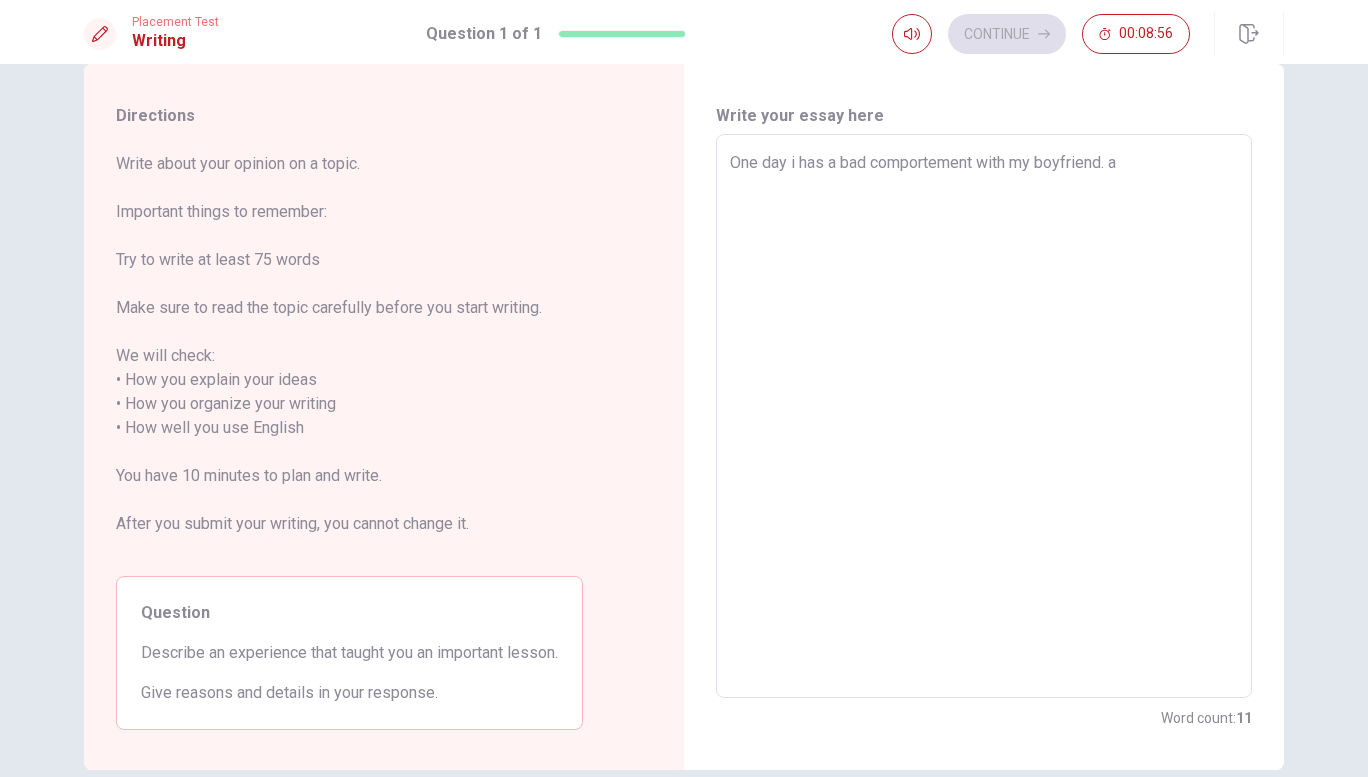 type on "x" 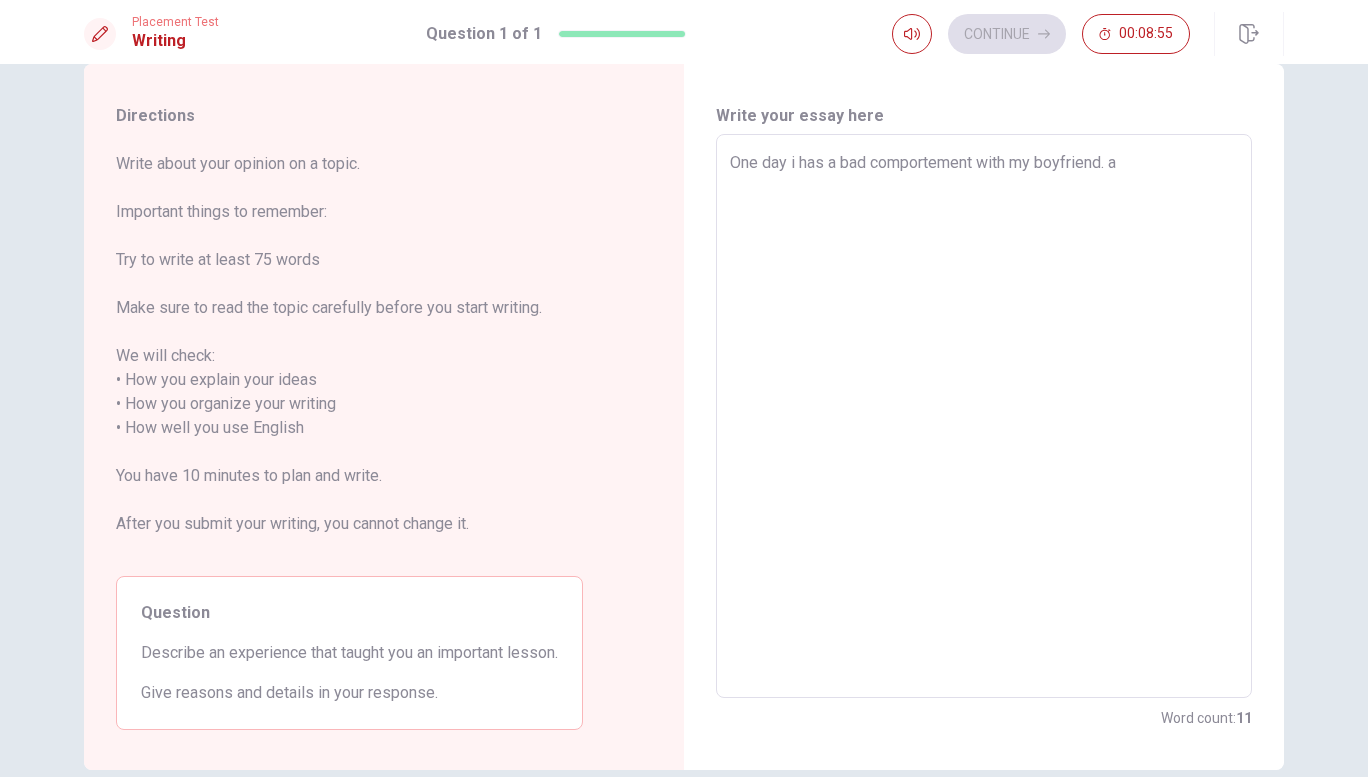 type on "One day i has a bad comportement with my boyfriend. an" 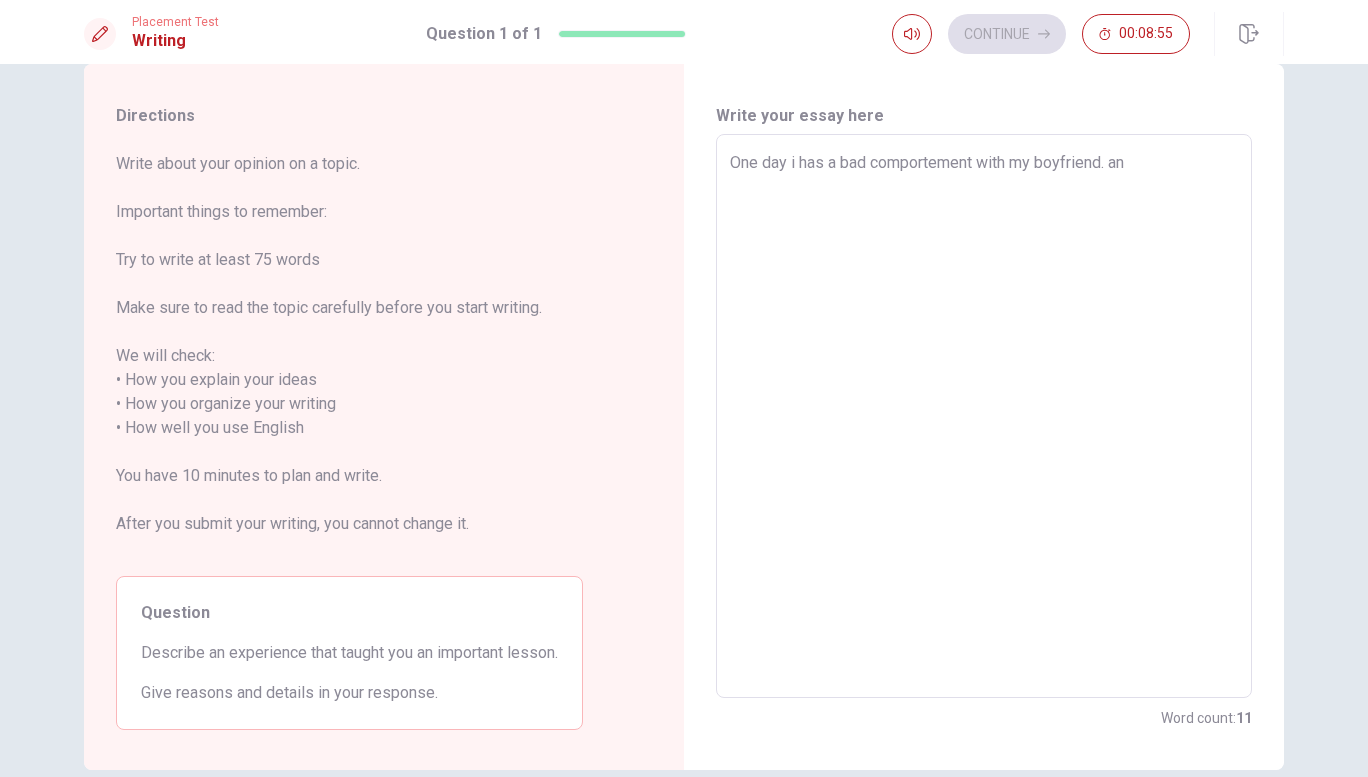 type on "x" 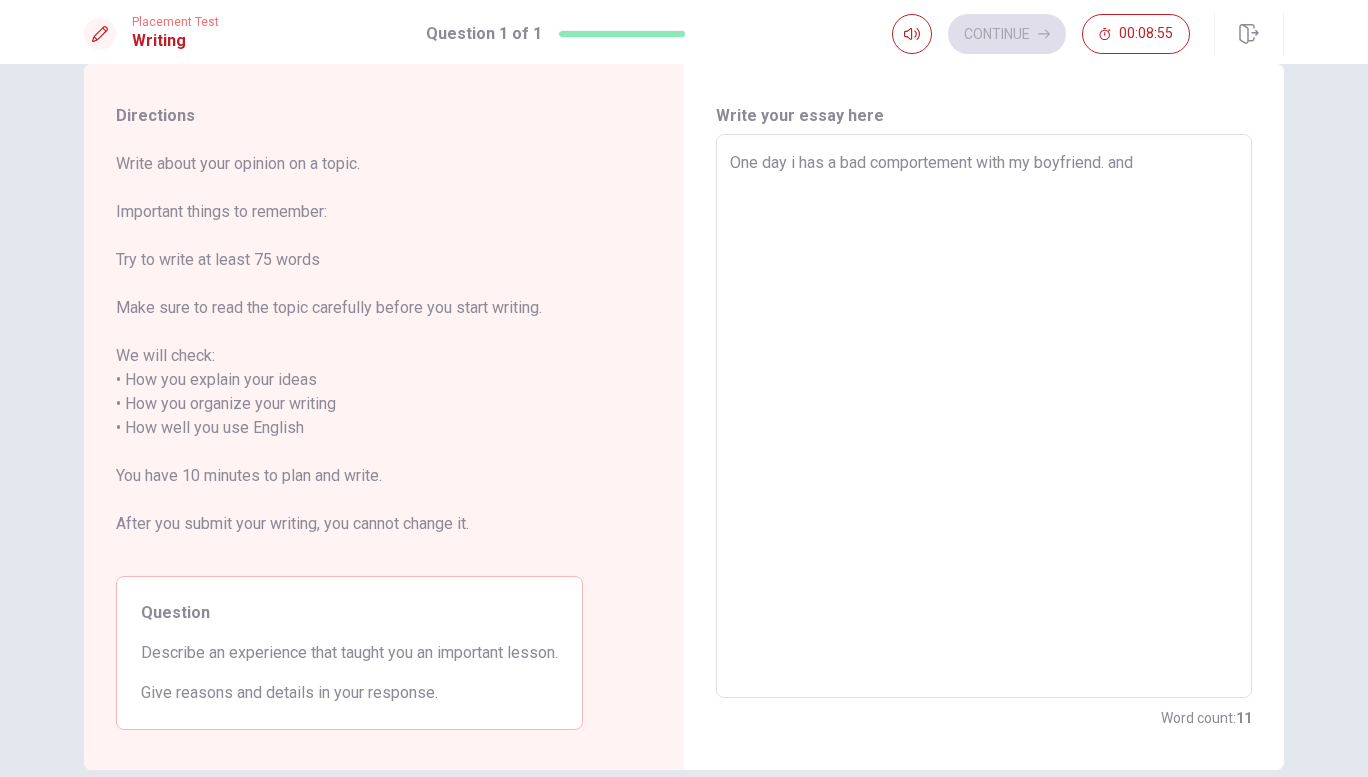 type on "x" 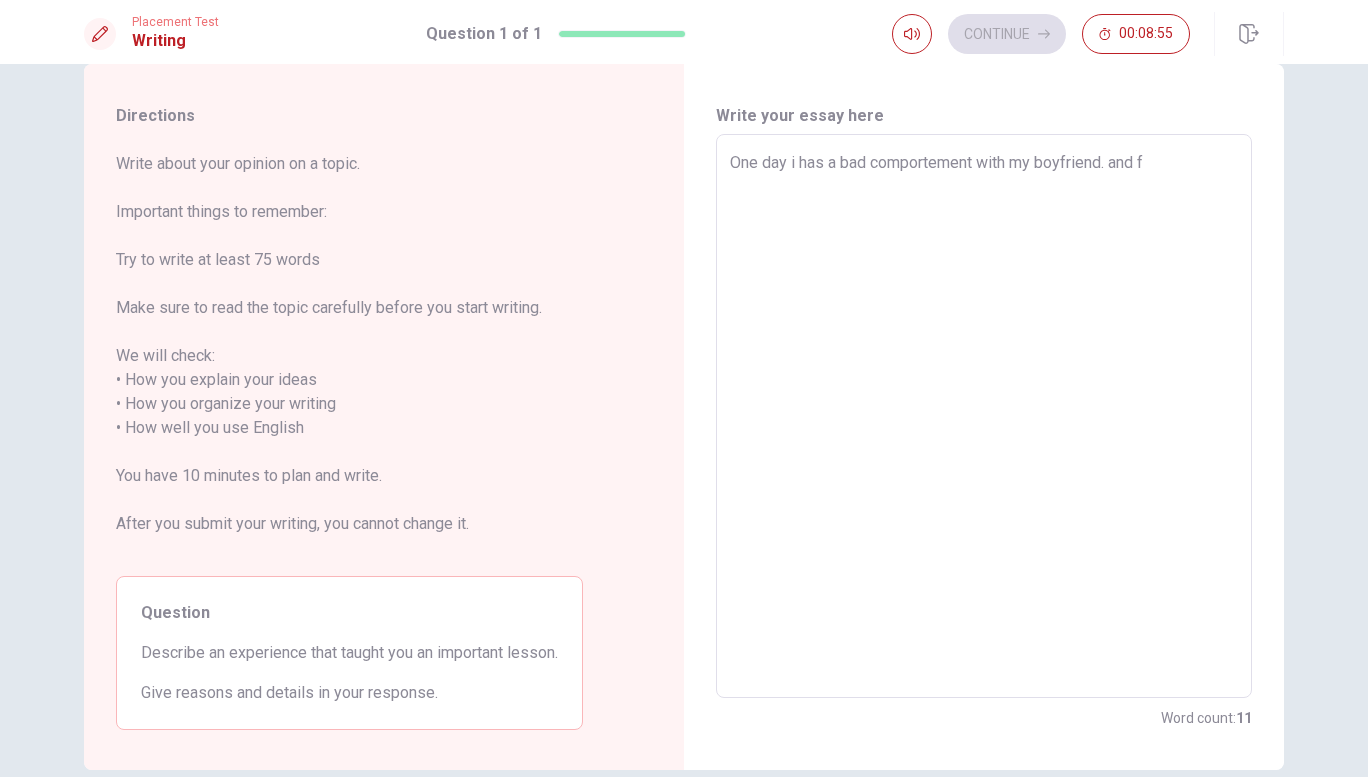 type on "x" 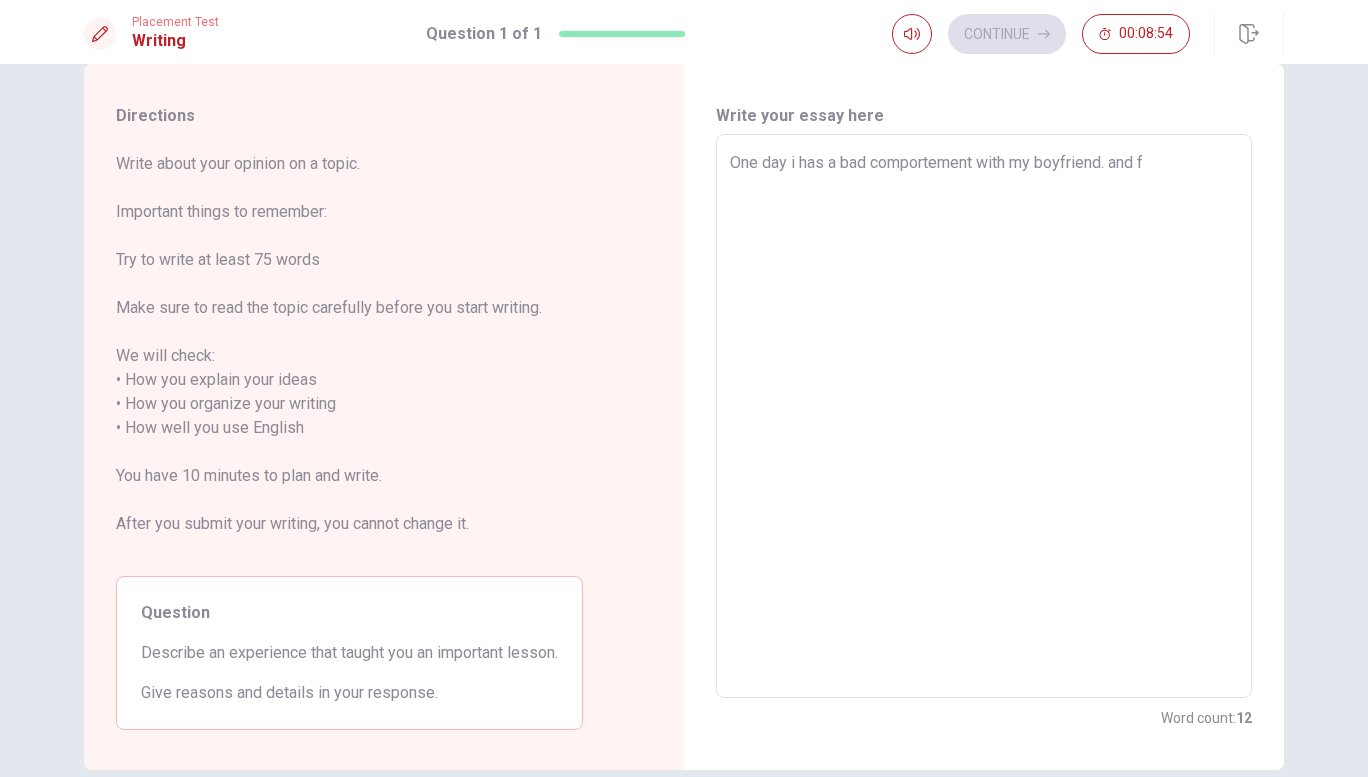 type on "One day i has a bad comportement with my boyfriend. and fo" 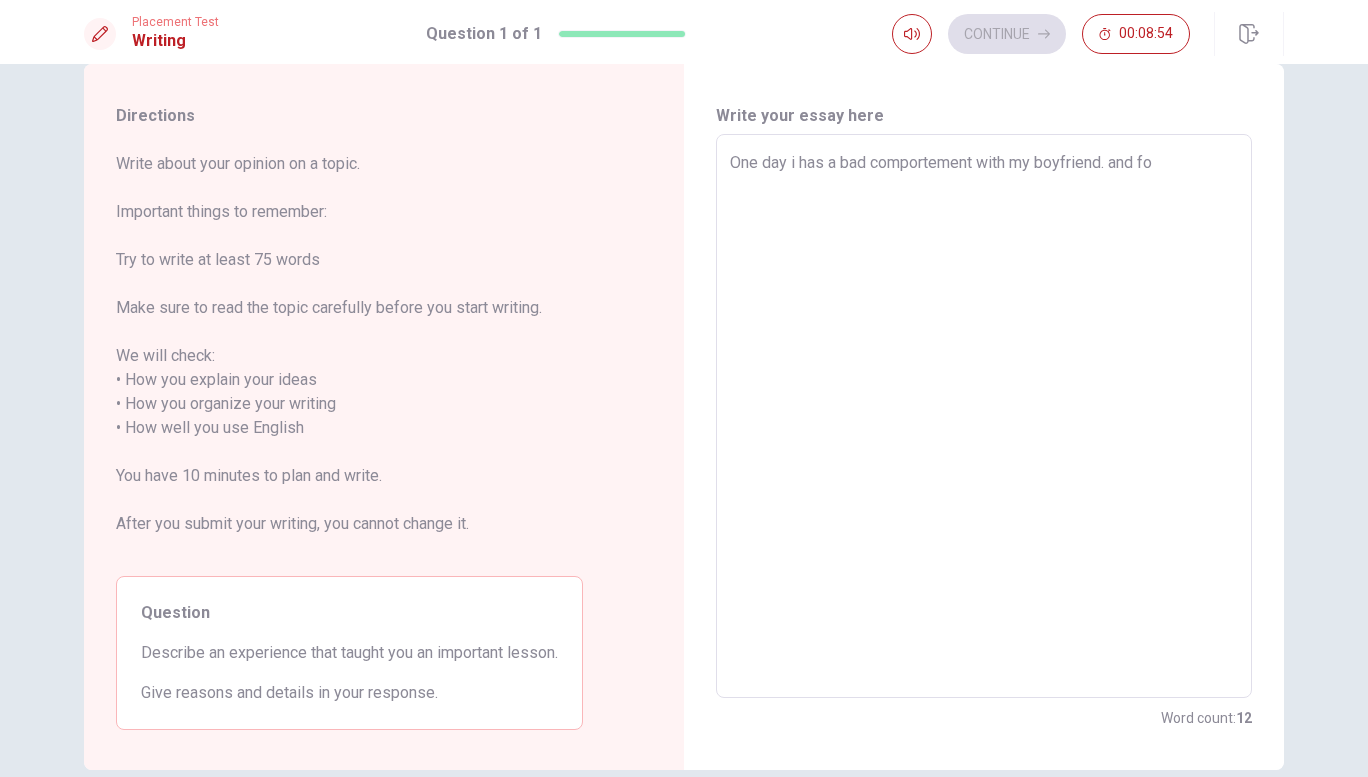 type on "x" 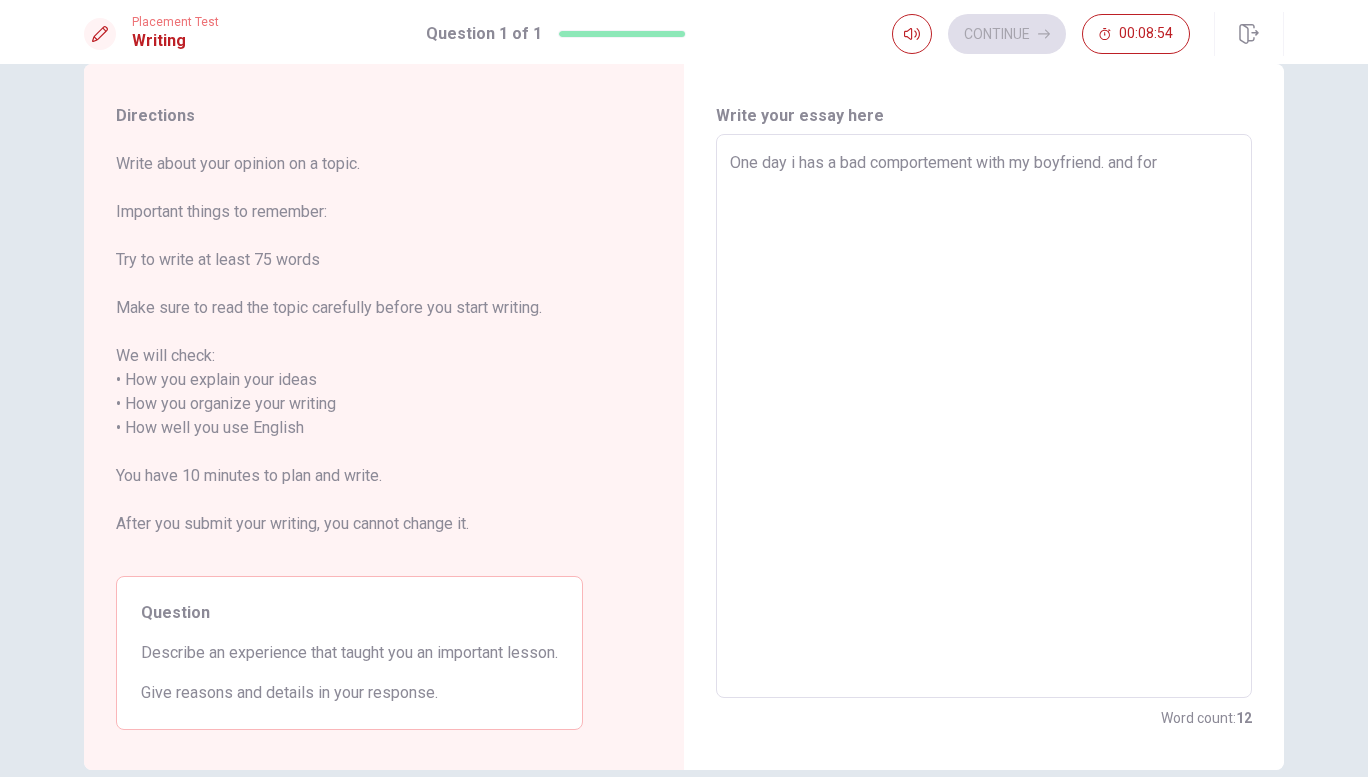 type on "x" 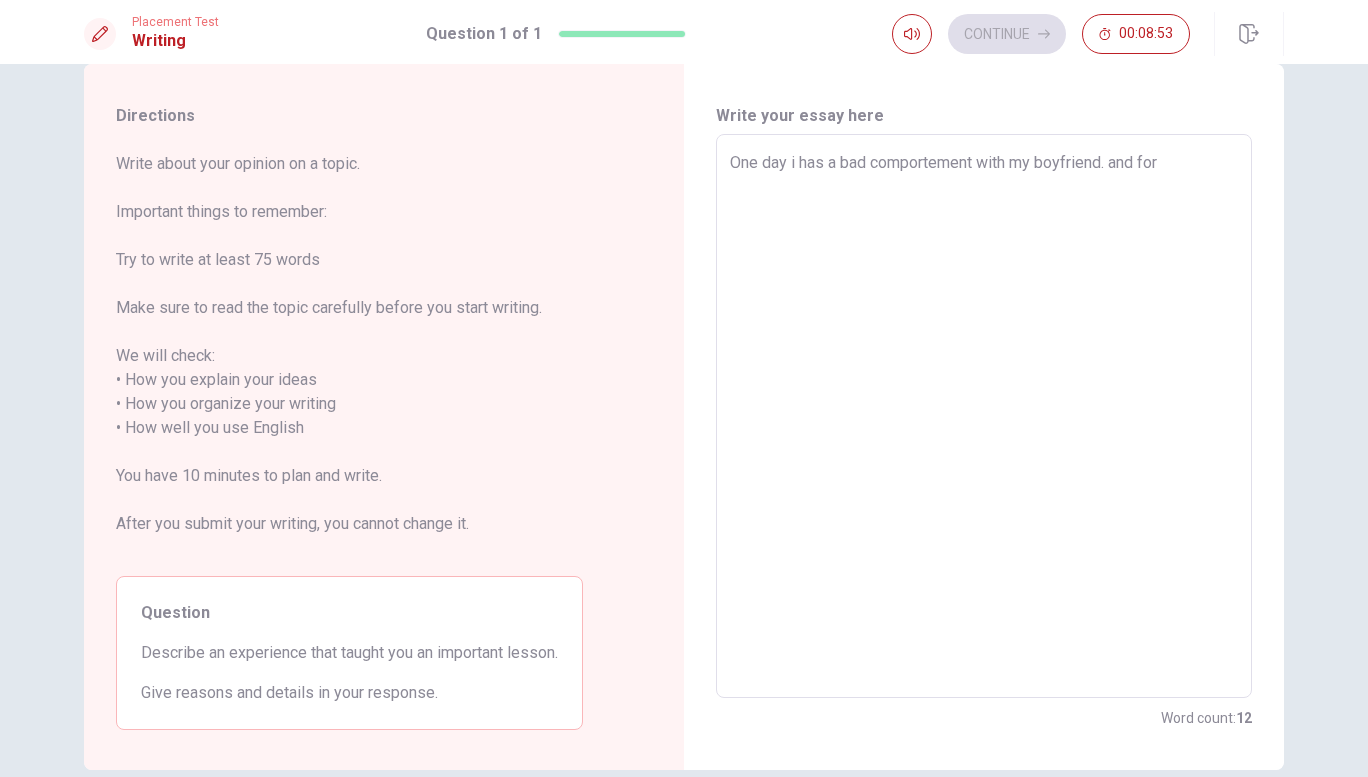 type on "One day i has a bad comportement with my boyfriend. and for" 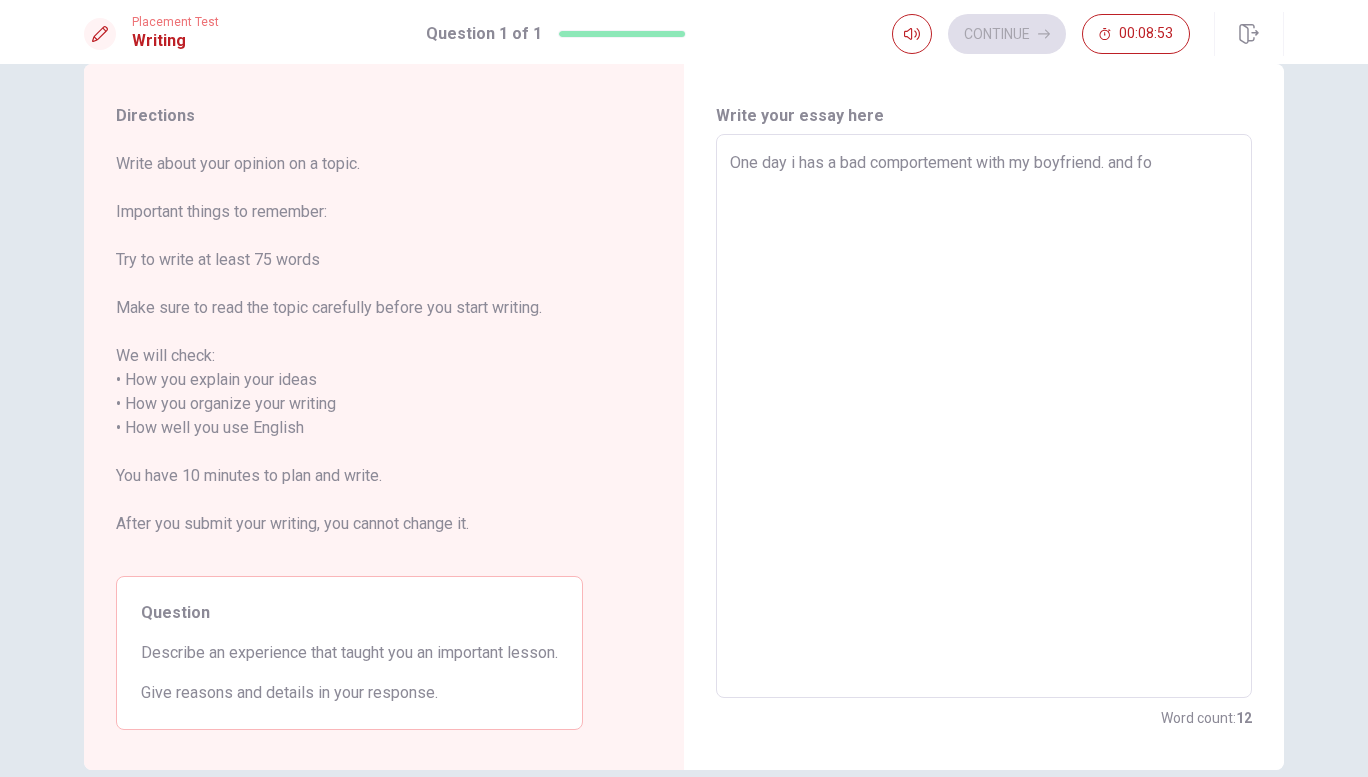 type on "x" 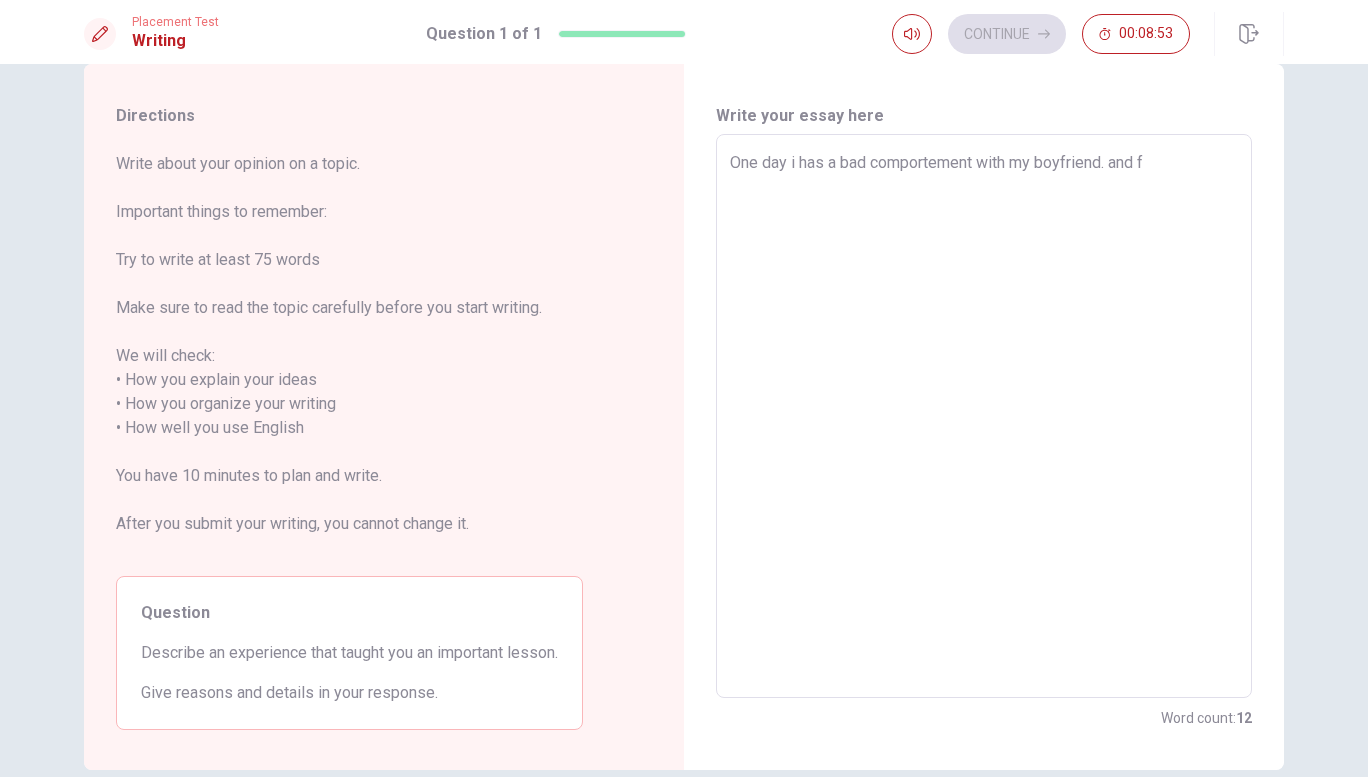 type on "x" 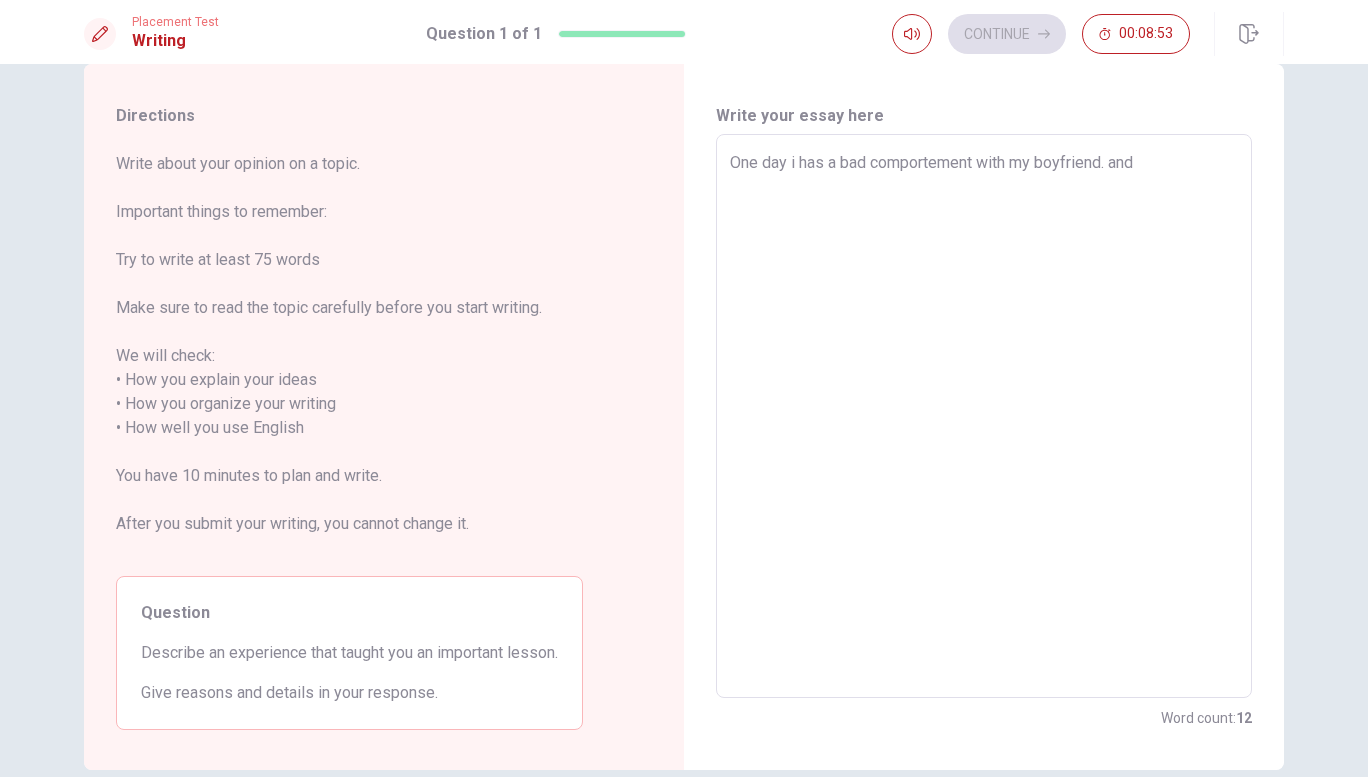 type on "x" 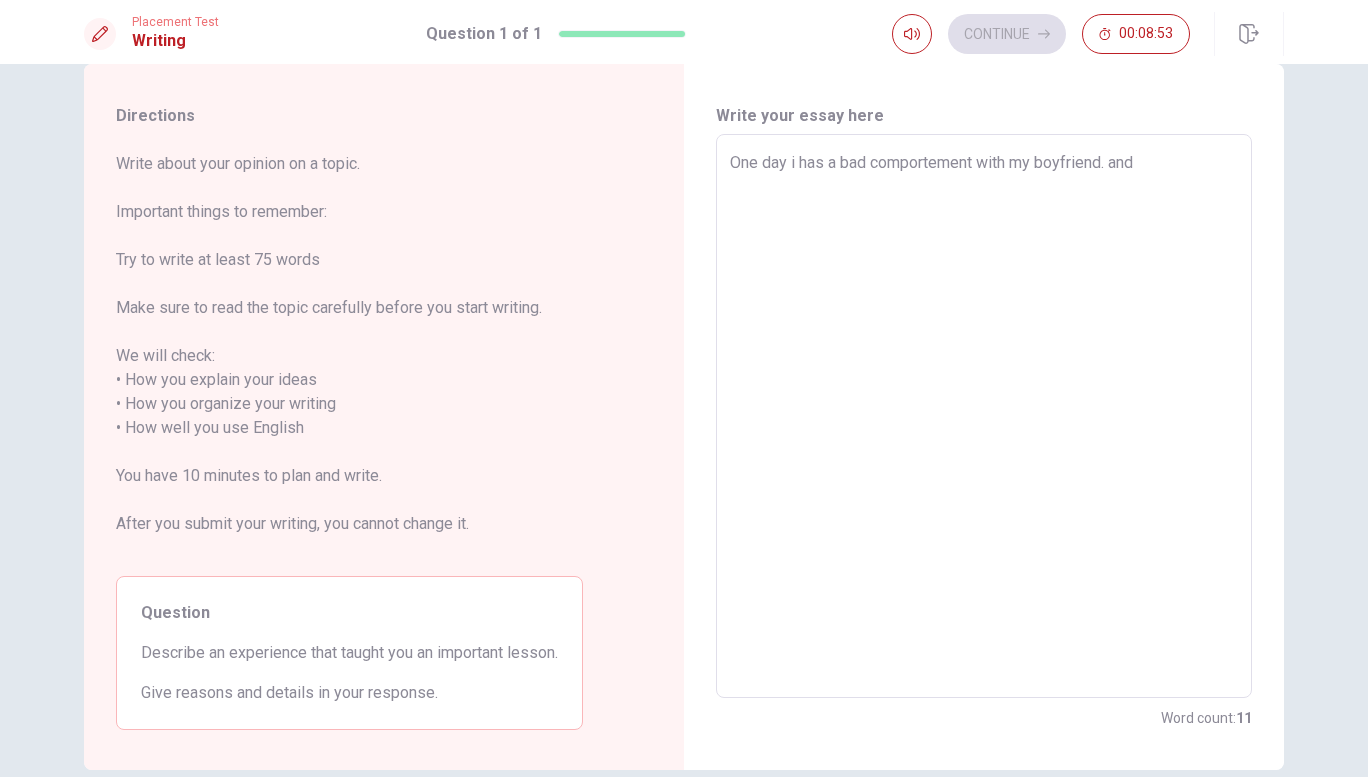 type on "One day i has a bad comportement with my boyfriend. and" 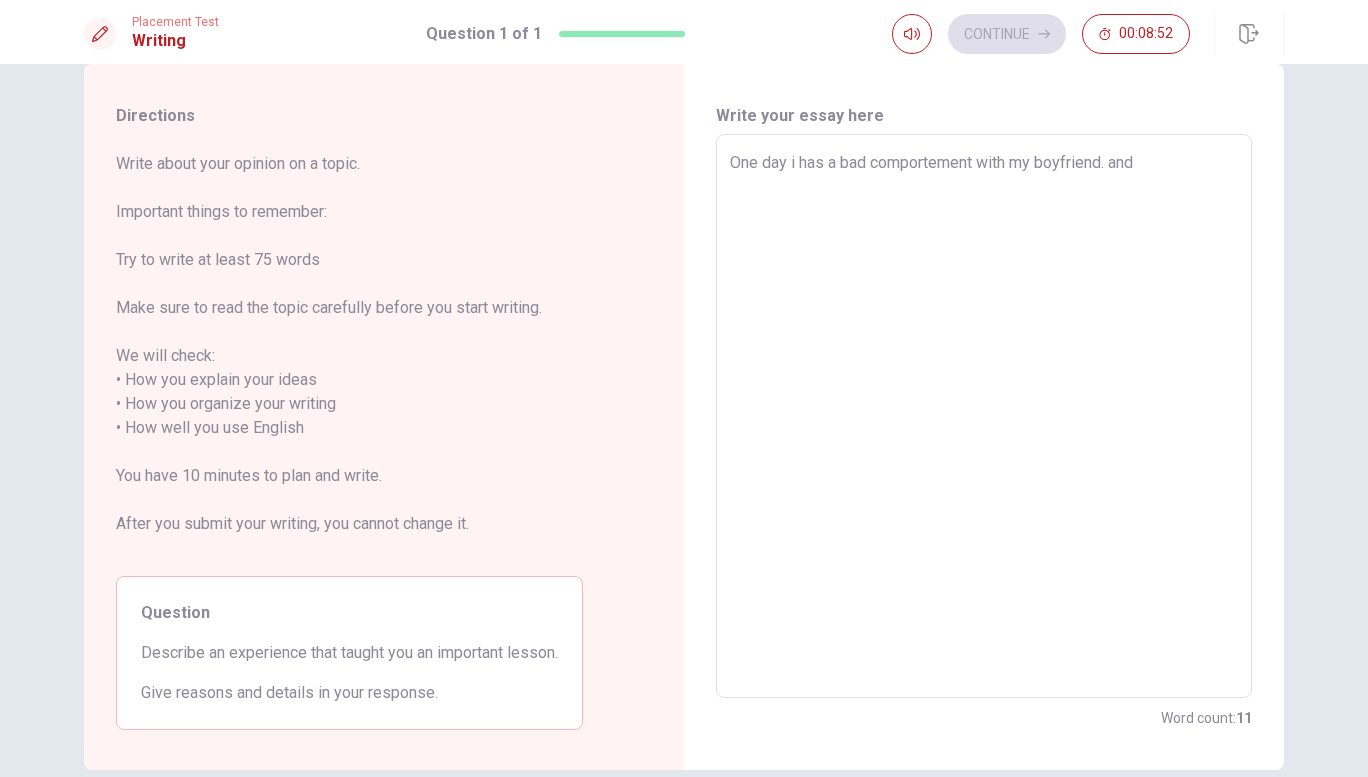 type on "One day i has a bad comportement with my boyfriend. an" 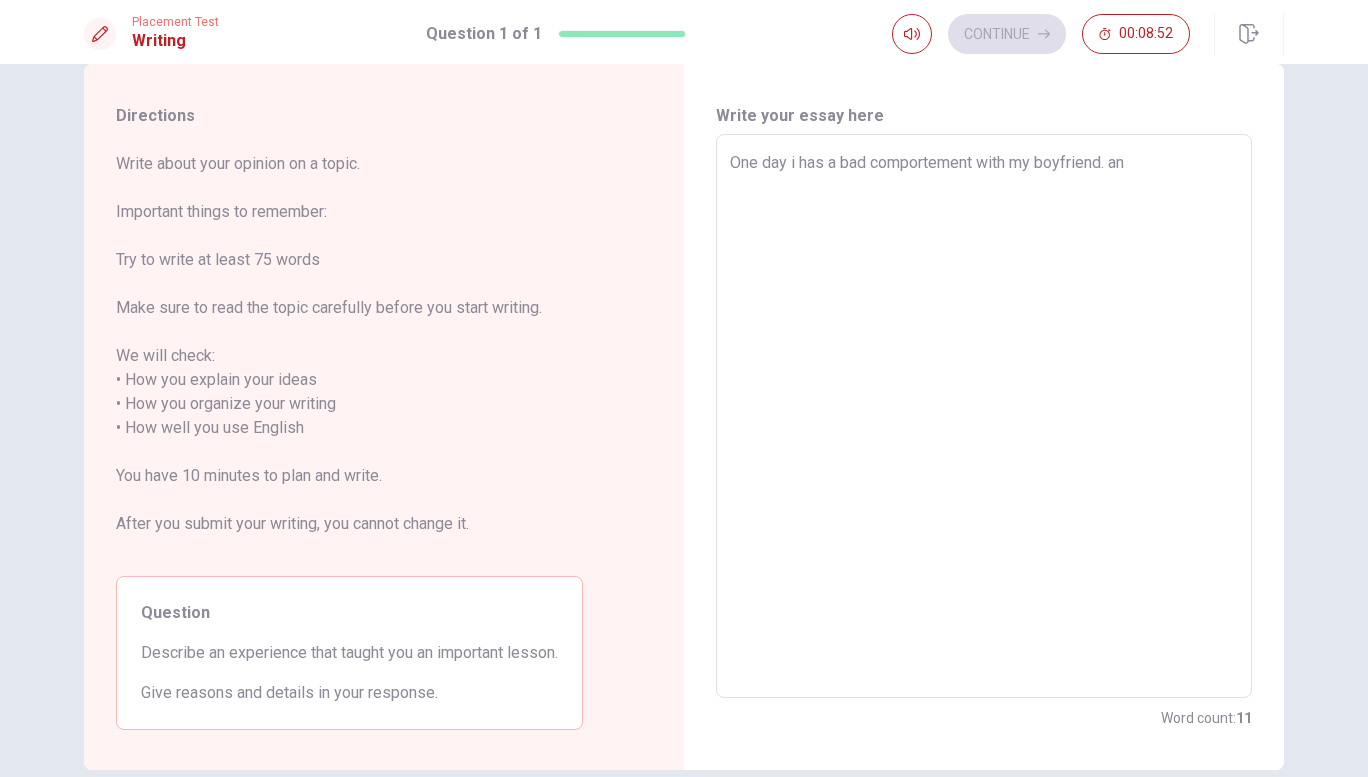 type on "x" 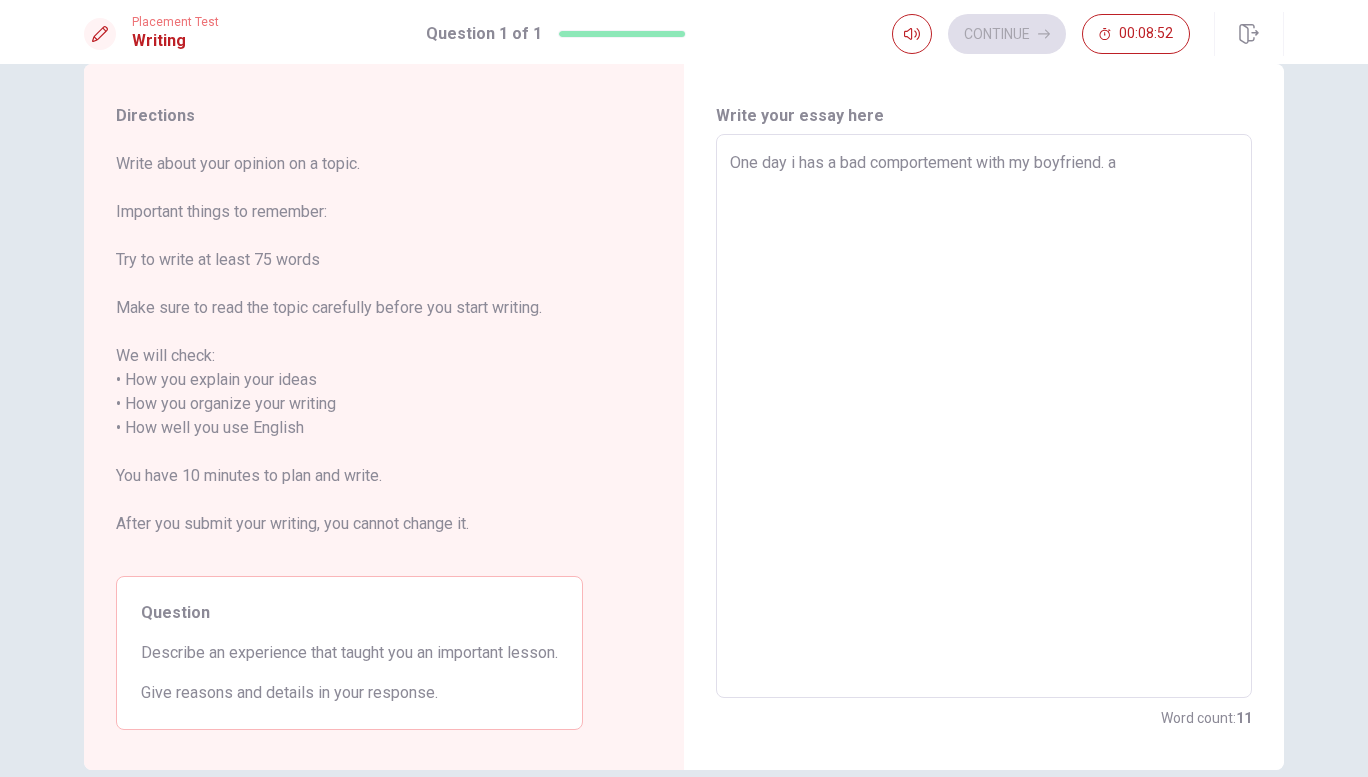 type on "x" 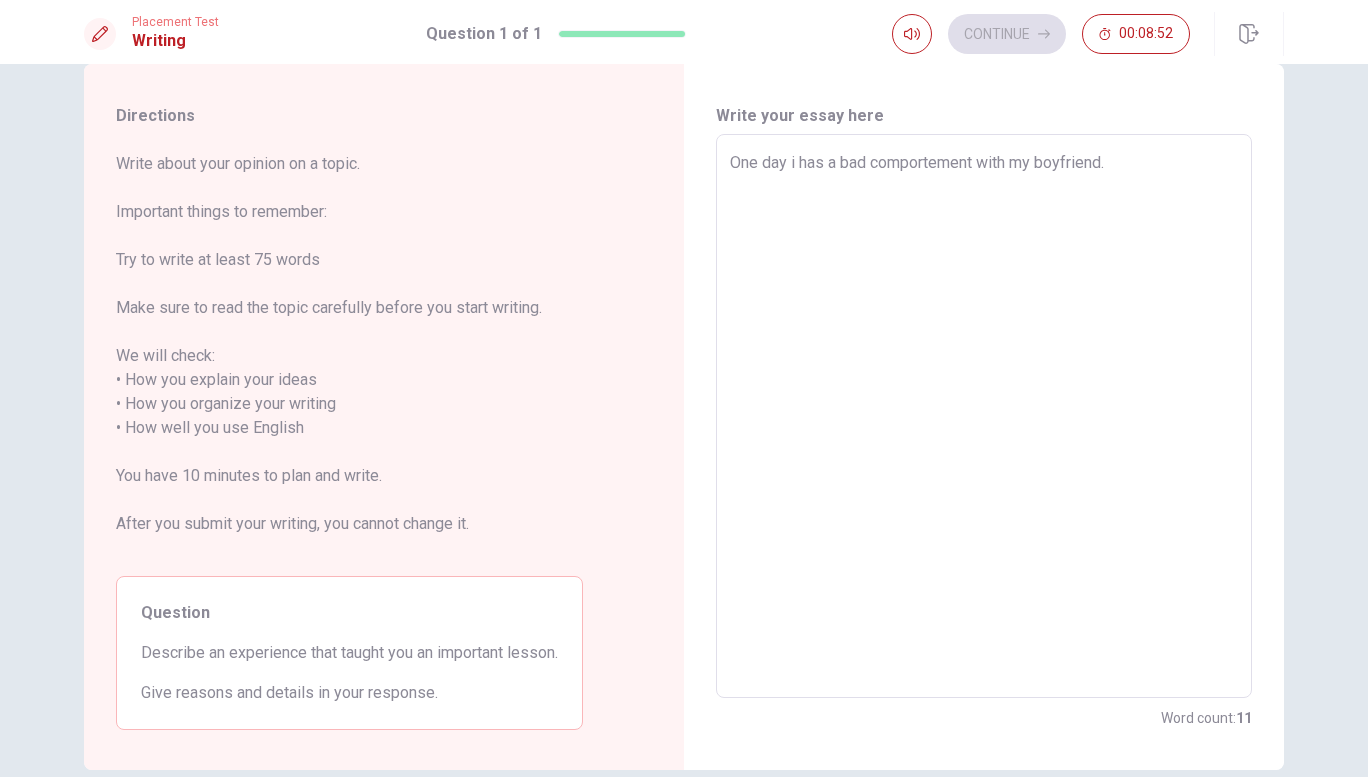 type on "x" 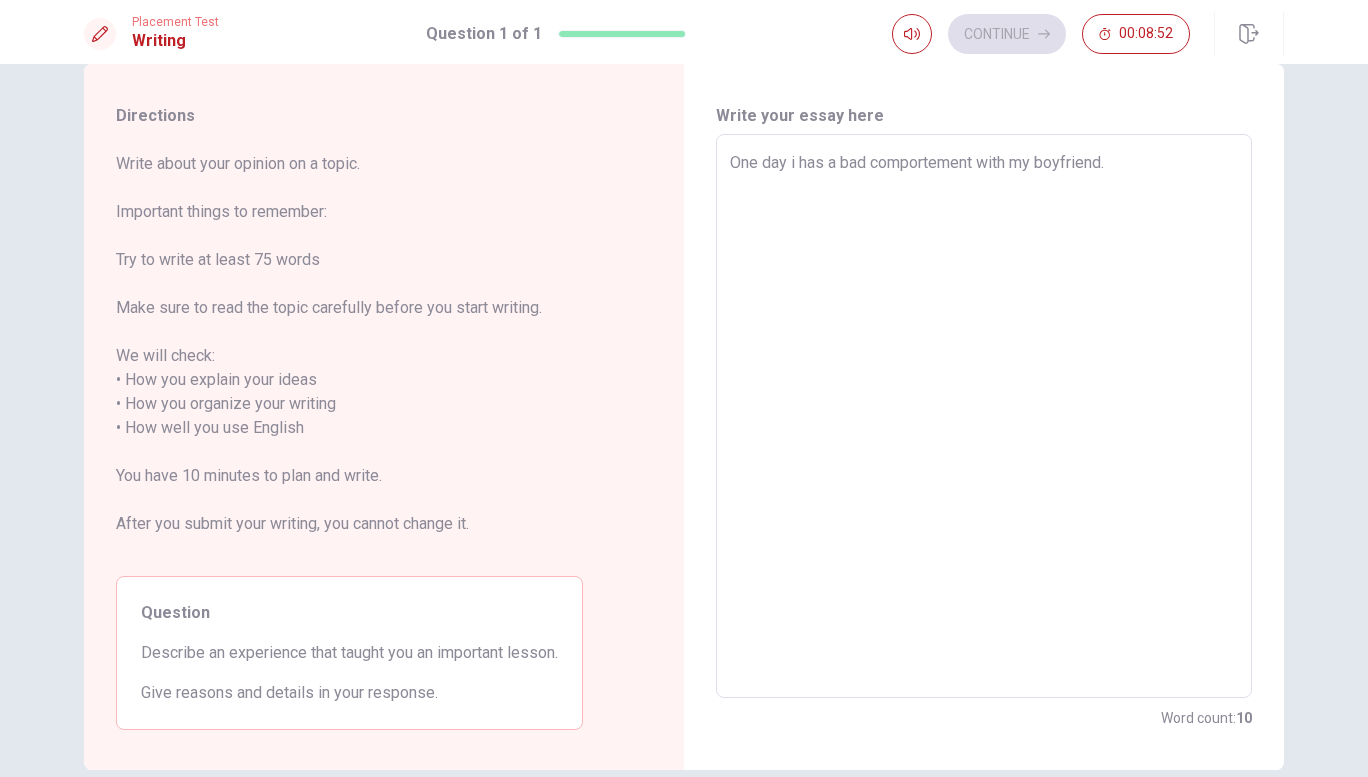 type on "One day i has a bad comportement with my boyfriend." 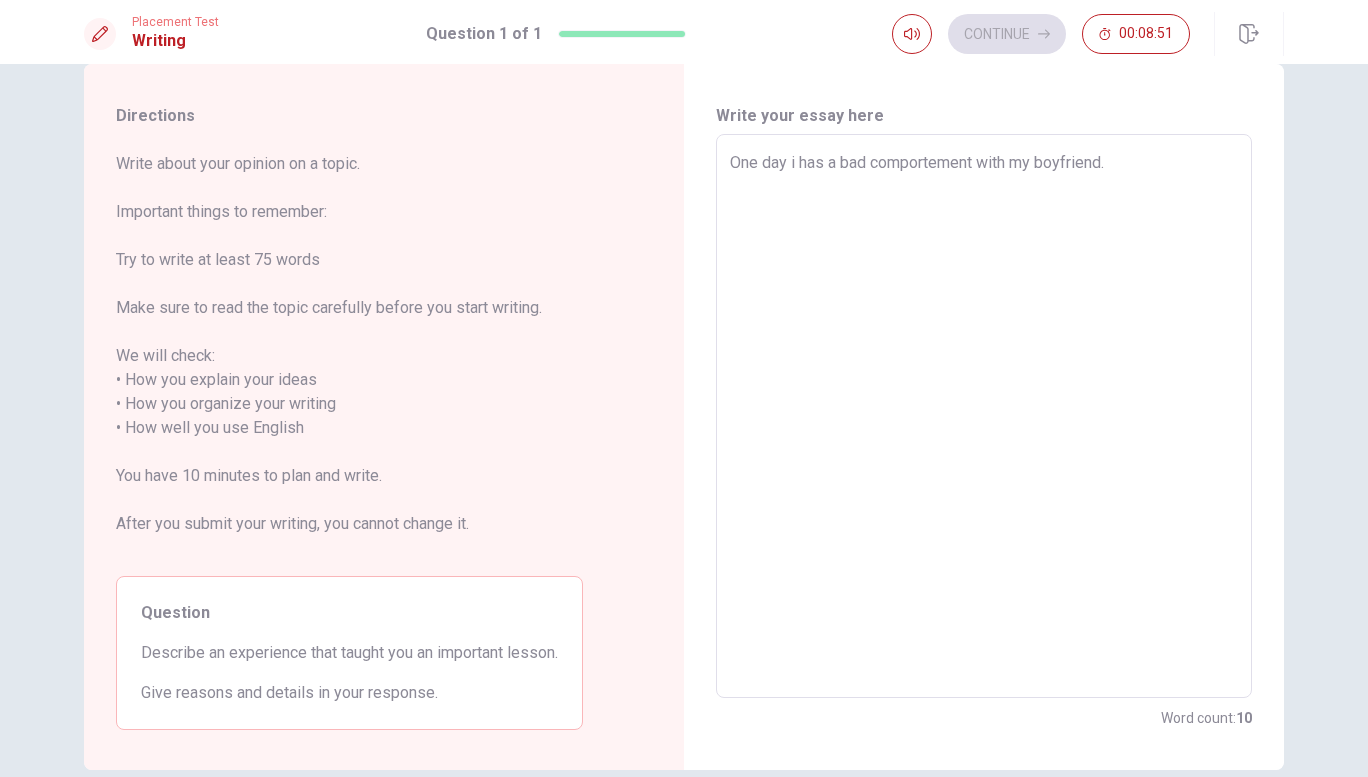 type on "One day i has a bad comportement with my boyfriend." 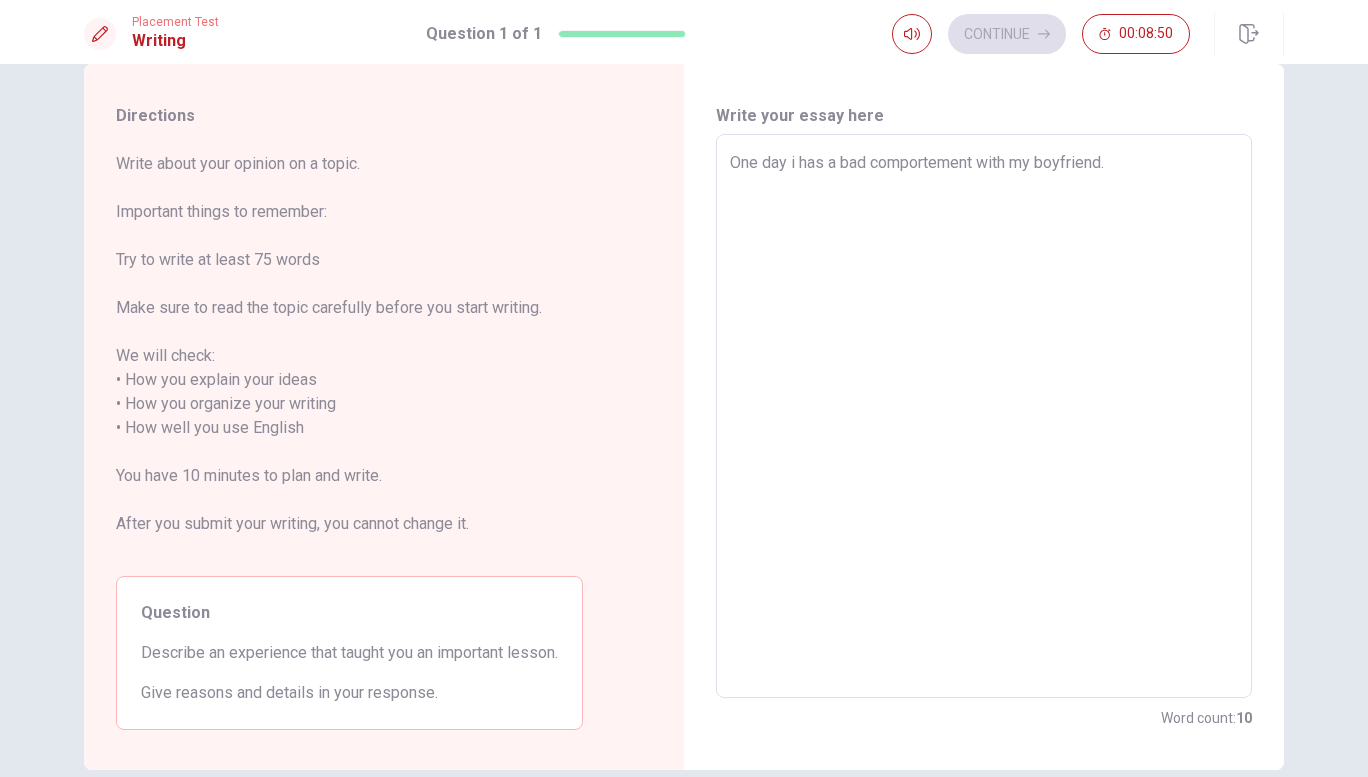 type on "x" 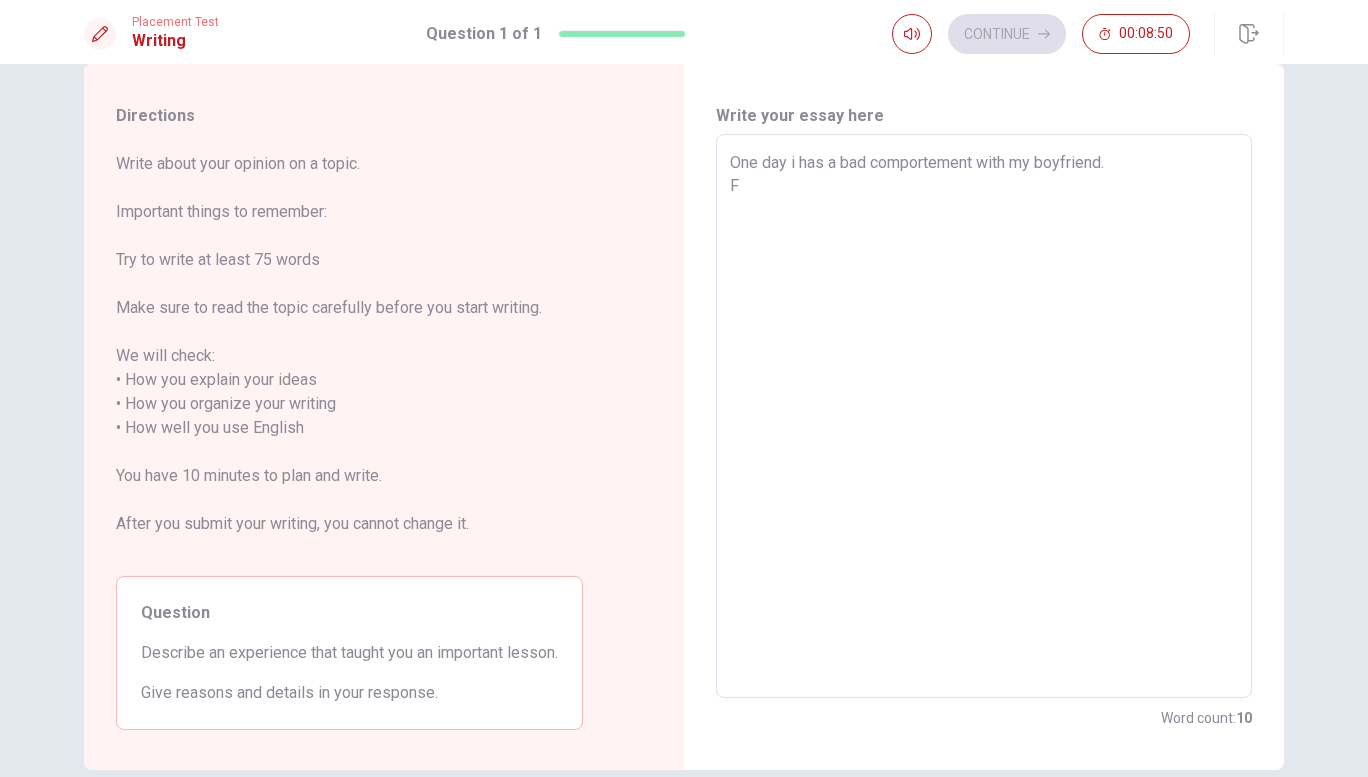 type on "x" 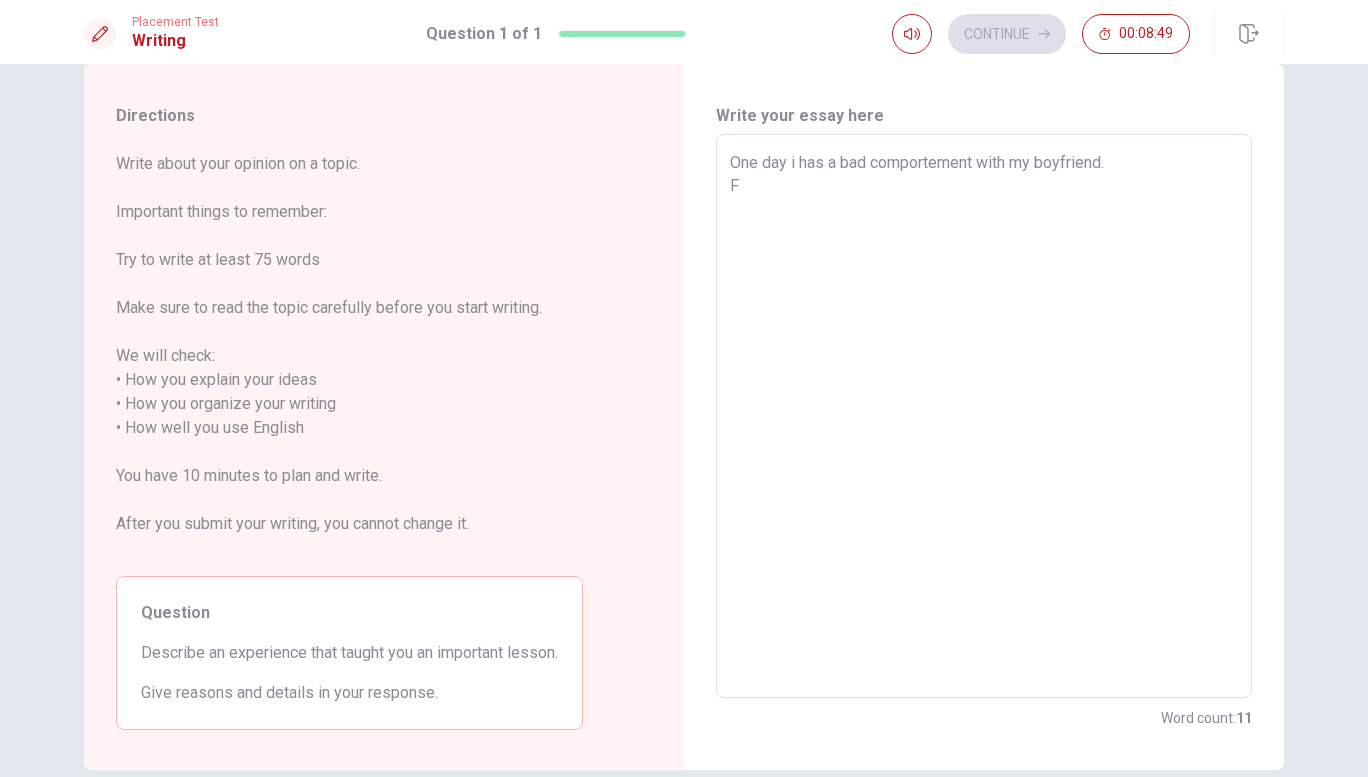 type on "One day i has a bad comportement with my boyfriend.
Fo" 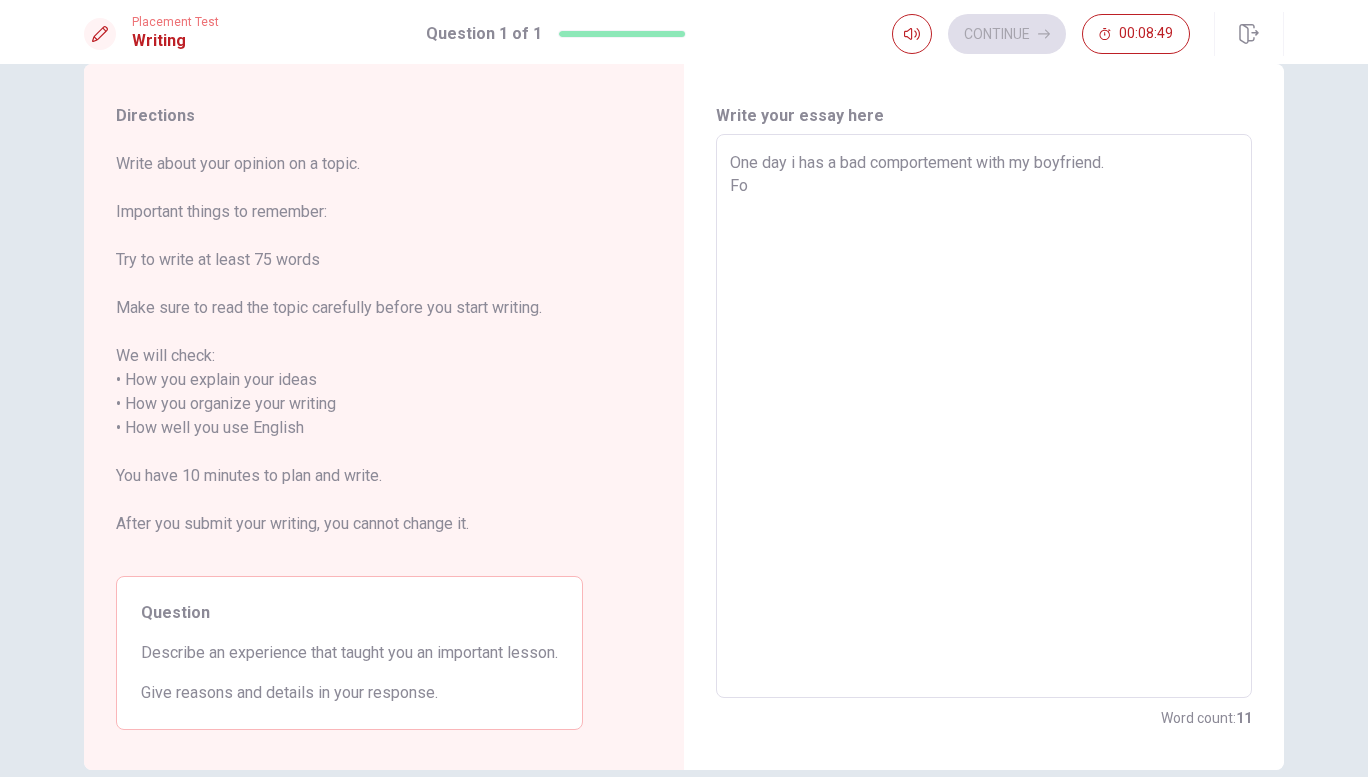 type on "x" 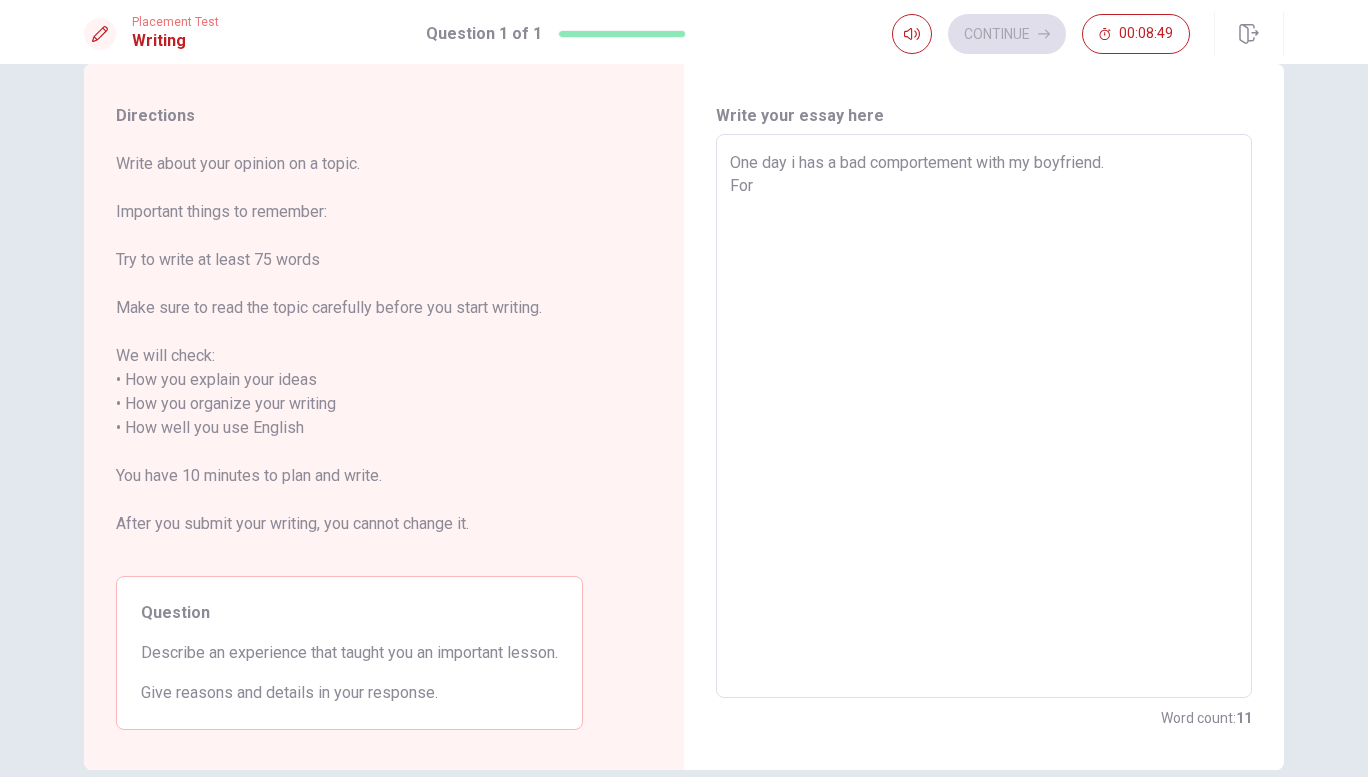 type on "x" 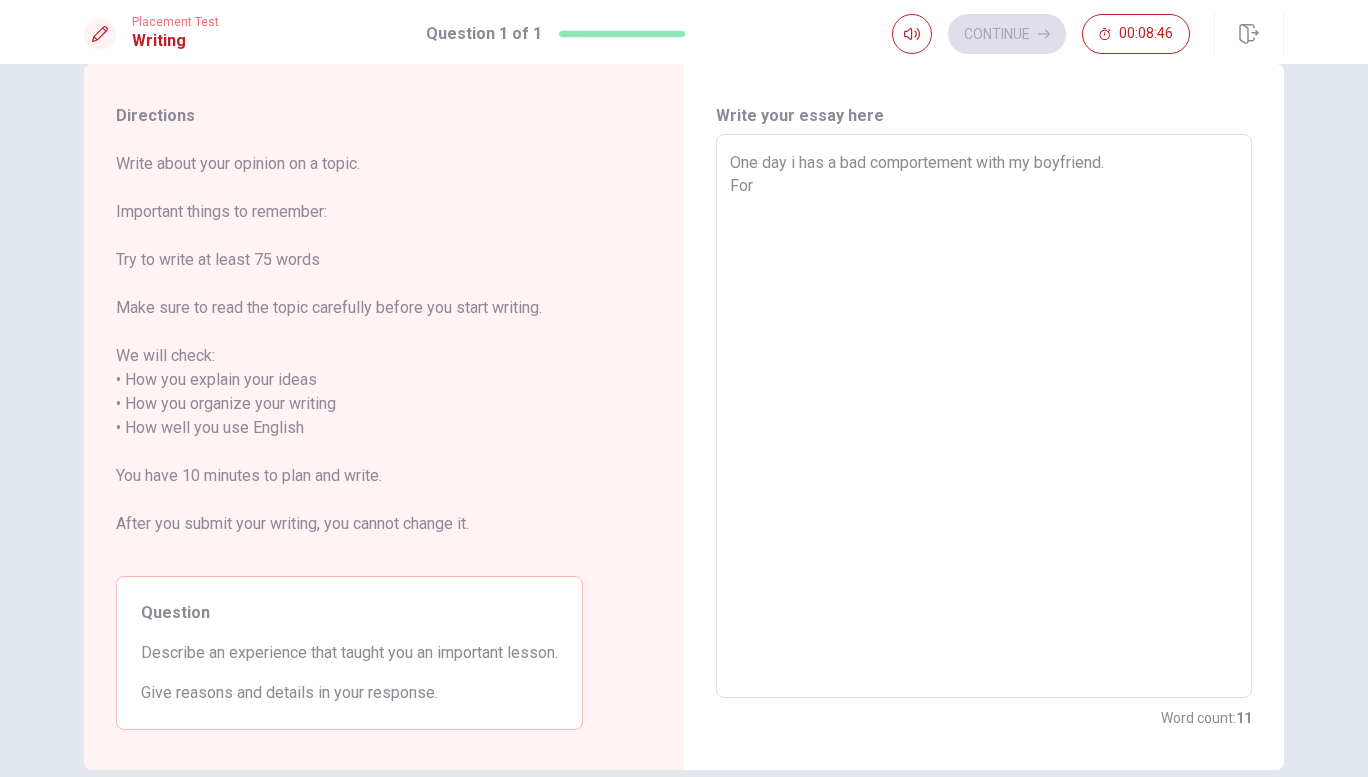 type on "x" 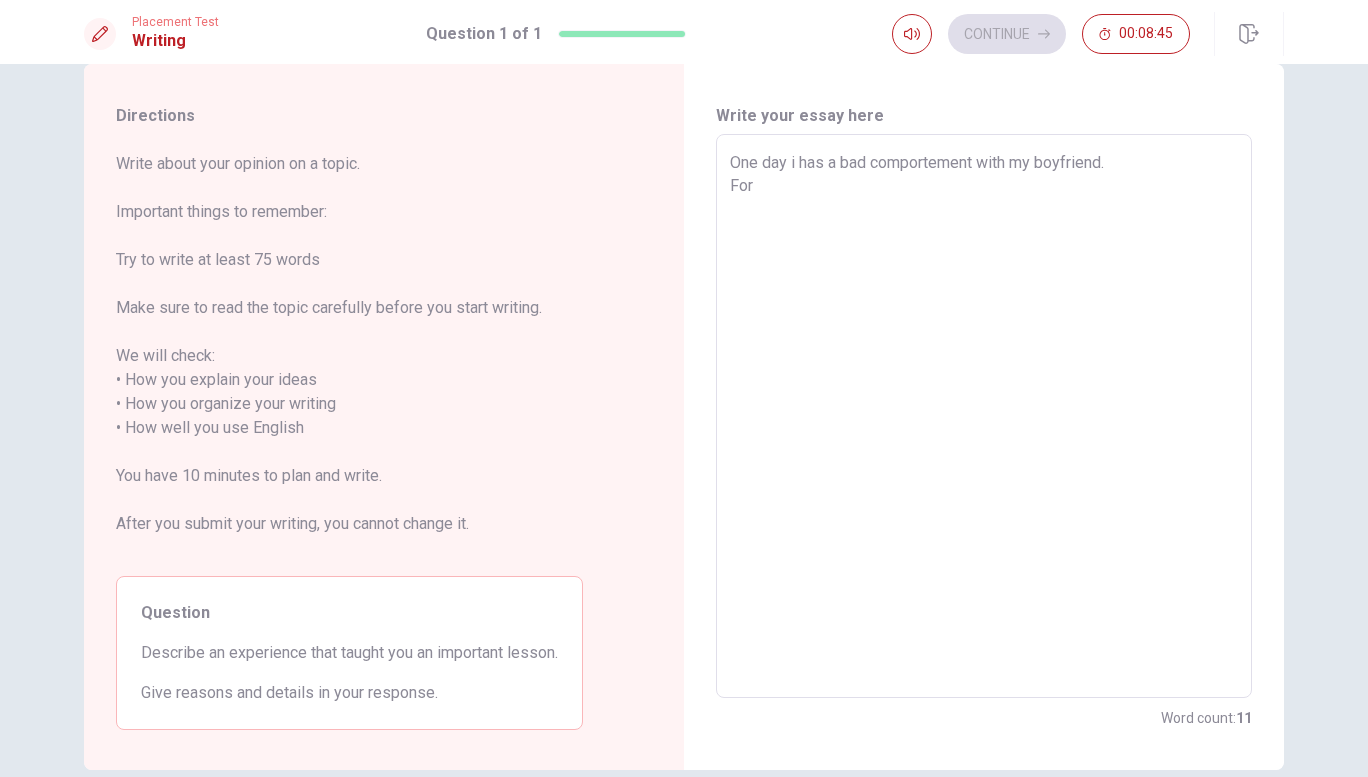 type on "One day i has a bad comportement with my boyfriend.
For 2" 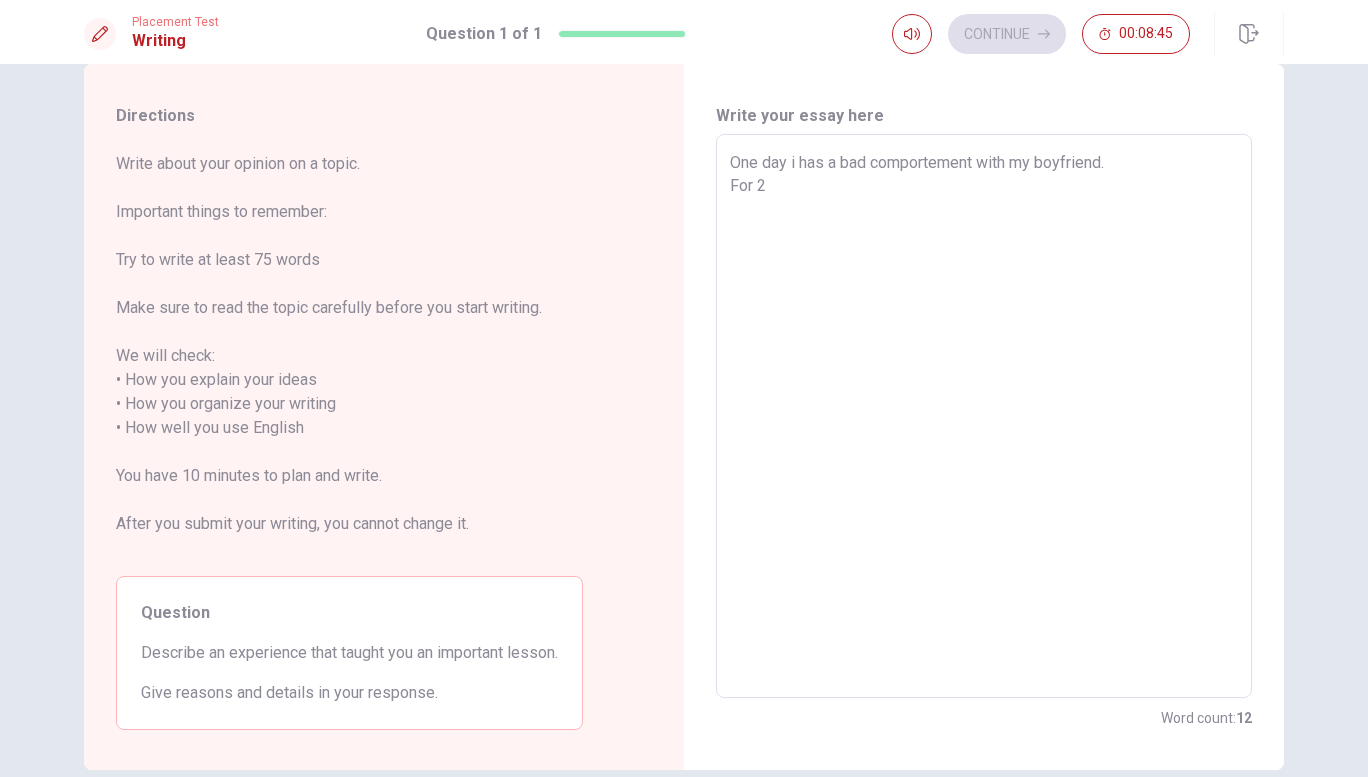 type on "x" 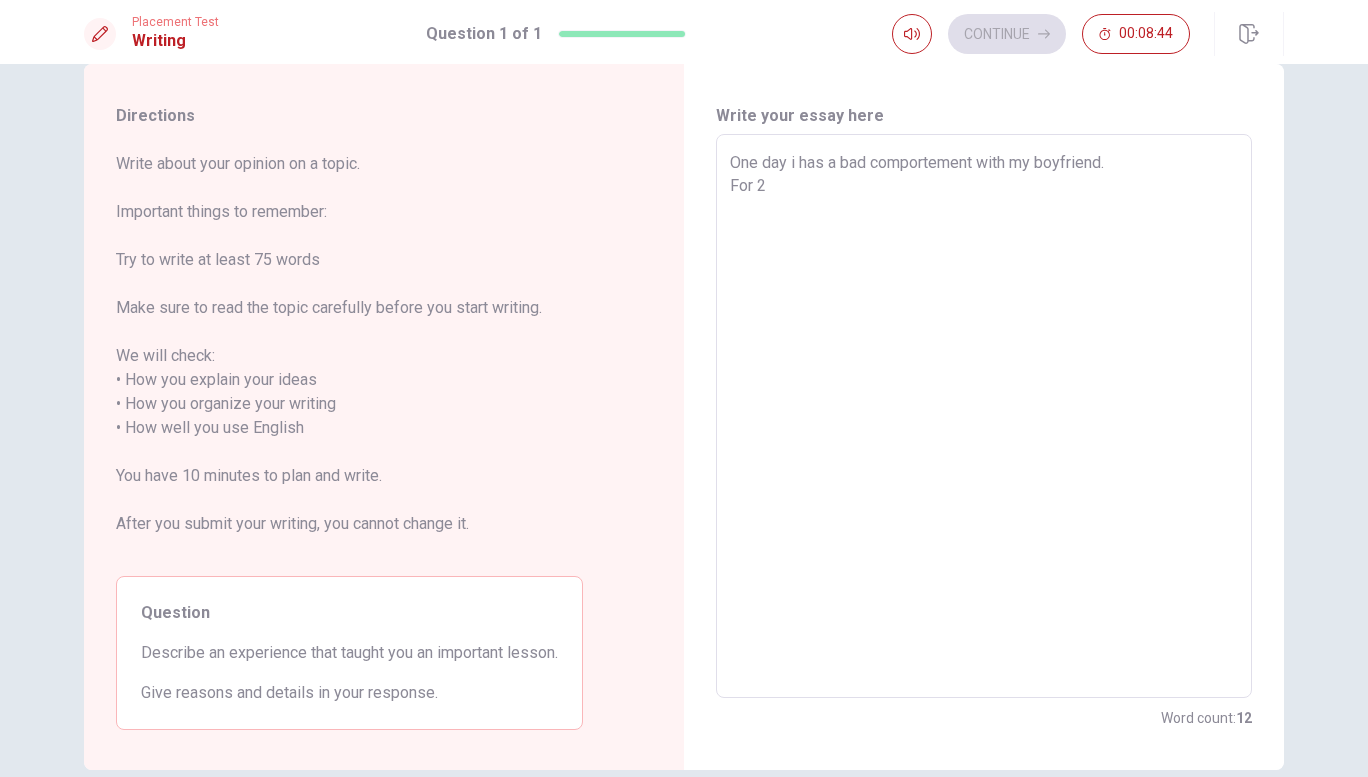 type on "One day i has a bad comportement with my boyfriend.
For 2" 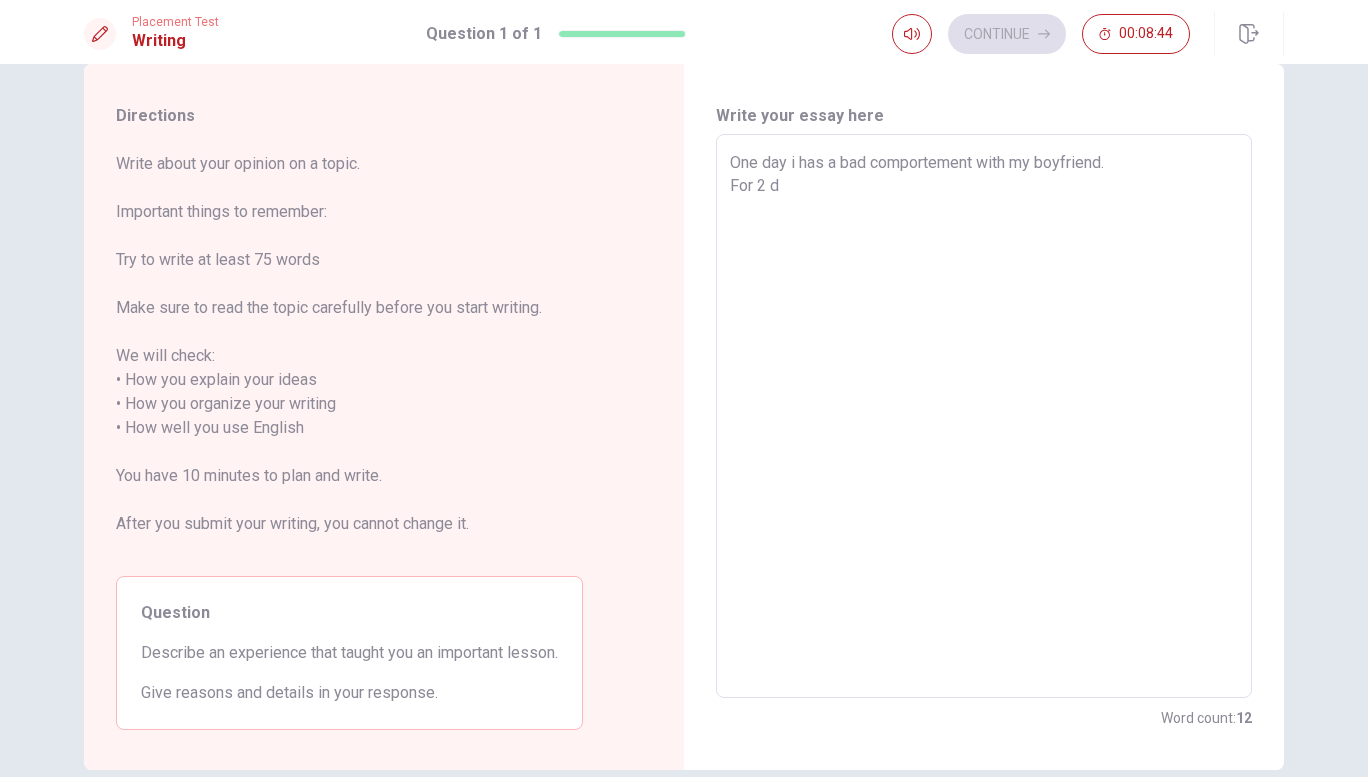 type on "x" 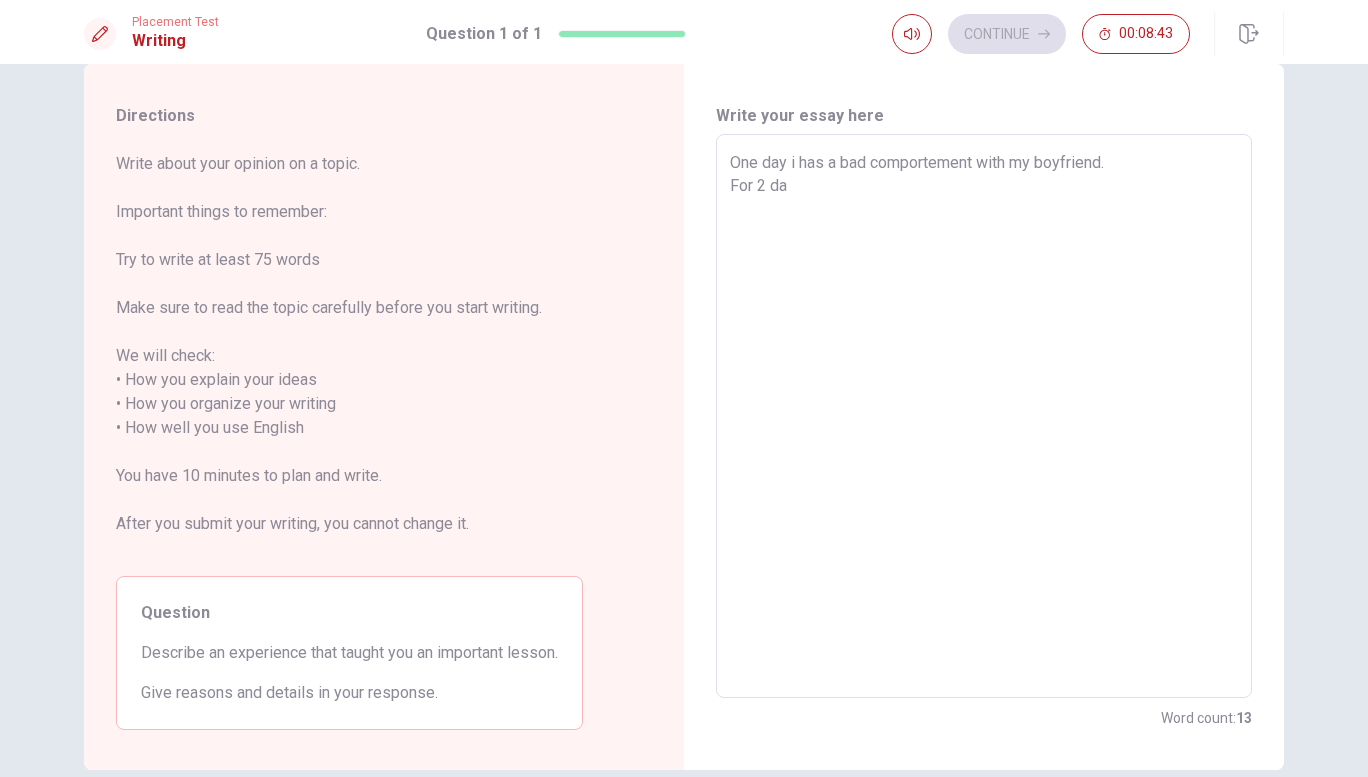 type on "x" 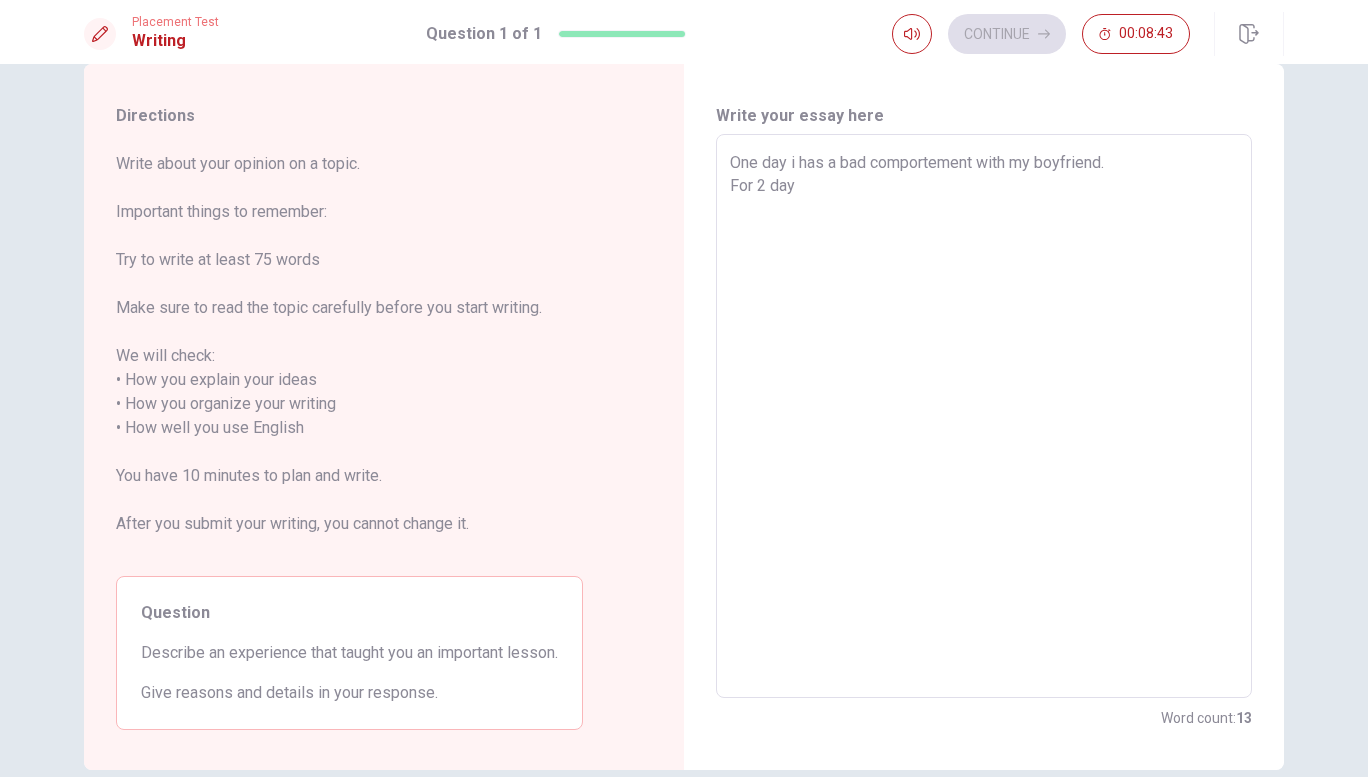 type on "x" 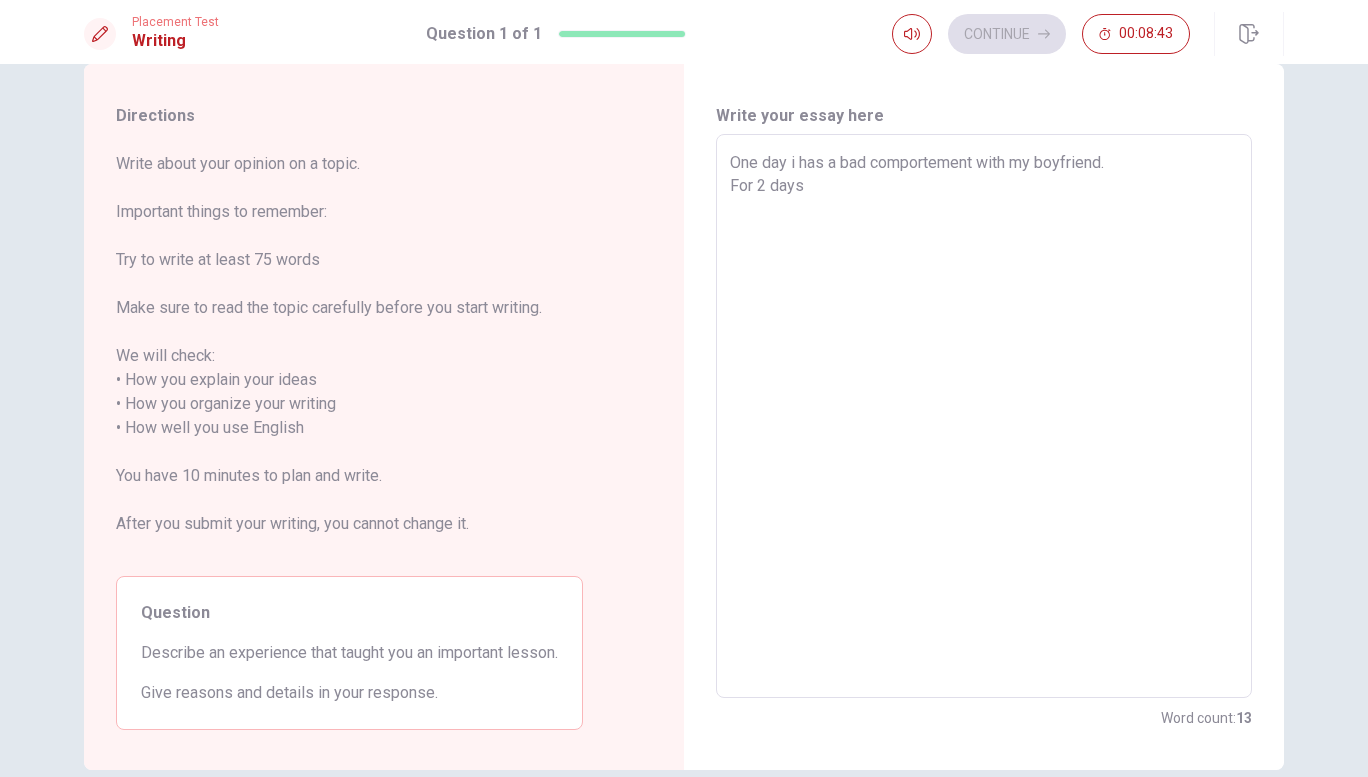 type on "x" 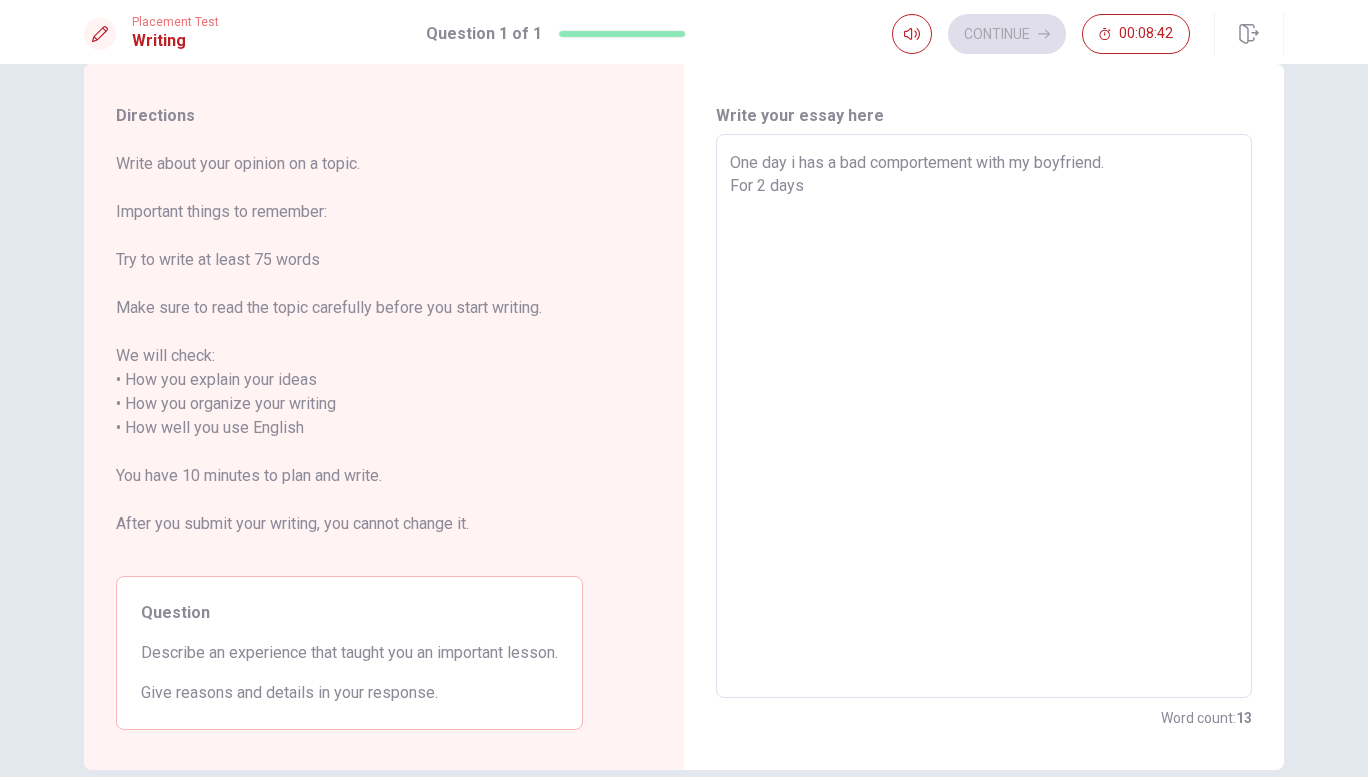 type on "One day i has a bad comportement with my boyfriend.
For 2 days," 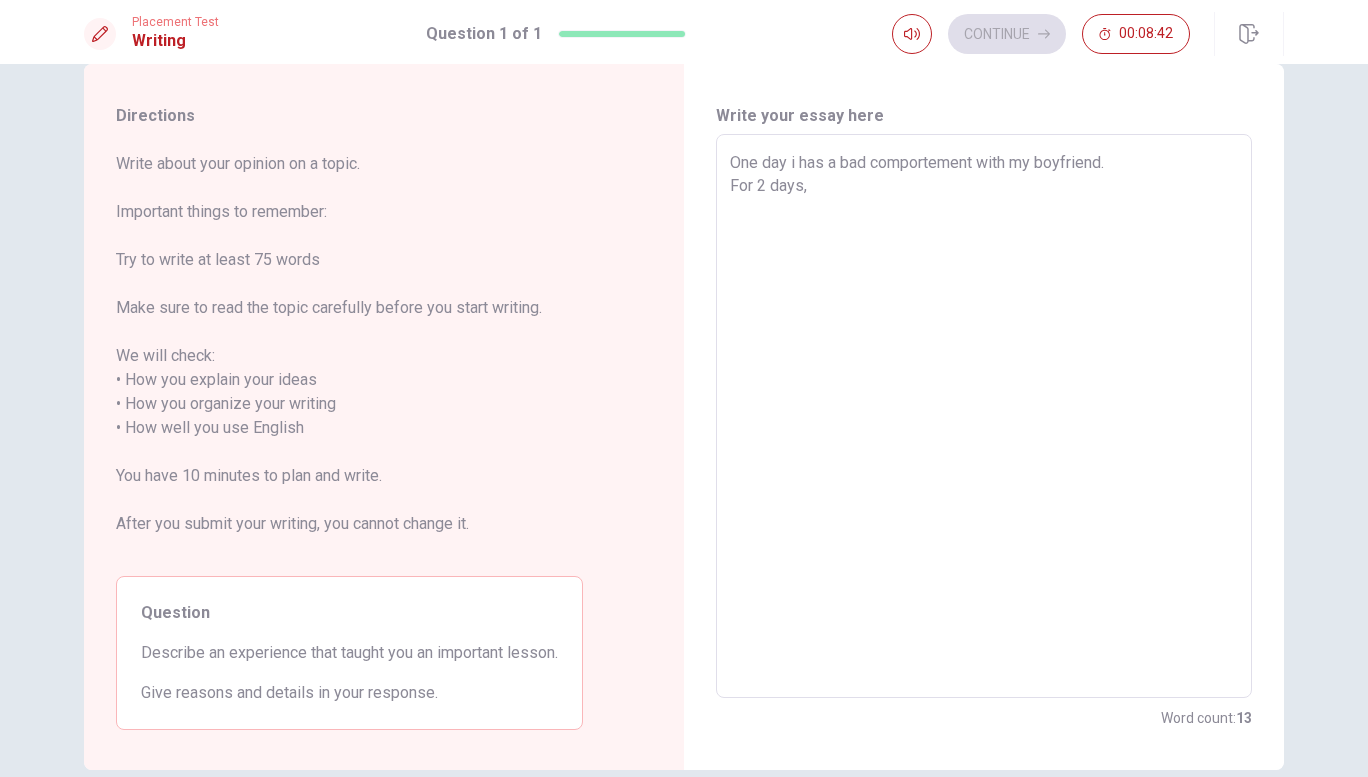 type on "x" 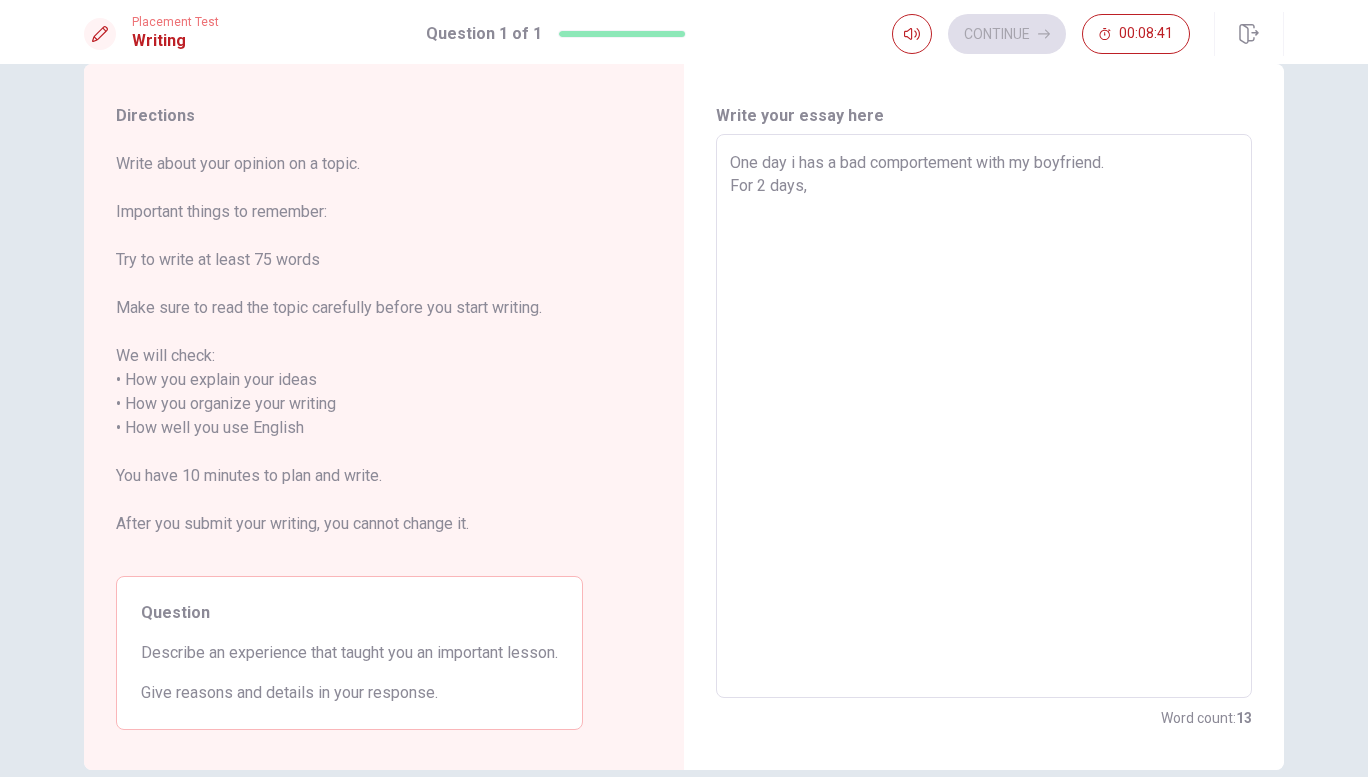 type on "One day i has a bad comportement with my boyfriend.
For 2 days, h" 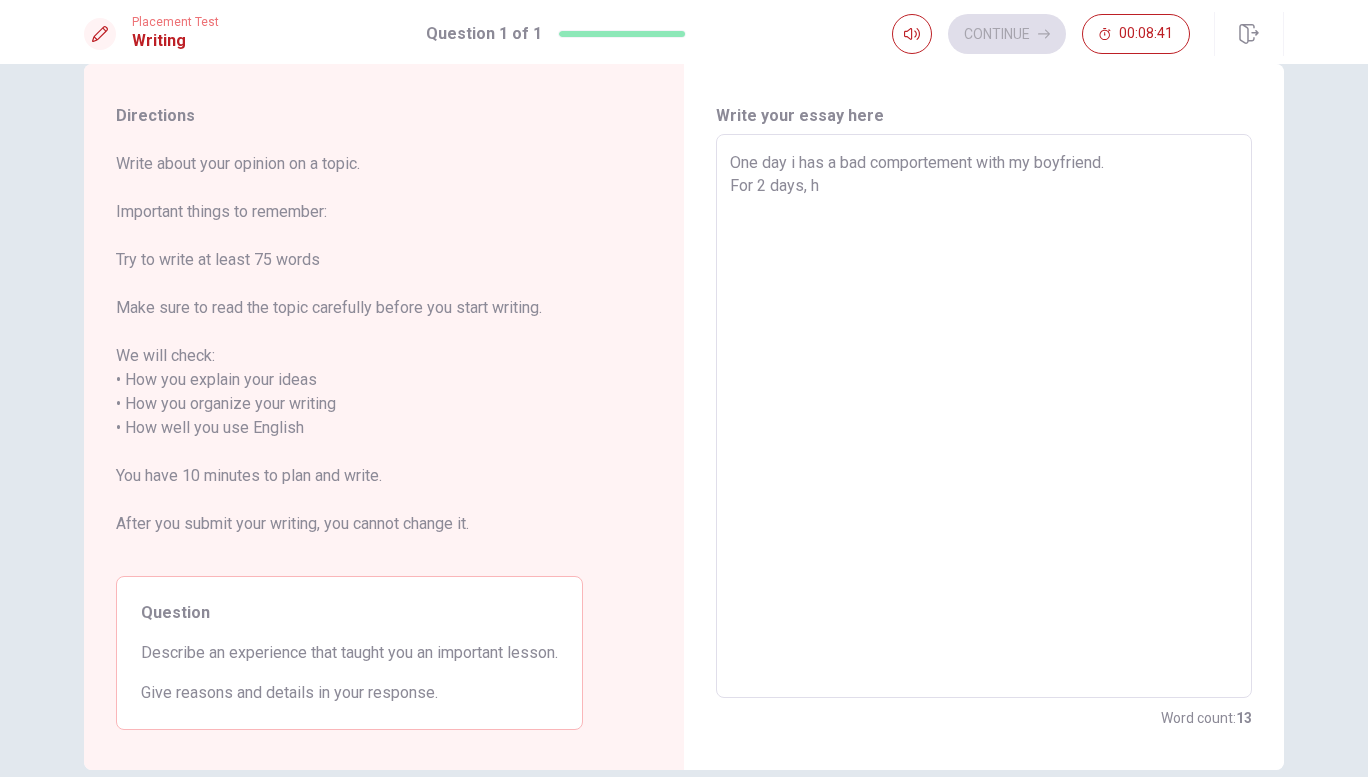 type on "x" 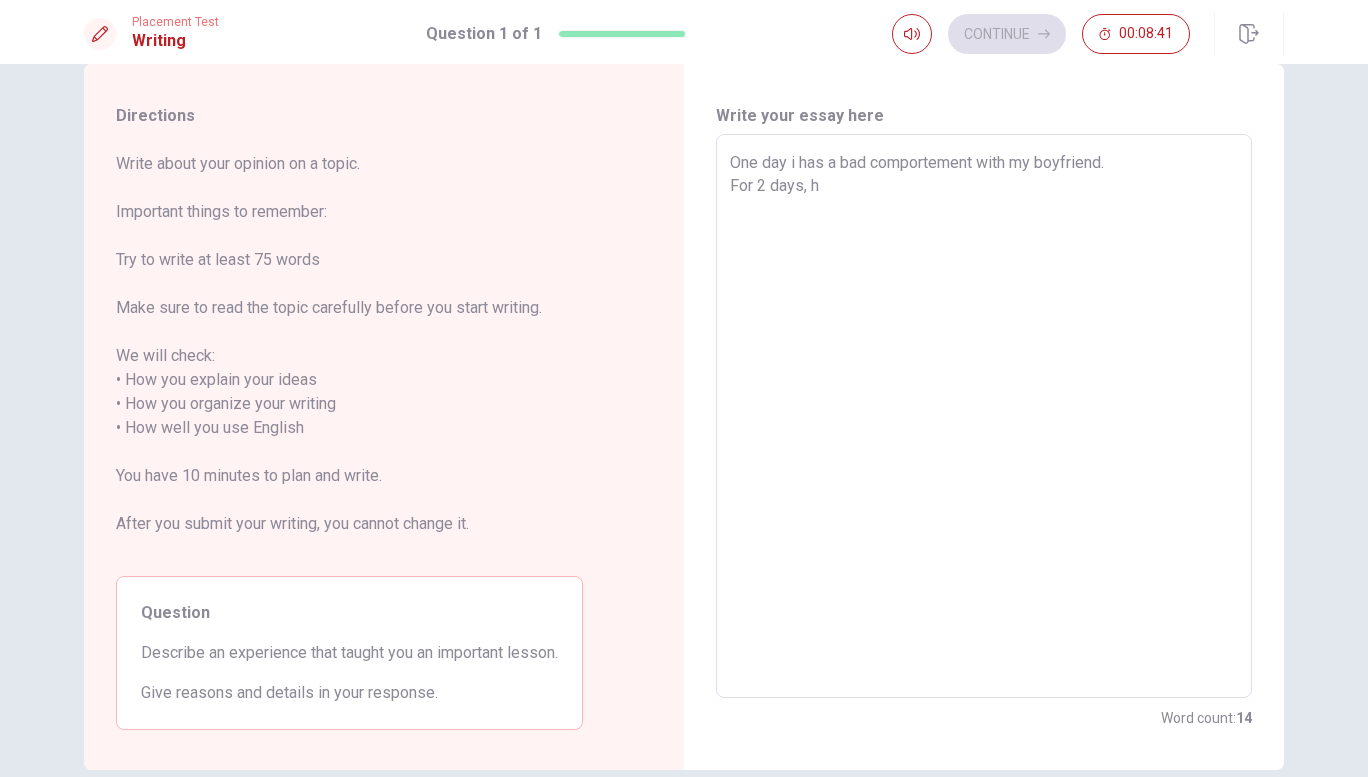type on "One day i has a bad comportement with my boyfriend.
For 2 days, he" 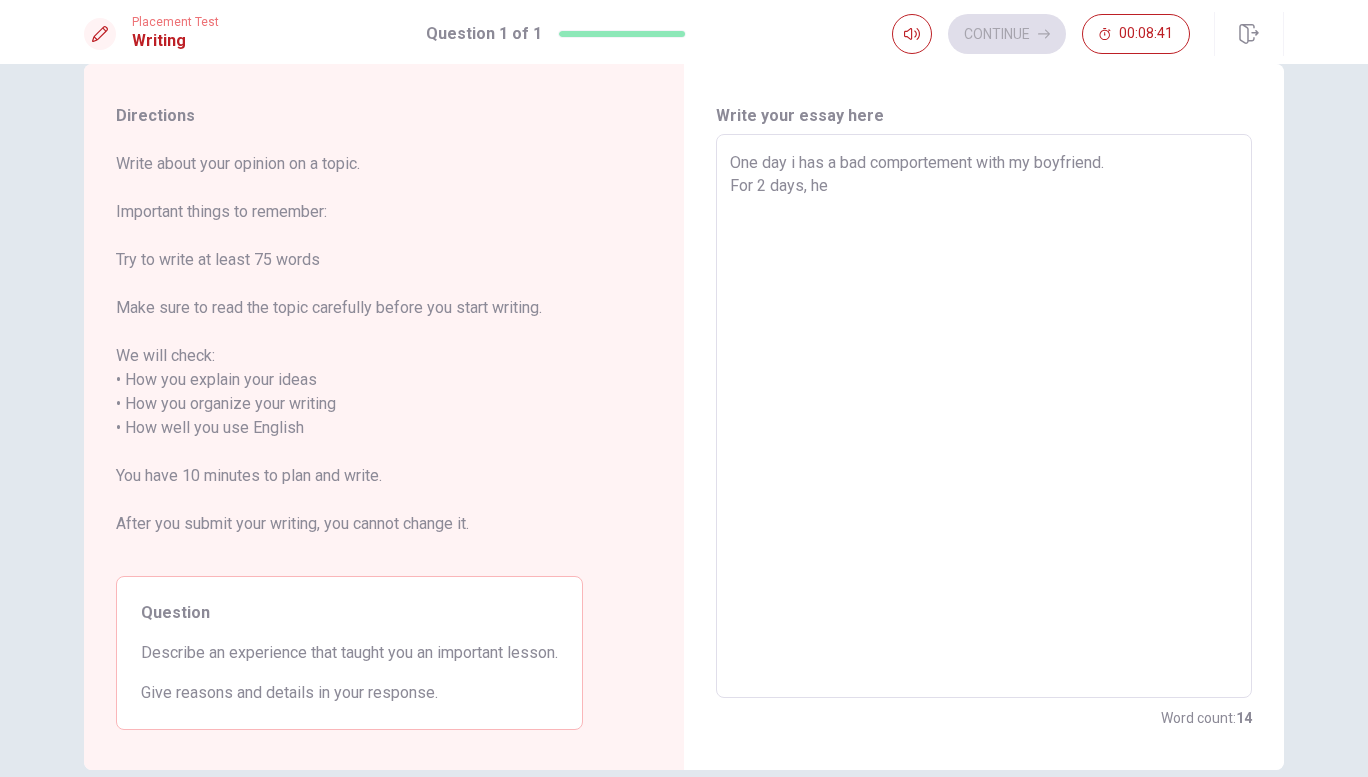 type on "One day i has a bad comportement with my boyfriend.
For 2 days, he" 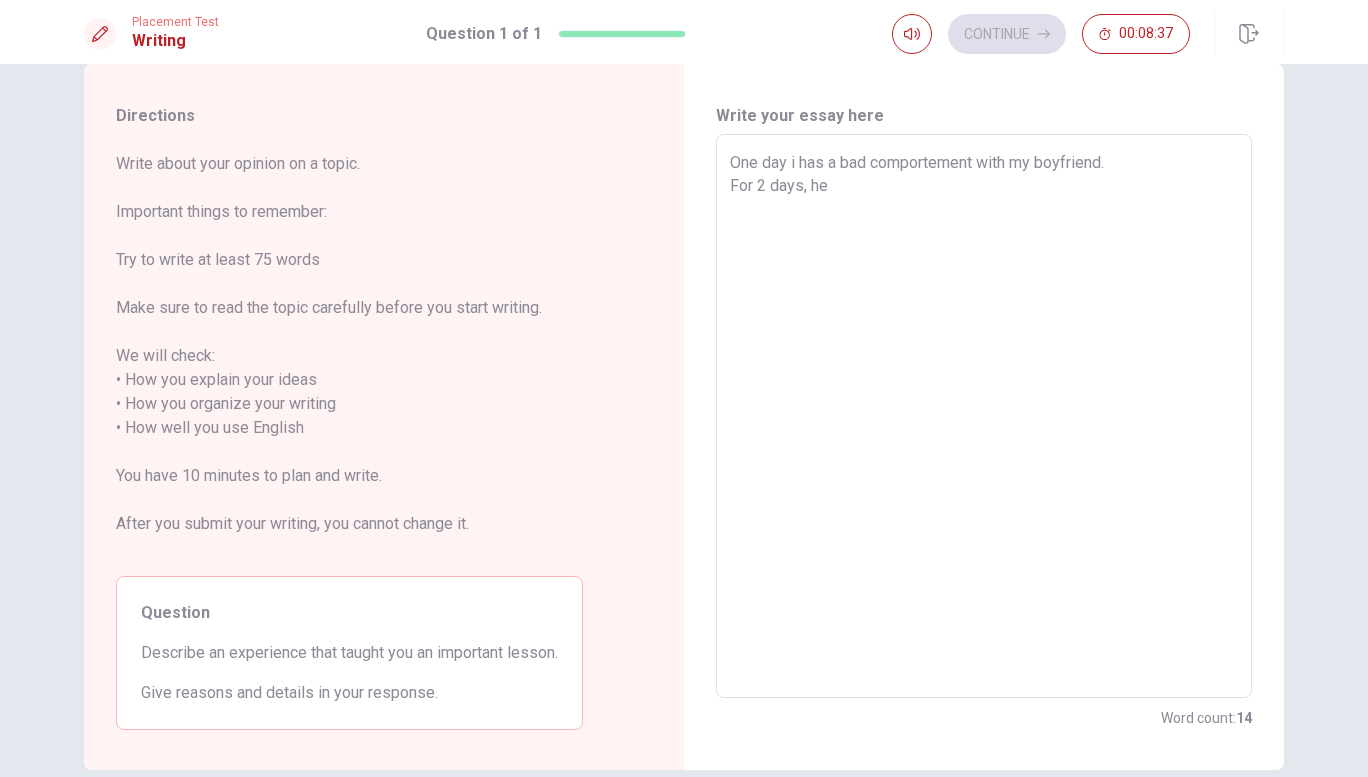 type on "x" 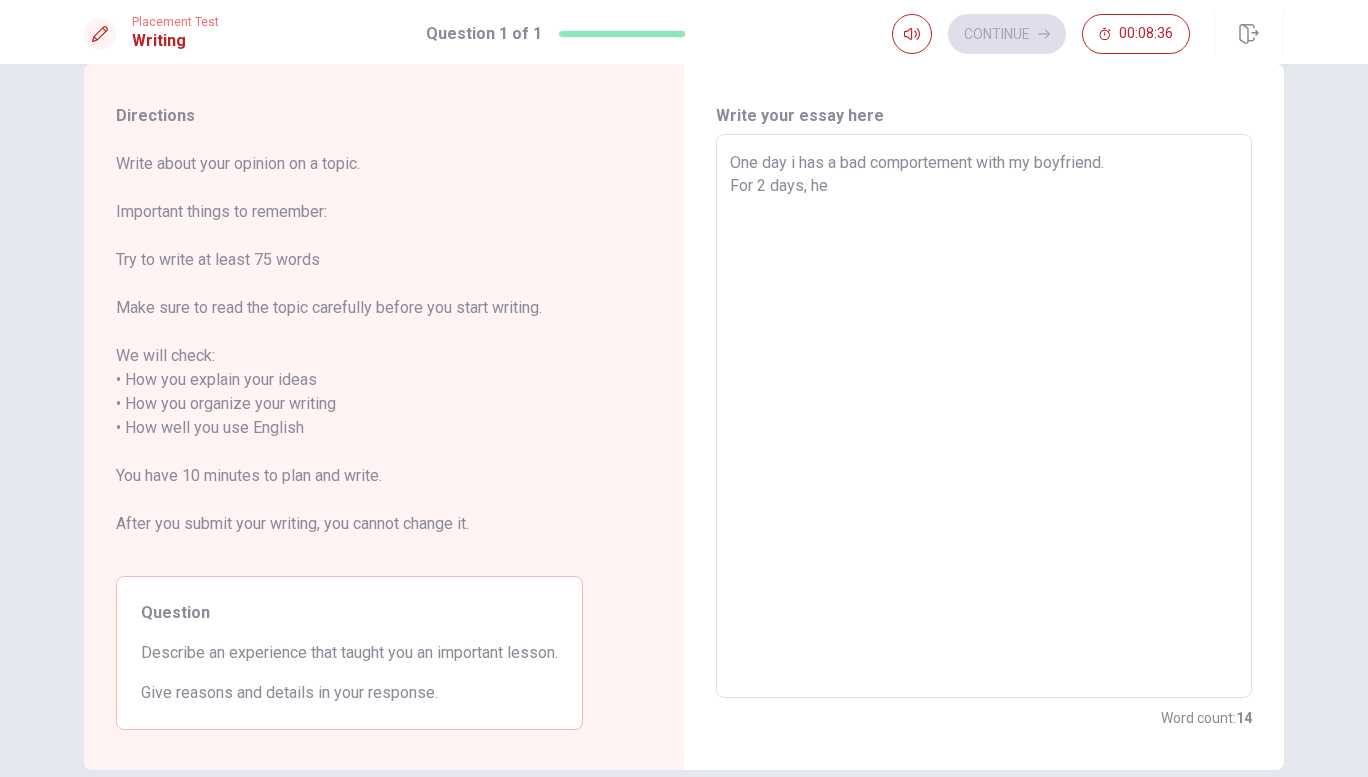 type on "One day i has a bad comportement with my boyfriend.
For 2 days, he h" 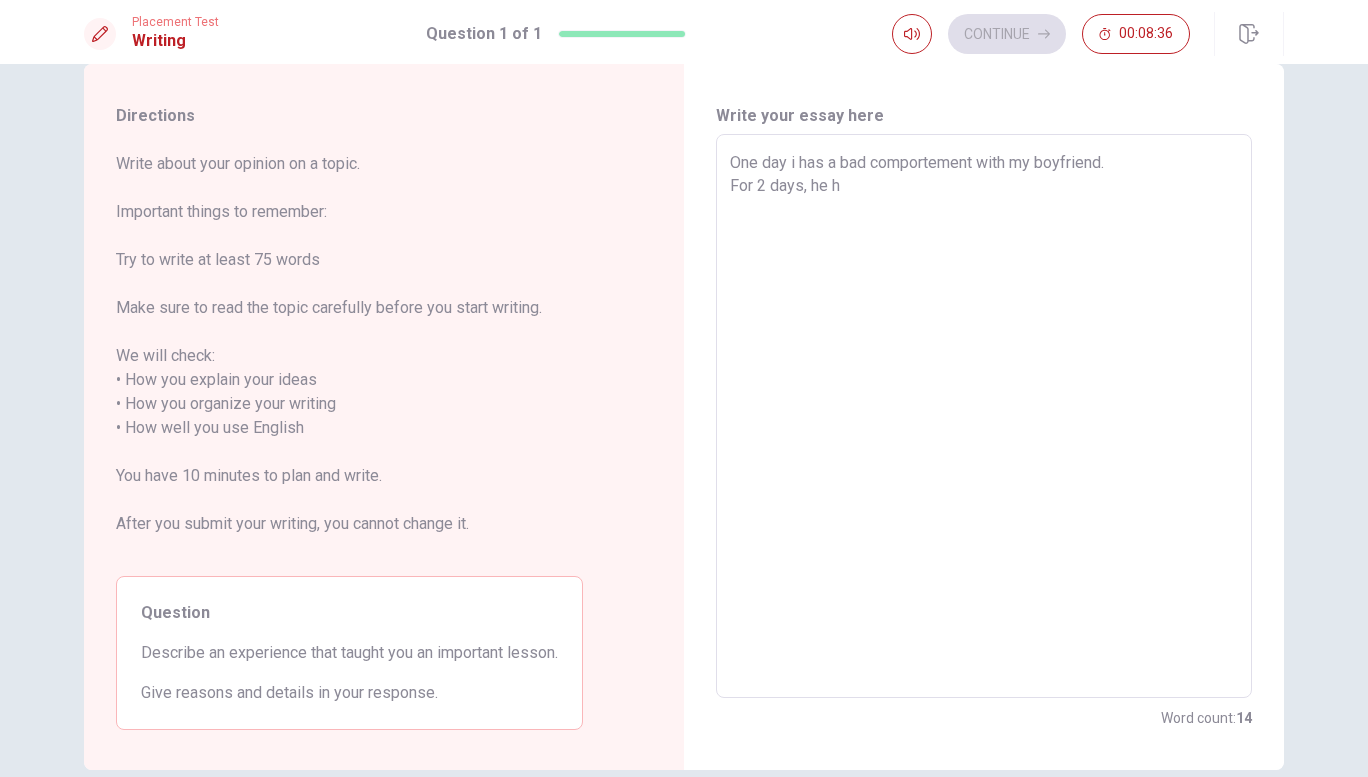 type on "x" 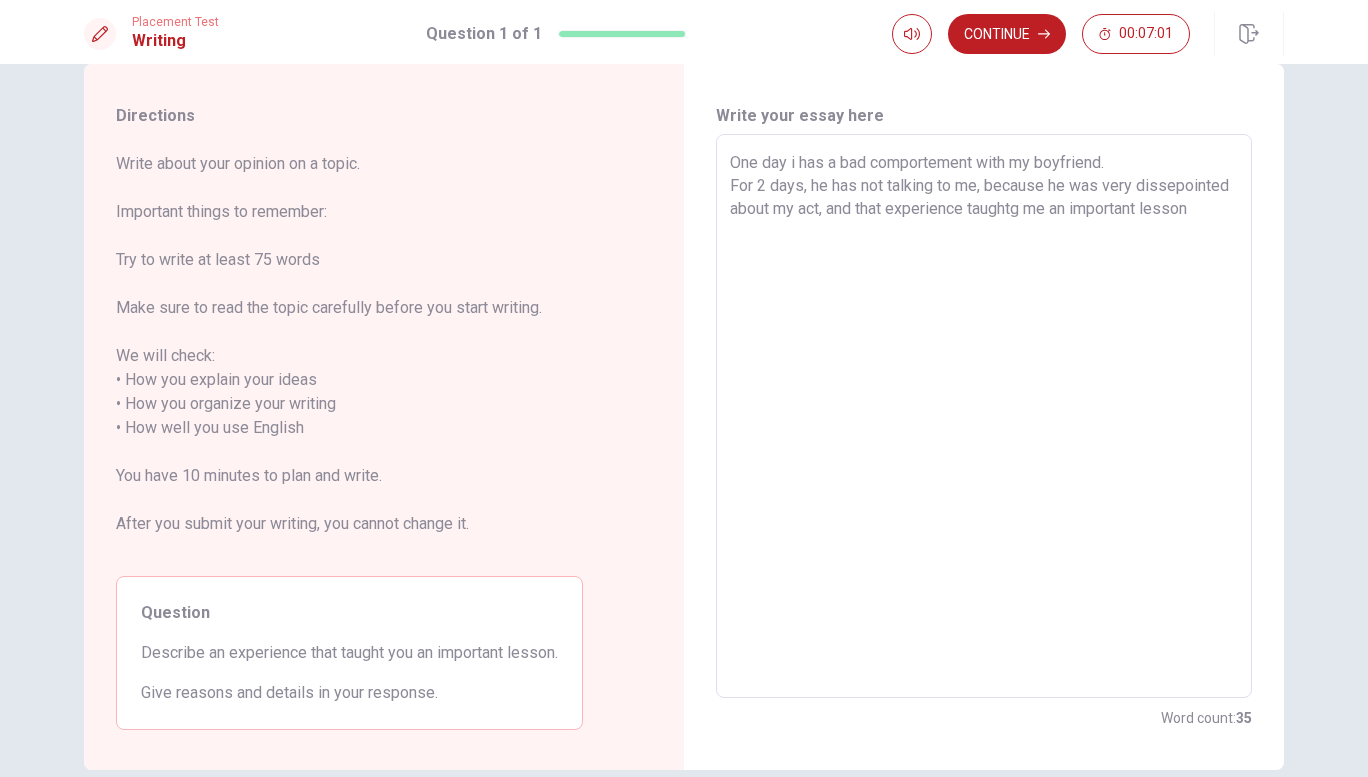 click on "One day i has a bad comportement with my boyfriend.
For 2 days, he has not talking to me, because he was very dissepointed about my act, and that experience taughtg me an important lesson" at bounding box center (984, 416) 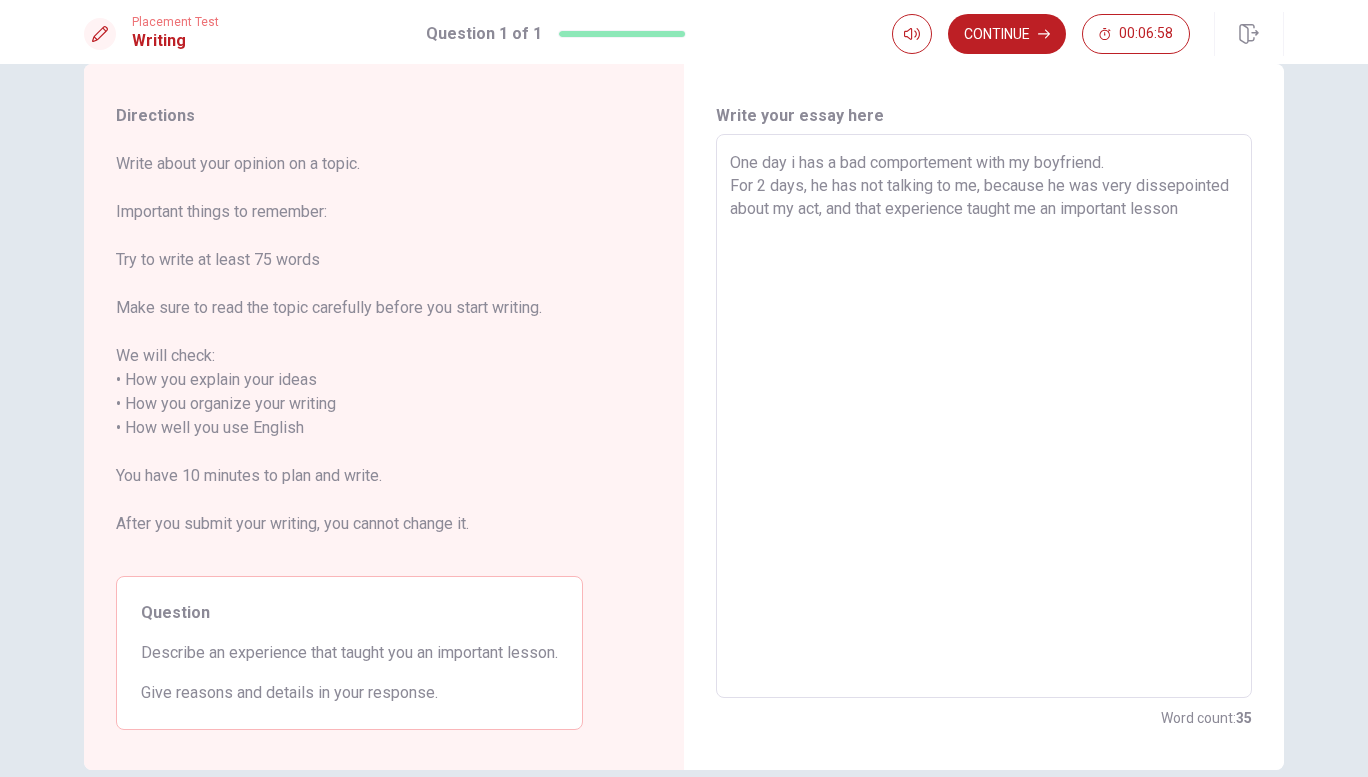 click on "One day i has a bad comportement with my boyfriend.
For 2 days, he has not talking to me, because he was very dissepointed about my act, and that experience taught me an important lesson" at bounding box center (984, 416) 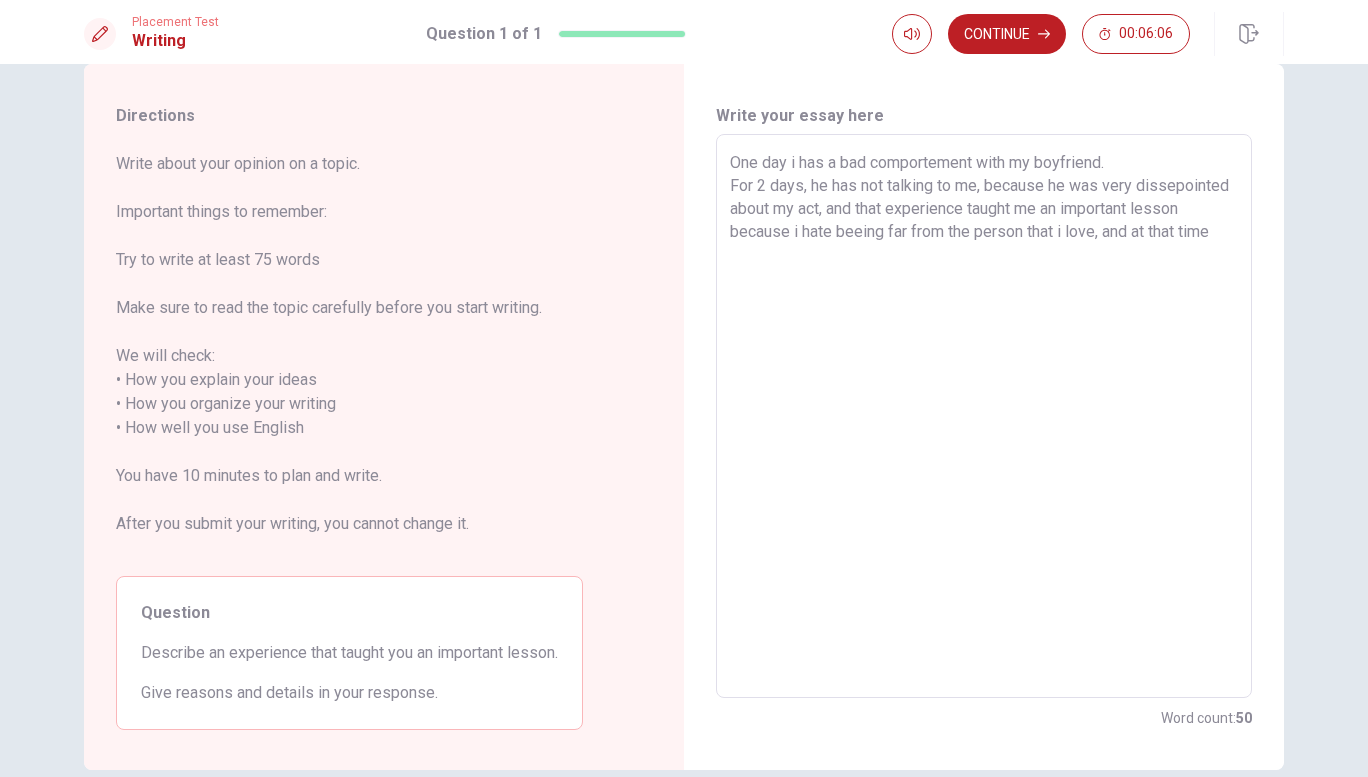 click on "One day i has a bad comportement with my boyfriend.
For 2 days, he has not talking to me, because he was very dissepointed about my act, and that experience taught me an important lesson because i hate beeing far from the person that i love, and at that time" at bounding box center (984, 416) 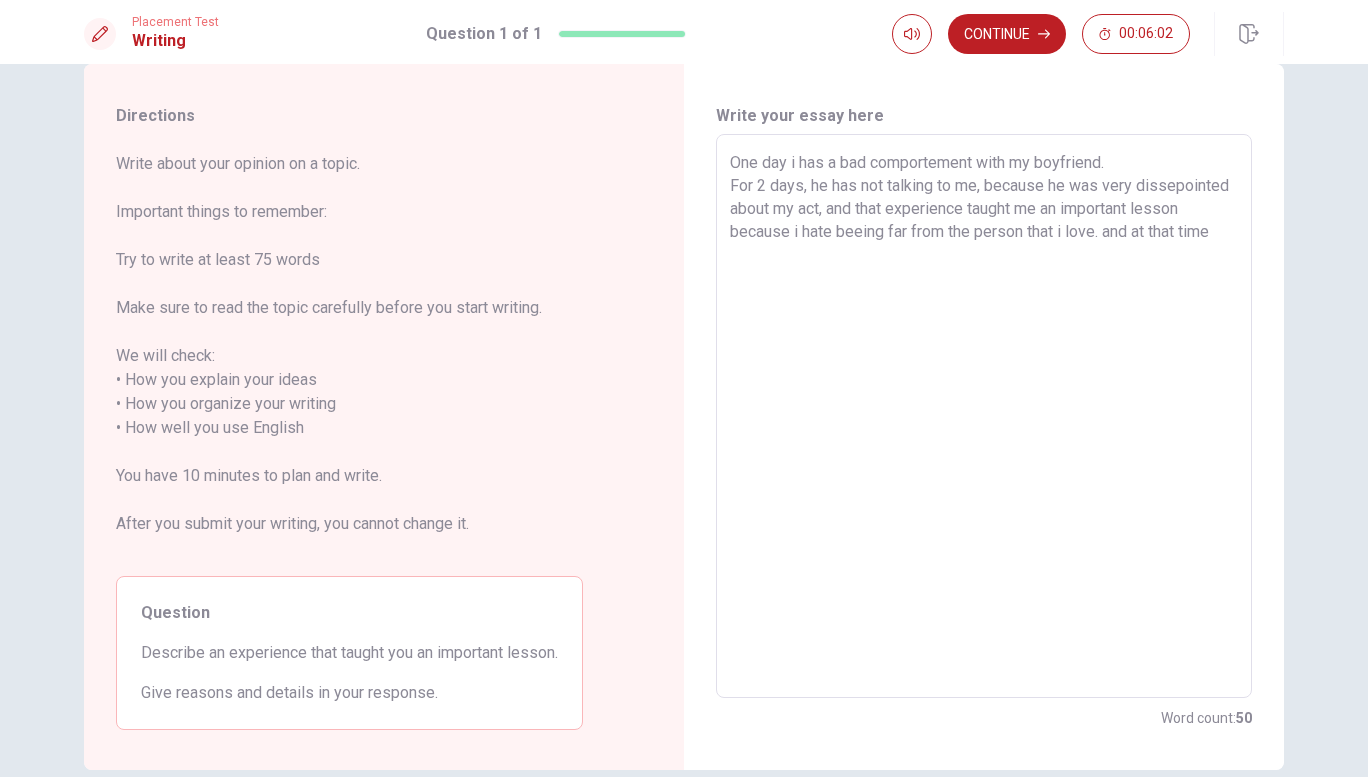 click on "One day i has a bad comportement with my boyfriend.
For 2 days, he has not talking to me, because he was very dissepointed about my act, and that experience taught me an important lesson because i hate beeing far from the person that i love. and at that time" at bounding box center (984, 416) 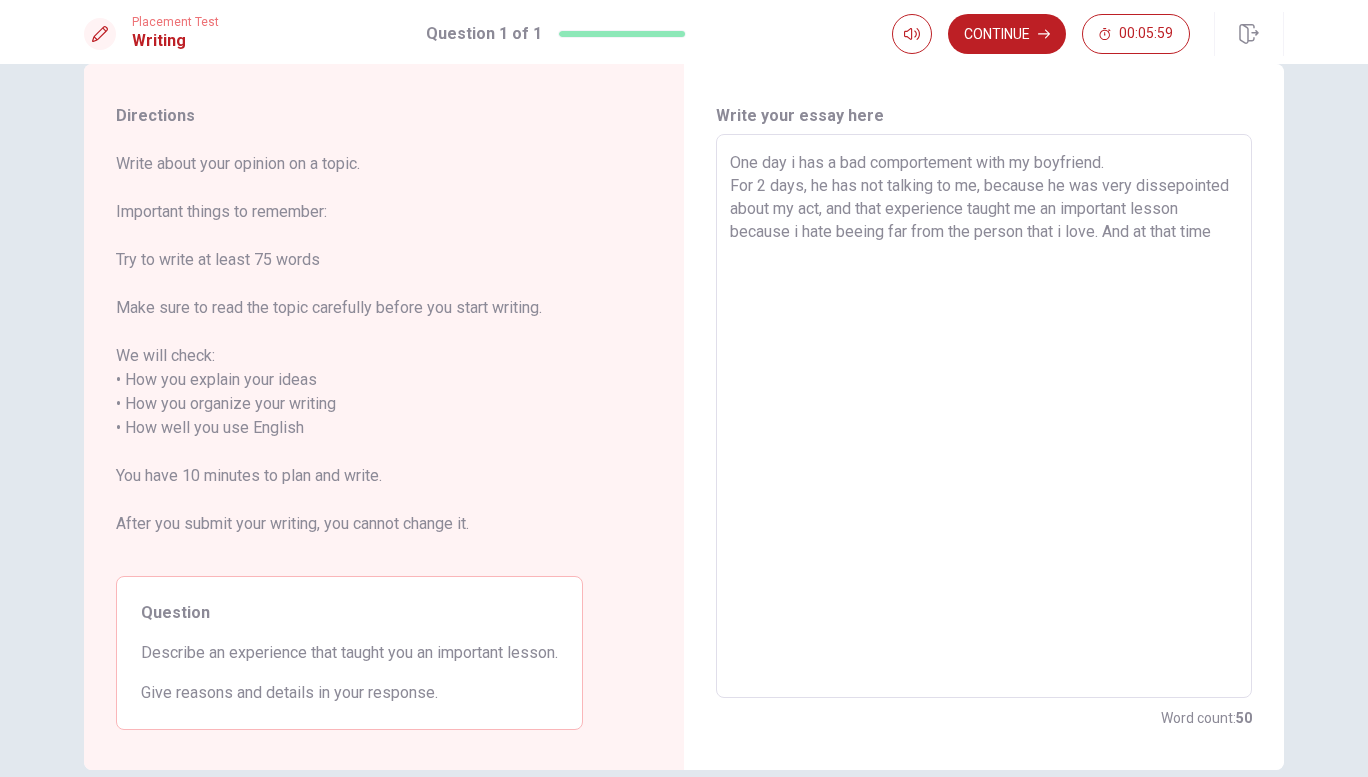 click on "One day i has a bad comportement with my boyfriend.
For 2 days, he has not talking to me, because he was very dissepointed about my act, and that experience taught me an important lesson because i hate beeing far from the person that i love. And at that time" at bounding box center (984, 416) 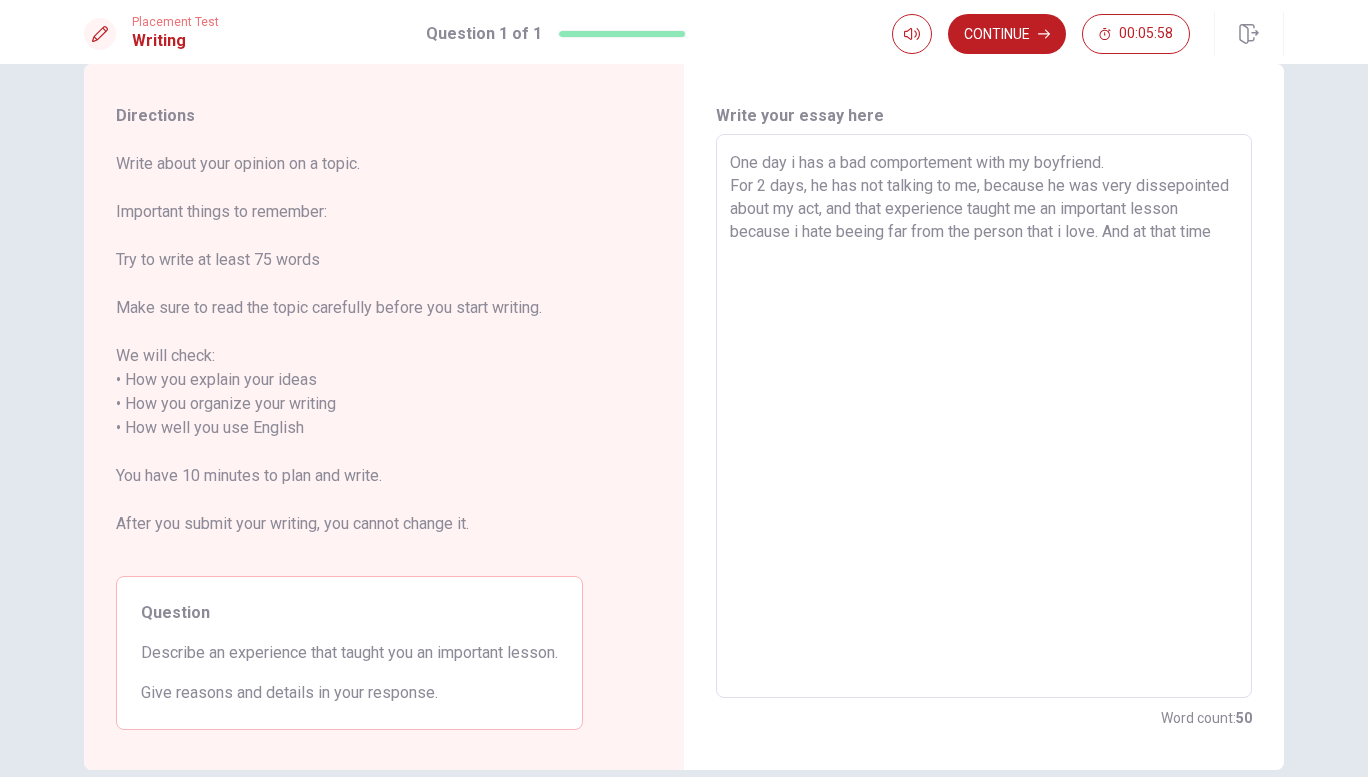 click on "One day i has a bad comportement with my boyfriend.
For 2 days, he has not talking to me, because he was very dissepointed about my act, and that experience taught me an important lesson because i hate beeing far from the person that i love. And at that time" at bounding box center (984, 416) 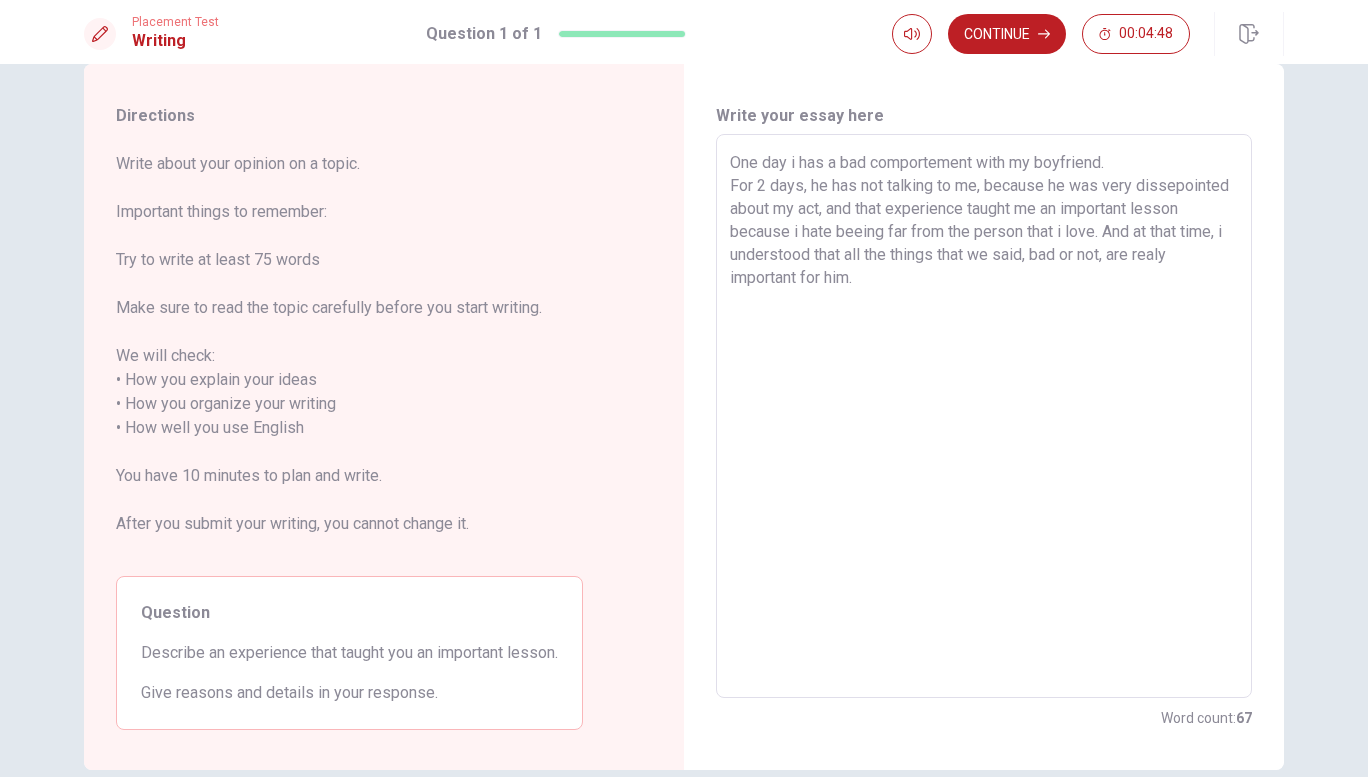 click on "One day i has a bad comportement with my boyfriend.
For 2 days, he has not talking to me, because he was very dissepointed about my act, and that experience taught me an important lesson because i hate beeing far from the person that i love. And at that time, i understood that all the things that we said, bad or not, are realy important for him." at bounding box center [984, 416] 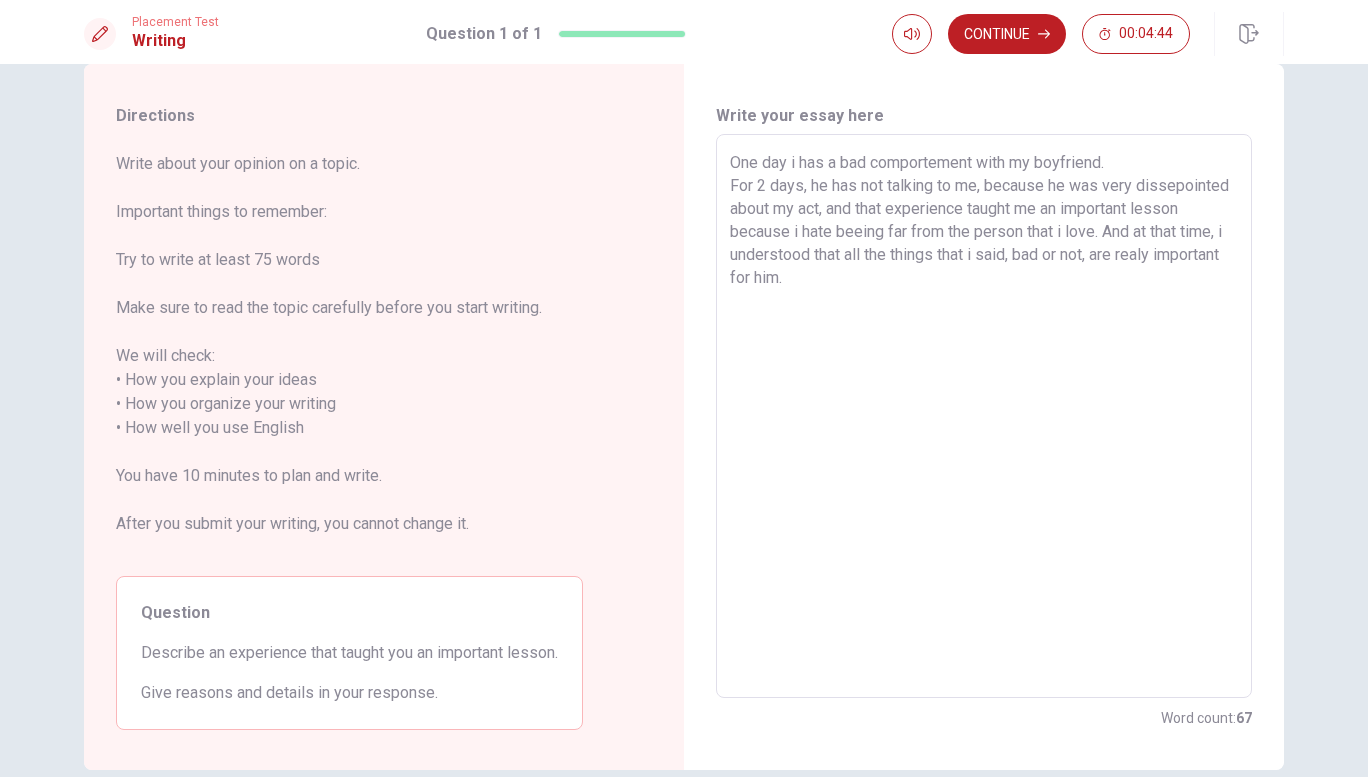 click on "One day i has a bad comportement with my boyfriend.
For 2 days, he has not talking to me, because he was very dissepointed about my act, and that experience taught me an important lesson because i hate beeing far from the person that i love. And at that time, i understood that all the things that i said, bad or not, are realy important for him." at bounding box center [984, 416] 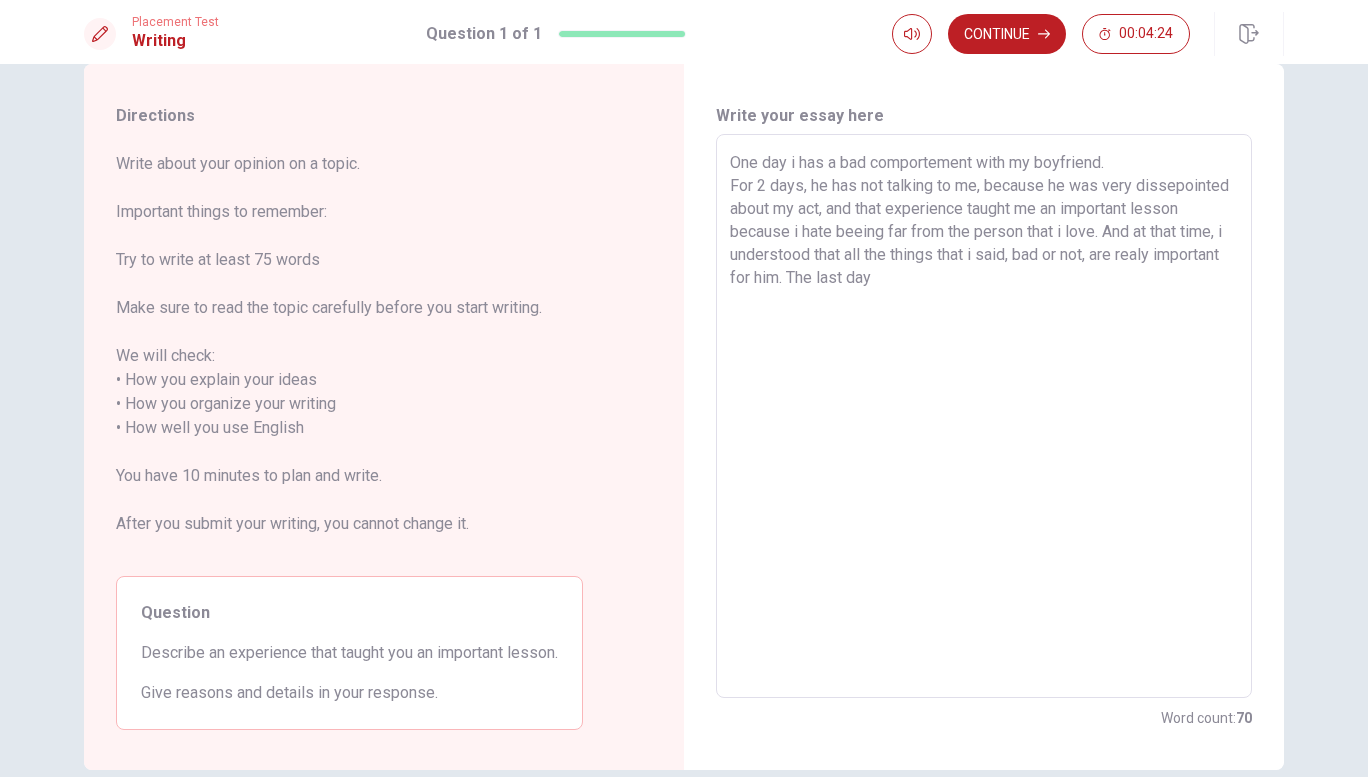 drag, startPoint x: 980, startPoint y: 279, endPoint x: 935, endPoint y: 278, distance: 45.01111 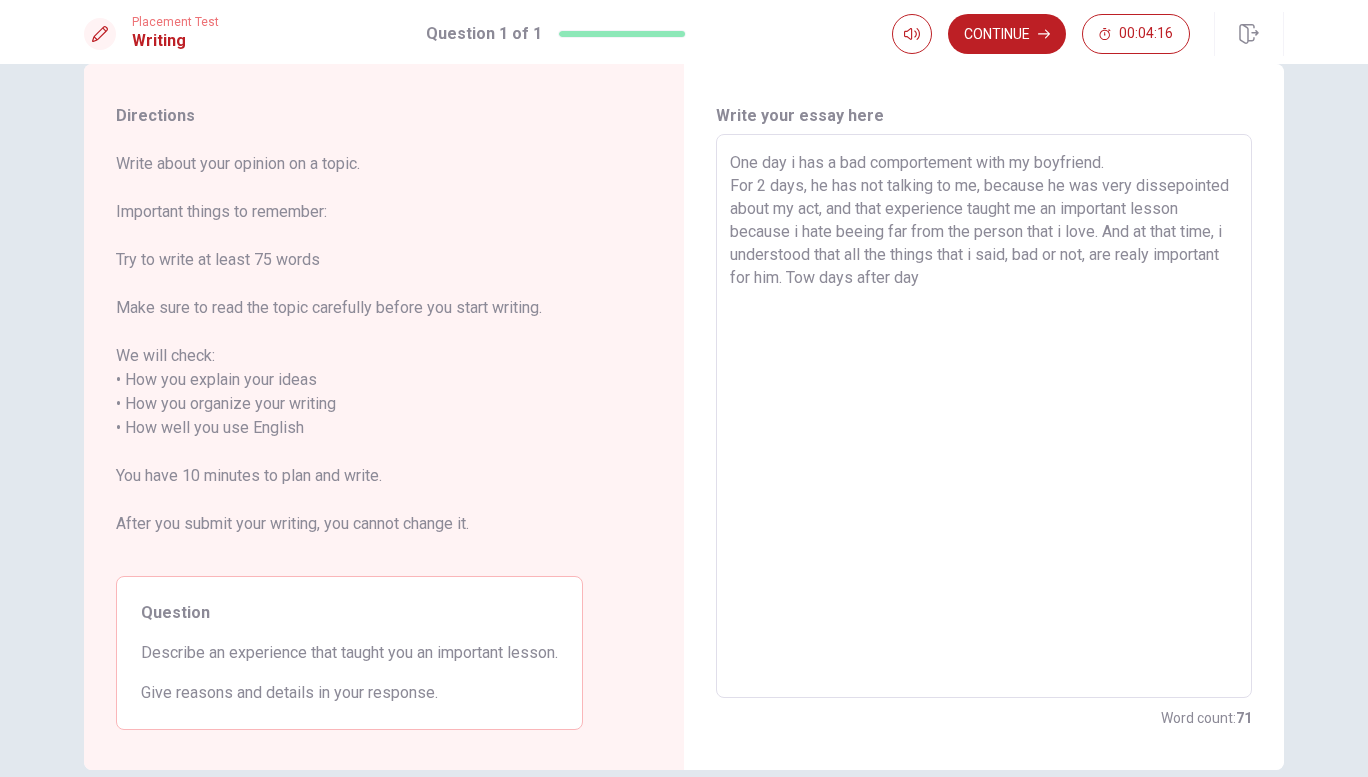 click on "One day i has a bad comportement with my boyfriend.
For 2 days, he has not talking to me, because he was very dissepointed about my act, and that experience taught me an important lesson because i hate beeing far from the person that i love. And at that time, i understood that all the things that i said, bad or not, are realy important for him. Tow days after day" at bounding box center [984, 416] 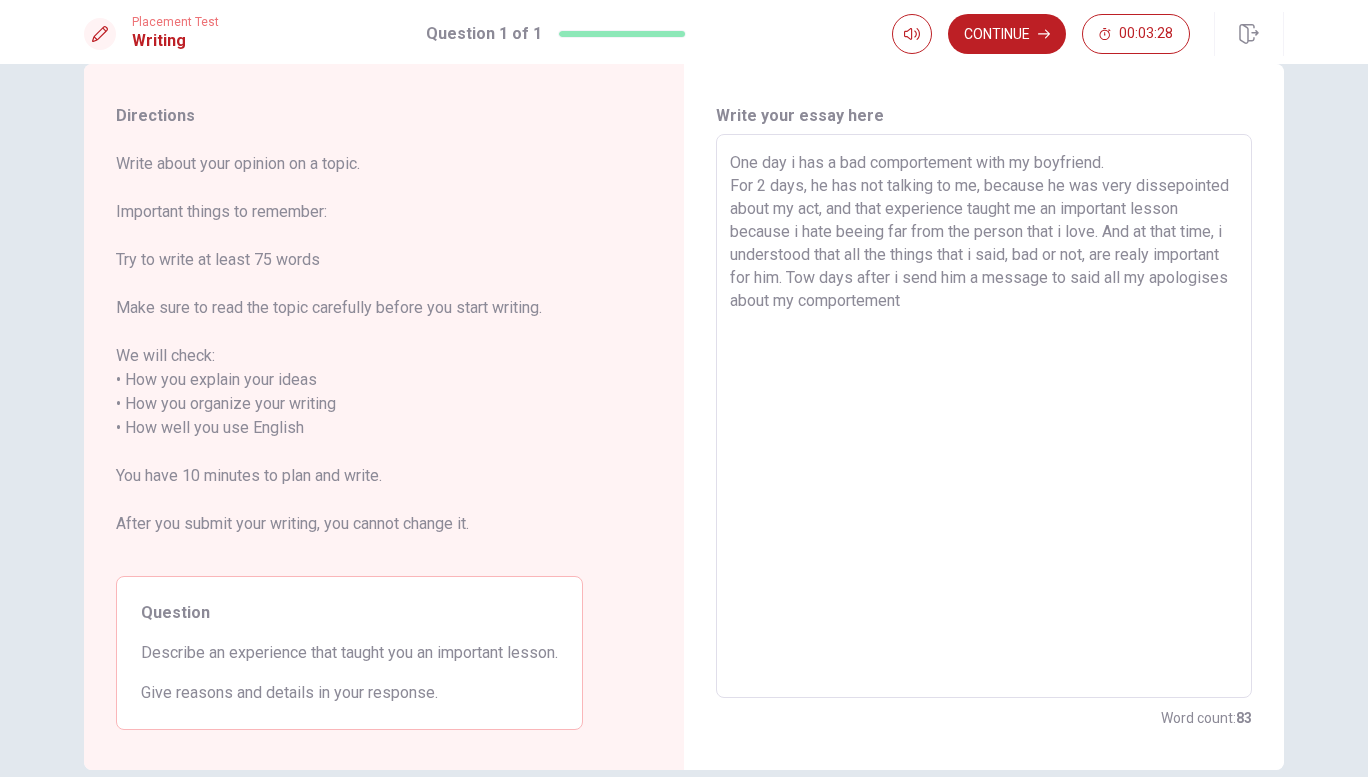 click on "One day i has a bad comportement with my boyfriend.
For 2 days, he has not talking to me, because he was very dissepointed about my act, and that experience taught me an important lesson because i hate beeing far from the person that i love. And at that time, i understood that all the things that i said, bad or not, are realy important for him. Tow days after i send him a message to said all my apologises about my comportement" at bounding box center (984, 416) 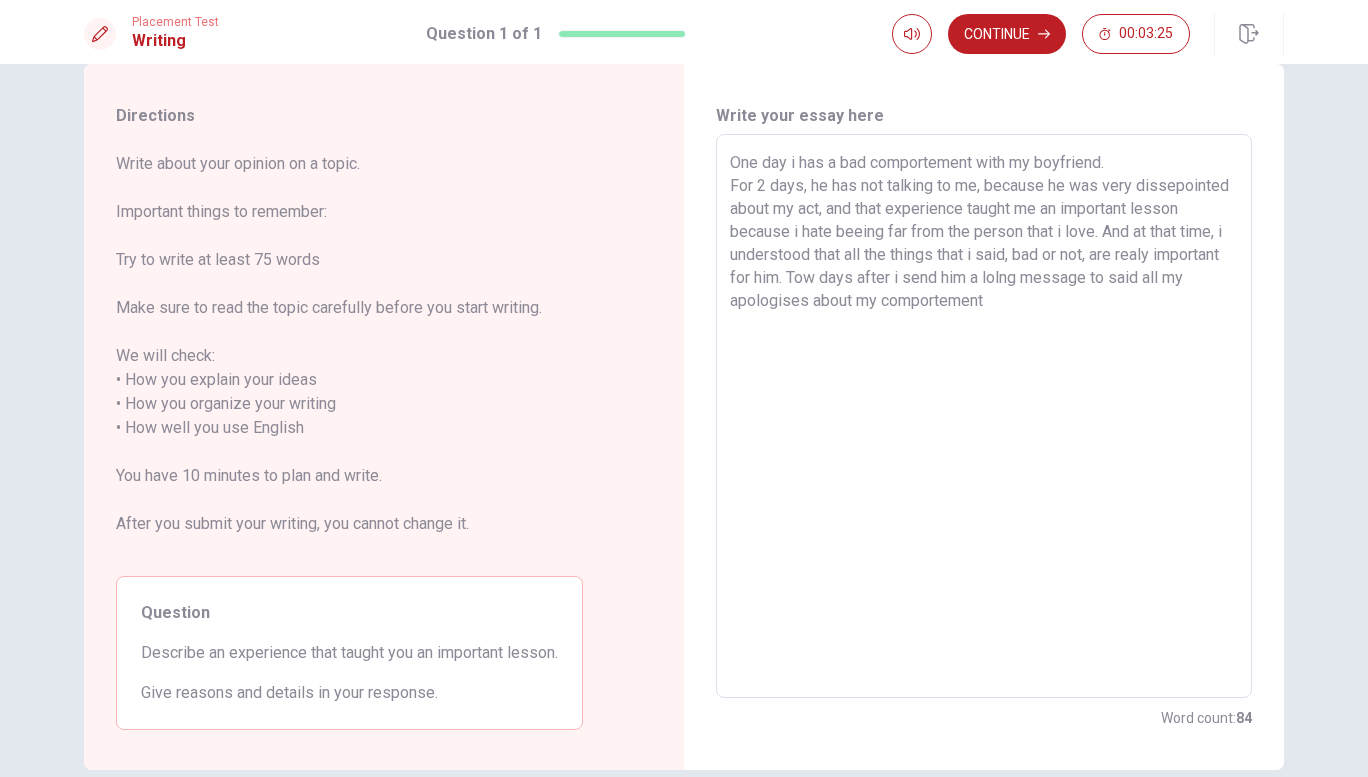 click on "One day i has a bad comportement with my boyfriend.
For 2 days, he has not talking to me, because he was very dissepointed about my act, and that experience taught me an important lesson because i hate beeing far from the person that i love. And at that time, i understood that all the things that i said, bad or not, are realy important for him. Tow days after i send him a lolng message to said all my apologises about my comportement" at bounding box center (984, 416) 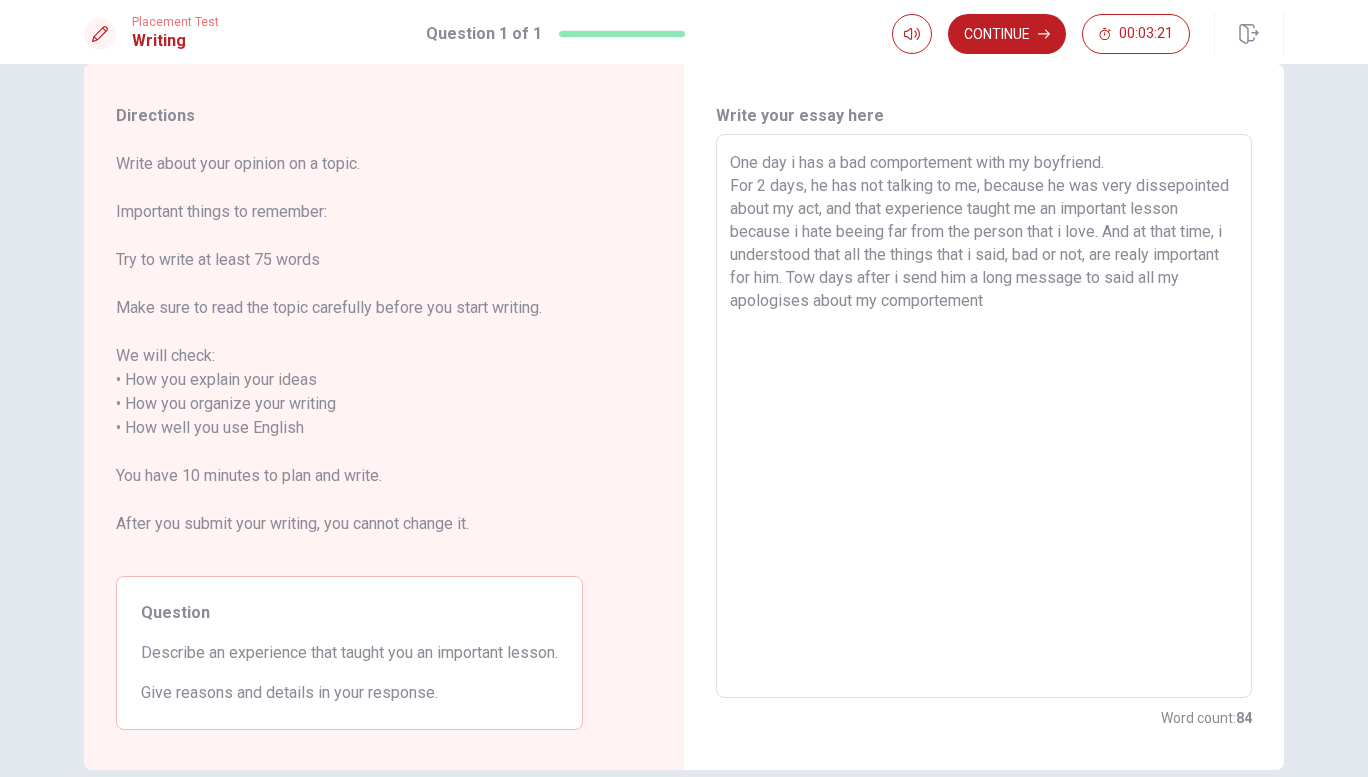 click on "One day i has a bad comportement with my boyfriend.
For 2 days, he has not talking to me, because he was very dissepointed about my act, and that experience taught me an important lesson because i hate beeing far from the person that i love. And at that time, i understood that all the things that i said, bad or not, are realy important for him. Tow days after i send him a long message to said all my apologises about my comportement" at bounding box center (984, 416) 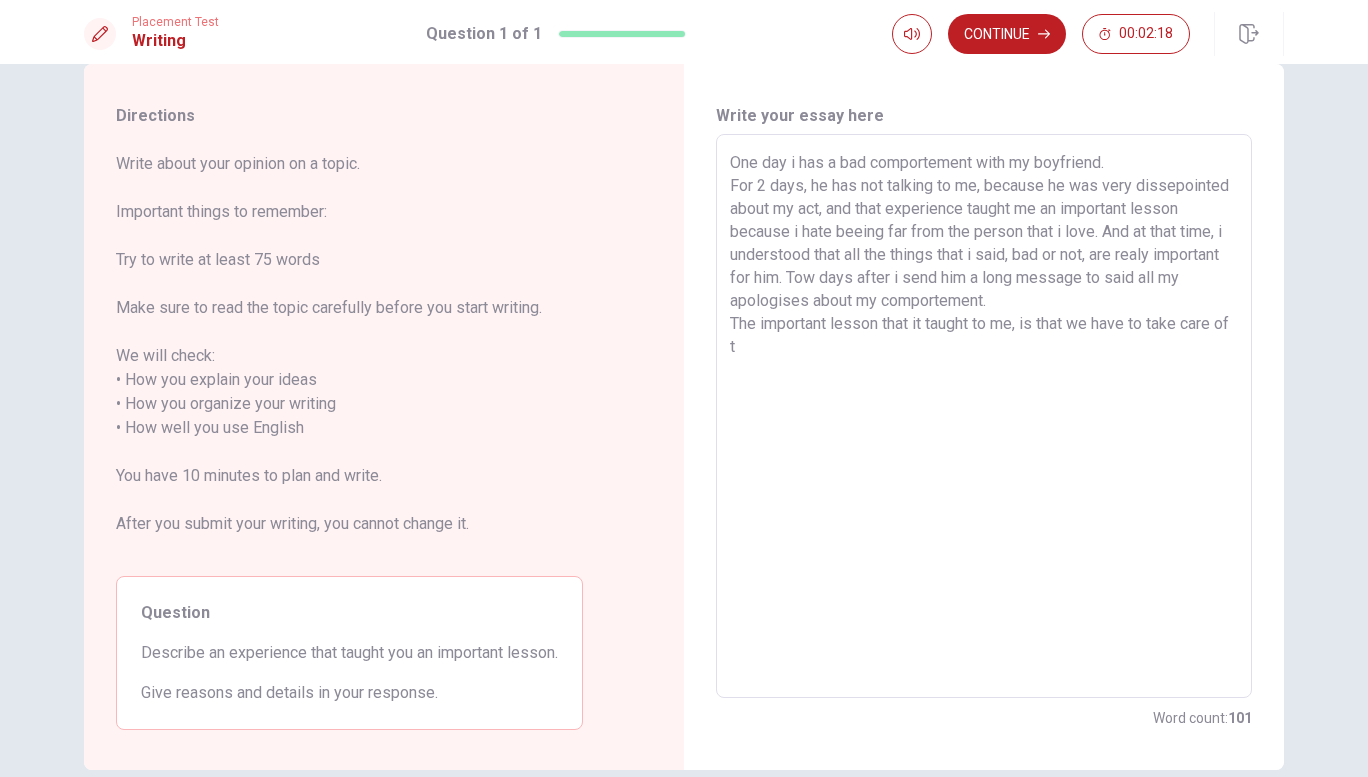 click on "One day i has a bad comportement with my boyfriend.
For 2 days, he has not talking to me, because he was very dissepointed about my act, and that experience taught me an important lesson because i hate beeing far from the person that i love. And at that time, i understood that all the things that i said, bad or not, are realy important for him. Tow days after i send him a long message to said all my apologises about my comportement.
The important lesson that it taught to me, is that we have to take care of t" at bounding box center (984, 416) 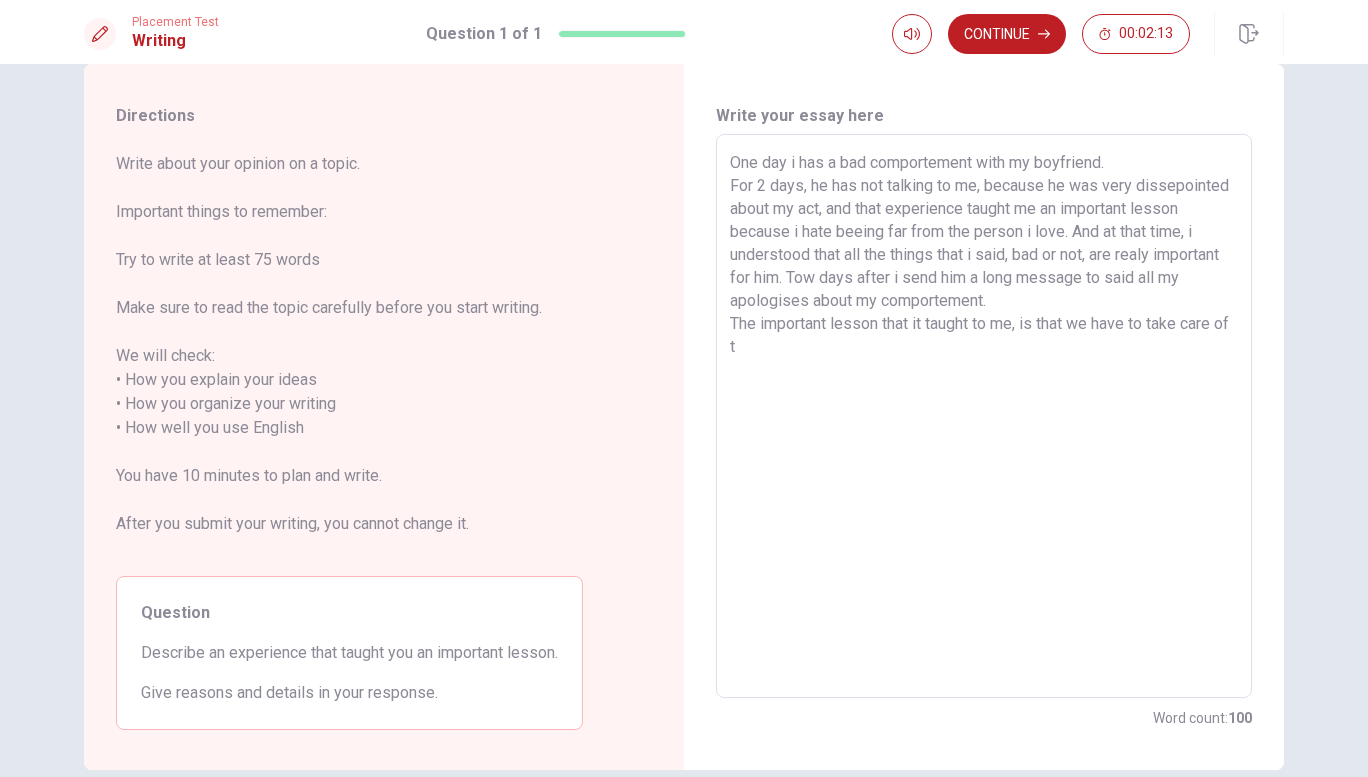 click on "One day i has a bad comportement with my boyfriend.
For 2 days, he has not talking to me, because he was very dissepointed about my act, and that experience taught me an important lesson because i hate beeing far from the person i love. And at that time, i understood that all the things that i said, bad or not, are realy important for him. Tow days after i send him a long message to said all my apologises about my comportement.
The important lesson that it taught to me, is that we have to take care of t" at bounding box center (984, 416) 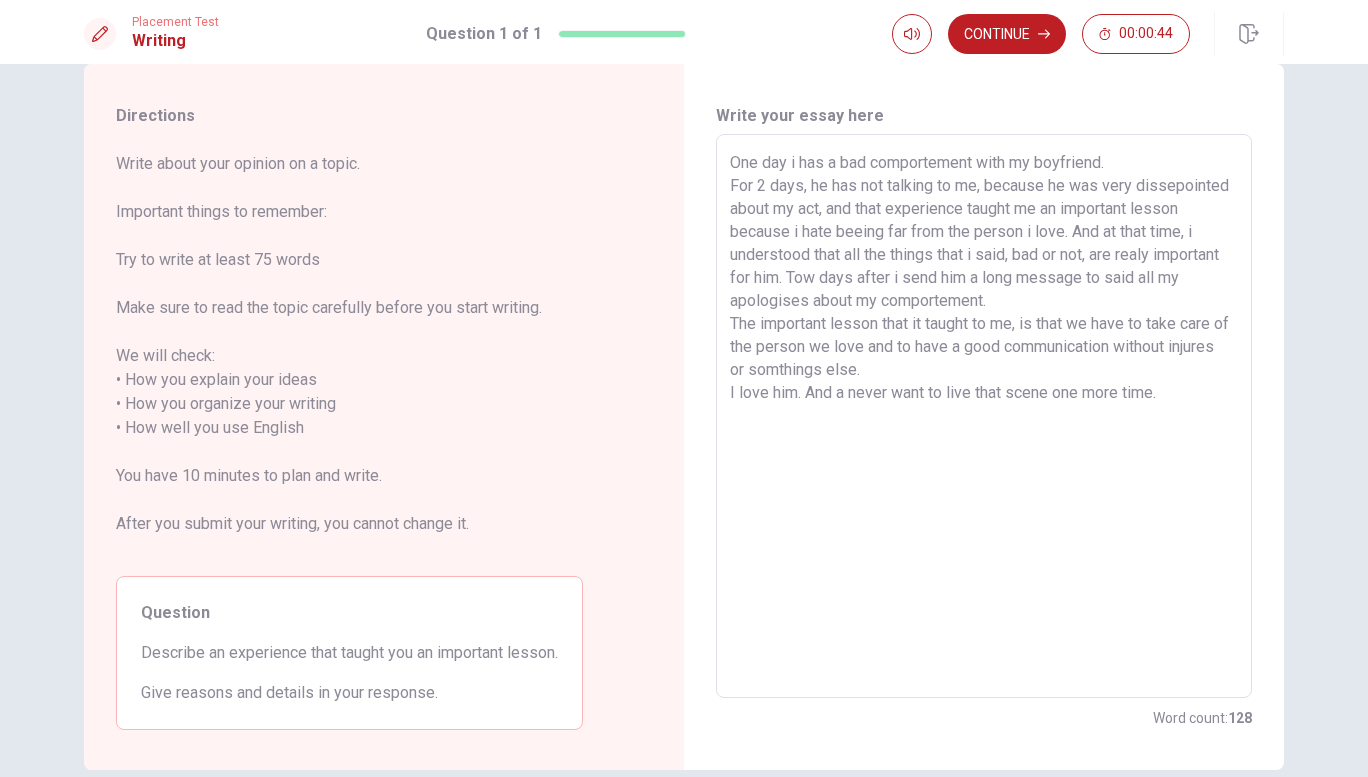 click on "One day i has a bad comportement with my boyfriend.
For 2 days, he has not talking to me, because he was very dissepointed about my act, and that experience taught me an important lesson because i hate beeing far from the person i love. And at that time, i understood that all the things that i said, bad or not, are realy important for him. Tow days after i send him a long message to said all my apologises about my comportement.
The important lesson that it taught to me, is that we have to take care of the person we love and to have a good communication without injures or somthings else.
I love him. And a never want to live that scene one more time." at bounding box center [984, 416] 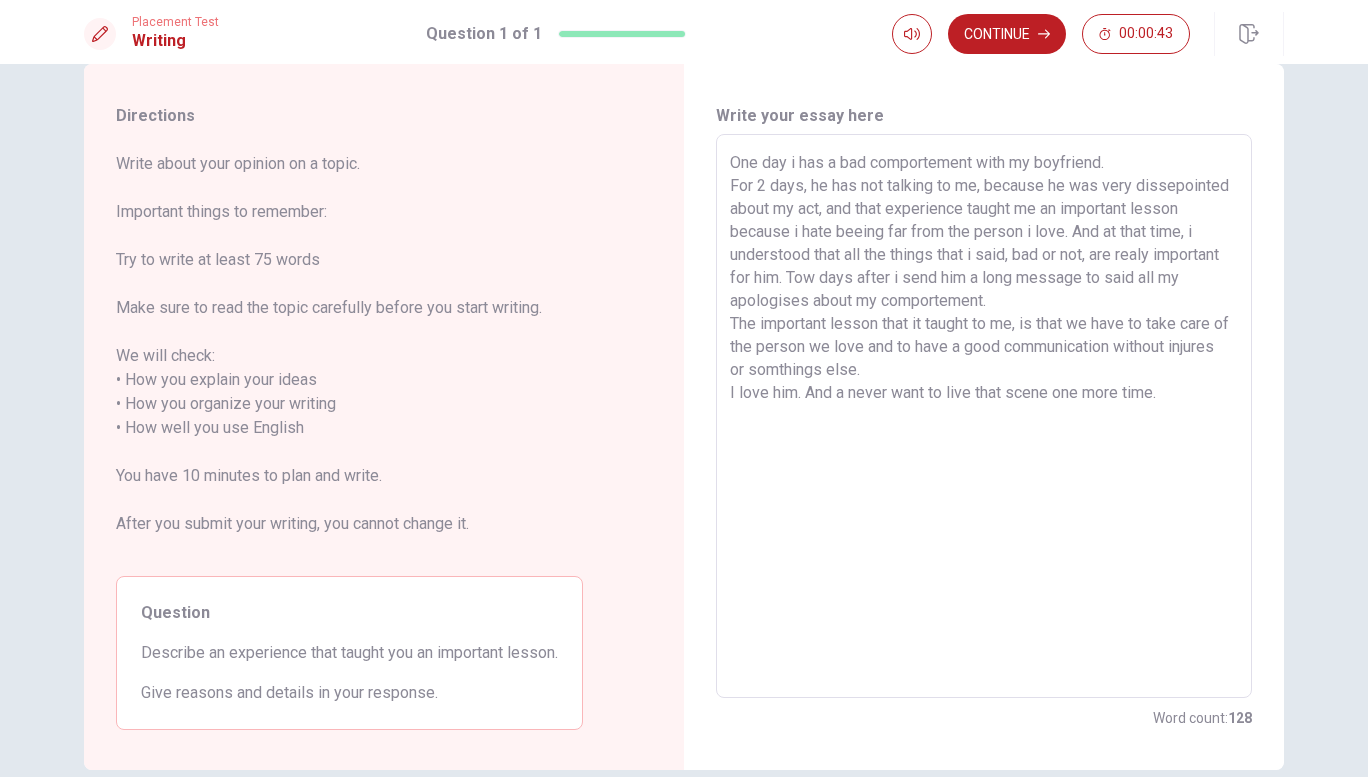 click on "One day i has a bad comportement with my boyfriend.
For 2 days, he has not talking to me, because he was very dissepointed about my act, and that experience taught me an important lesson because i hate beeing far from the person i love. And at that time, i understood that all the things that i said, bad or not, are realy important for him. Tow days after i send him a long message to said all my apologises about my comportement.
The important lesson that it taught to me, is that we have to take care of the person we love and to have a good communication without injures or somthings else.
I love him. And a never want to live that scene one more time." at bounding box center (984, 416) 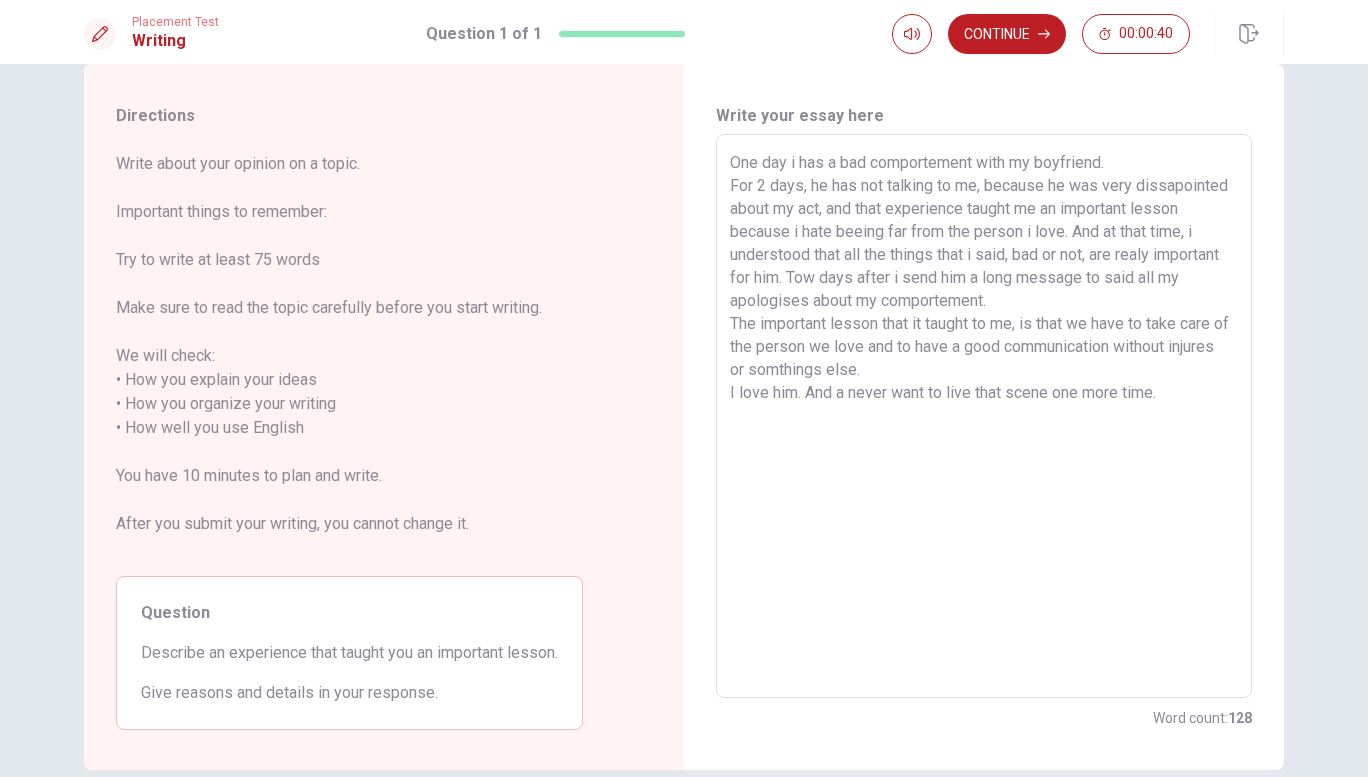 click on "One day i has a bad comportement with my boyfriend.
For 2 days, he has not talking to me, because he was very dissapointed about my act, and that experience taught me an important lesson because i hate beeing far from the person i love. And at that time, i understood that all the things that i said, bad or not, are realy important for him. Tow days after i send him a long message to said all my apologises about my comportement.
The important lesson that it taught to me, is that we have to take care of the person we love and to have a good communication without injures or somthings else.
I love him. And a never want to live that scene one more time." at bounding box center (984, 416) 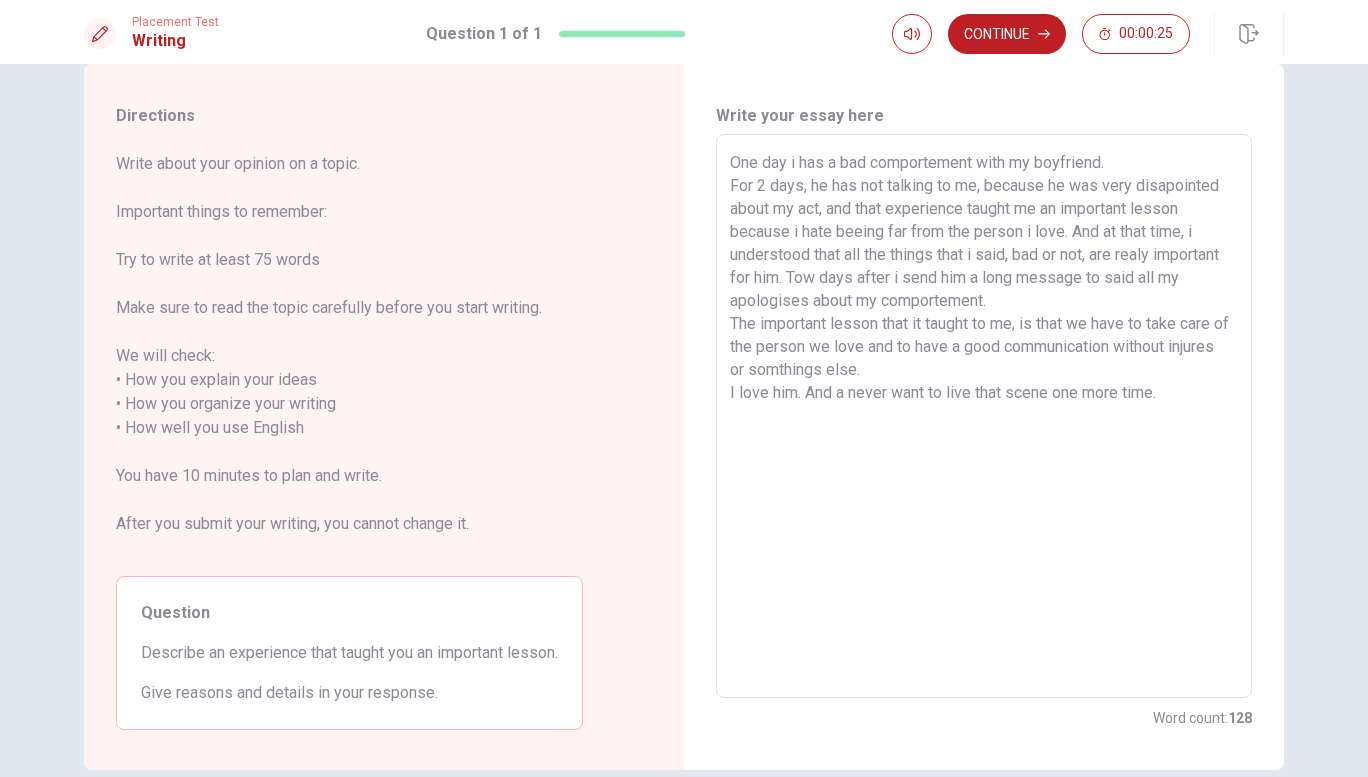 click on "One day i has a bad comportement with my boyfriend.
For 2 days, he has not talking to me, because he was very disapointed about my act, and that experience taught me an important lesson because i hate beeing far from the person i love. And at that time, i understood that all the things that i said, bad or not, are realy important for him. Tow days after i send him a long message to said all my apologises about my comportement.
The important lesson that it taught to me, is that we have to take care of the person we love and to have a good communication without injures or somthings else.
I love him. And a never want to live that scene one more time." at bounding box center [984, 416] 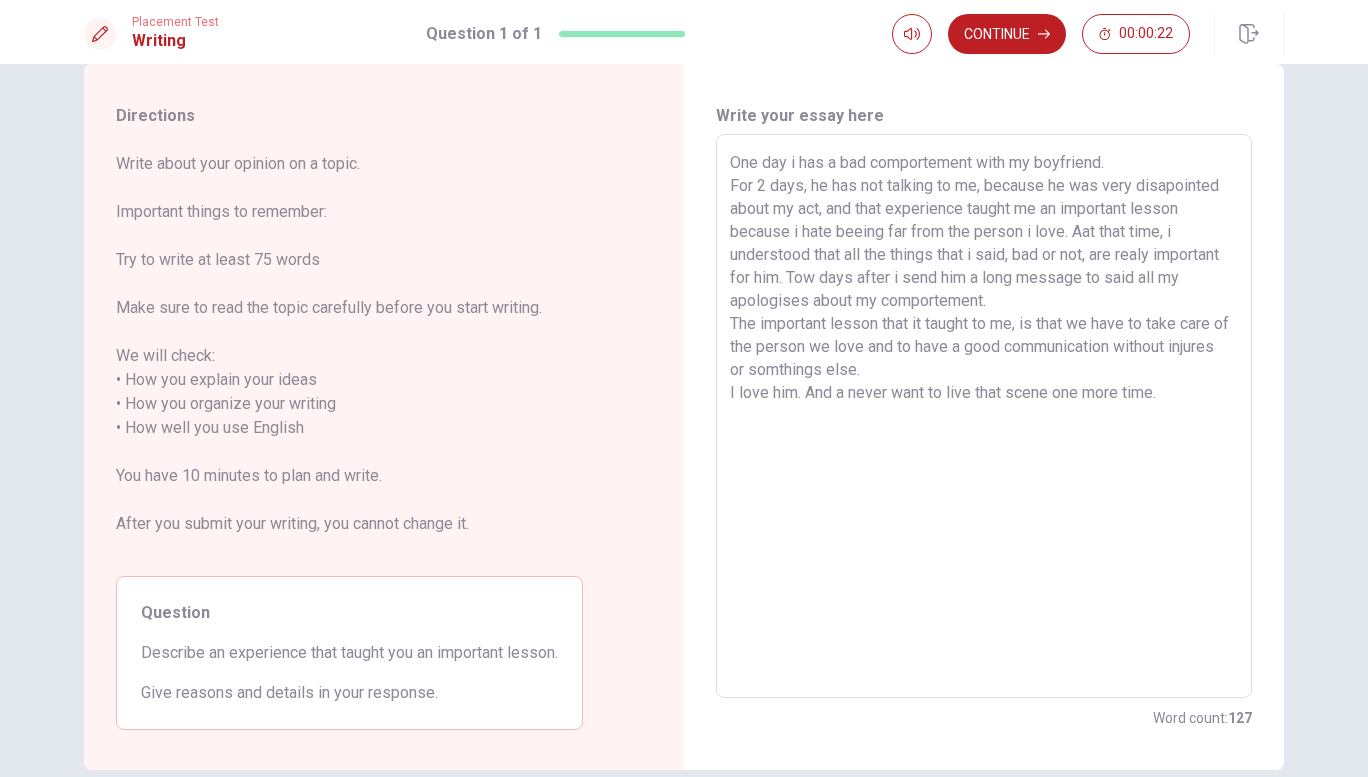 click on "One day i has a bad comportement with my boyfriend.
For 2 days, he has not talking to me, because he was very disapointed about my act, and that experience taught me an important lesson because i hate beeing far from the person i love. Aat that time, i understood that all the things that i said, bad or not, are realy important for him. Tow days after i send him a long message to said all my apologises about my comportement.
The important lesson that it taught to me, is that we have to take care of the person we love and to have a good communication without injures or somthings else.
I love him. And a never want to live that scene one more time." at bounding box center (984, 416) 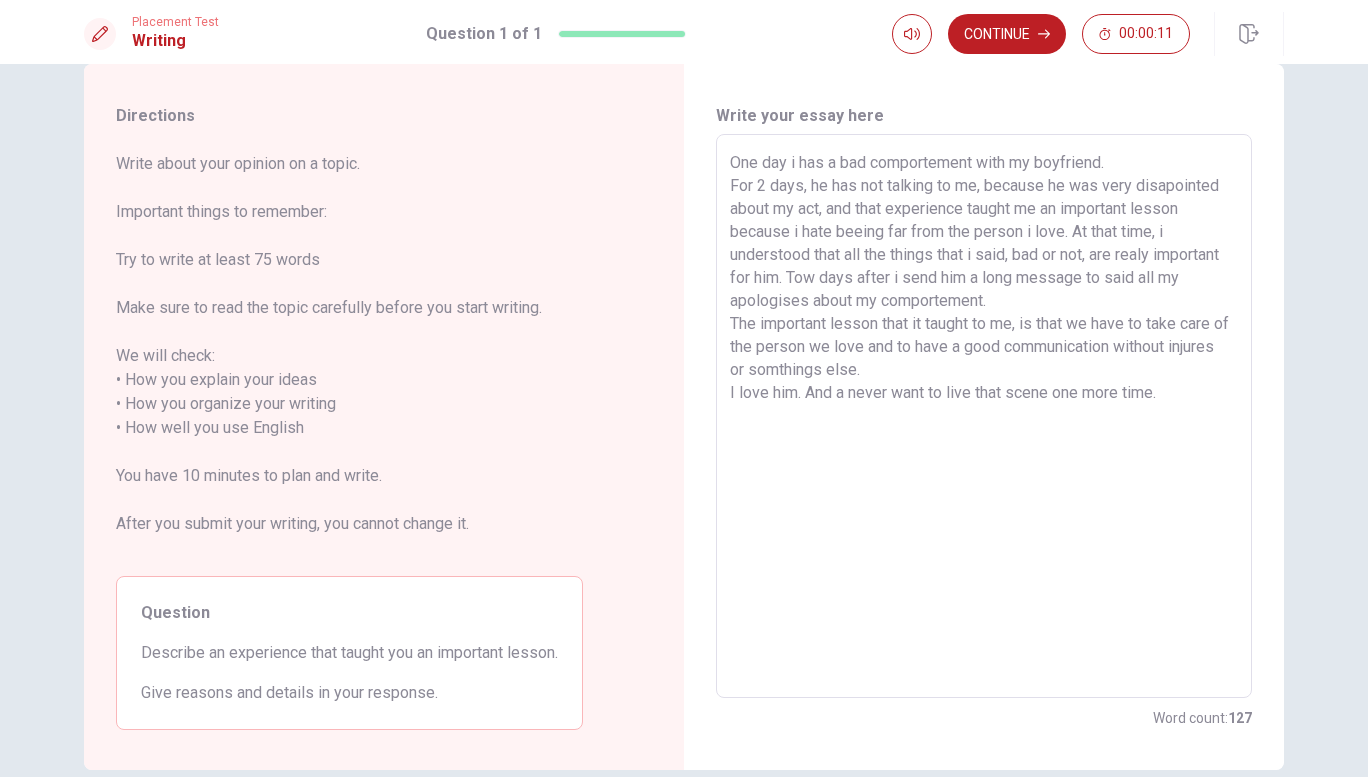 click on "One day i has a bad comportement with my boyfriend.
For 2 days, he has not talking to me, because he was very disapointed about my act, and that experience taught me an important lesson because i hate beeing far from the person i love. At that time, i understood that all the things that i said, bad or not, are realy important for him. Tow days after i send him a long message to said all my apologises about my comportement.
The important lesson that it taught to me, is that we have to take care of the person we love and to have a good communication without injures or somthings else.
I love him. And a never want to live that scene one more time." at bounding box center [984, 416] 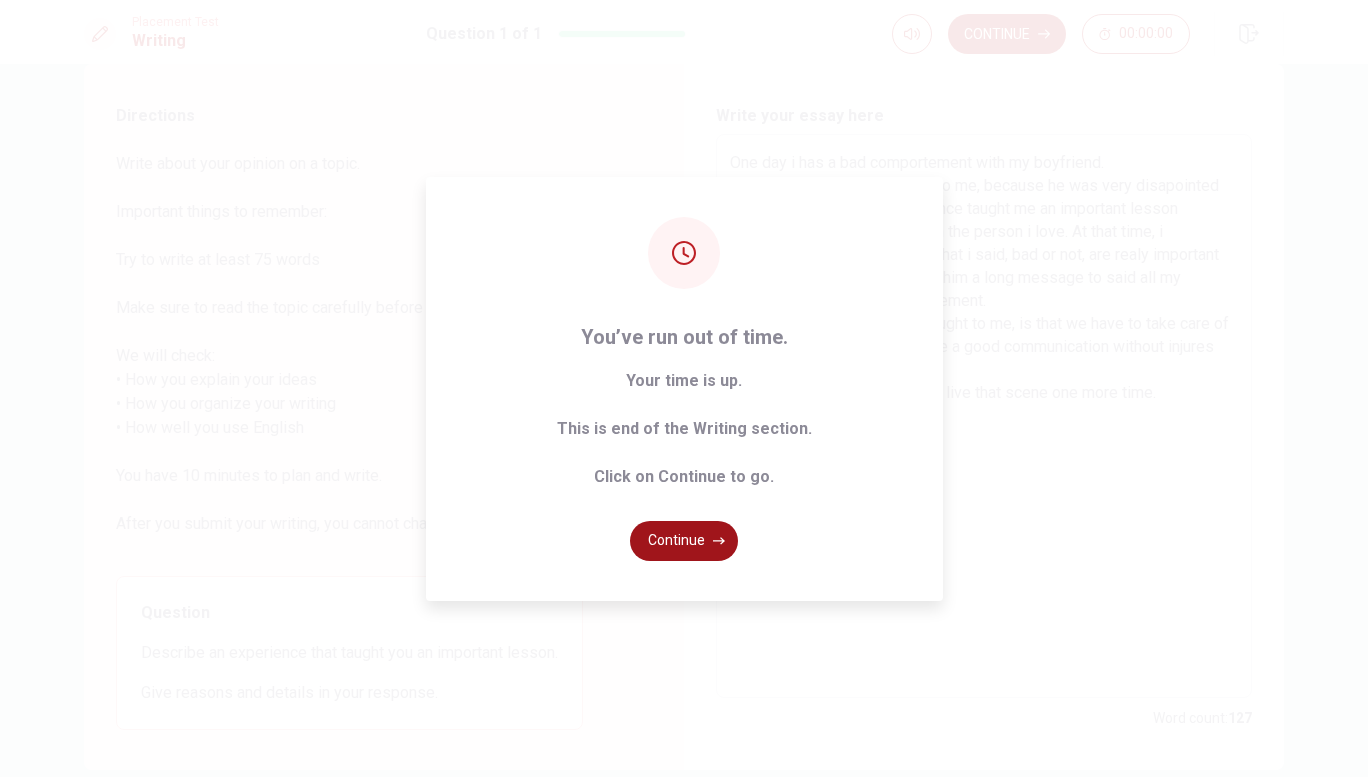 click on "Continue" at bounding box center (684, 541) 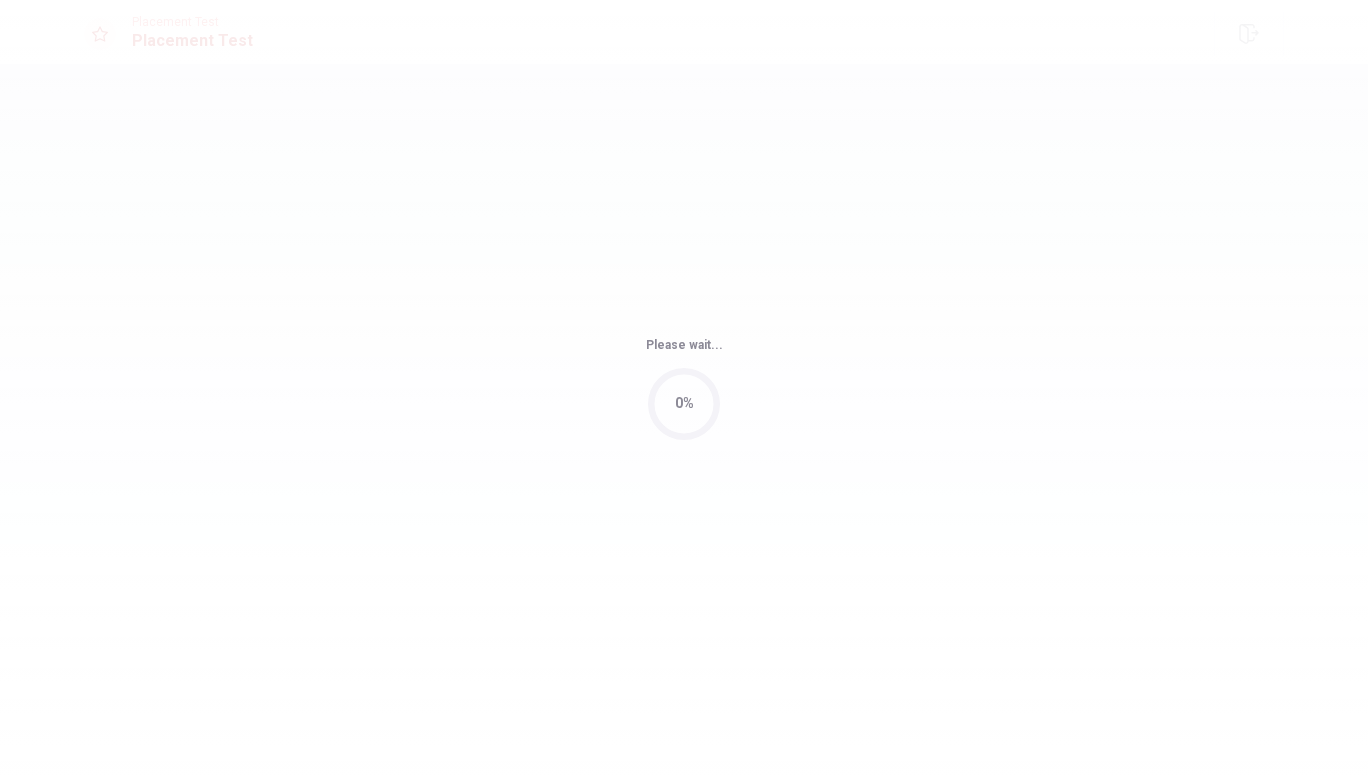 scroll, scrollTop: 0, scrollLeft: 0, axis: both 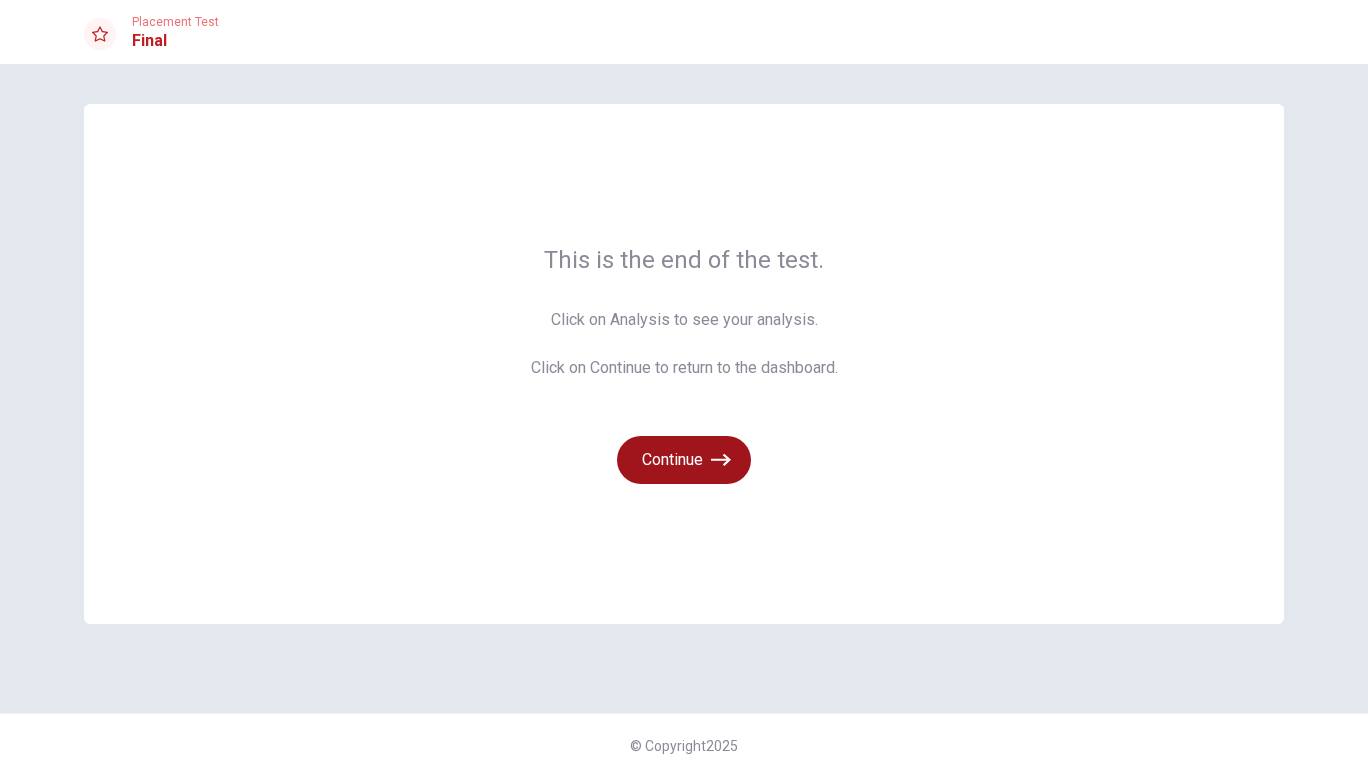 click on "Continue" at bounding box center [684, 460] 